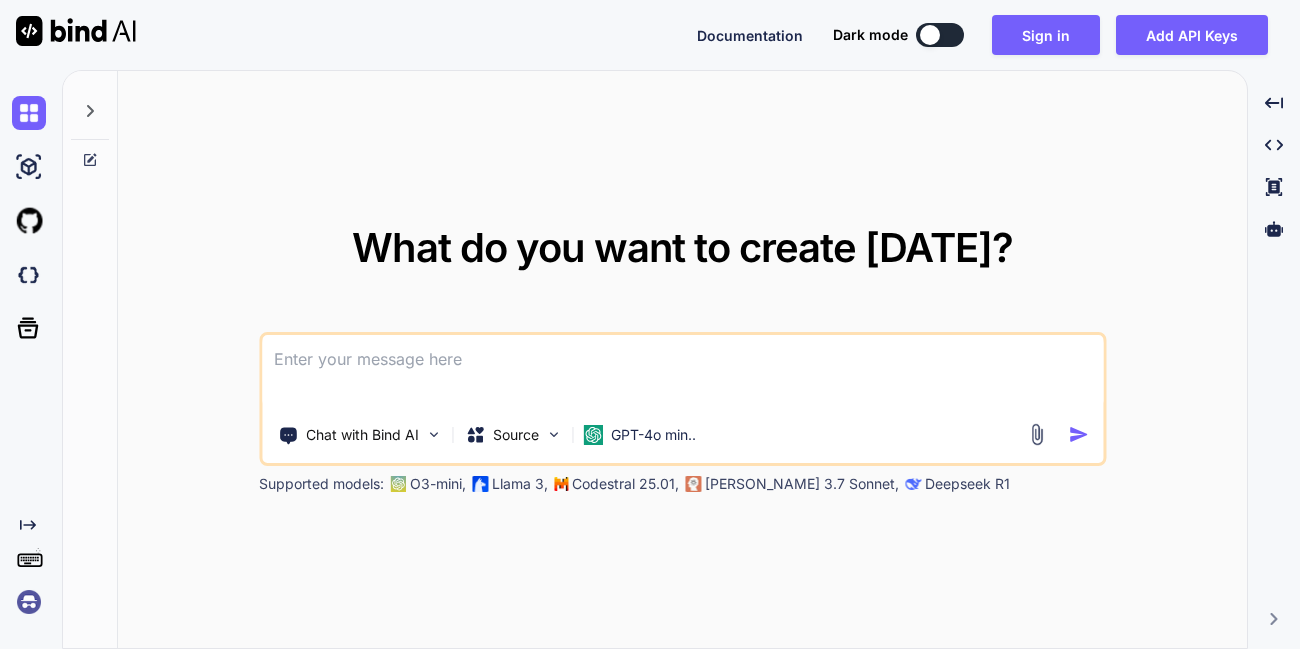 scroll, scrollTop: 0, scrollLeft: 0, axis: both 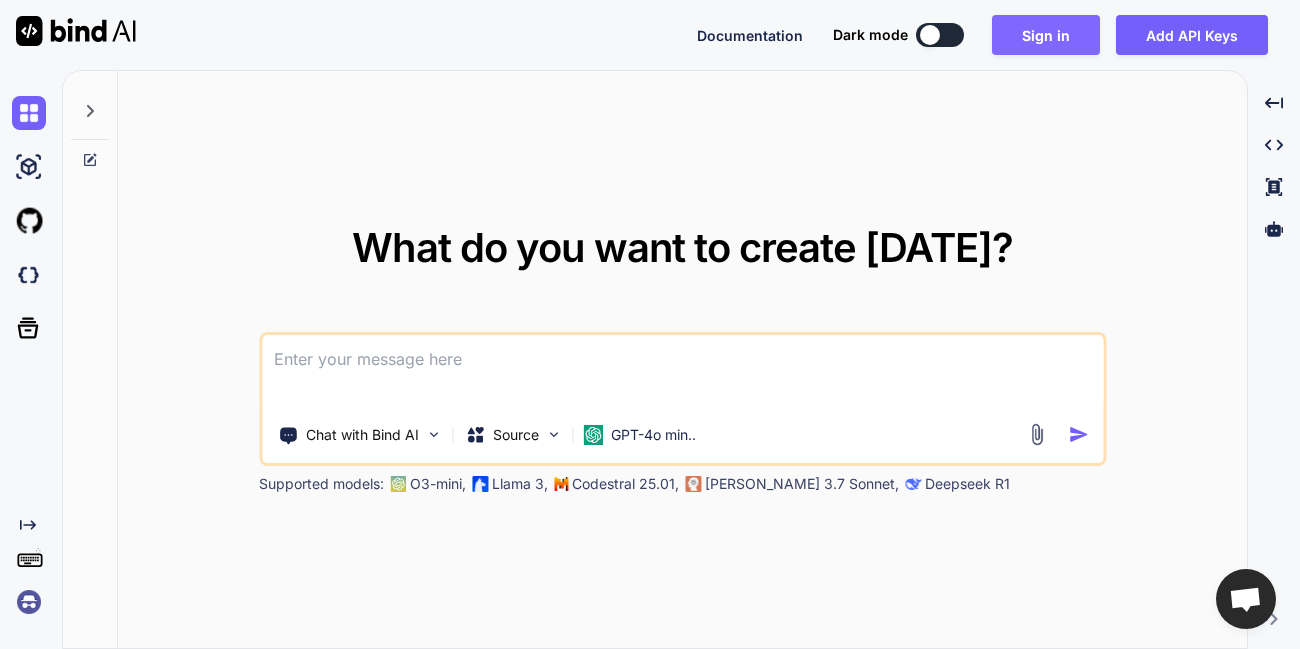 click on "Sign in" at bounding box center [1046, 35] 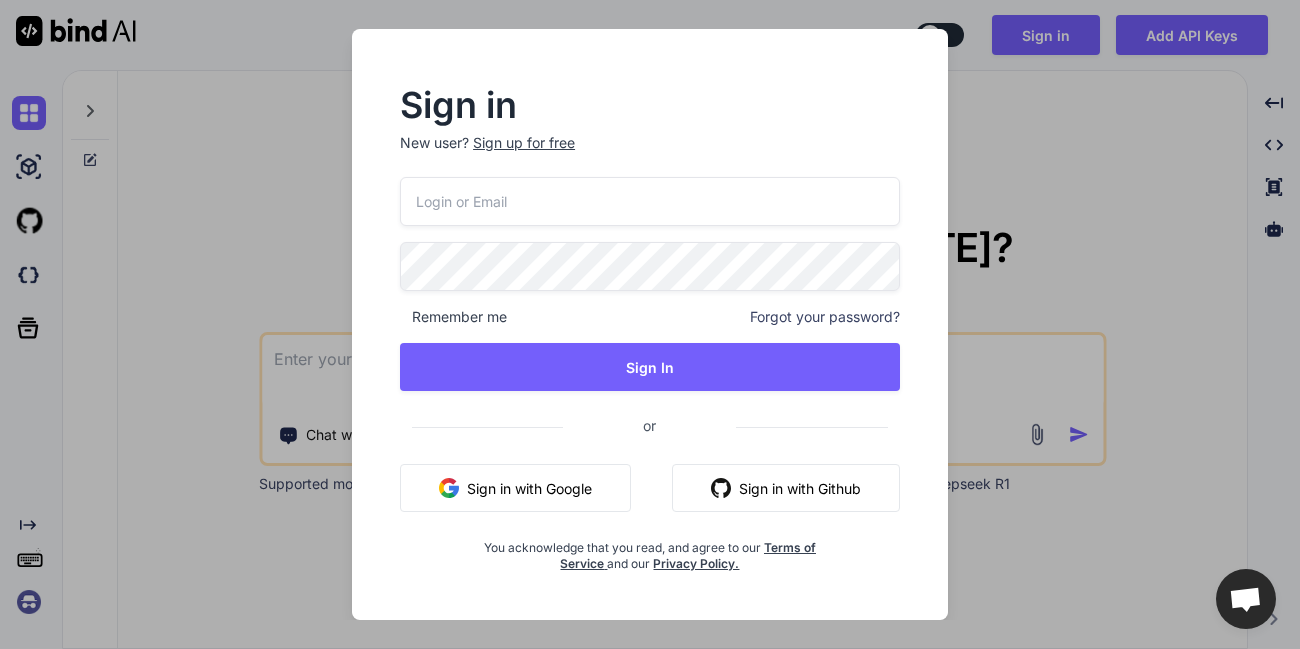 click at bounding box center (650, 201) 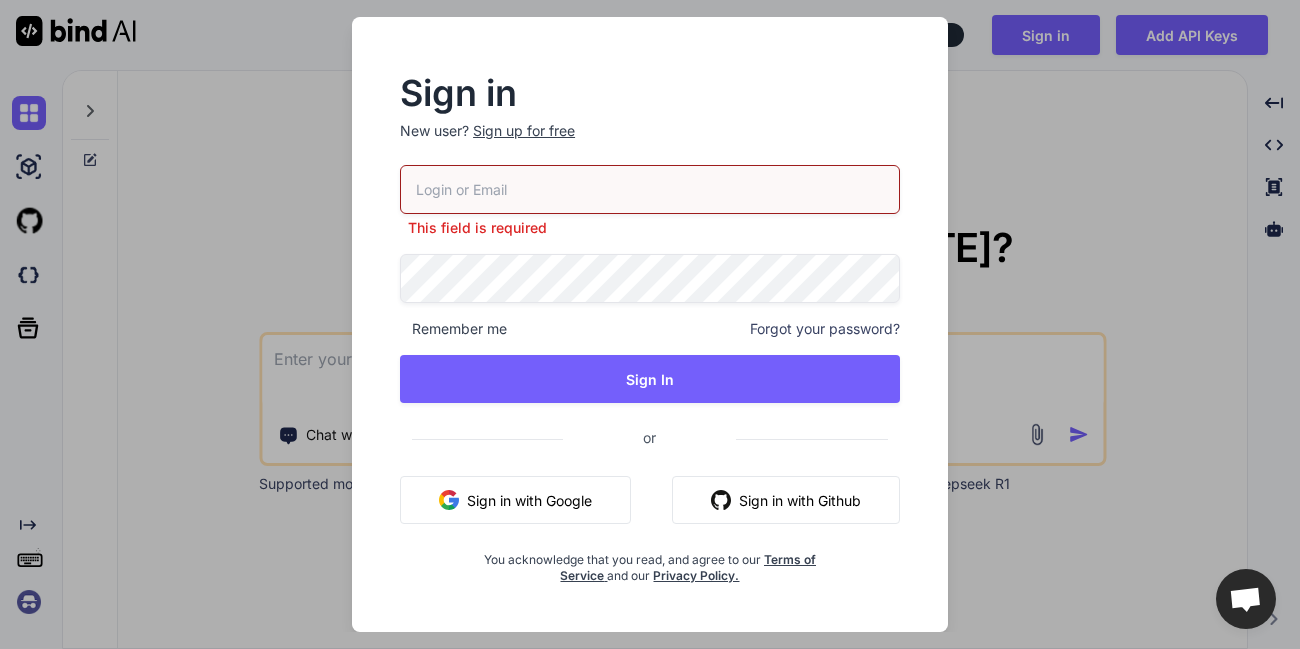 paste on "appsumo_5@yopmail.com" 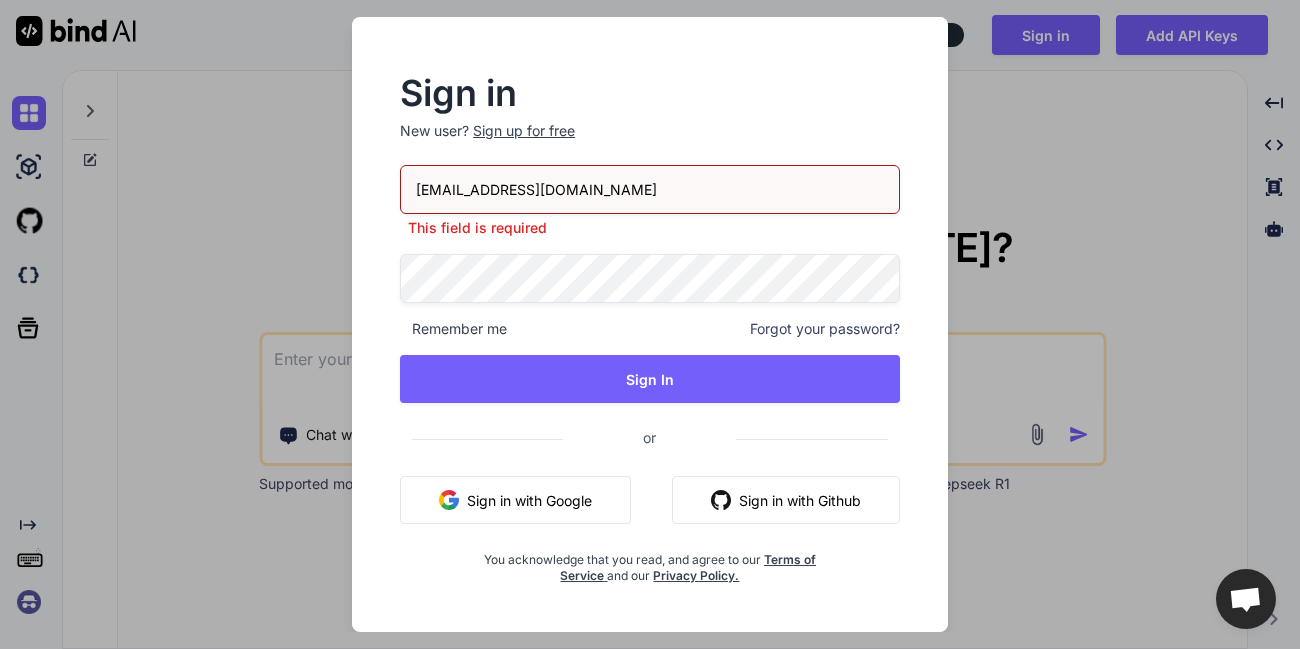 type on "appsumo_5@yopmail.com" 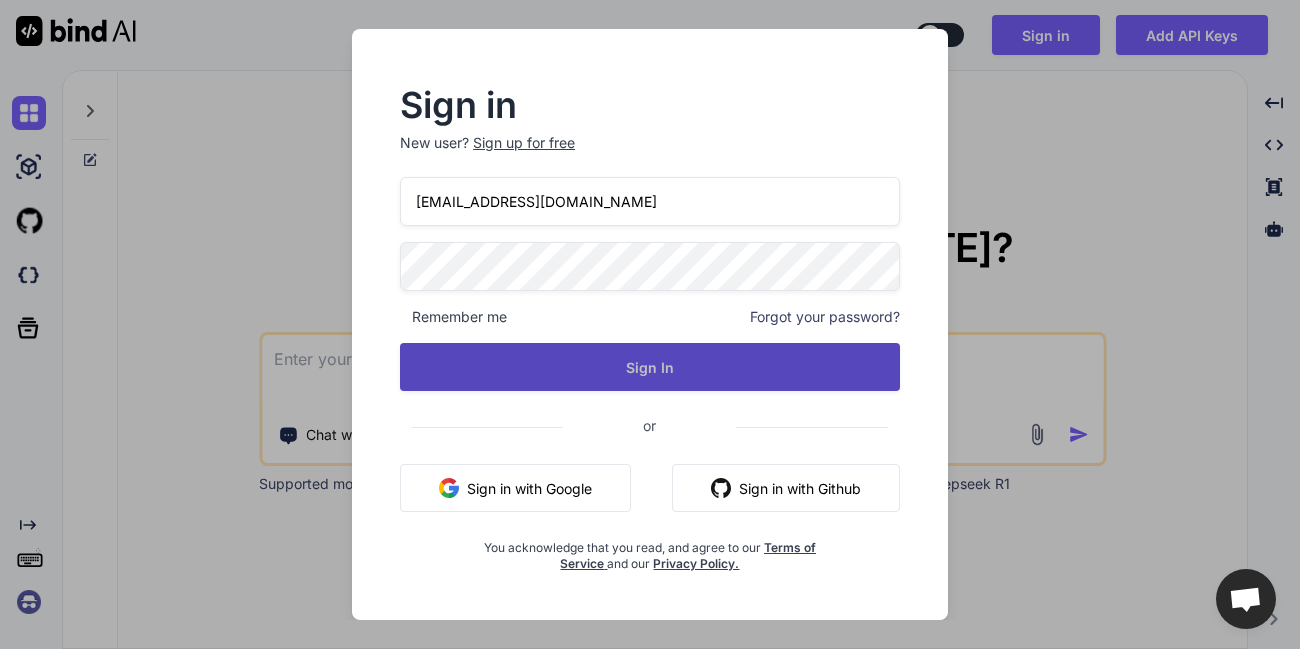 click on "Sign In" at bounding box center [650, 367] 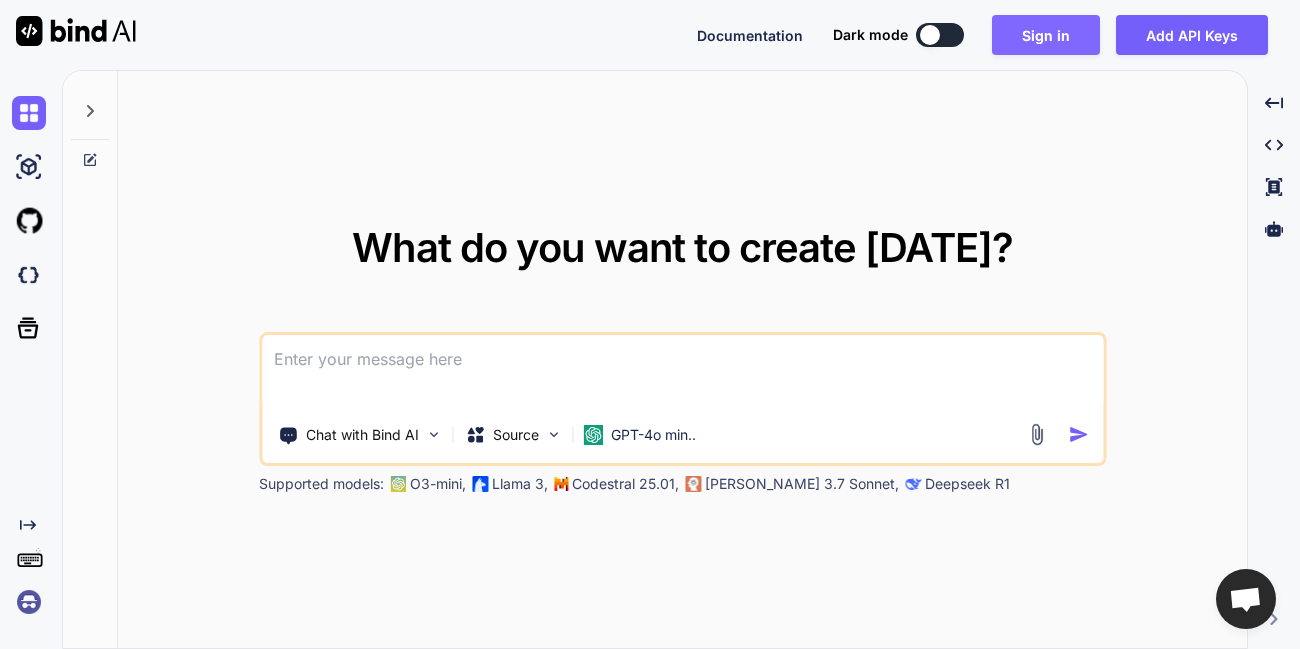 click on "Sign in" at bounding box center (1046, 35) 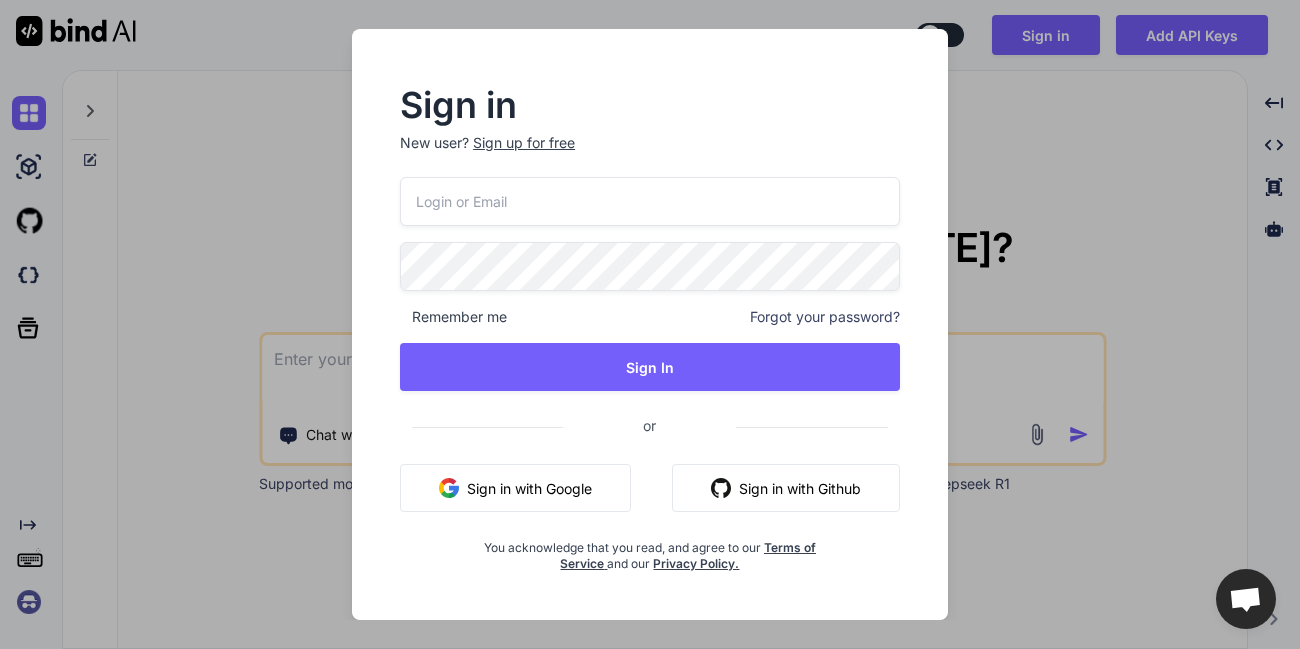 click at bounding box center (650, 201) 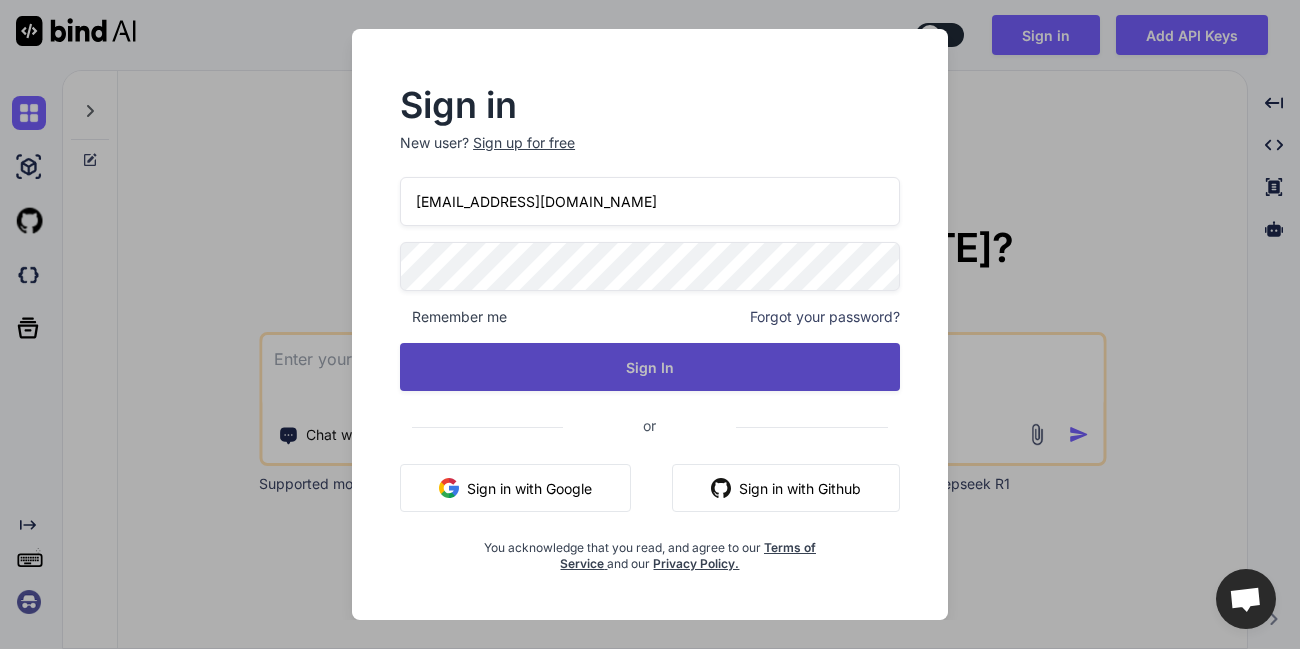 click on "Sign In" at bounding box center (650, 367) 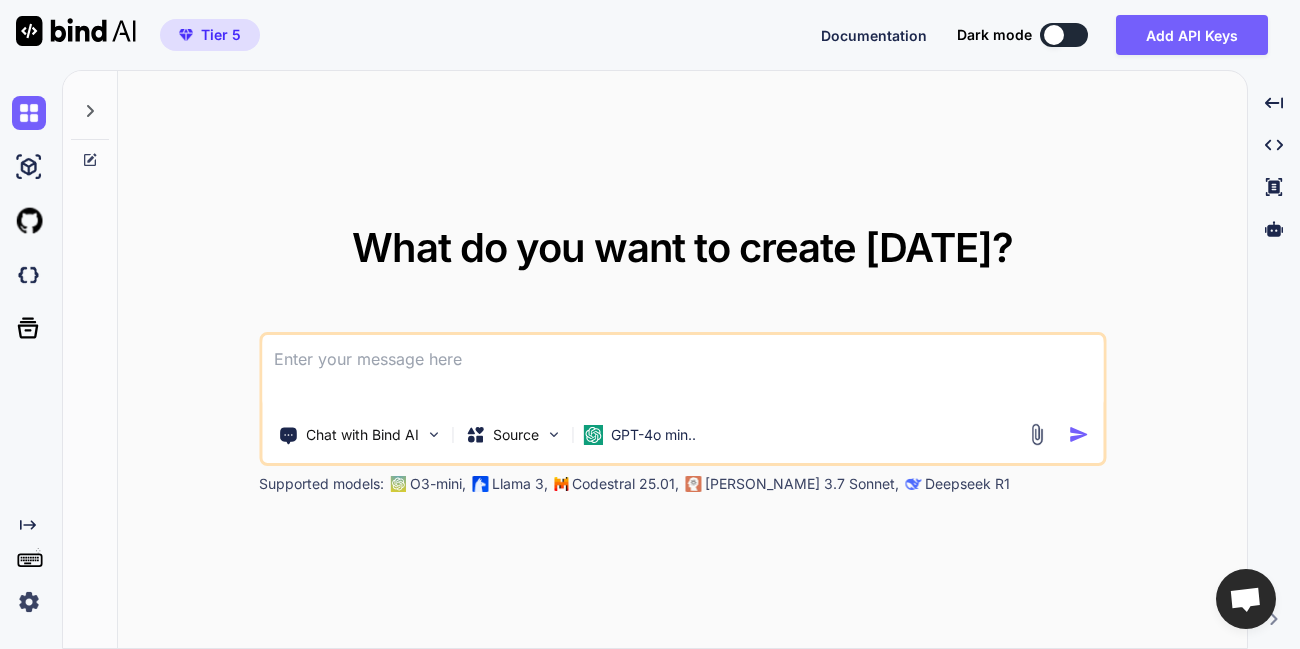 click at bounding box center [1054, 35] 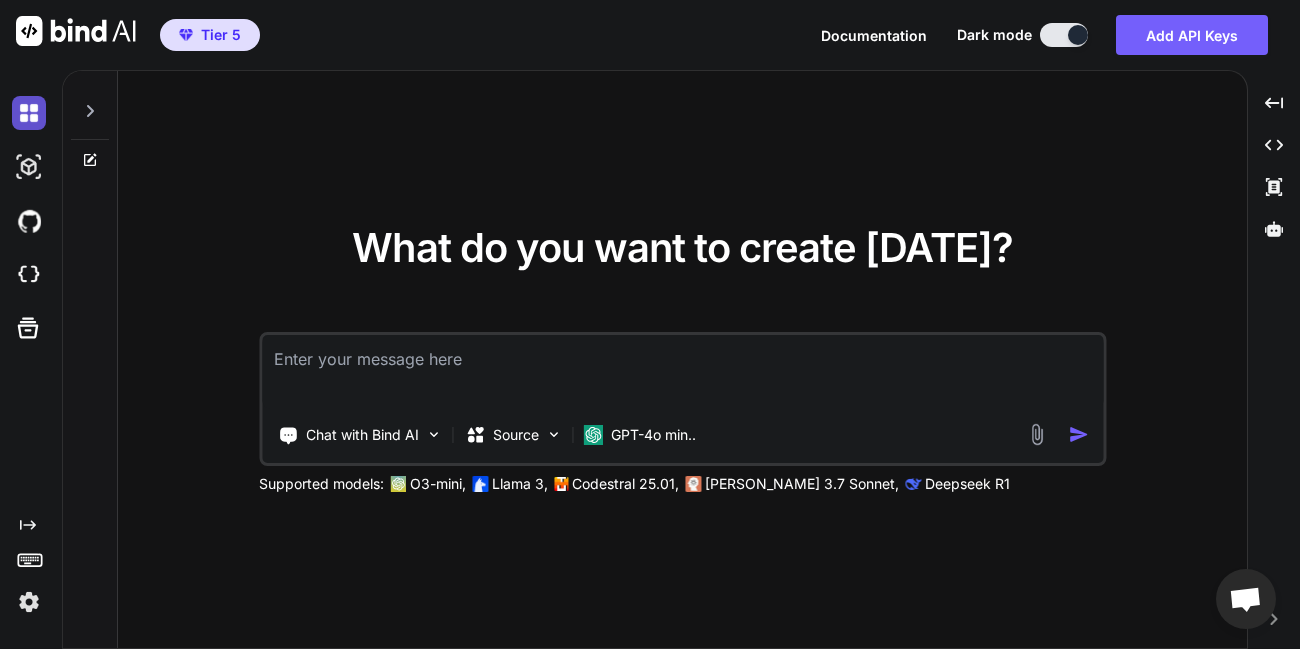 click at bounding box center [29, 113] 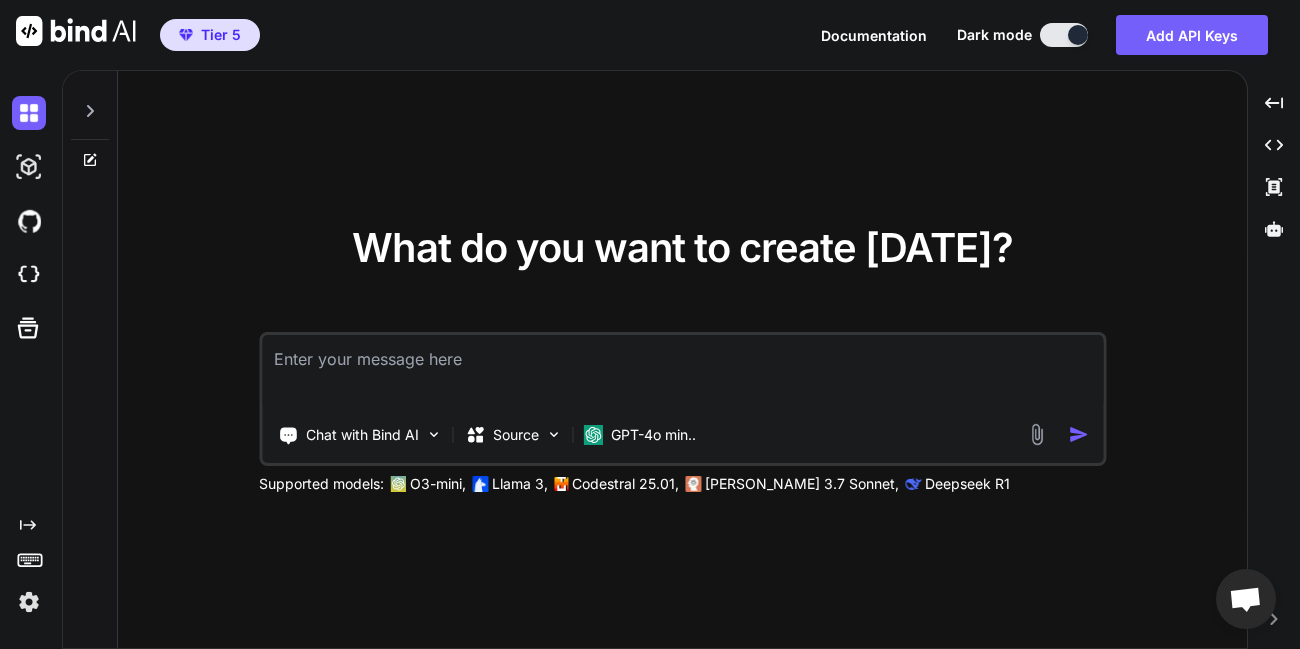 click 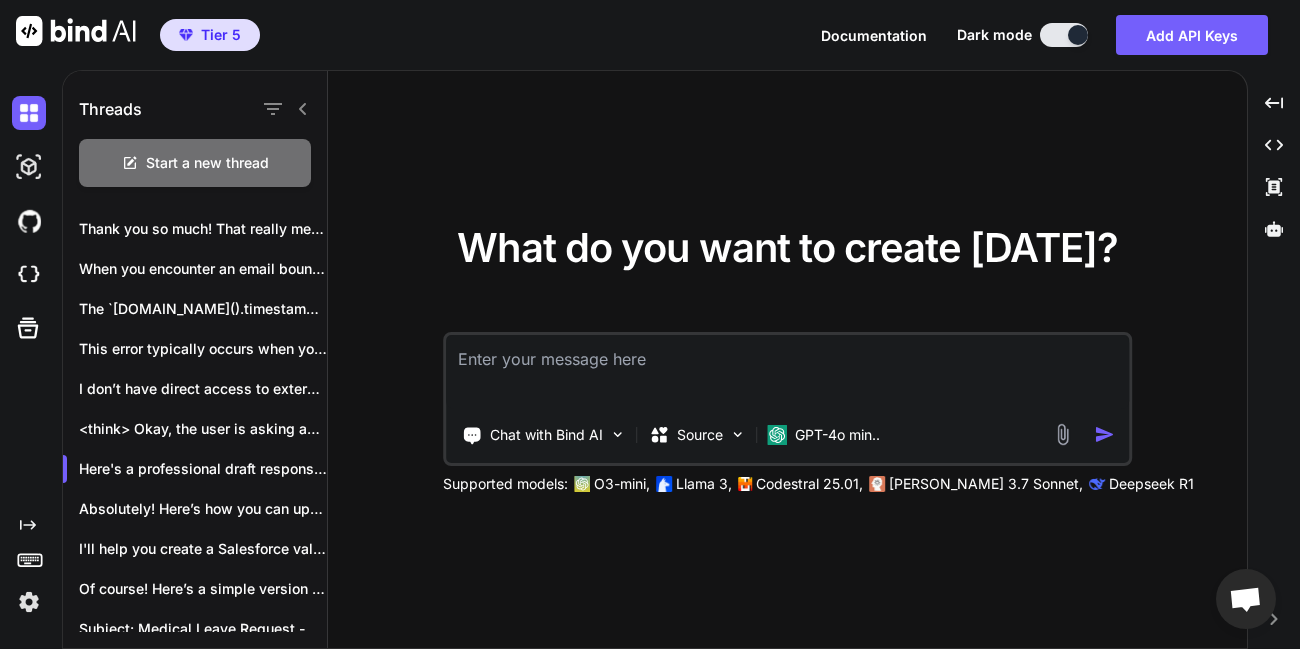 scroll, scrollTop: 0, scrollLeft: 0, axis: both 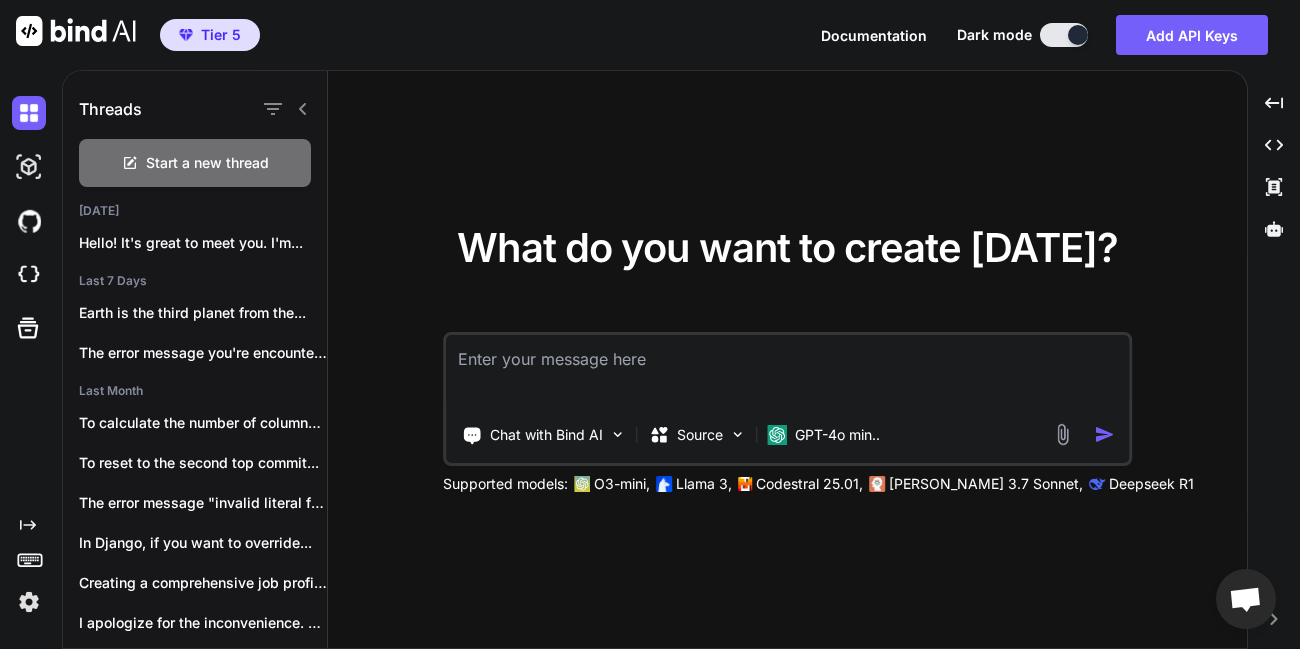 click 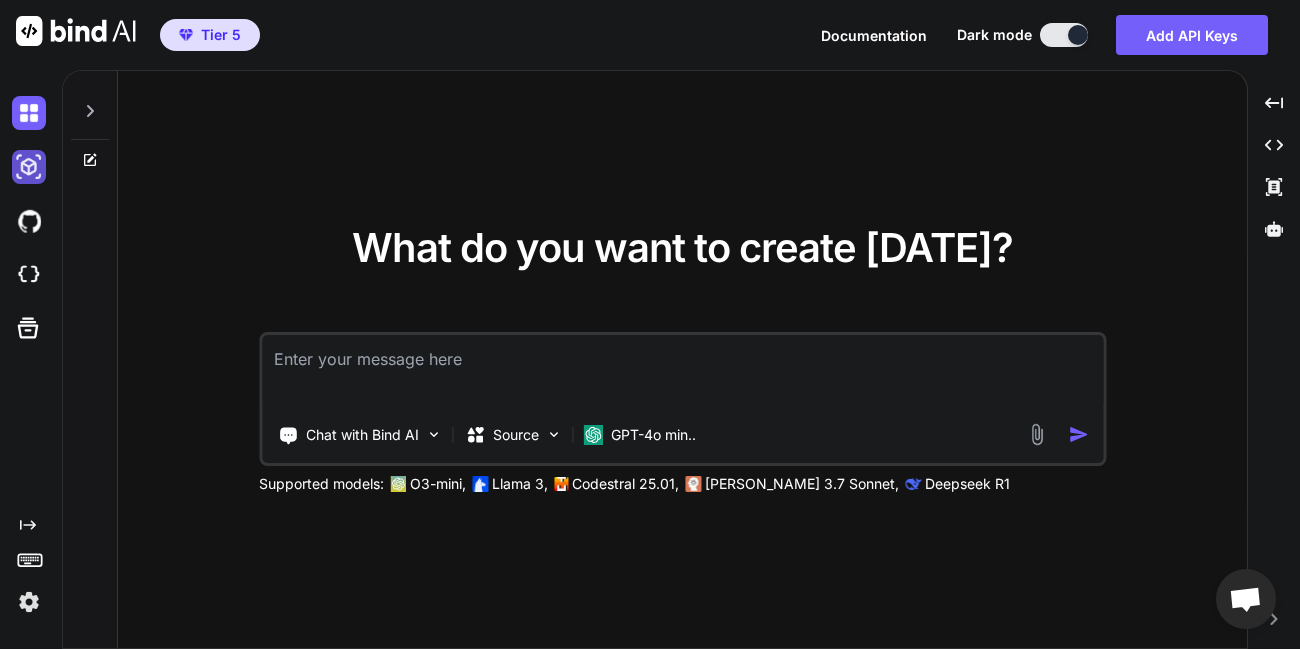 click at bounding box center [29, 167] 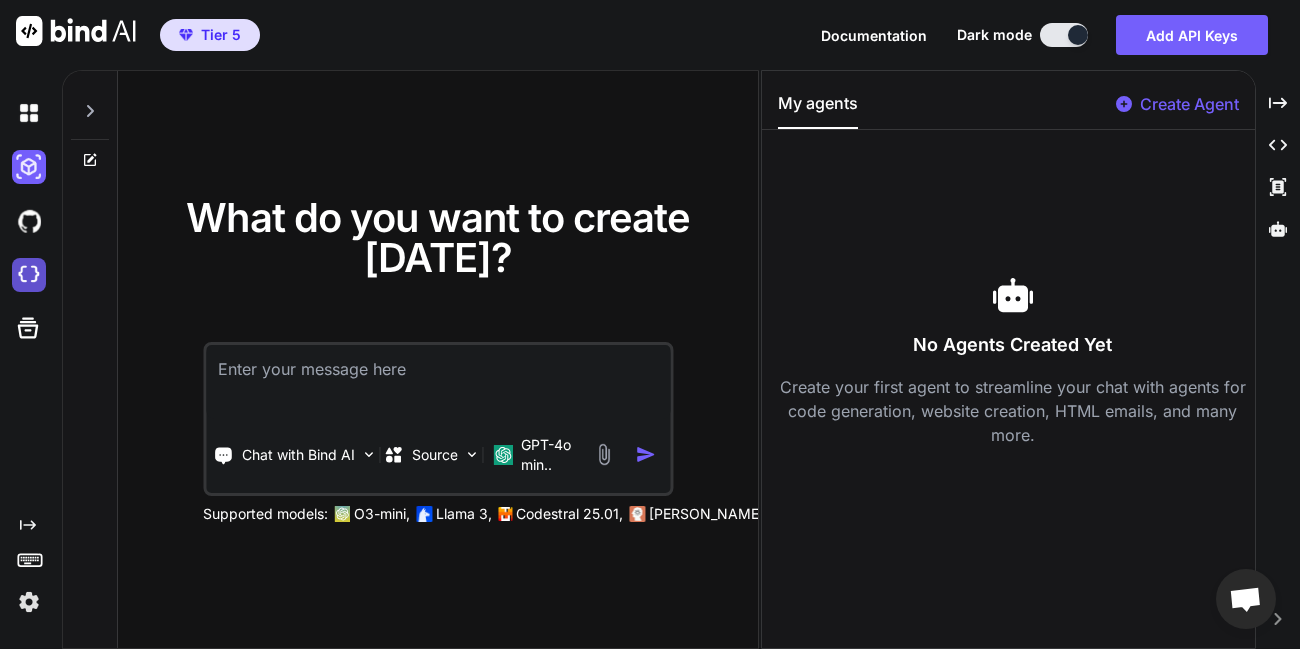 click at bounding box center (29, 275) 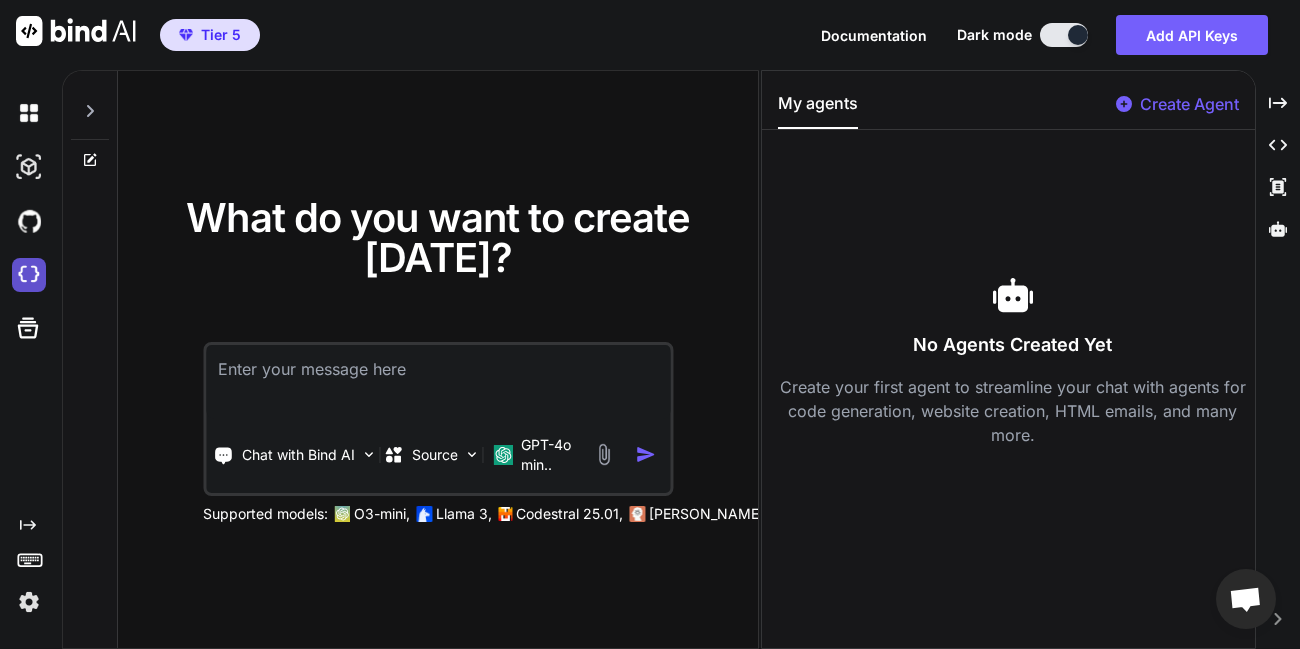 click at bounding box center (29, 275) 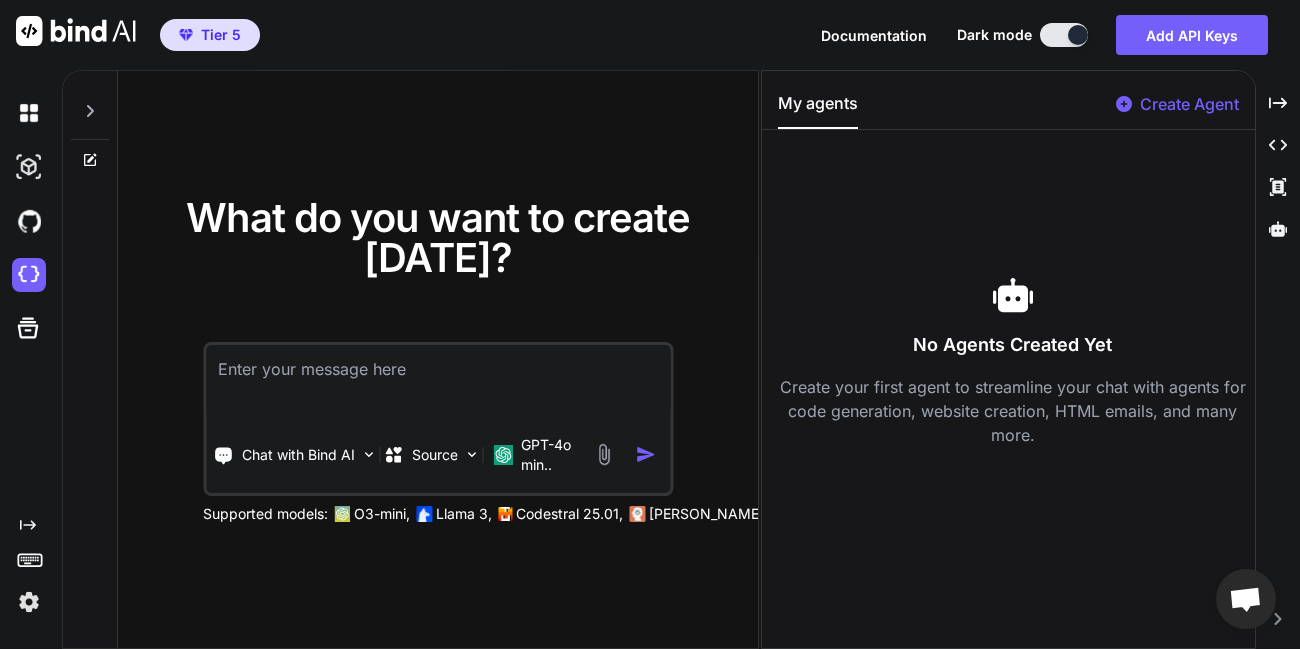 click at bounding box center [438, 382] 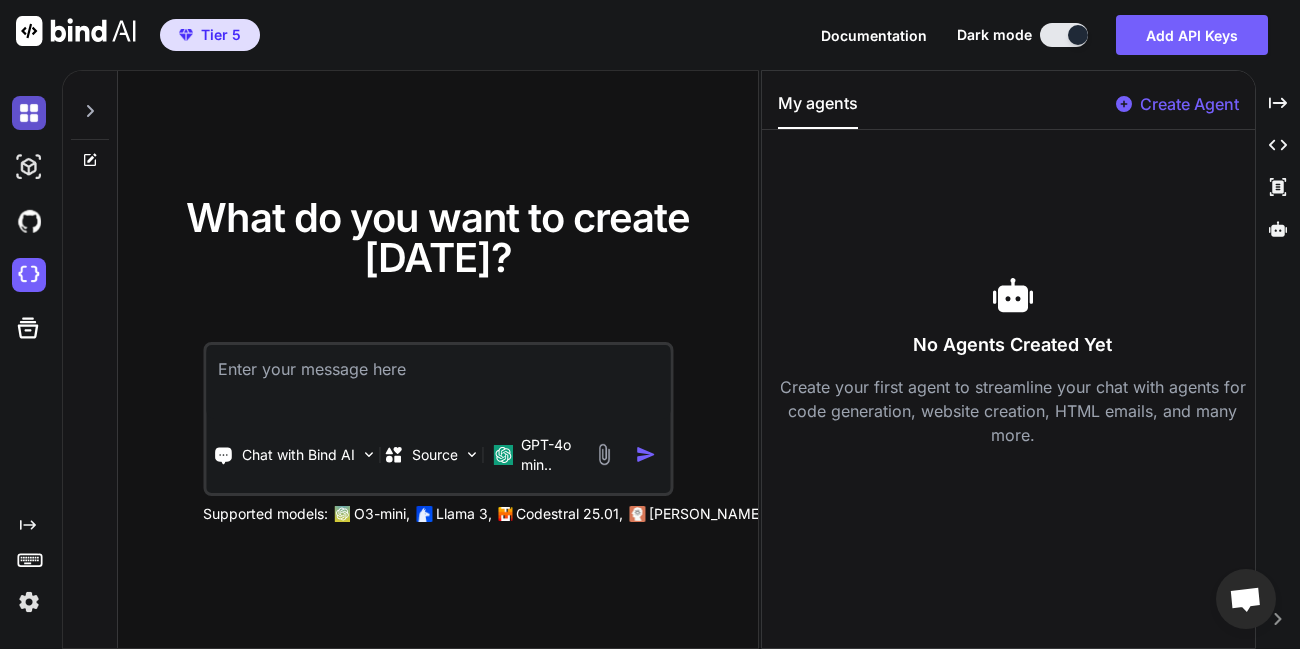 click at bounding box center [29, 113] 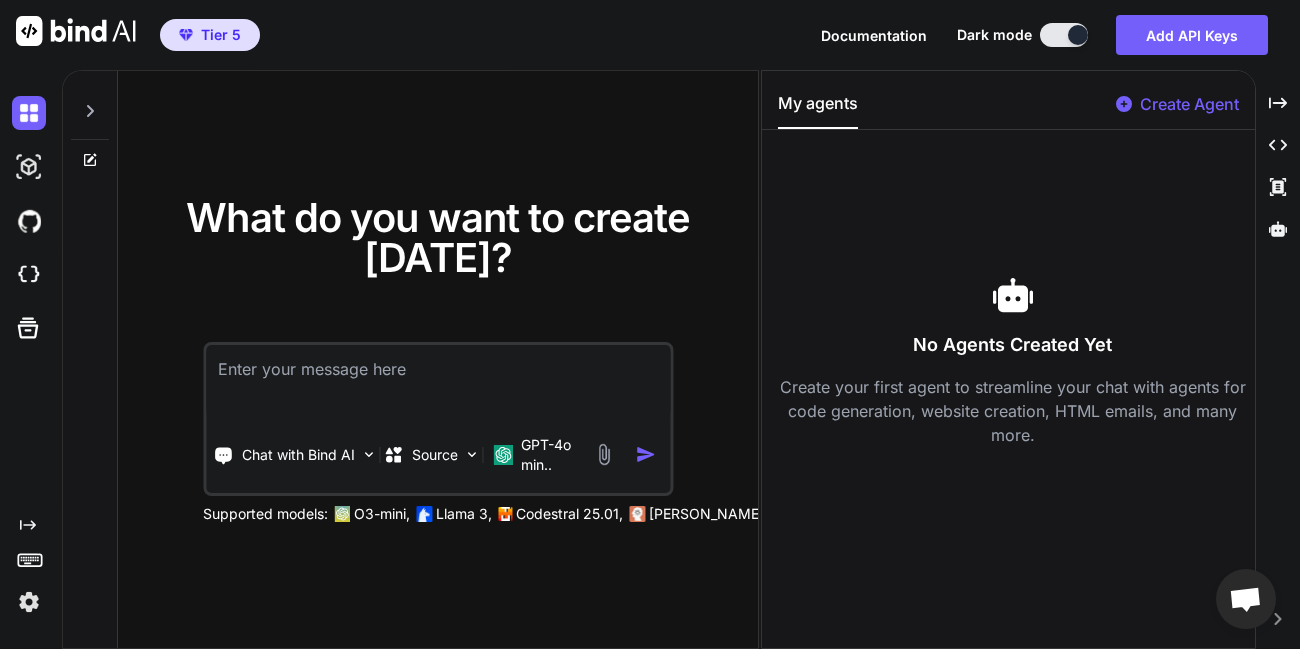 click at bounding box center (33, 113) 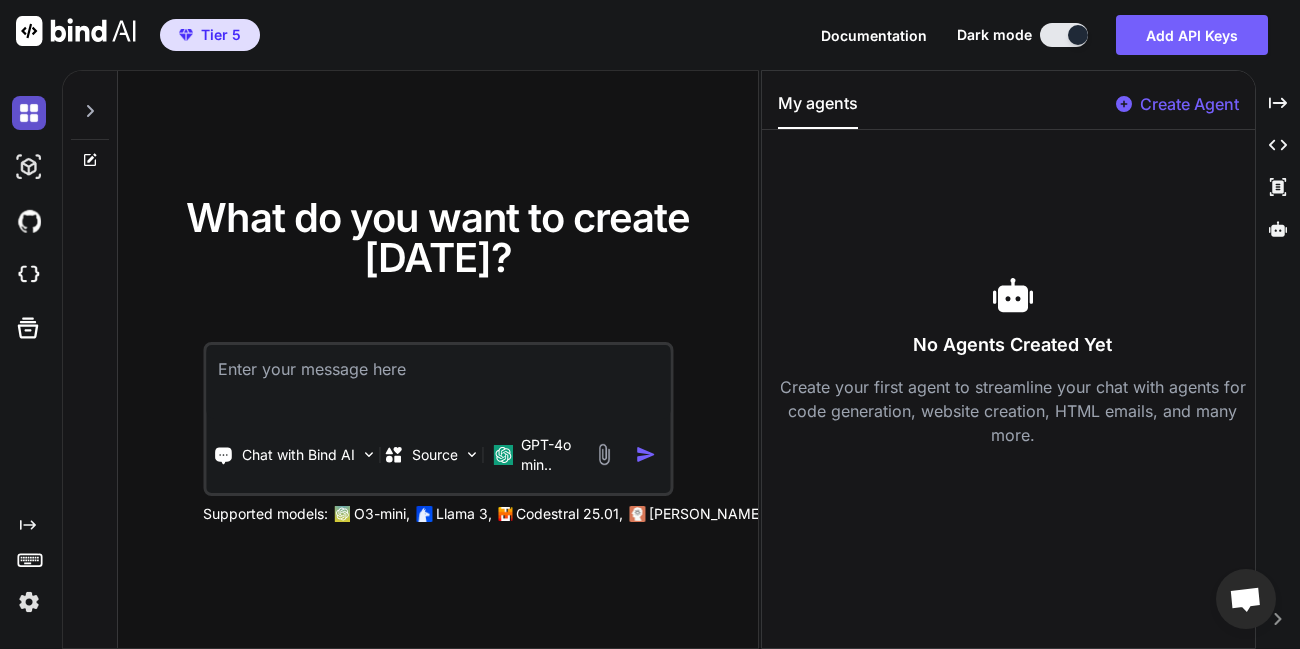 click at bounding box center [29, 113] 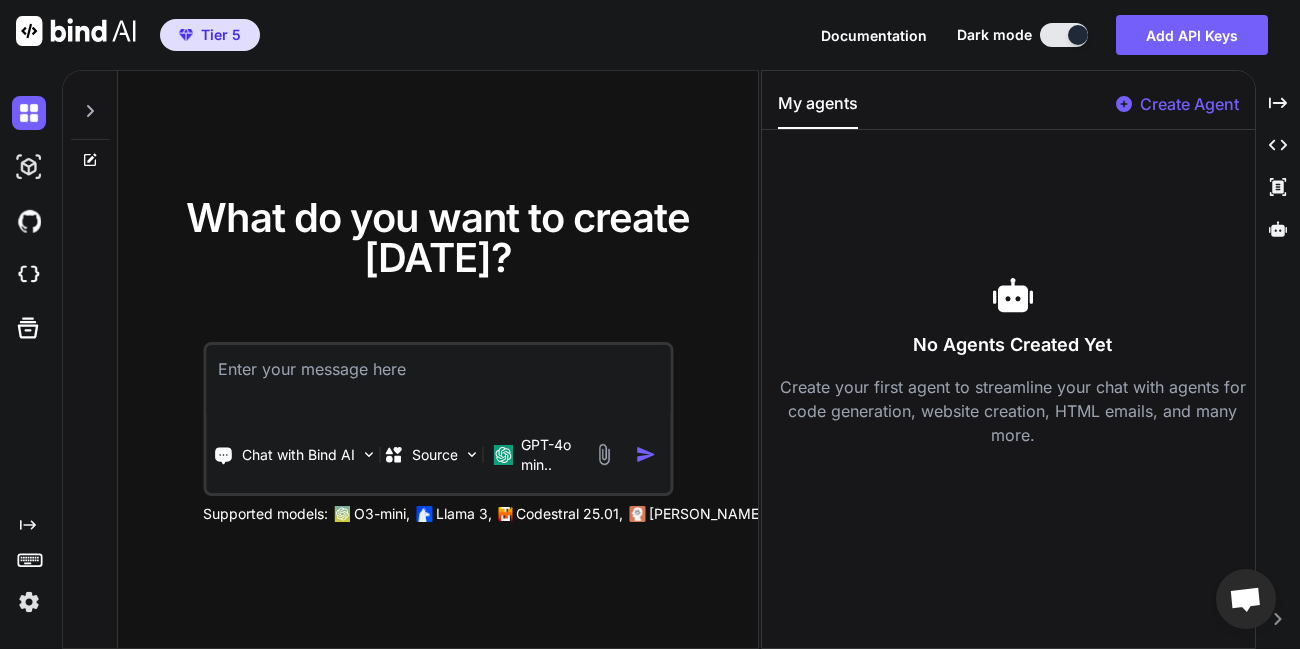 click at bounding box center [438, 382] 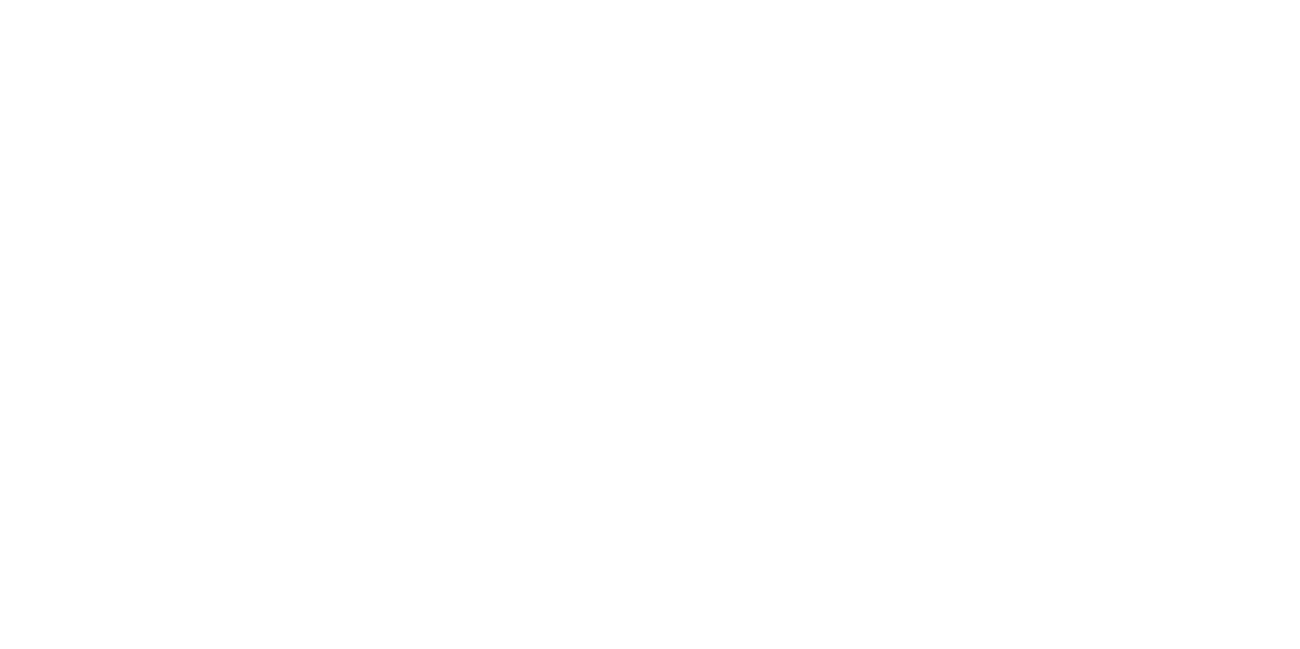 scroll, scrollTop: 0, scrollLeft: 0, axis: both 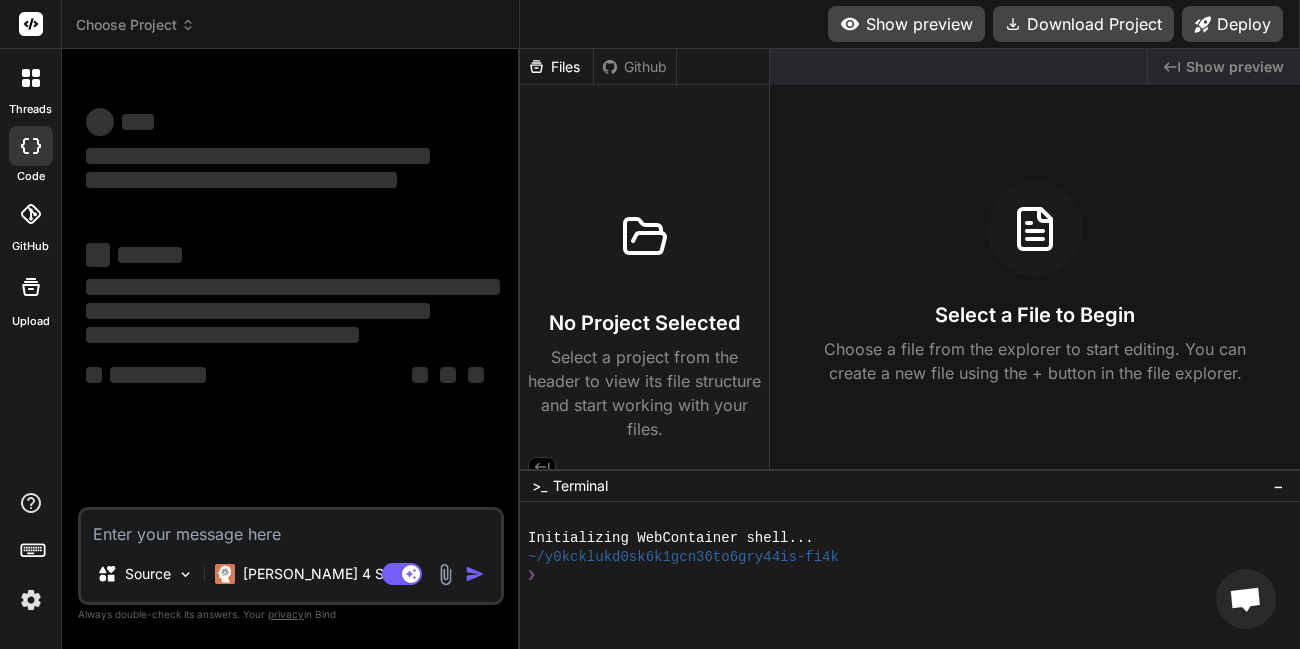 type on "x" 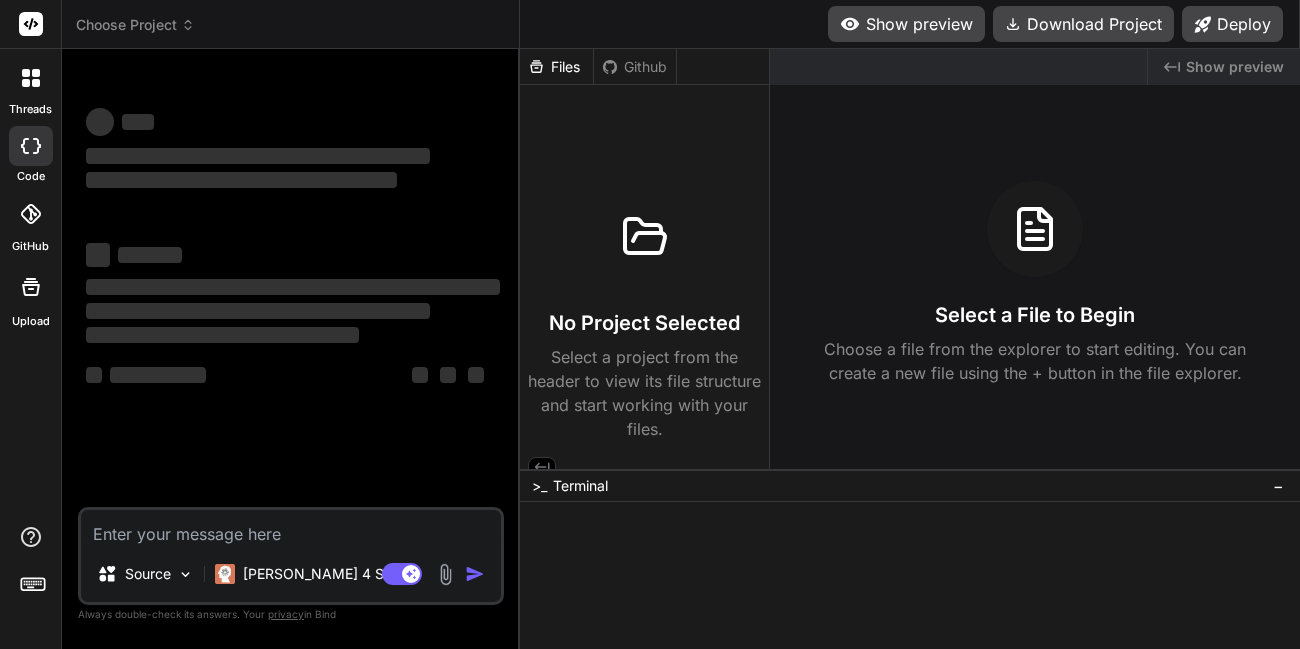 scroll, scrollTop: 0, scrollLeft: 0, axis: both 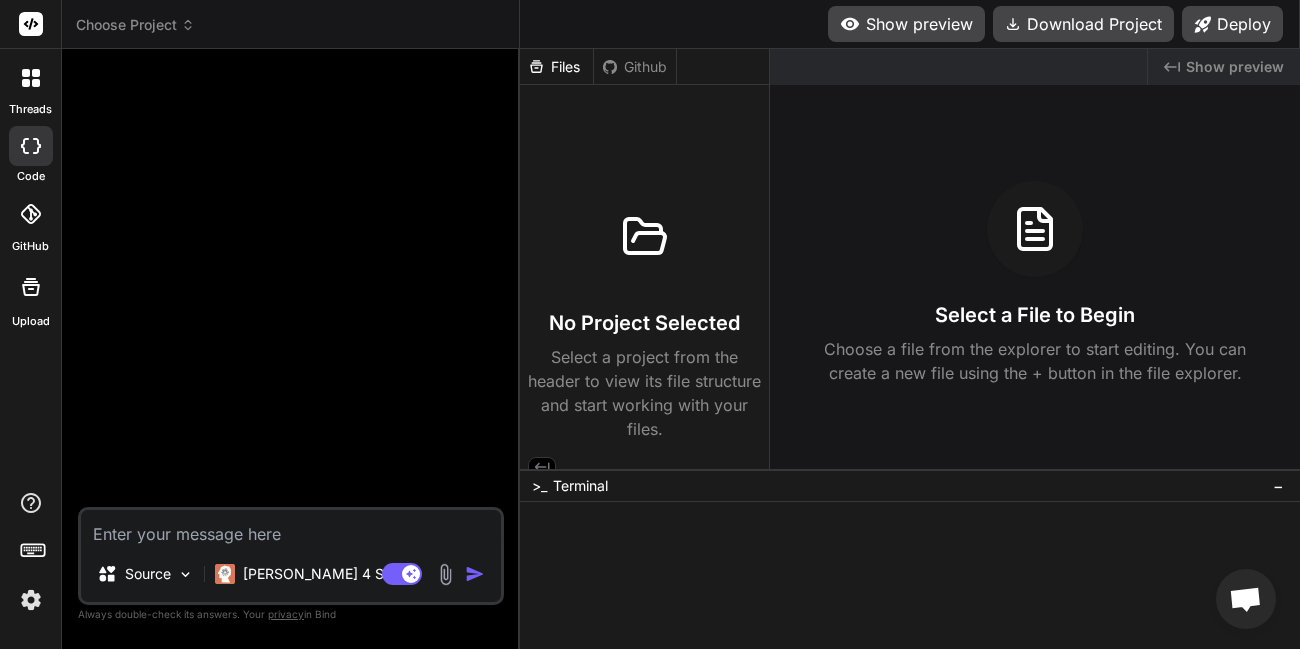 type on "x" 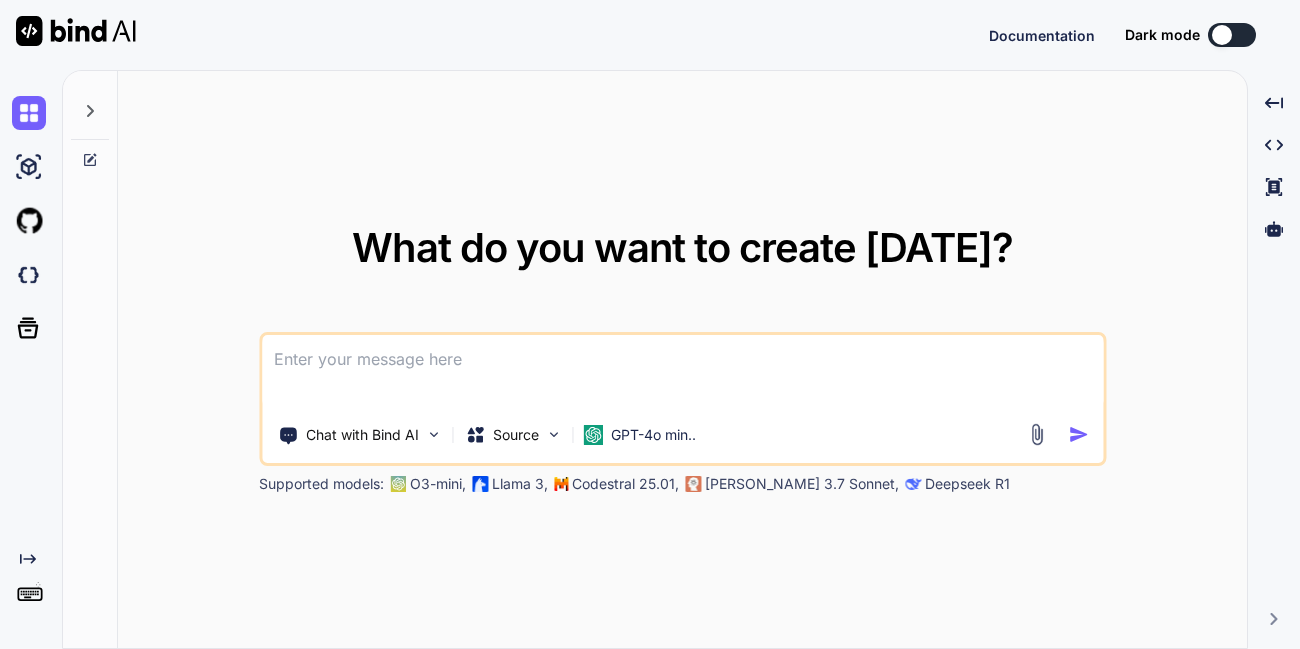 scroll, scrollTop: 0, scrollLeft: 0, axis: both 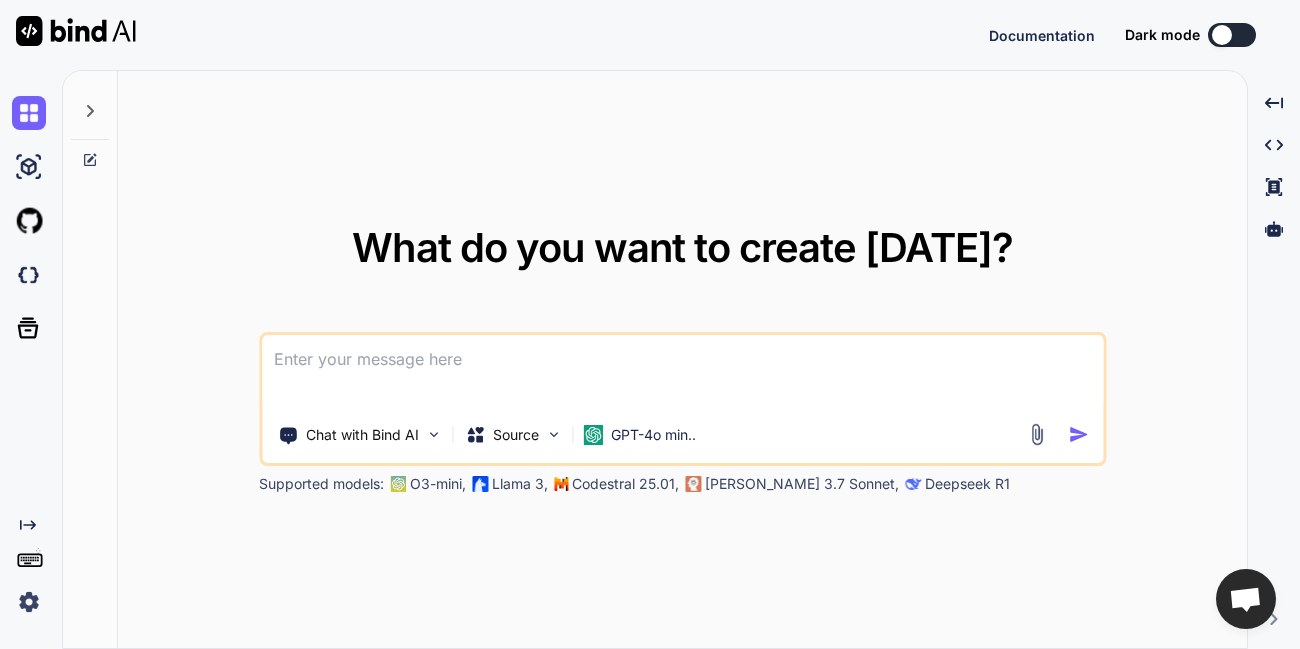 type on "x" 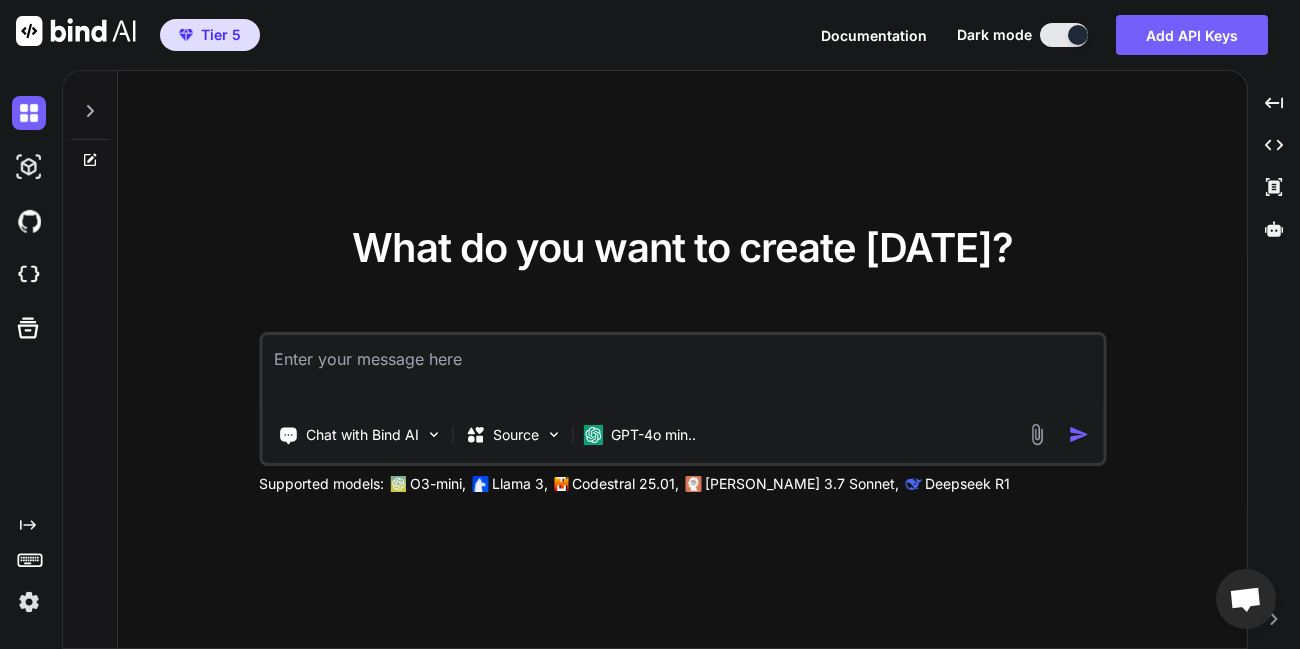 type on "h" 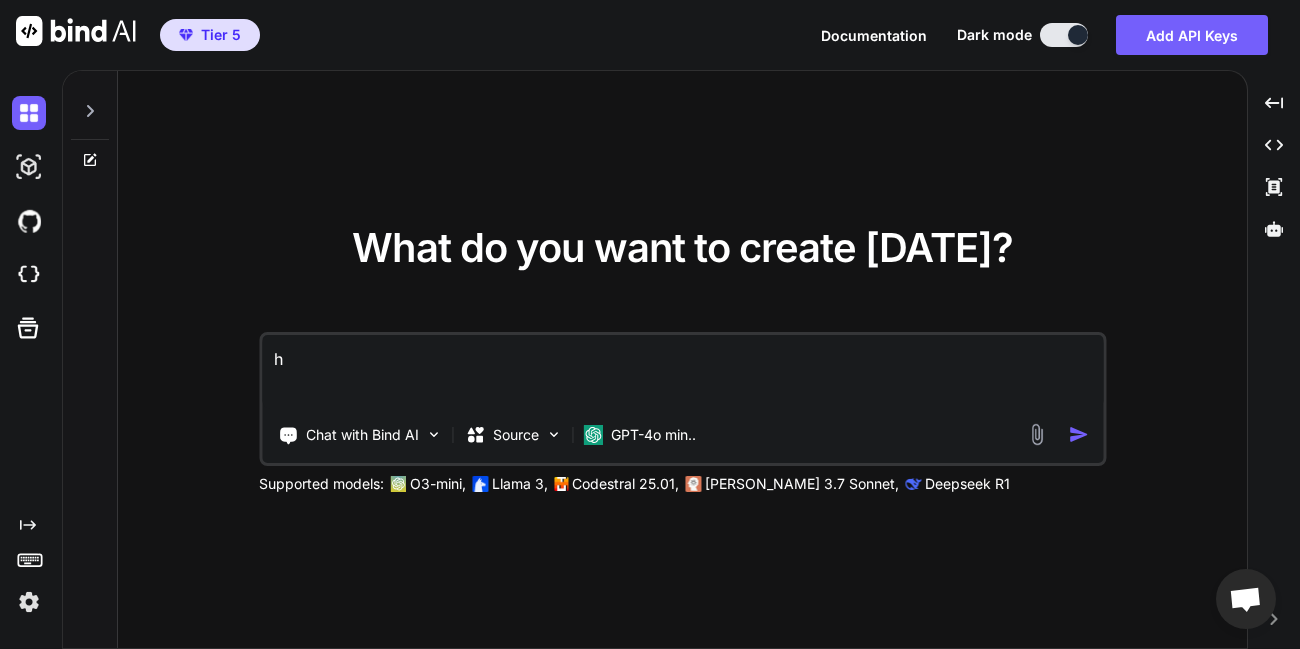 type on "hi" 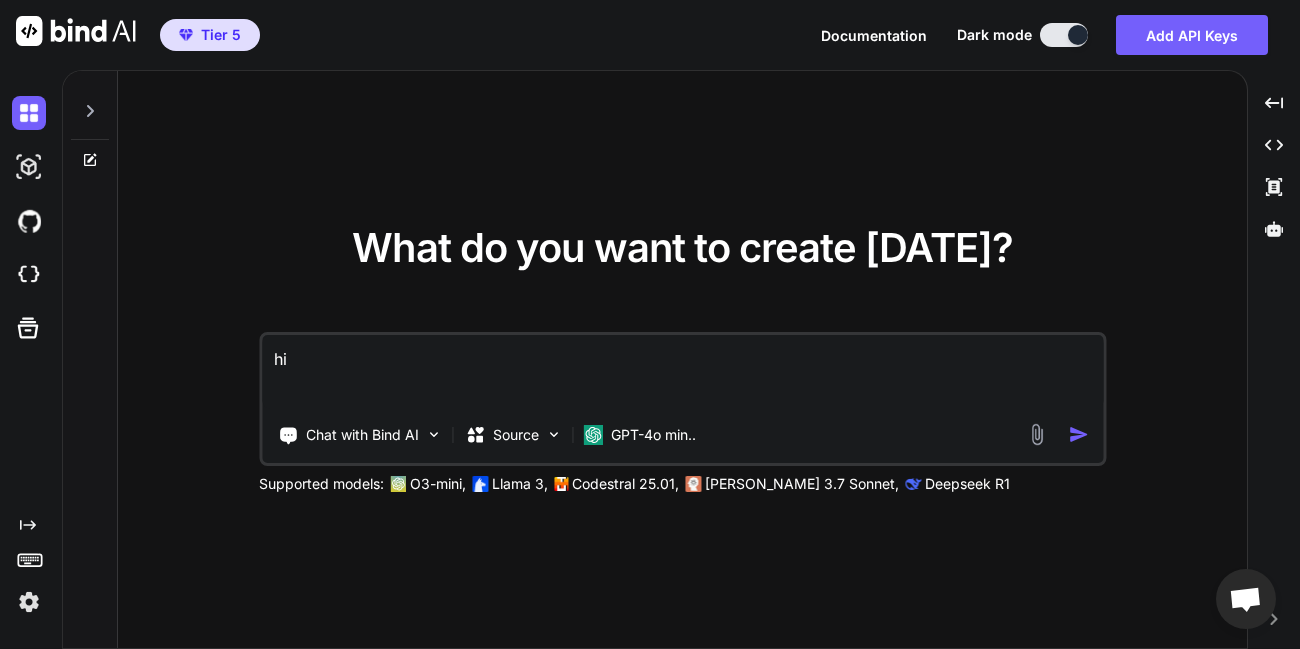 type on "x" 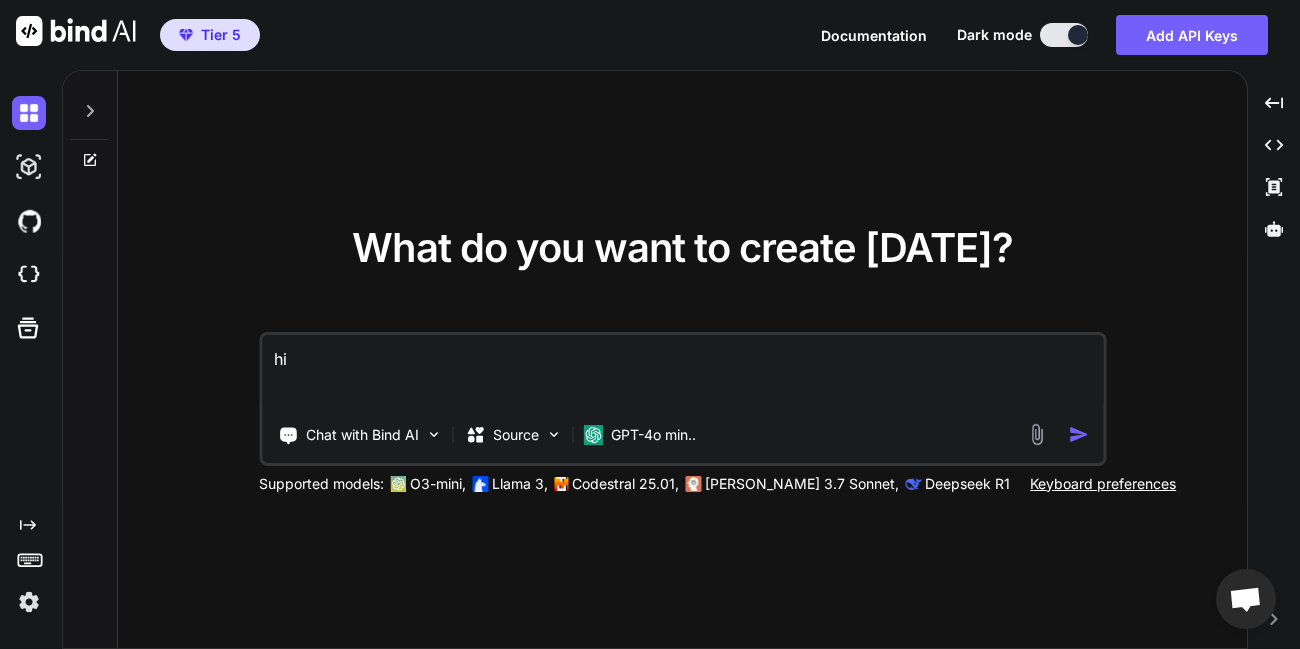 type on "hi" 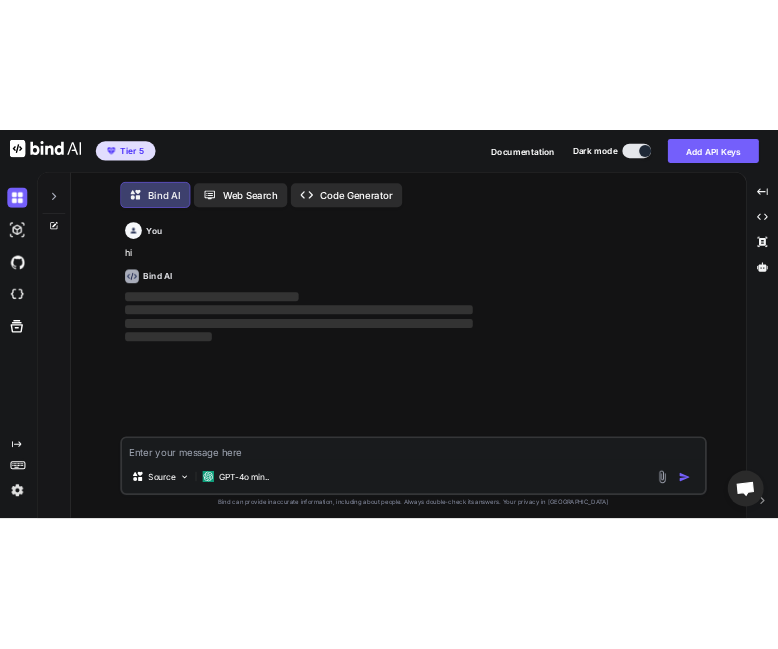 scroll, scrollTop: 10, scrollLeft: 0, axis: vertical 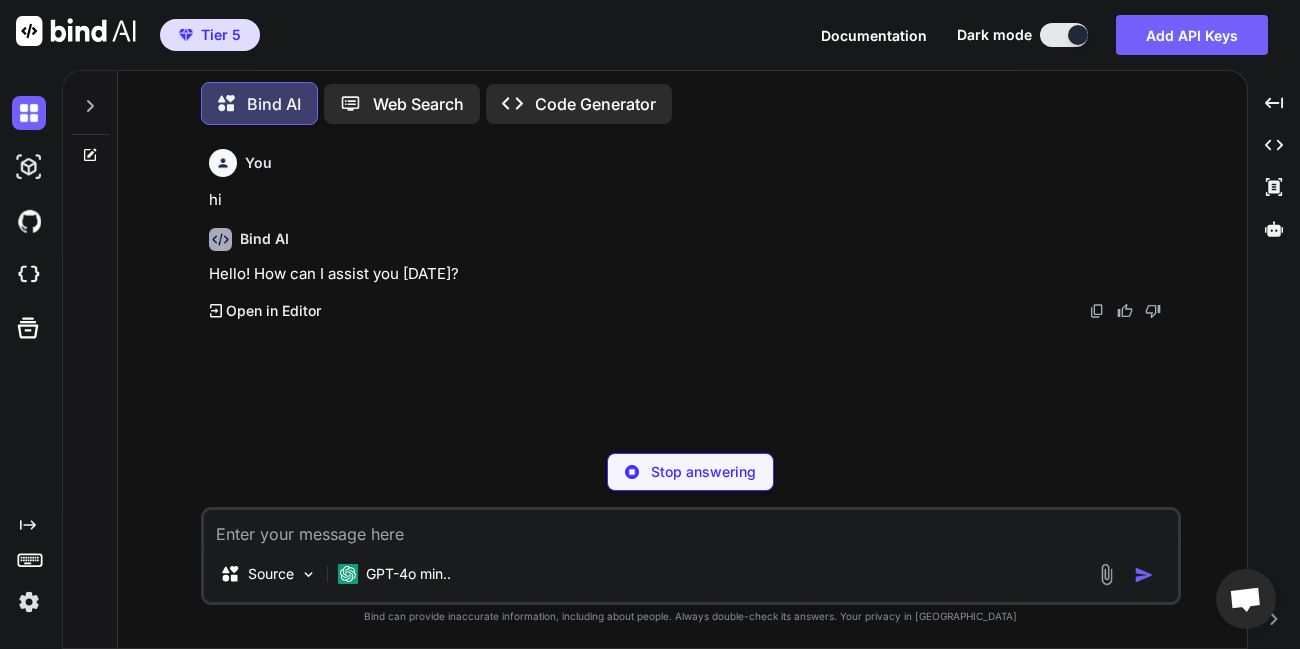 type on "x" 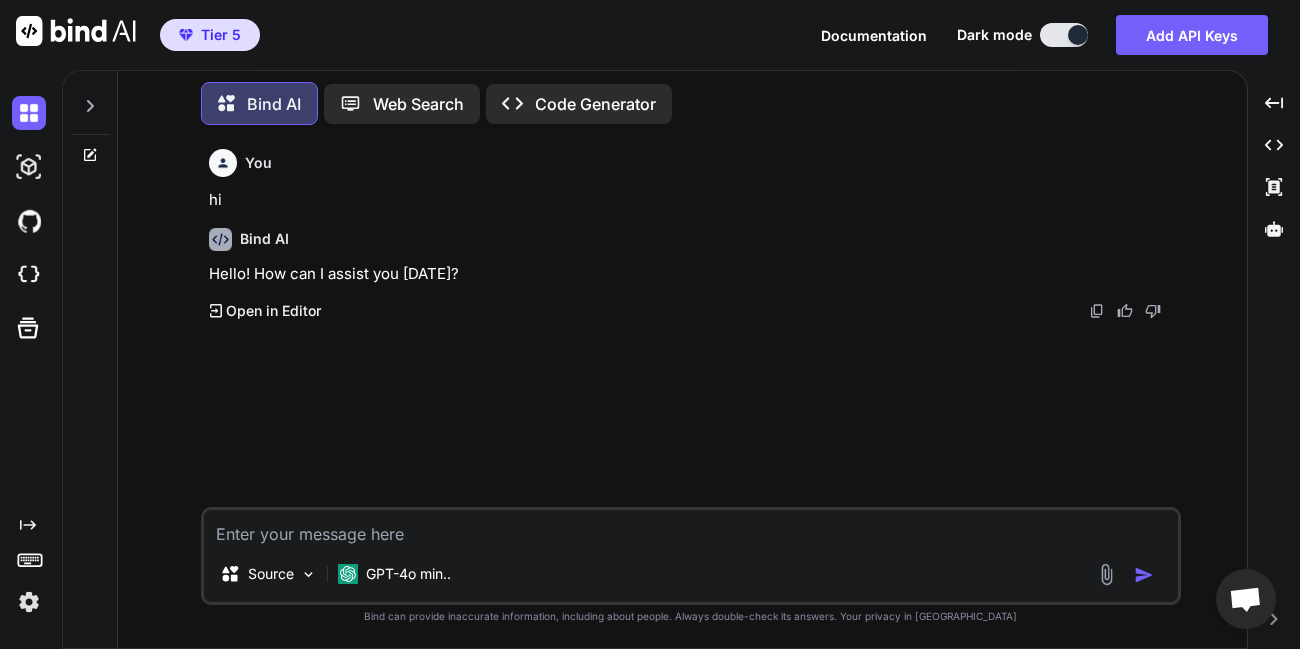 click on "Created with Pixso." 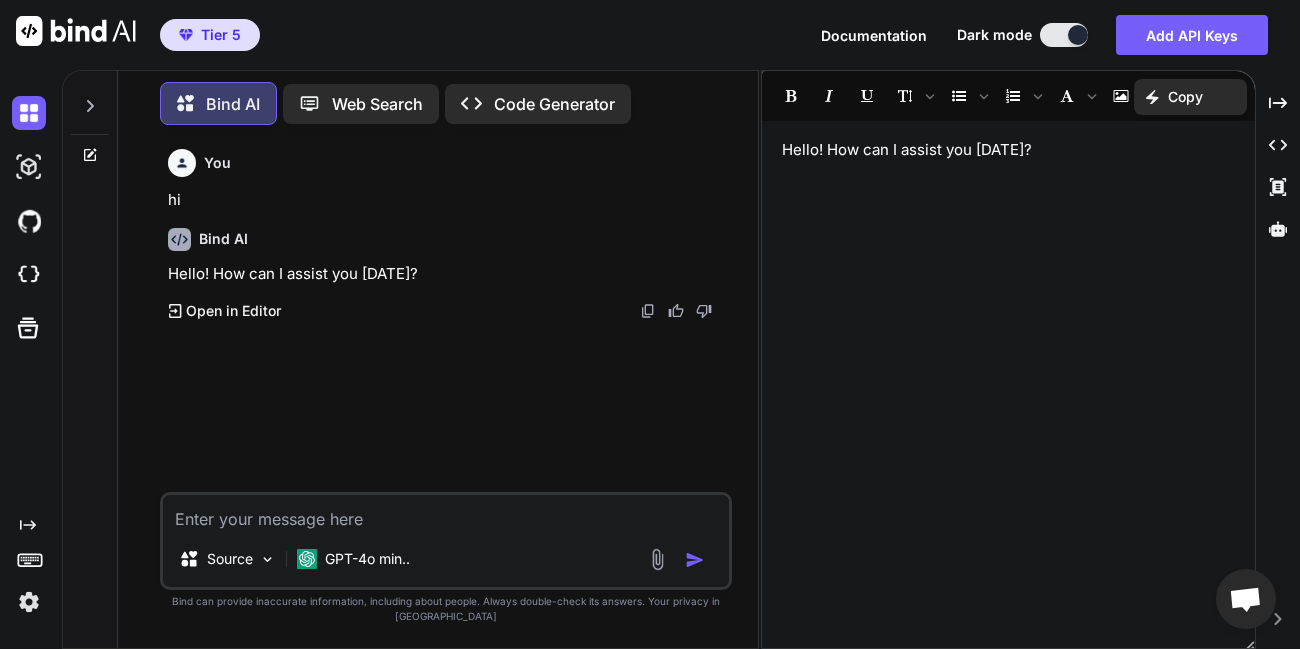 click on "Hello! How can I assist you today?" at bounding box center [1008, 150] 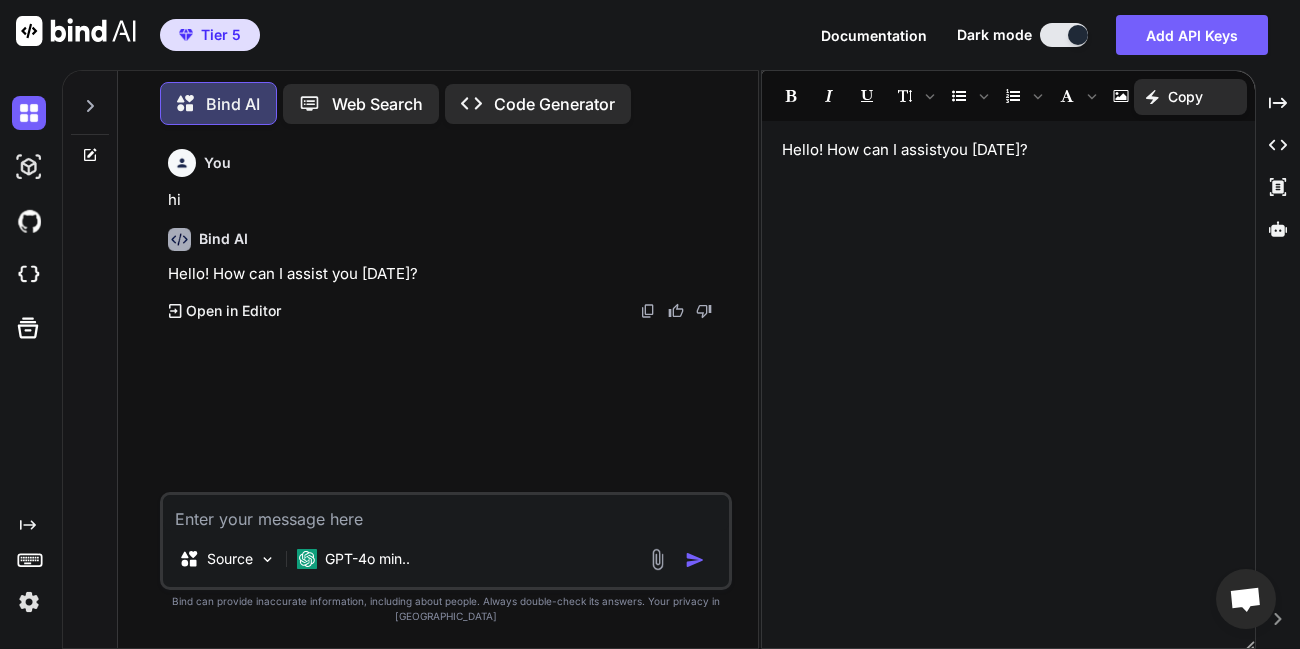 click on "Bind AI Hello! How can I assist you today? Created with Pixso. Open in Editor" at bounding box center [448, 267] 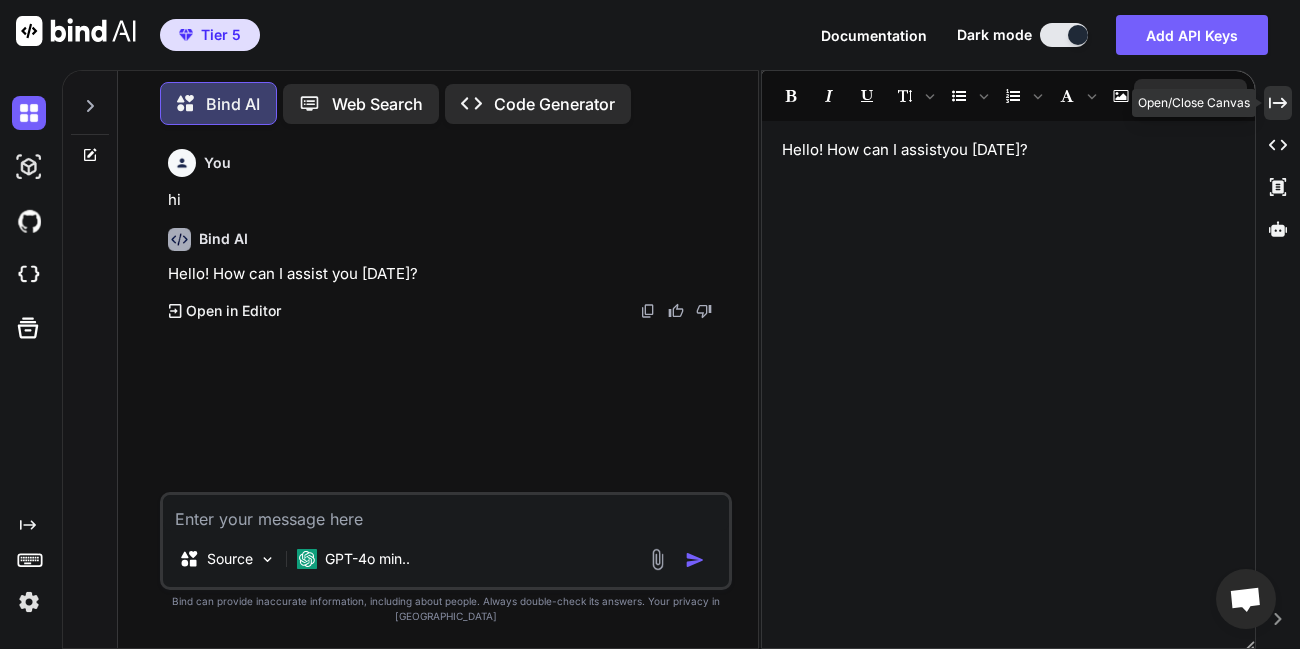 click on "Created with Pixso." 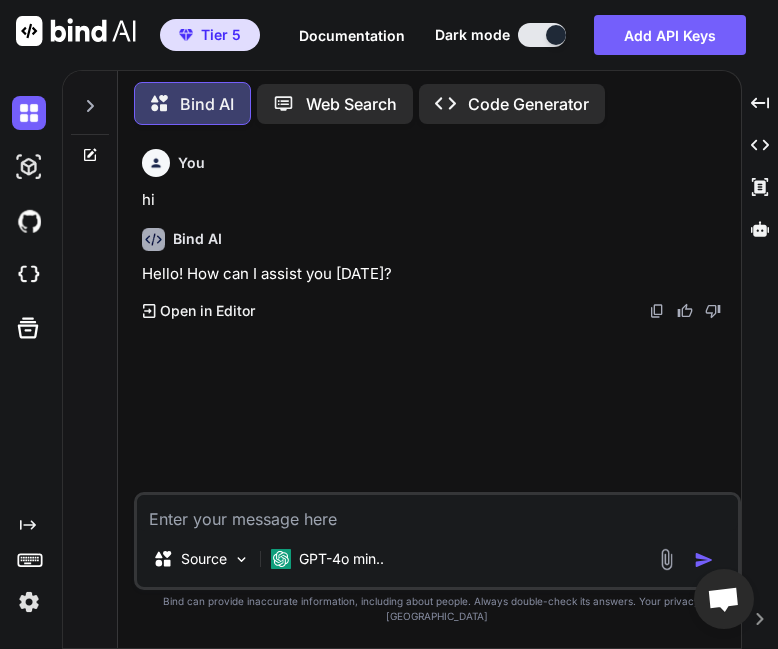 click at bounding box center (666, 559) 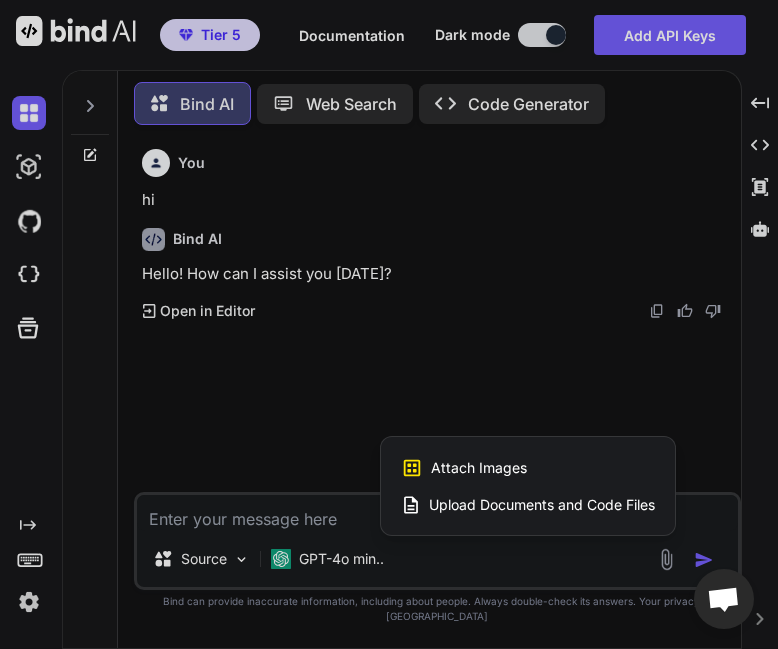 click on "Upload Documents and Code Files" at bounding box center (542, 505) 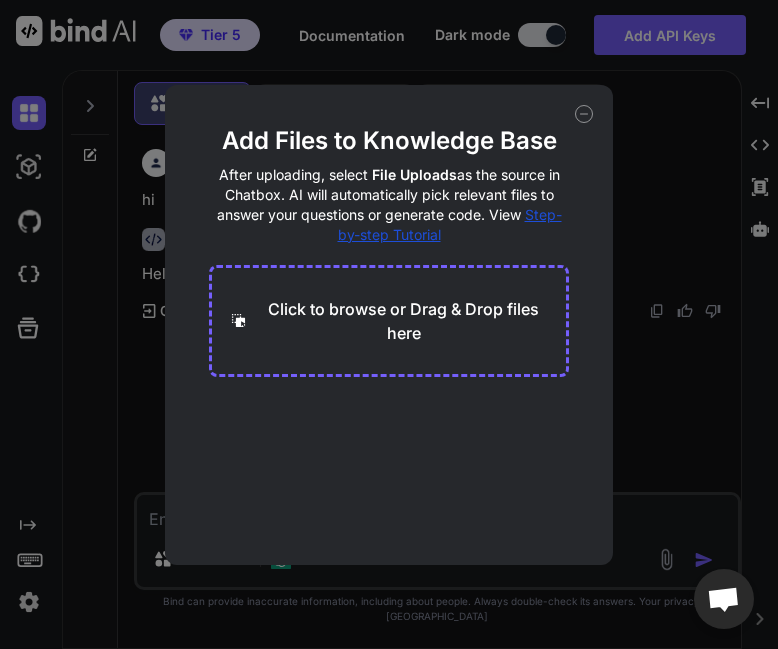 click on "Click to browse or Drag & Drop files here" at bounding box center [403, 321] 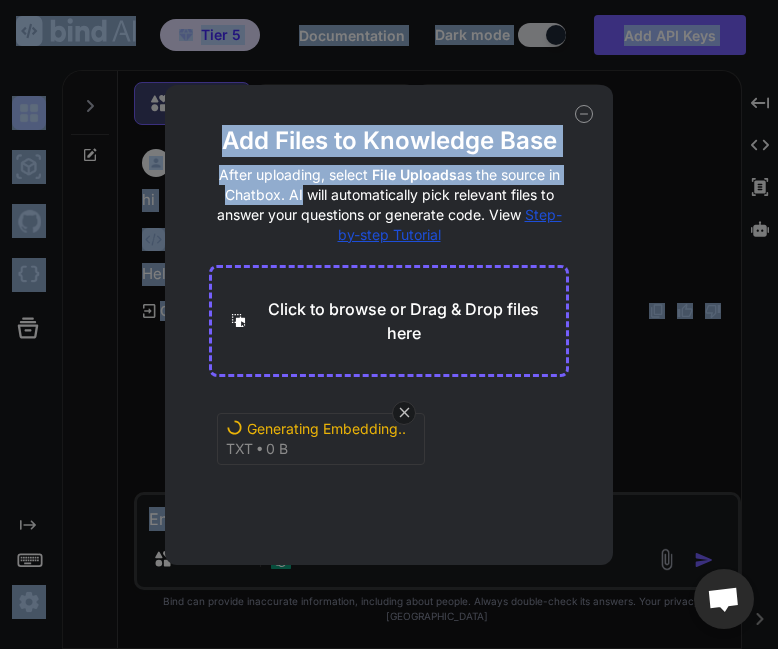 drag, startPoint x: 298, startPoint y: 186, endPoint x: 77, endPoint y: -60, distance: 330.6917 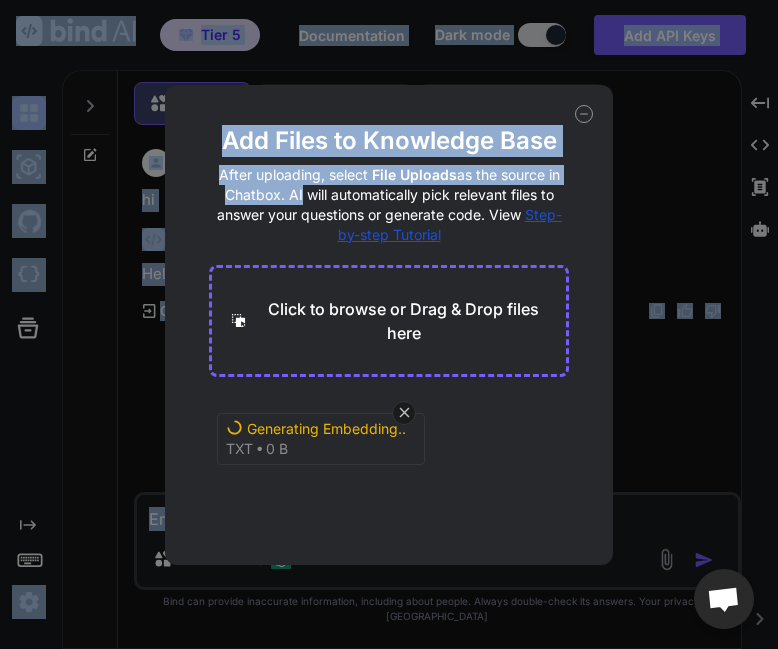 click on "Add Files to Knowledge Base After uploading, select   File Uploads  as the source in Chatbox. AI will automatically pick relevant files to answer your questions or generate code. View   Step-by-step Tutorial Click to browse or Drag & Drop files here Generating Embedding... txt 0 B" at bounding box center (389, 324) 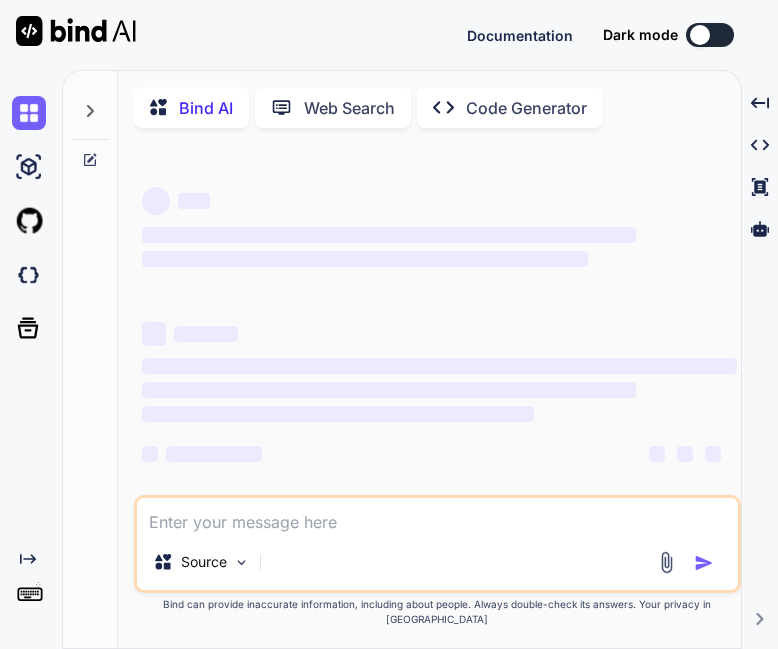 scroll, scrollTop: 0, scrollLeft: 0, axis: both 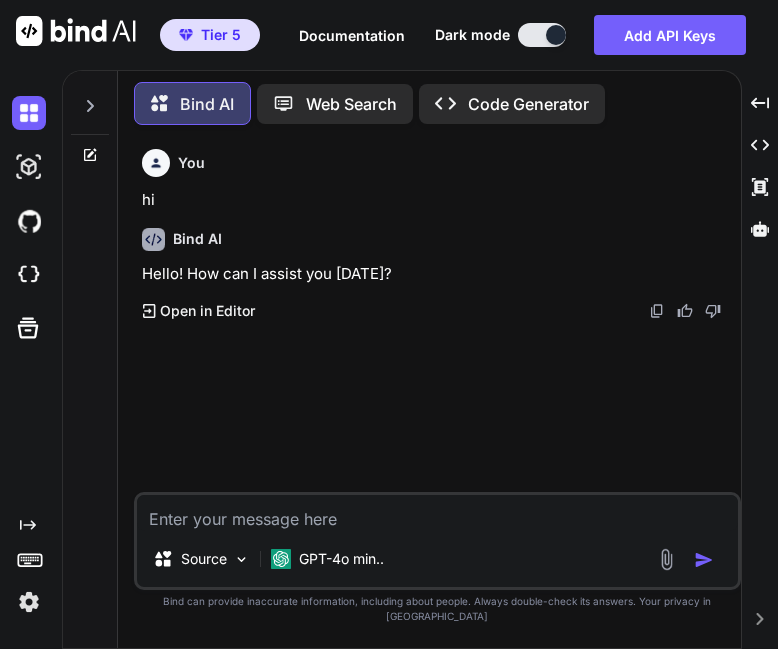 type on "x" 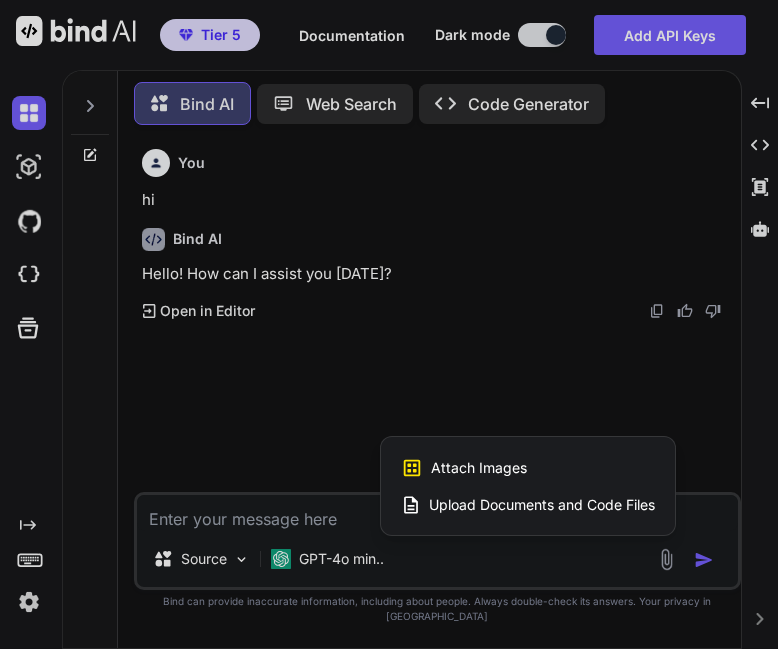click on "Upload Documents and Code Files" at bounding box center (542, 505) 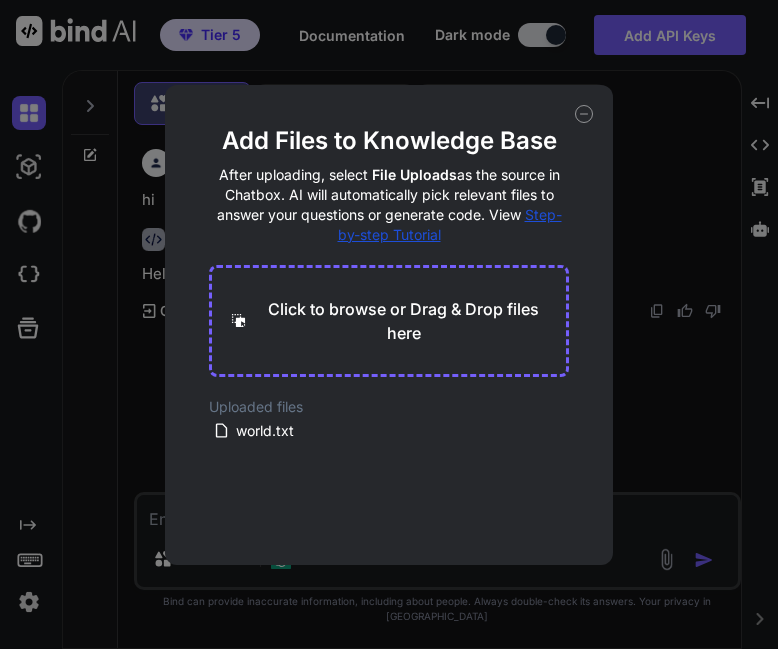 click on "Click to browse or Drag & Drop files here" at bounding box center (403, 321) 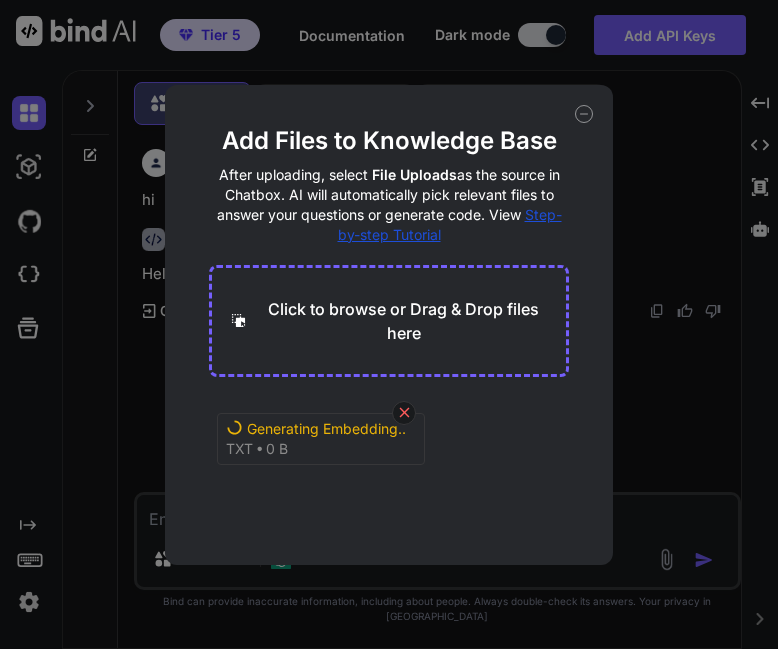 click 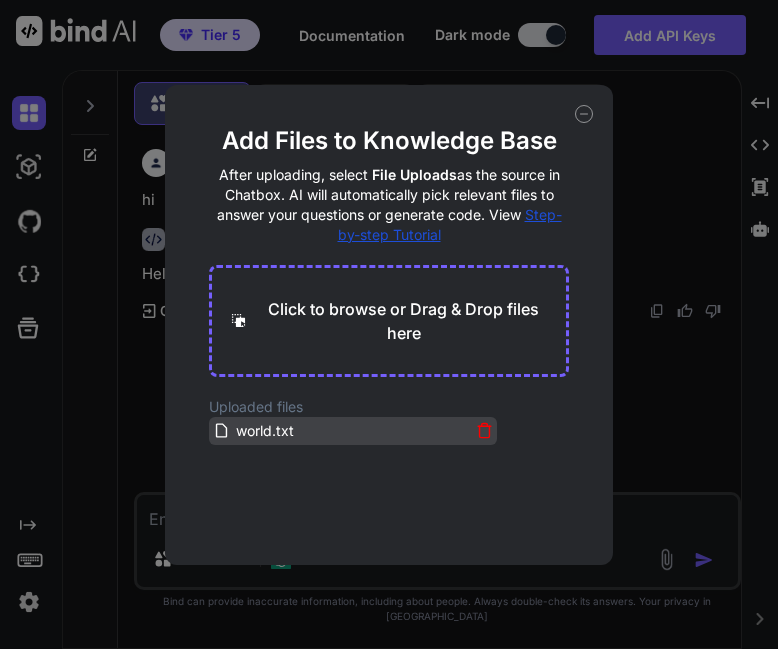 click 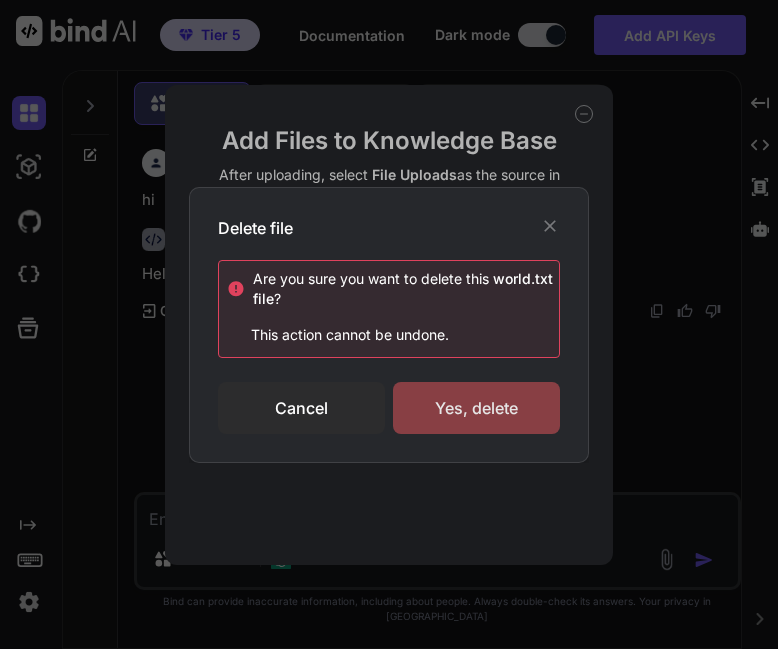 click on "Yes, delete" at bounding box center (476, 408) 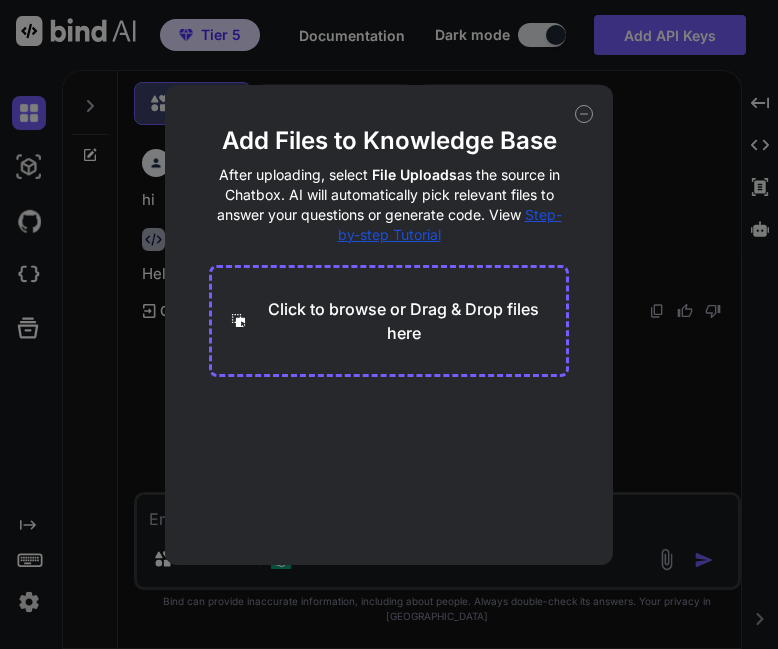 click on "Click to browse or Drag & Drop files here" at bounding box center (403, 321) 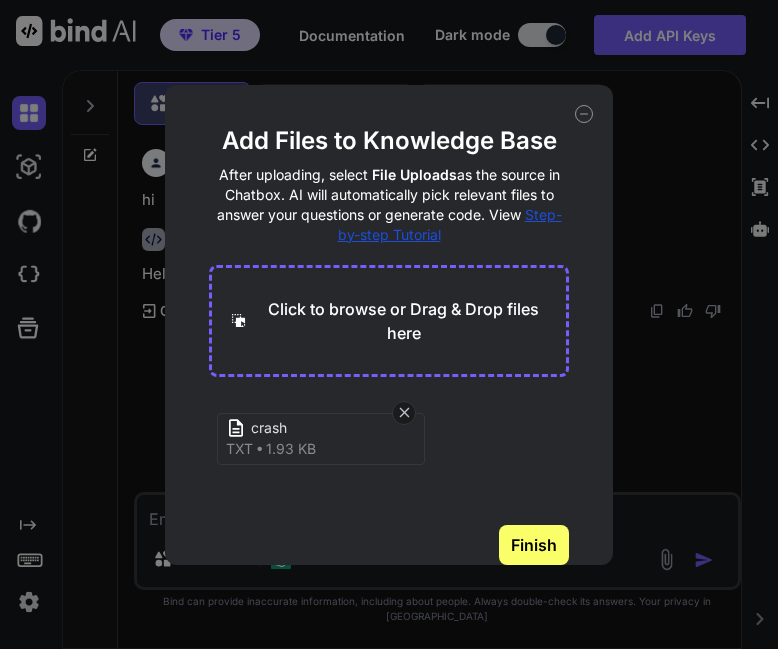 click on "Finish" at bounding box center [534, 545] 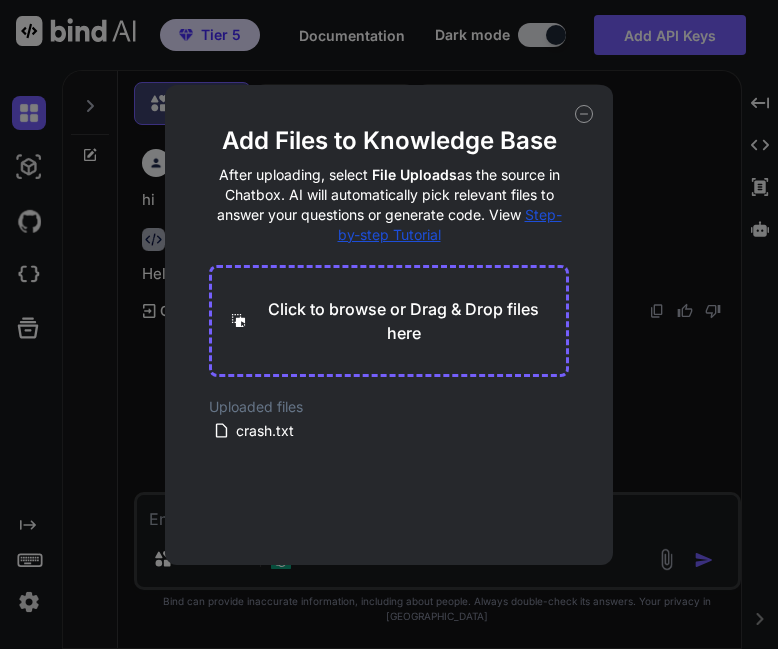 click on "Add Files to Knowledge Base After uploading, select   File Uploads  as the source in Chatbox. AI will automatically pick relevant files to answer your questions or generate code. View   Step-by-step Tutorial Click to browse or Drag & Drop files here Uploaded files crash.txt" at bounding box center [389, 324] 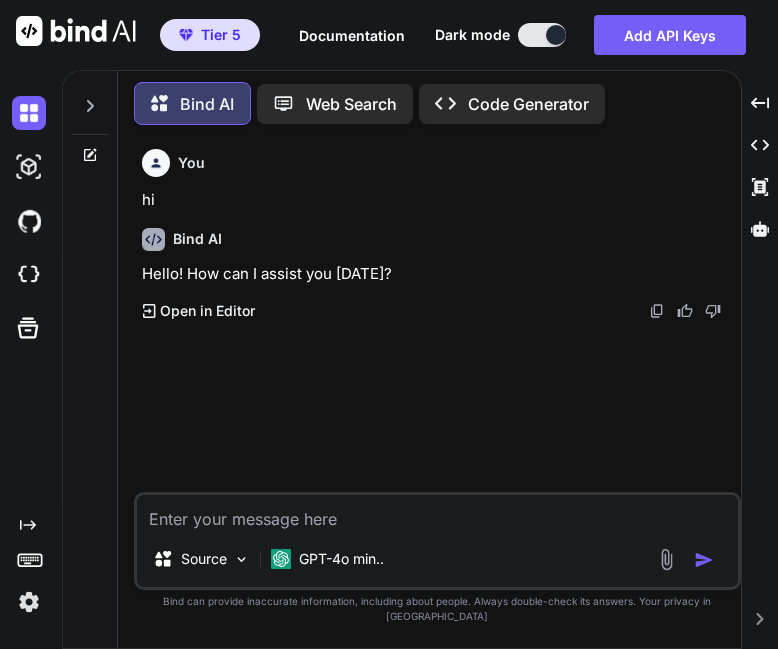 click at bounding box center (437, 513) 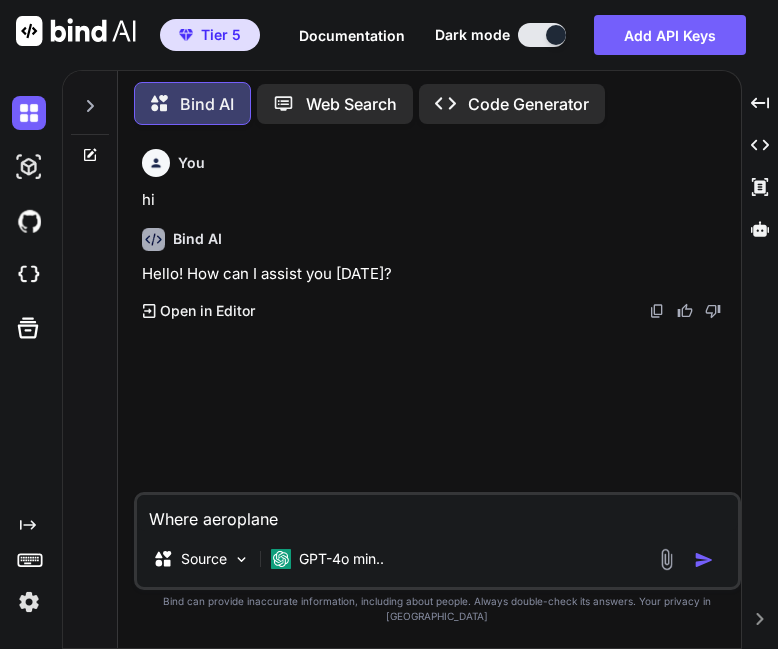 click on "Where aeroplane" at bounding box center [437, 513] 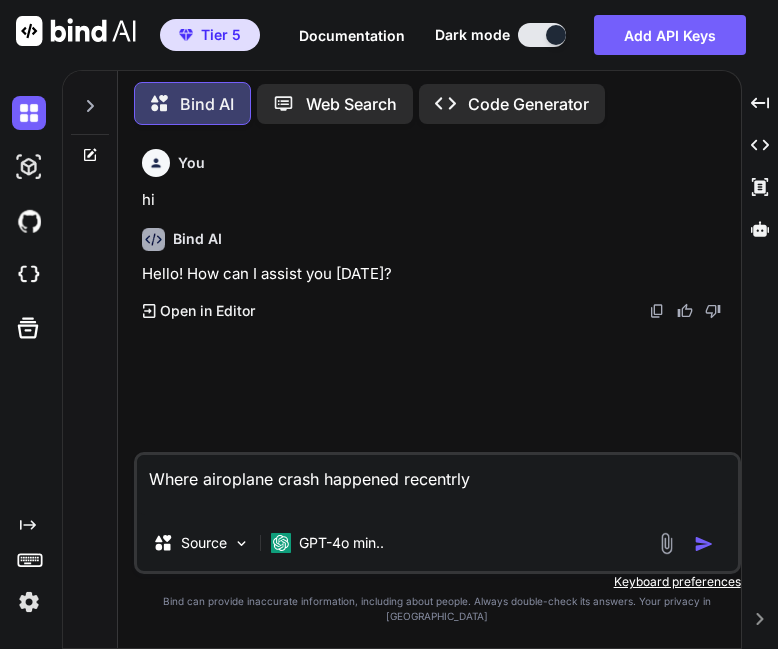 click on "Where airoplane crash happened recentrly" at bounding box center (437, 485) 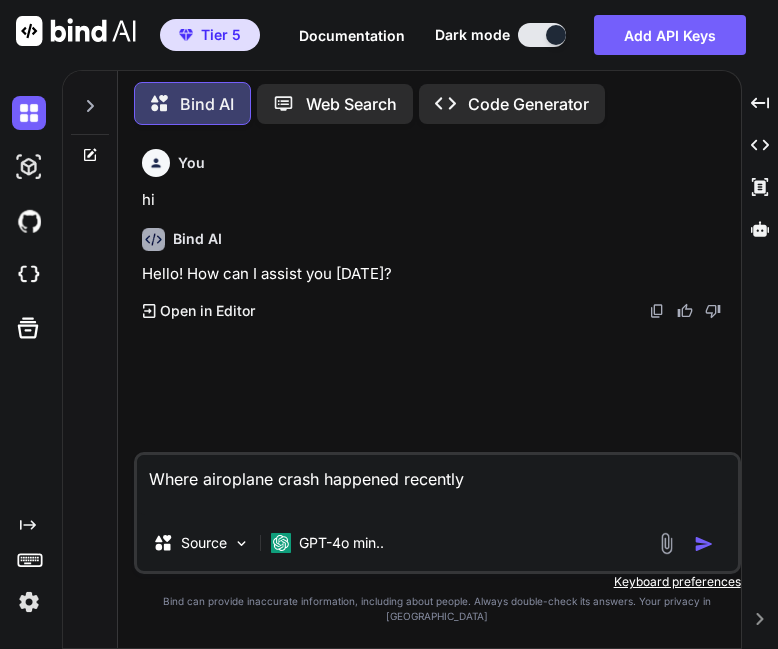 type on "Where airoplane crash happened recently" 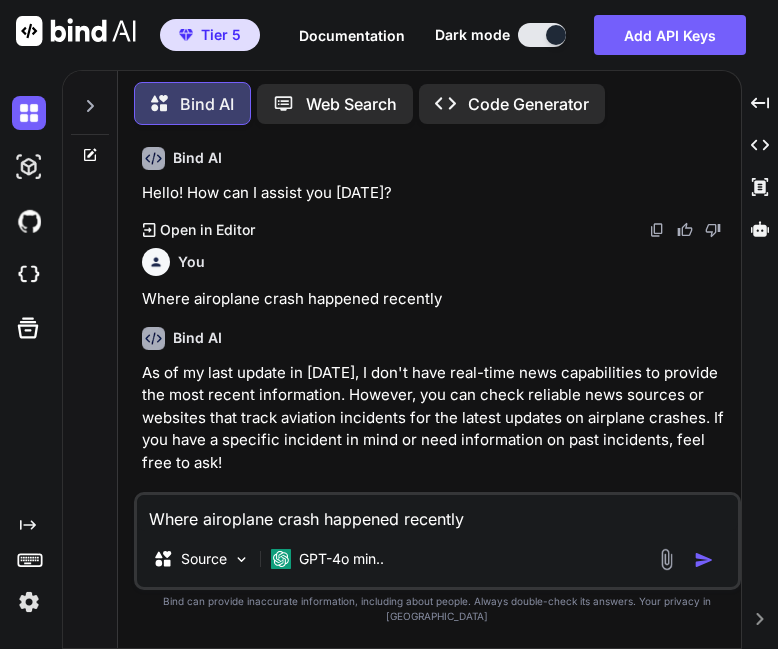 scroll, scrollTop: 84, scrollLeft: 0, axis: vertical 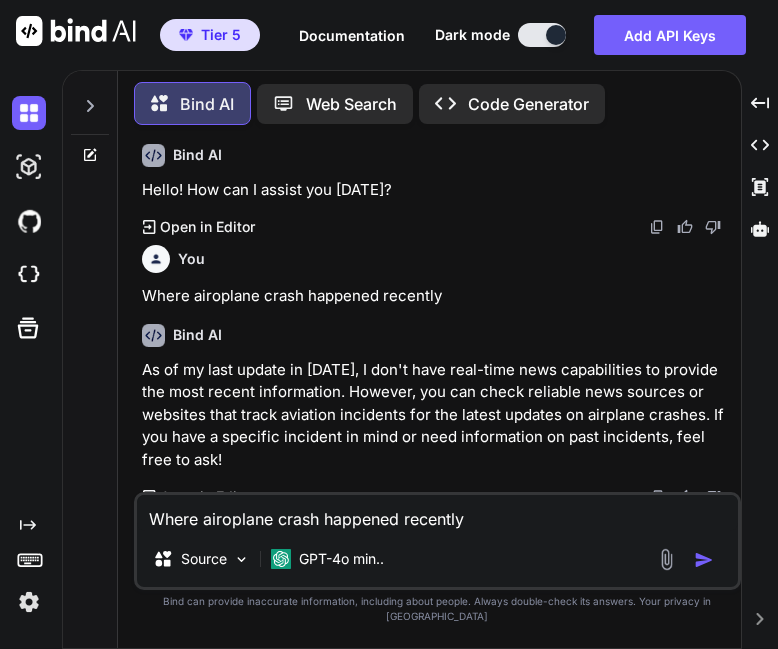 click on "Source   GPT-4o min.." at bounding box center (437, 563) 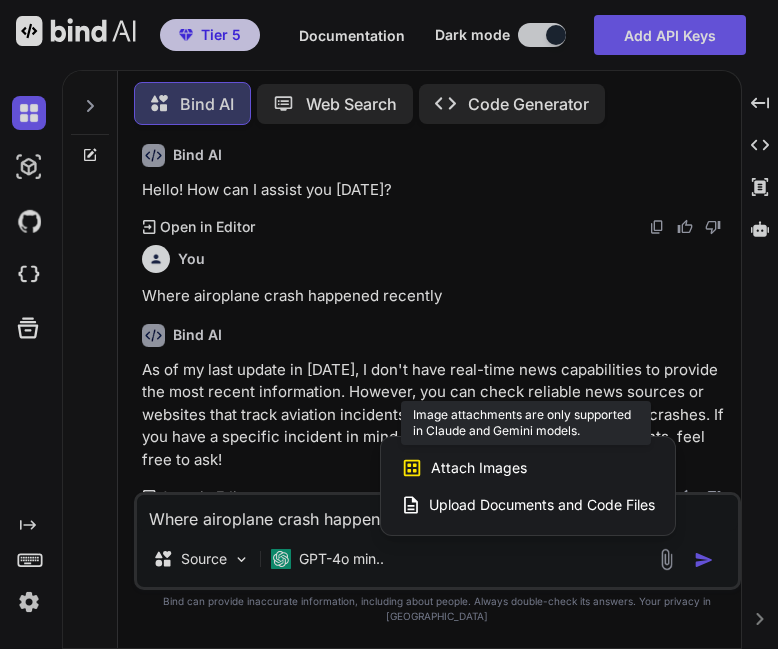 click on "Attach Images Image attachments are only supported in Claude and Gemini models." at bounding box center (528, 468) 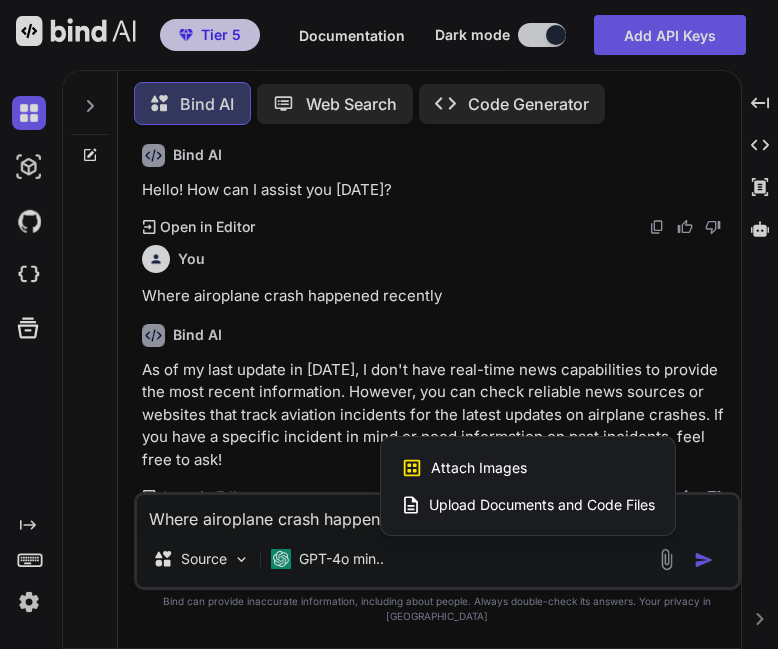 click on "Upload Documents and Code Files" at bounding box center [542, 505] 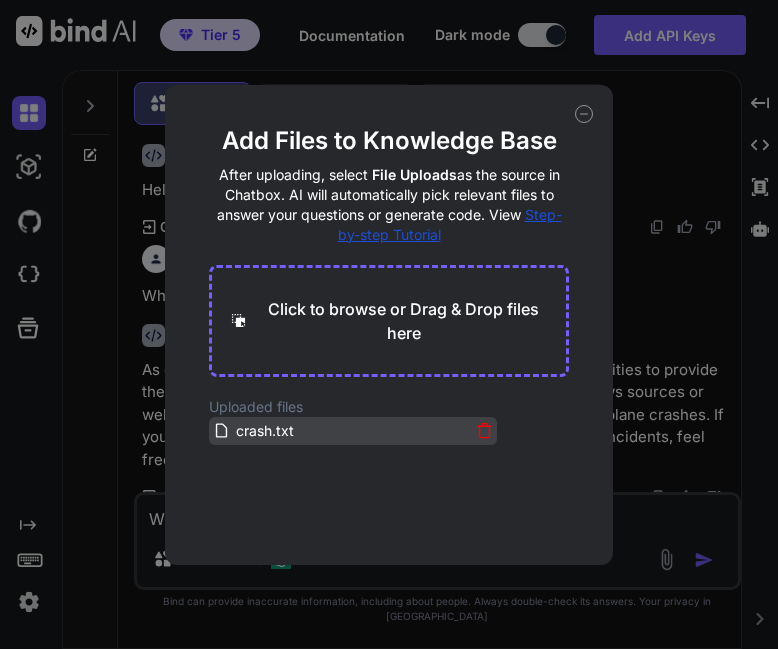 click 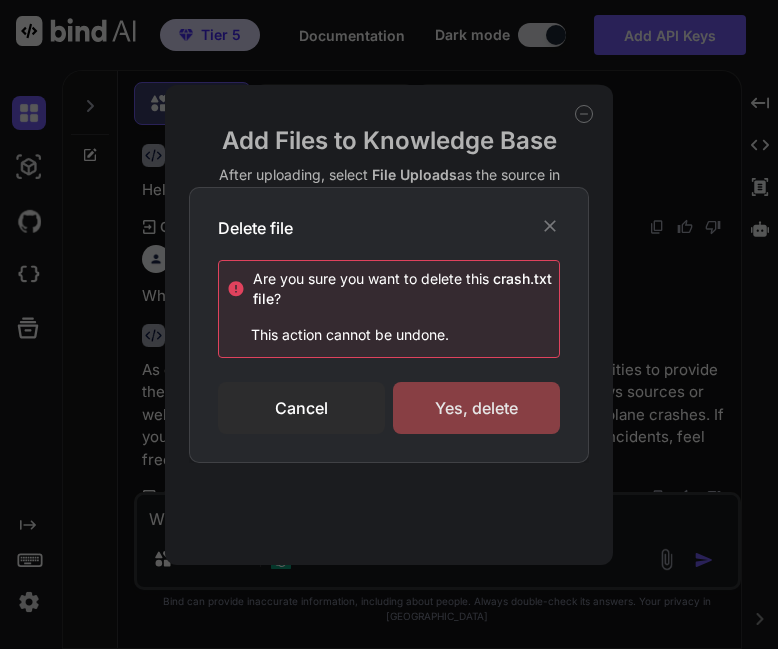 click on "Yes, delete" at bounding box center (476, 408) 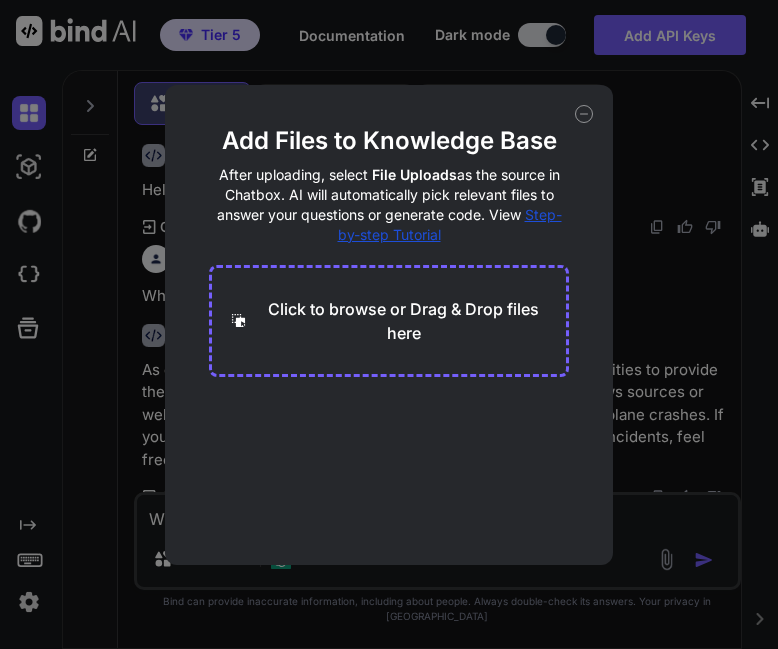 click 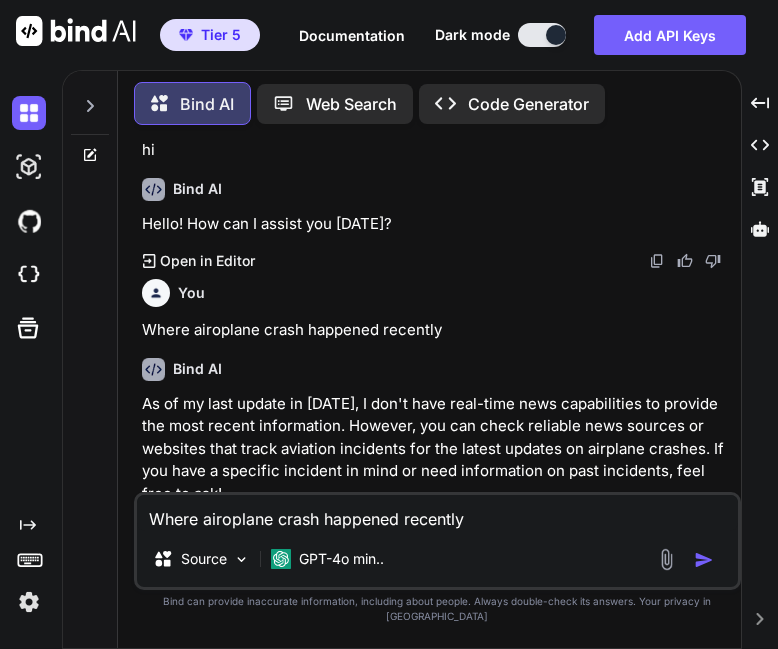 scroll, scrollTop: 84, scrollLeft: 0, axis: vertical 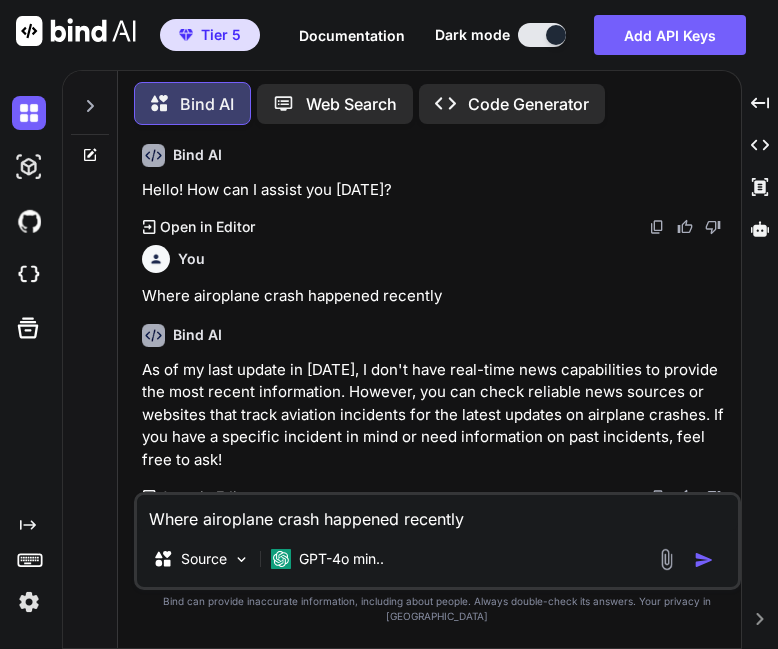 click at bounding box center [666, 559] 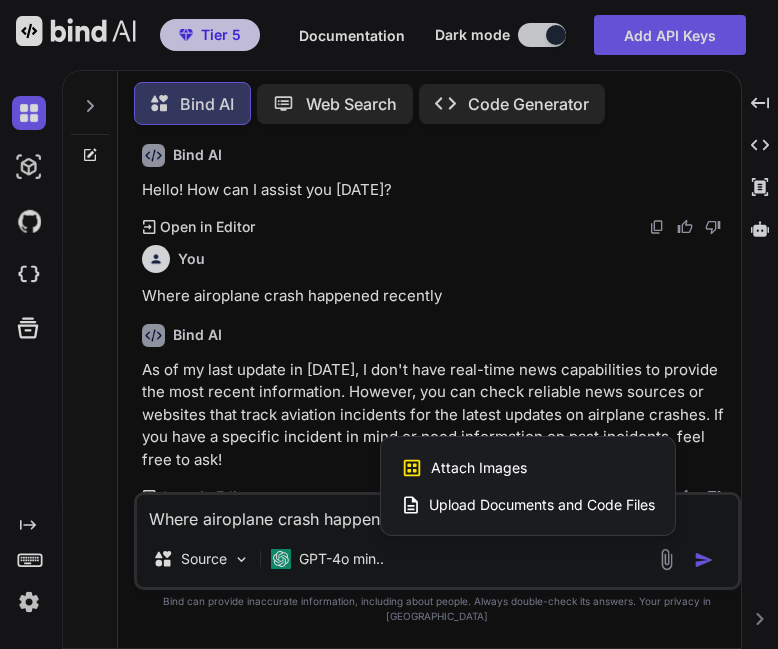click on "Upload Documents and Code Files" at bounding box center (528, 505) 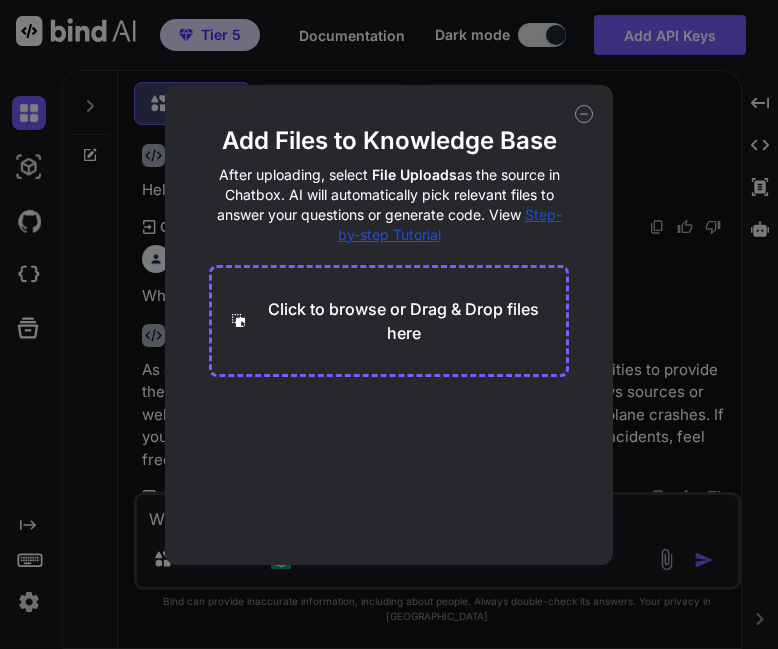 click on "Click to browse or Drag & Drop files here" at bounding box center [403, 321] 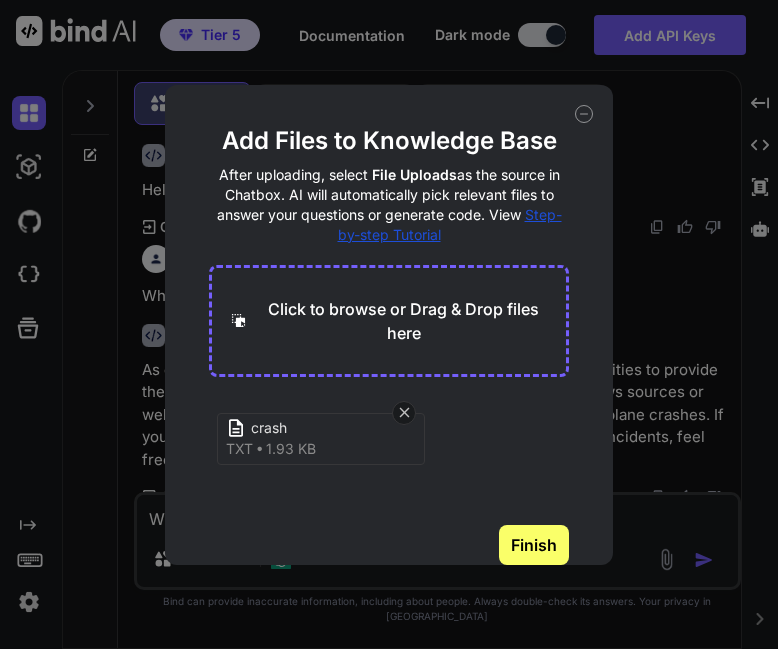 click on "Finish" at bounding box center [534, 545] 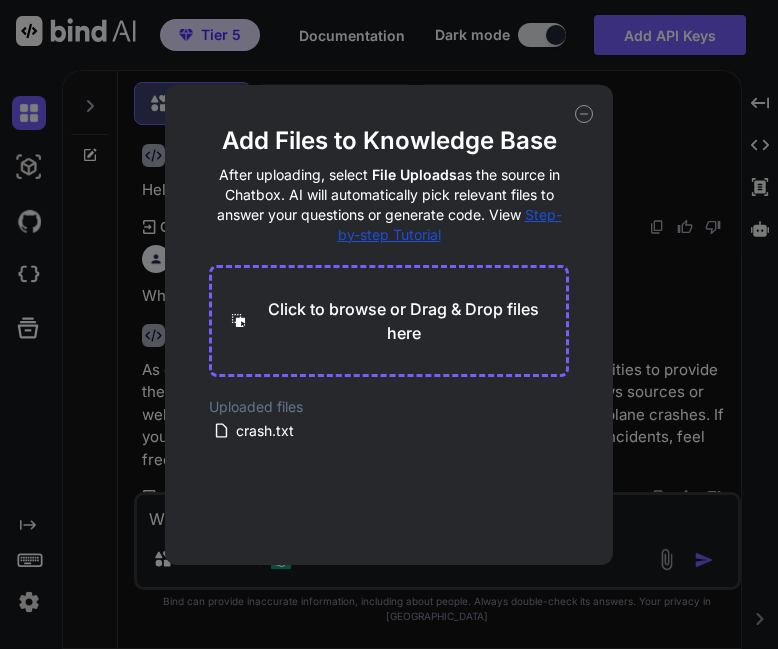 click on "Step-by-step Tutorial" at bounding box center (450, 224) 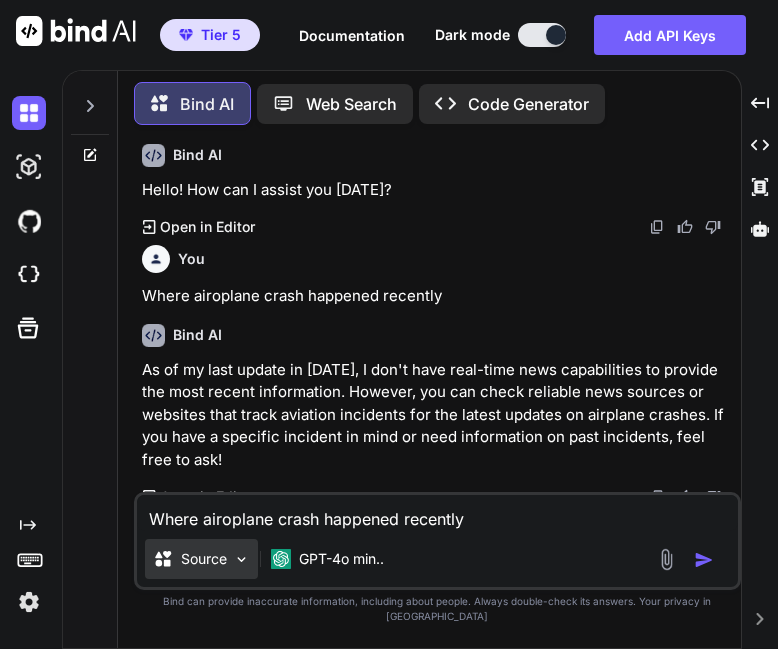 click on "Source" at bounding box center [204, 559] 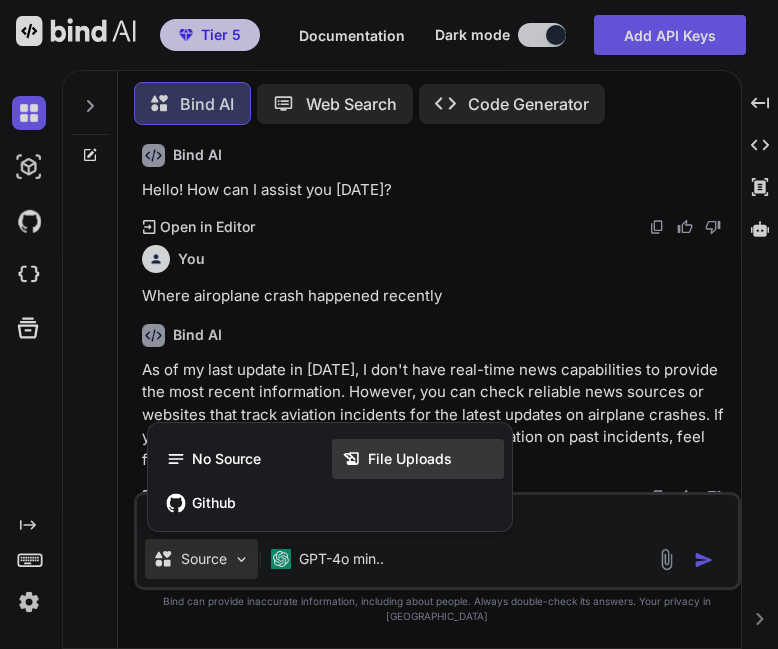 click at bounding box center (355, 459) 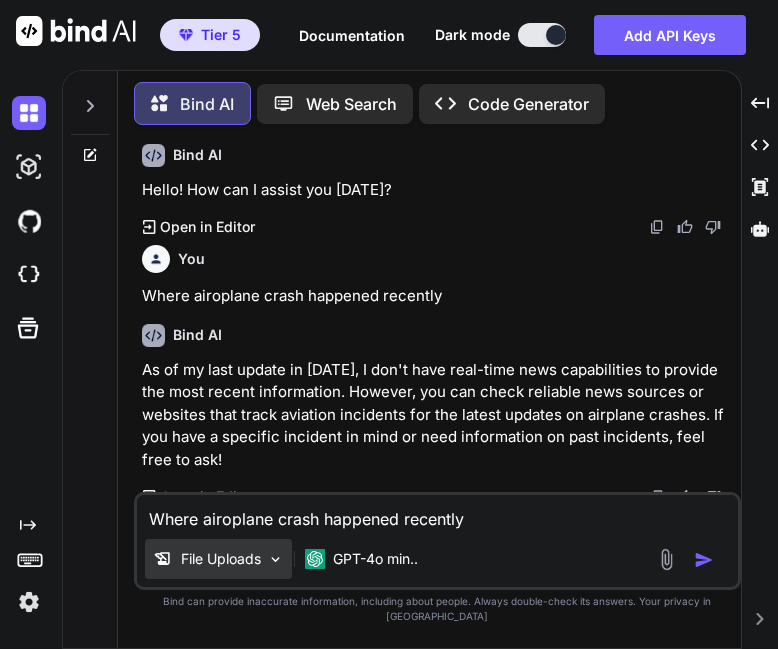 click on "File Uploads" at bounding box center [218, 559] 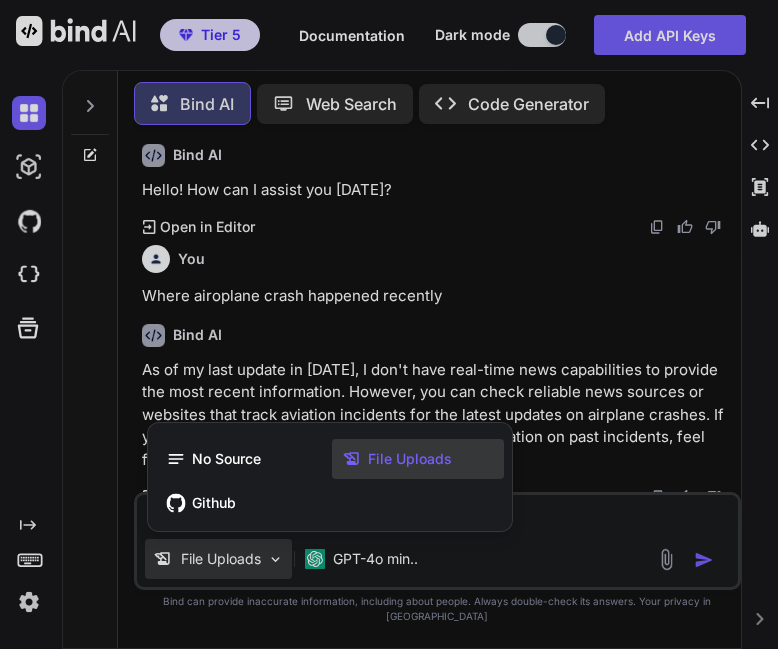 click at bounding box center (389, 324) 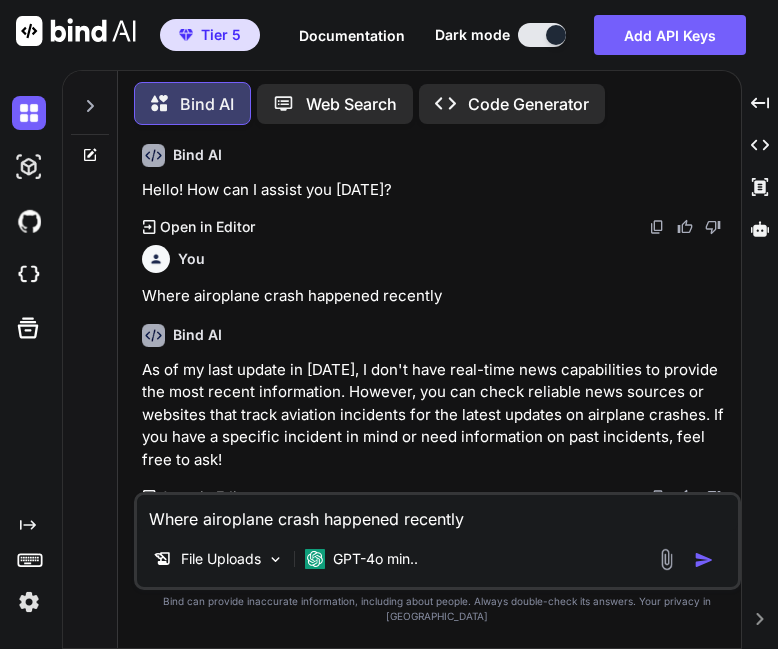 click on "Where airoplane crash happened recently" at bounding box center (437, 513) 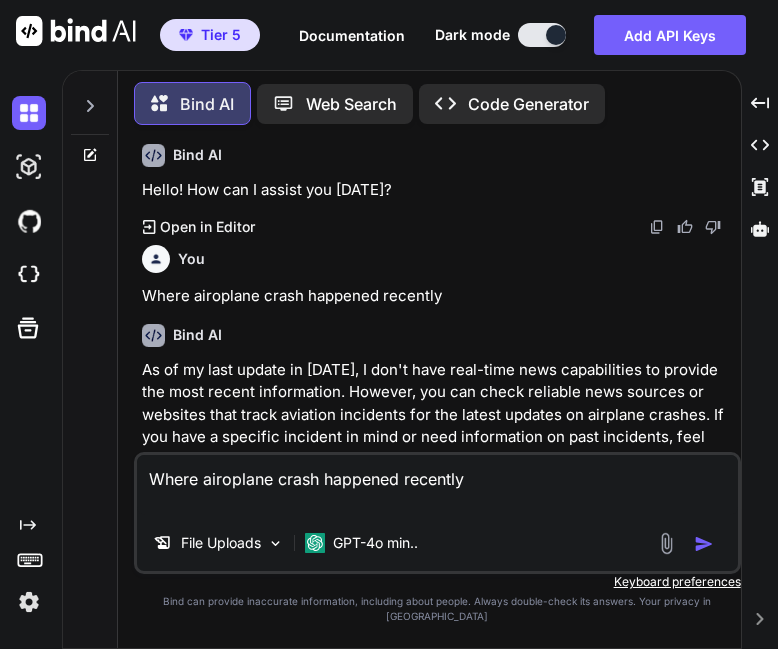 type on "Where airoplane crash happened recently" 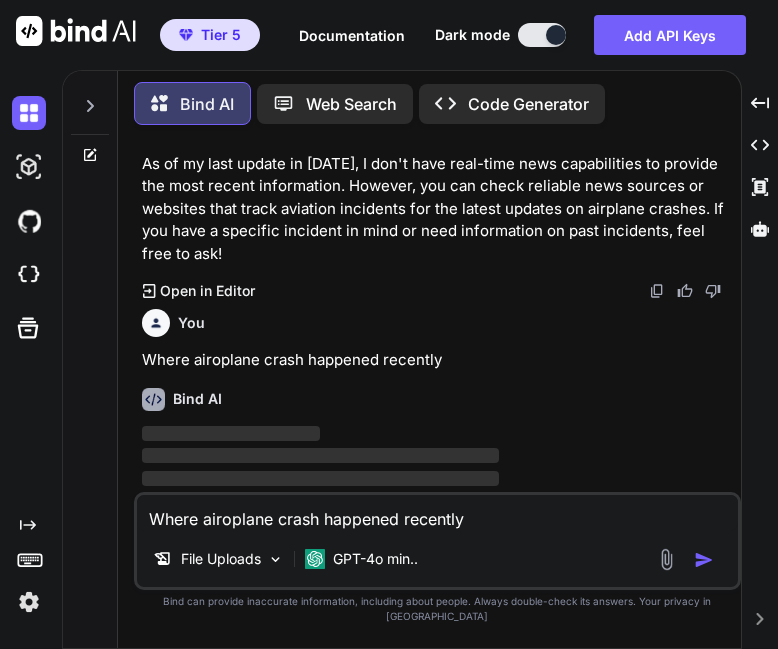 scroll, scrollTop: 296, scrollLeft: 0, axis: vertical 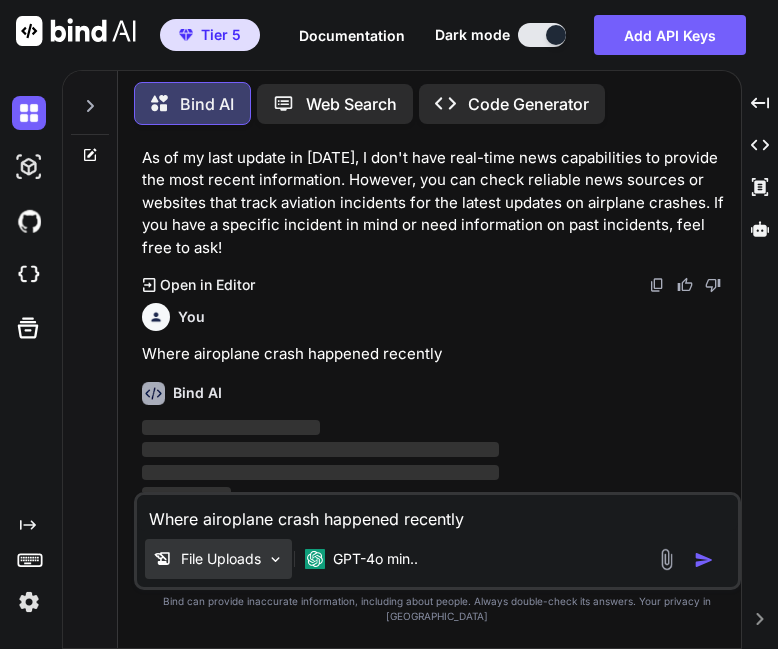 click at bounding box center [275, 559] 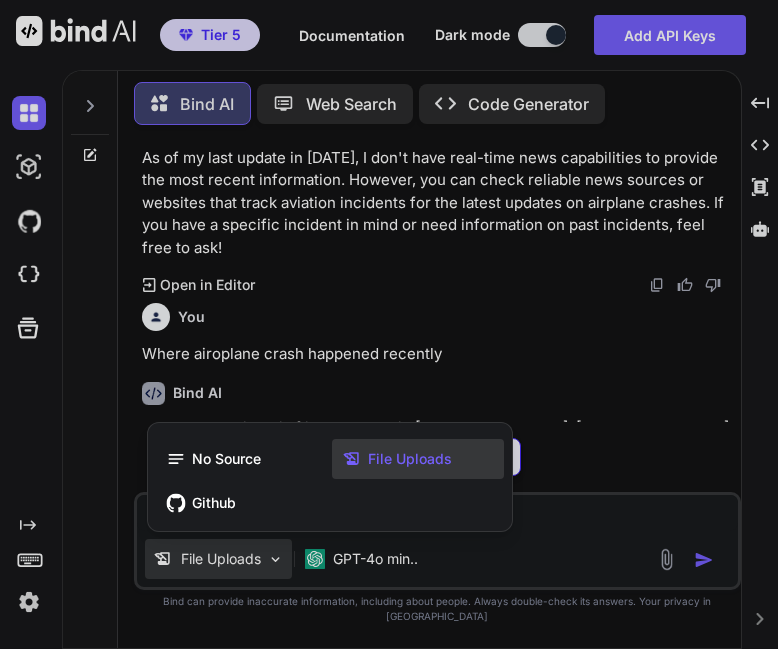 click at bounding box center (389, 324) 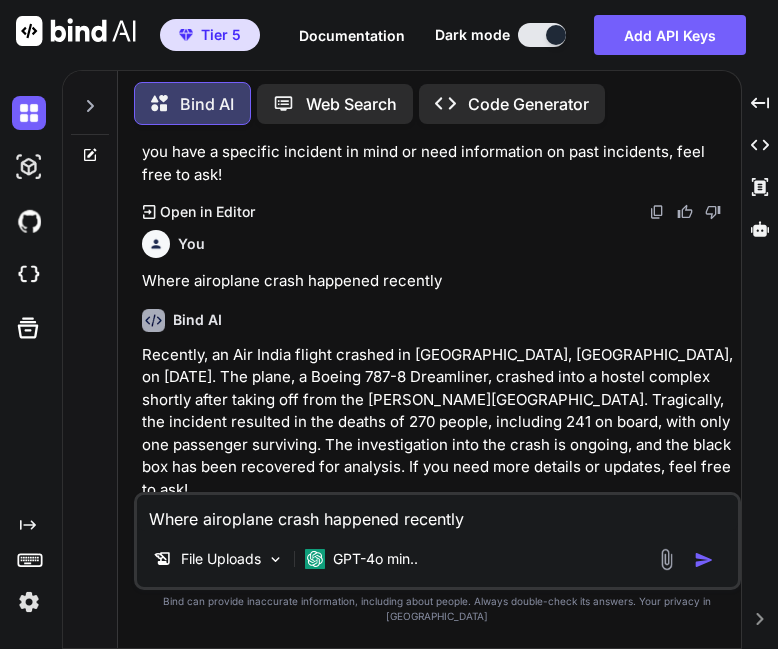 scroll, scrollTop: 399, scrollLeft: 0, axis: vertical 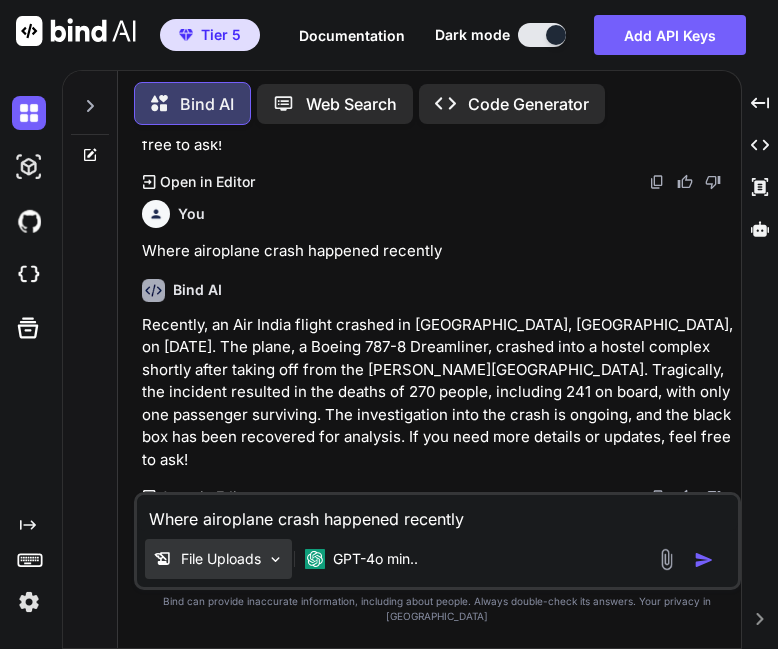 click on "File Uploads" at bounding box center [221, 559] 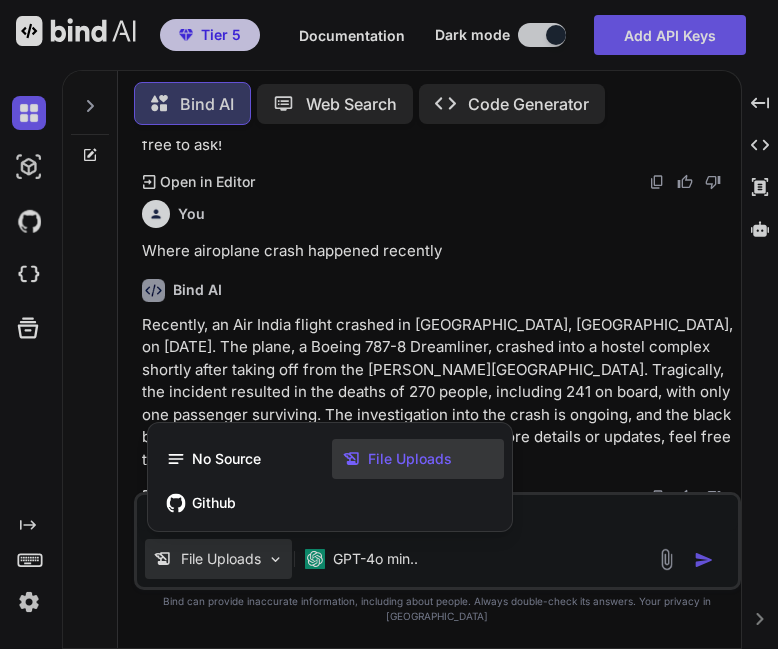 click at bounding box center (389, 324) 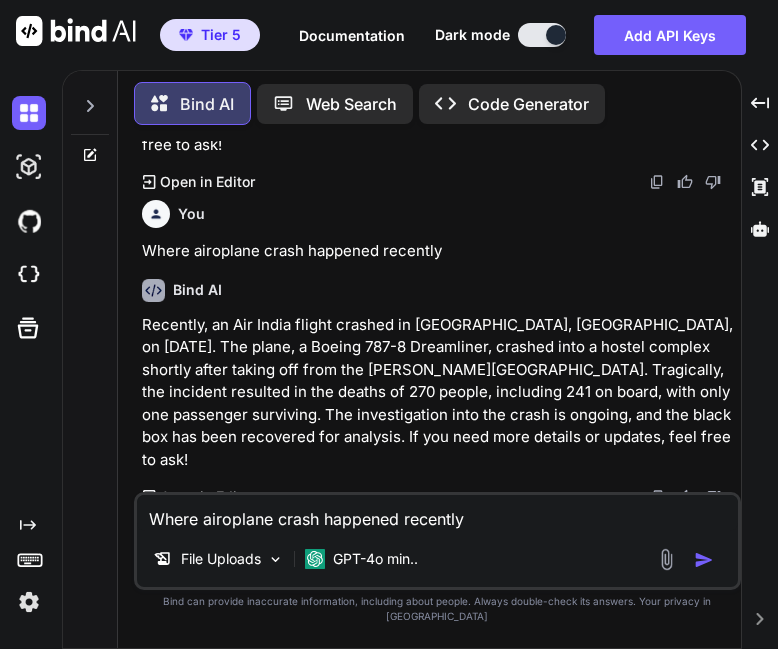 click at bounding box center (666, 559) 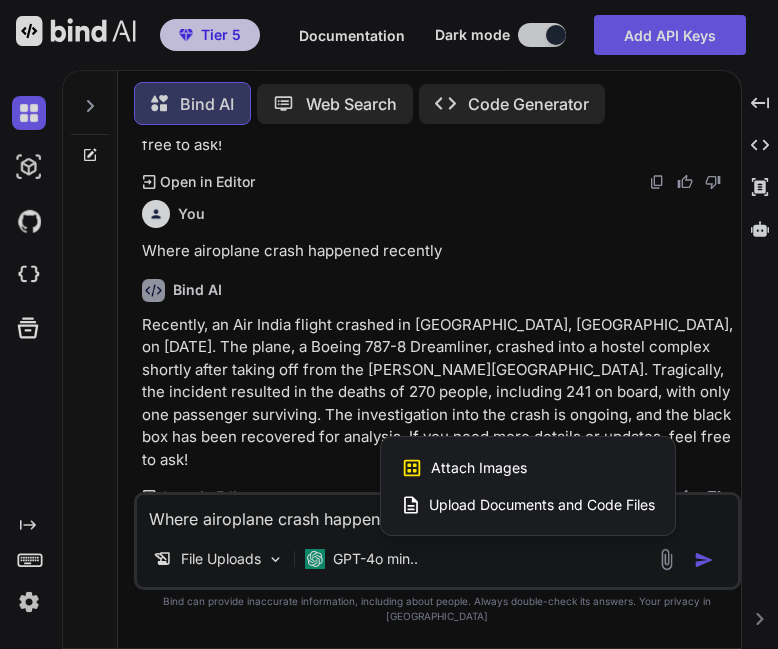 click on "Upload Documents and Code Files" at bounding box center [542, 505] 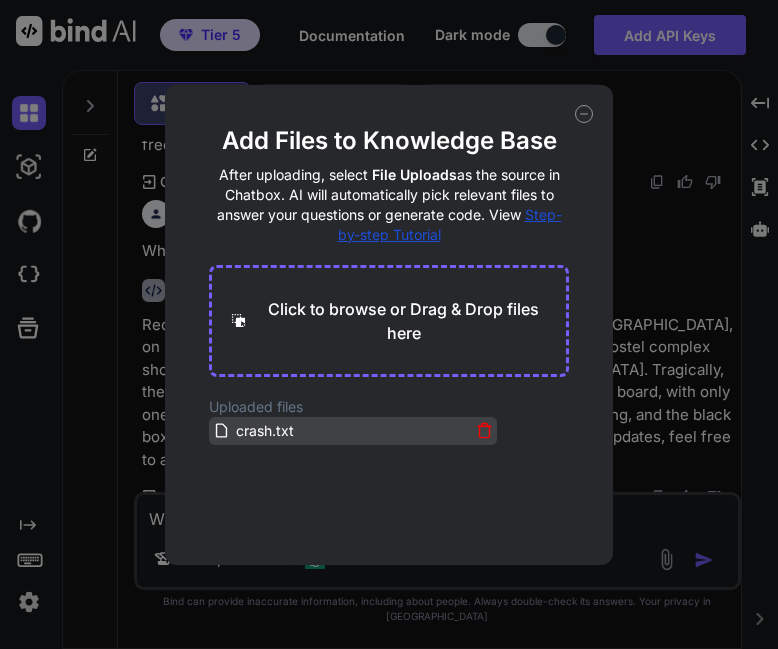 click 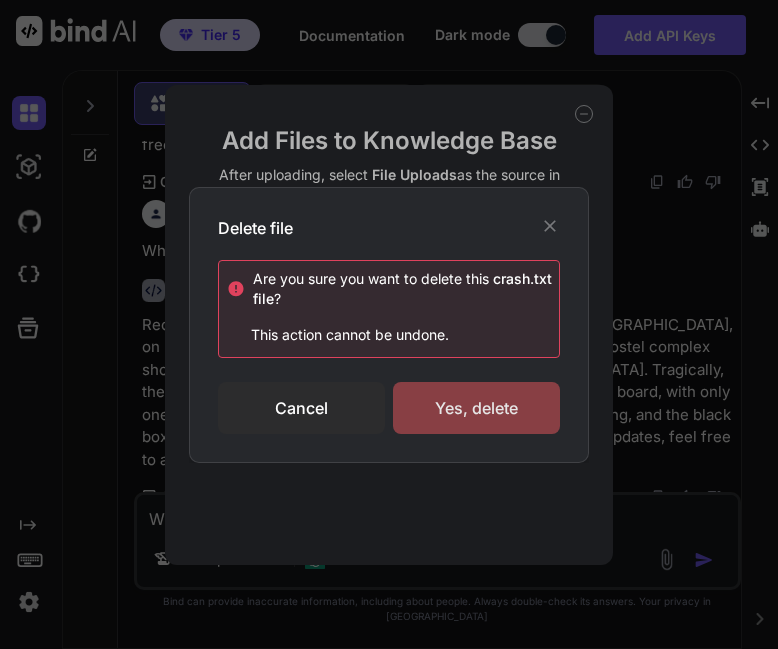 click on "Yes, delete" at bounding box center (476, 408) 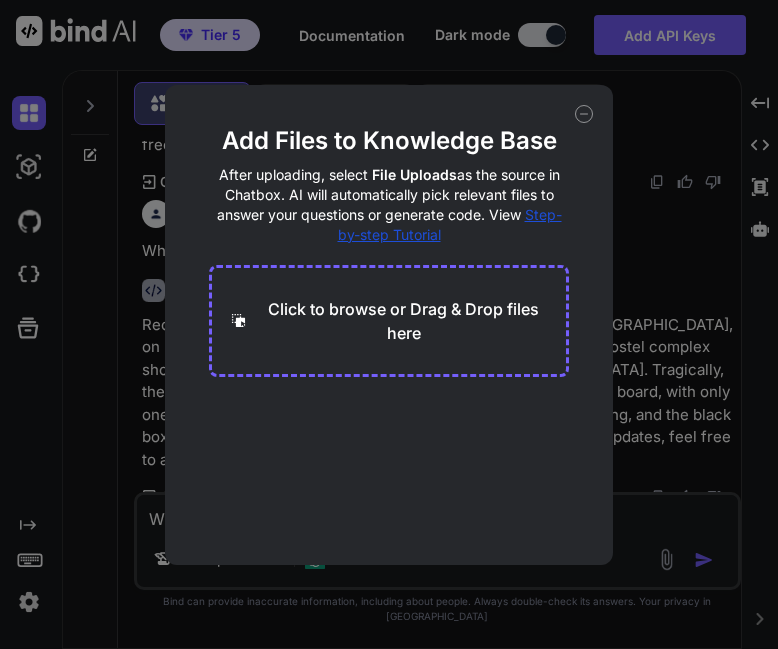 click on "Add Files to Knowledge Base After uploading, select   File Uploads  as the source in Chatbox. AI will automatically pick relevant files to answer your questions or generate code. View   Step-by-step Tutorial Click to browse or Drag & Drop files here" at bounding box center (389, 325) 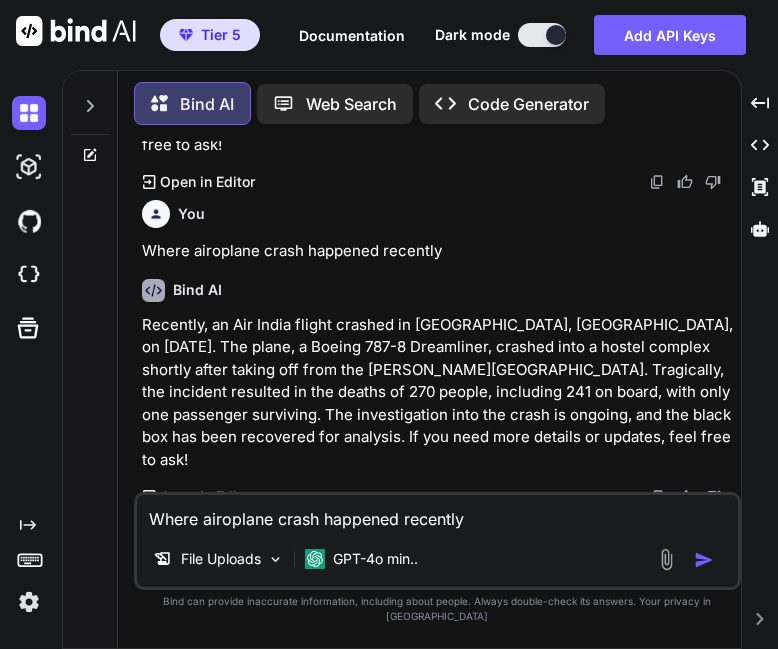 click at bounding box center [666, 559] 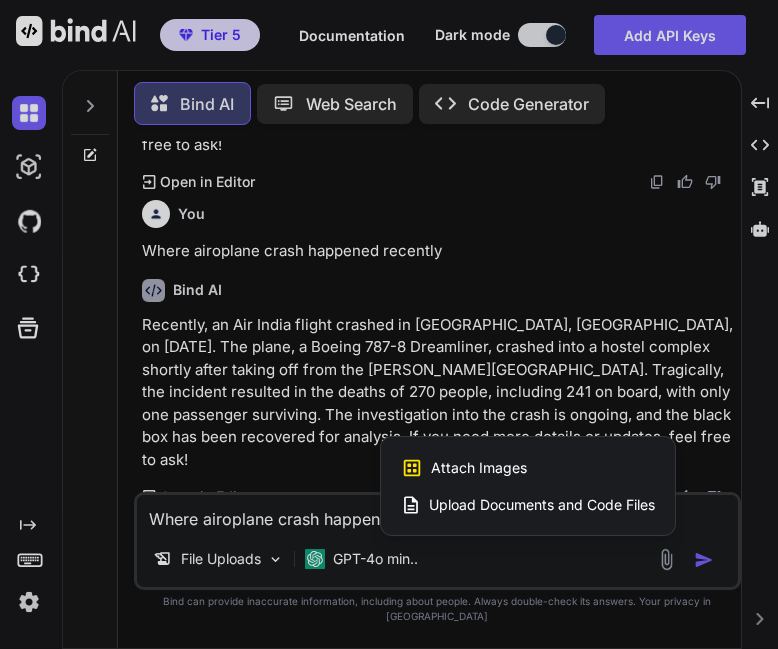 click on "Upload Documents and Code Files" at bounding box center (542, 505) 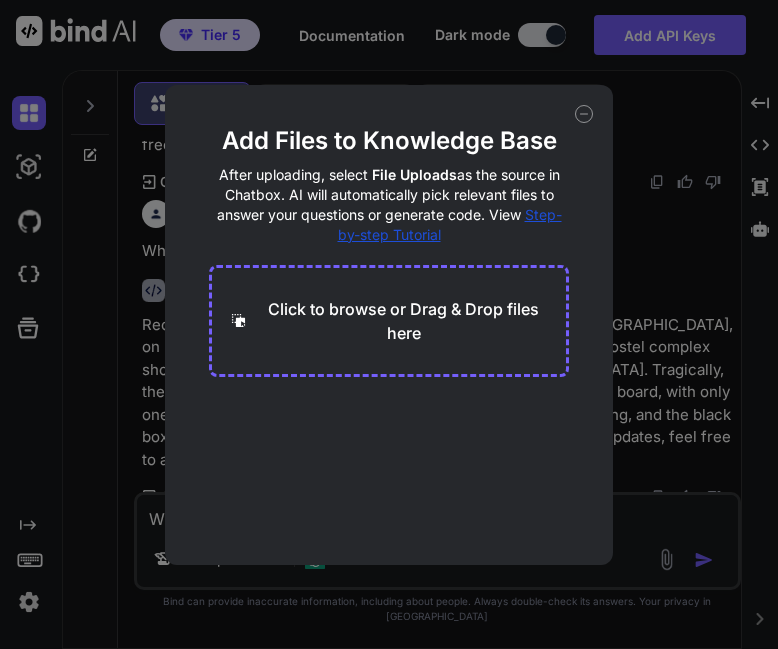 click 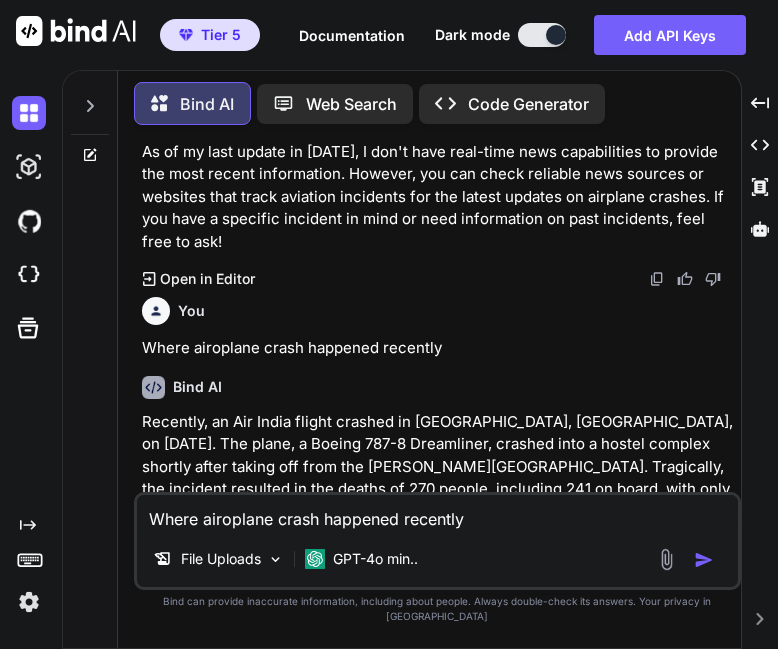 scroll, scrollTop: 399, scrollLeft: 0, axis: vertical 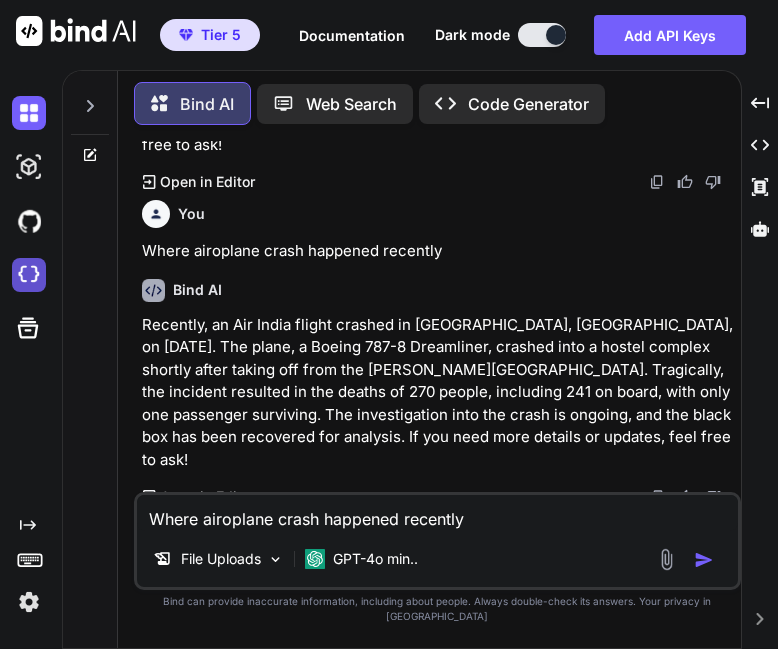 click at bounding box center [29, 275] 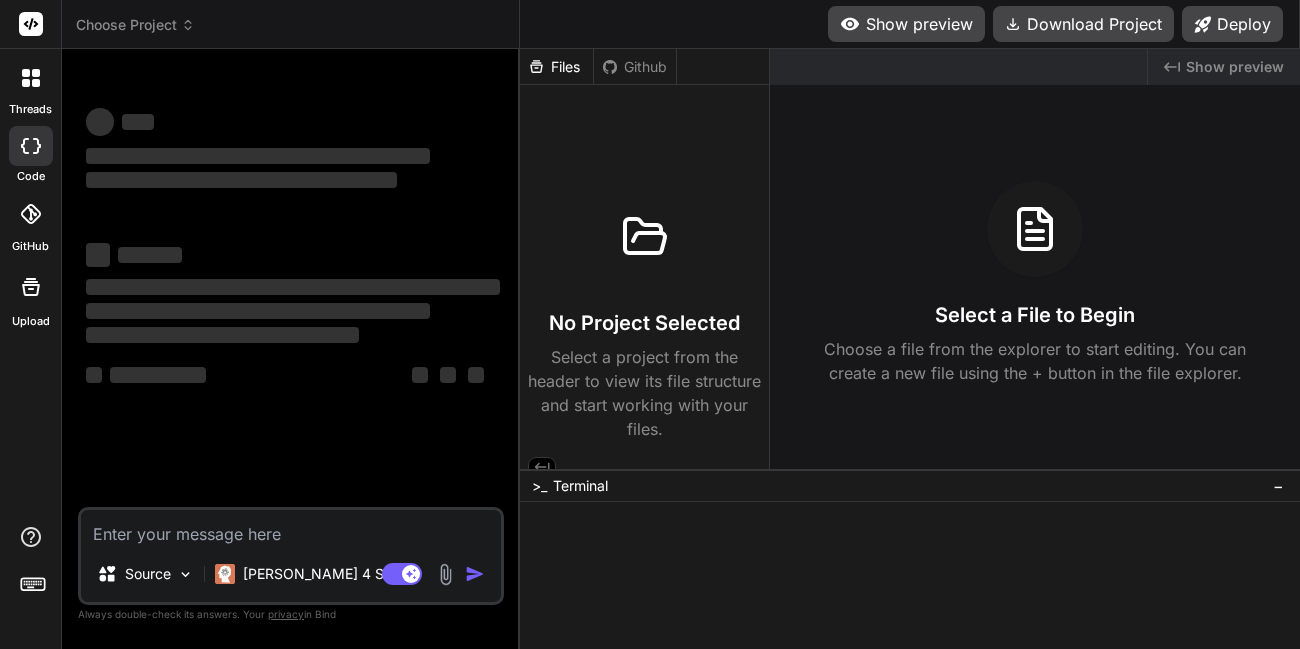 scroll, scrollTop: 0, scrollLeft: 0, axis: both 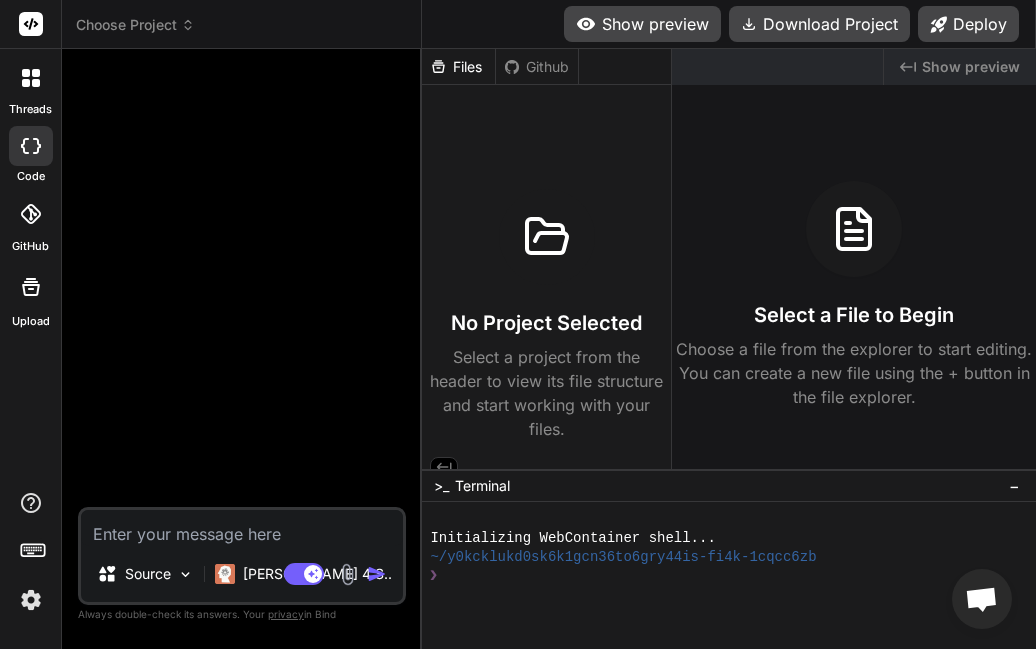 type on "x" 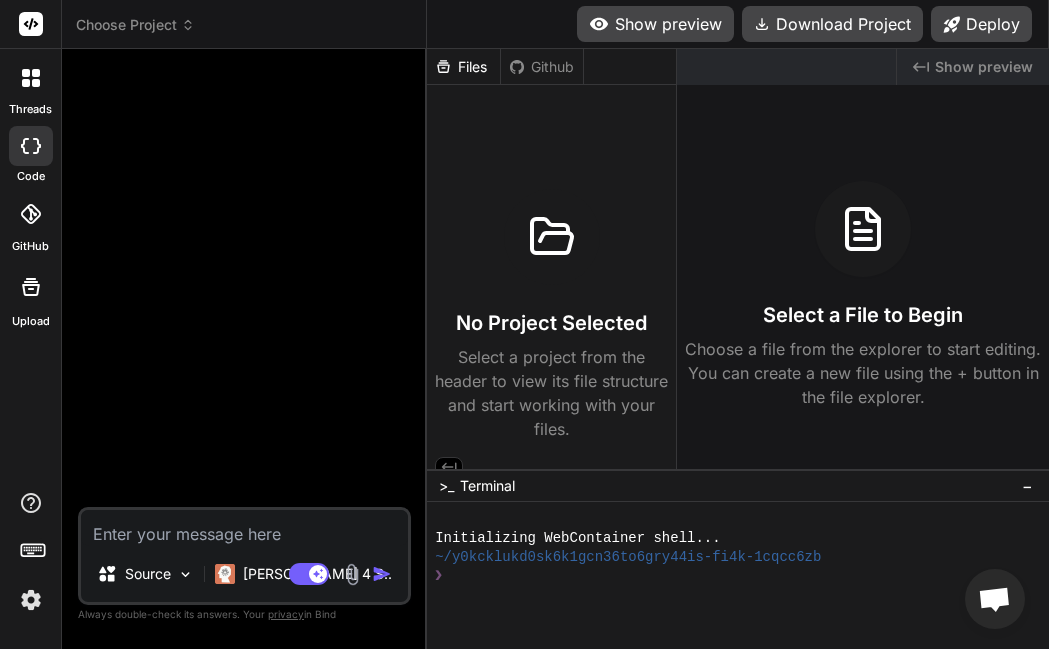 click at bounding box center [244, 528] 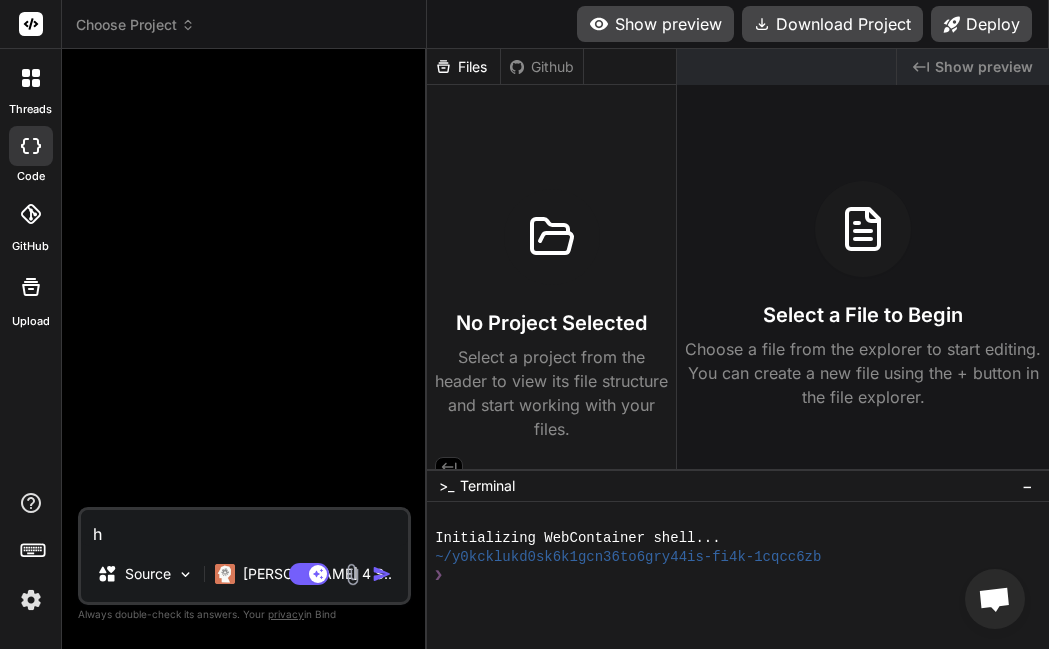 type on "x" 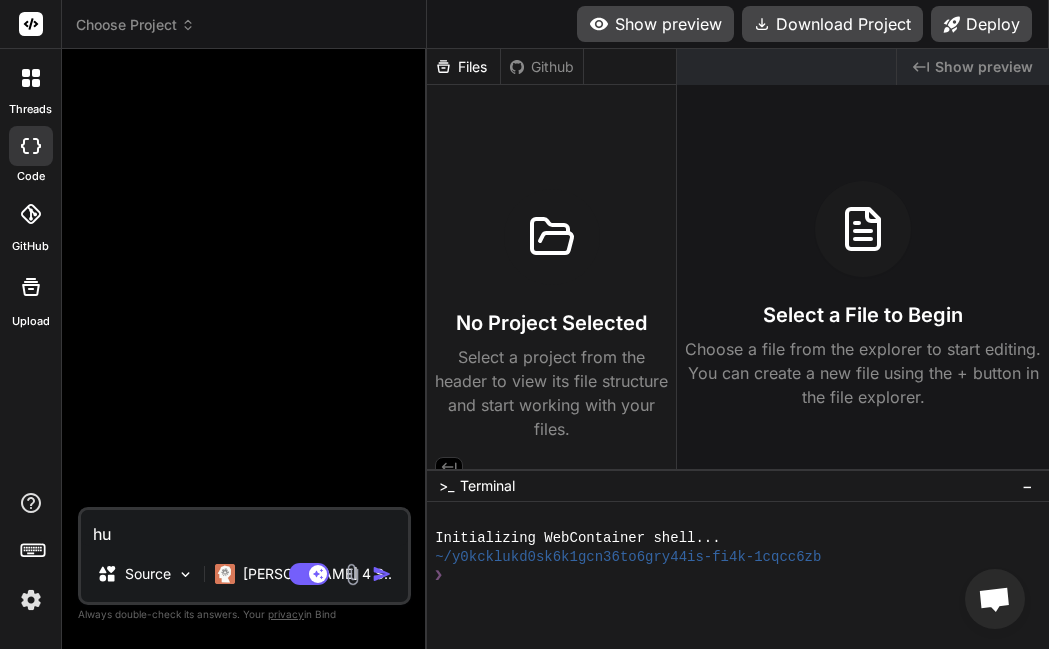 type on "h" 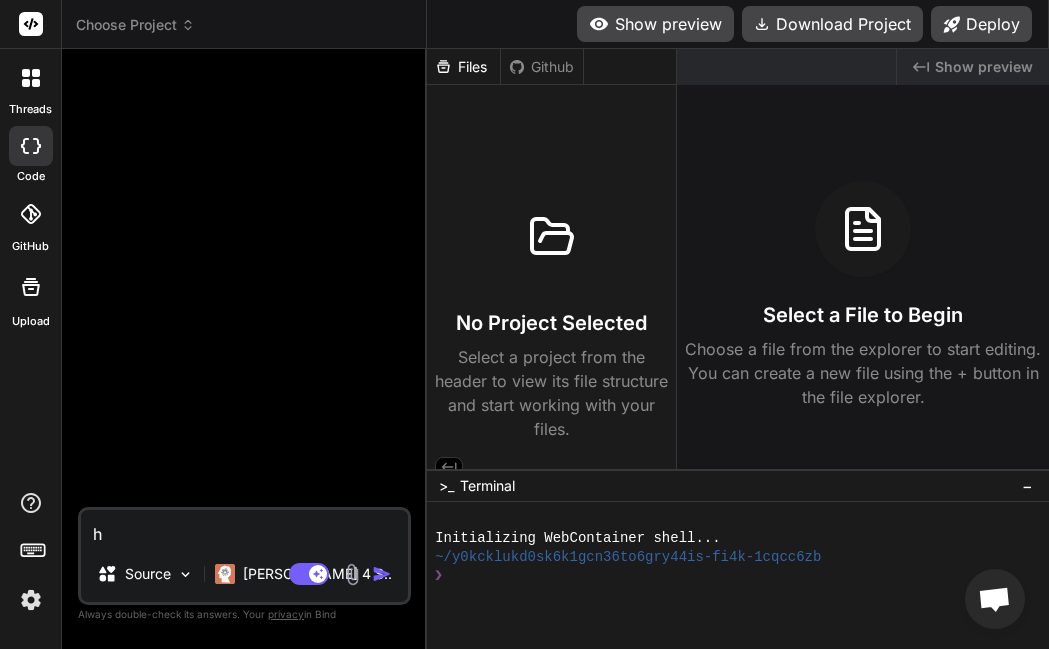 type on "hi" 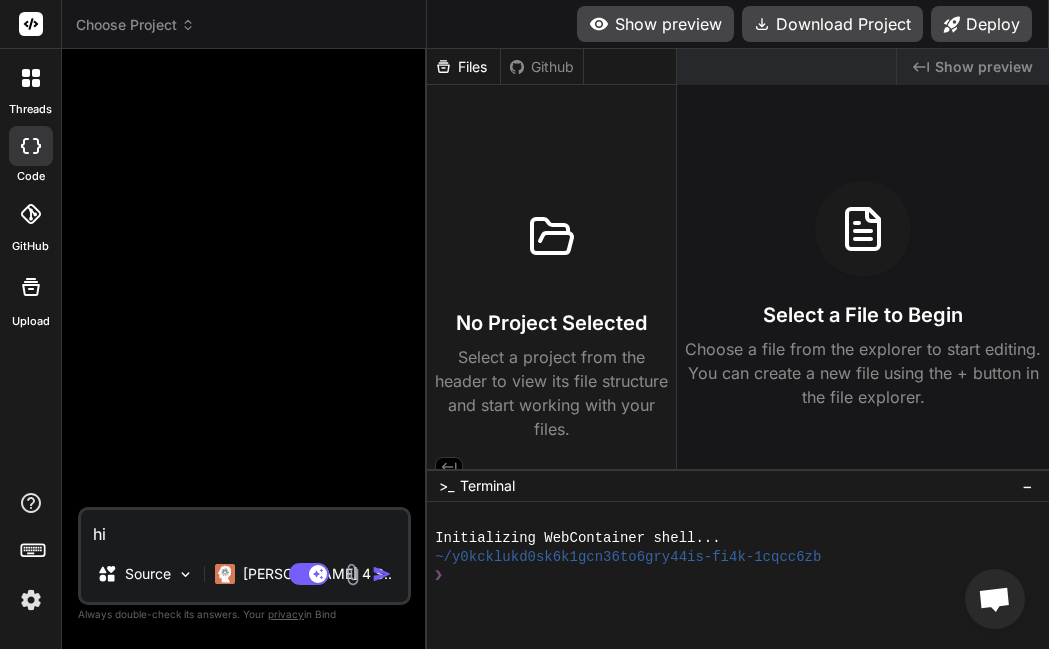 type on "hi" 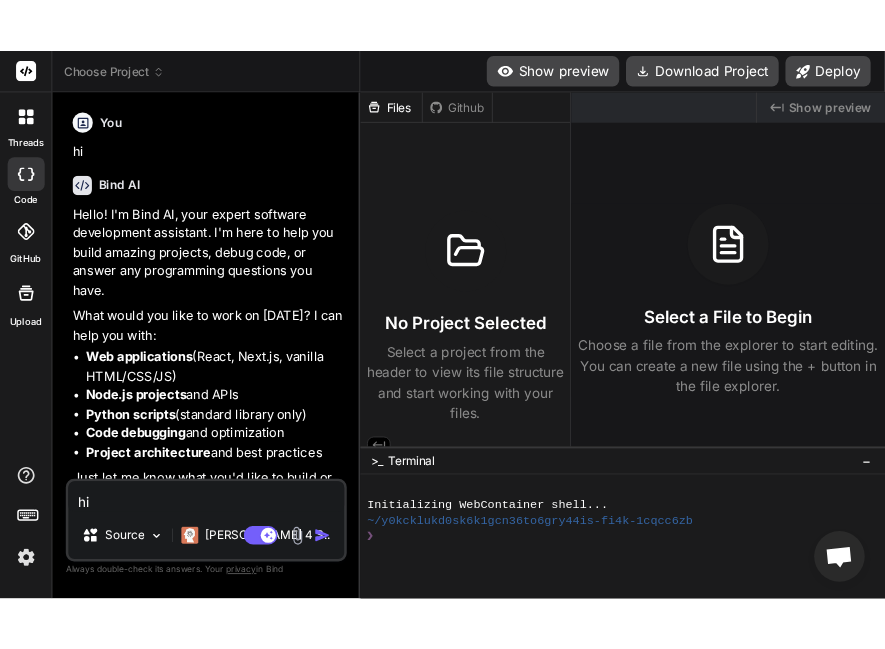 scroll, scrollTop: 37, scrollLeft: 0, axis: vertical 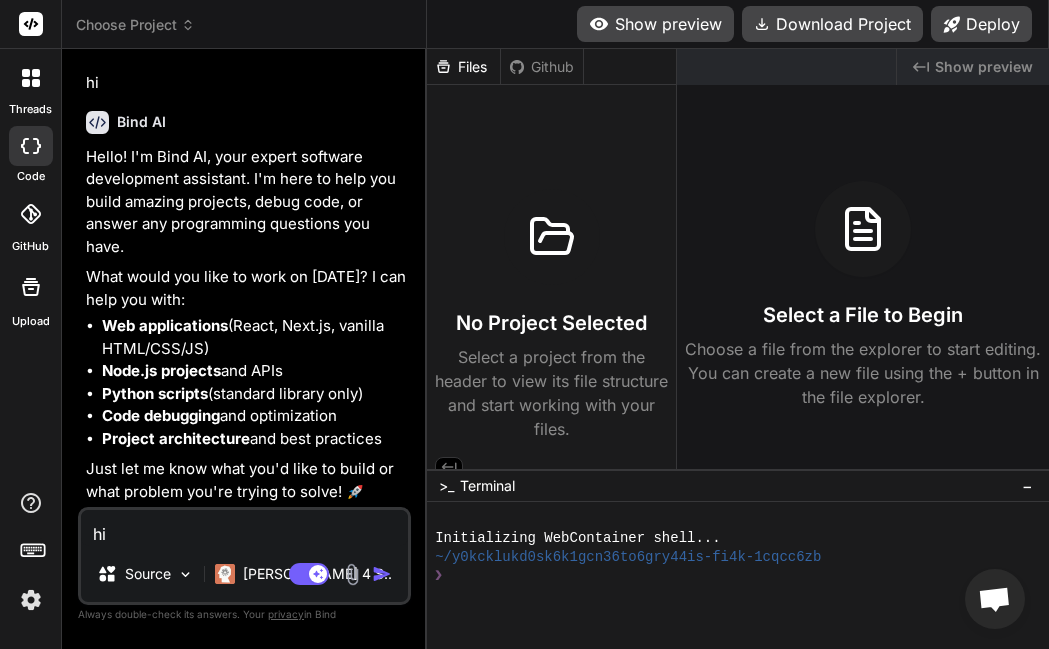 click on "hi" at bounding box center (244, 528) 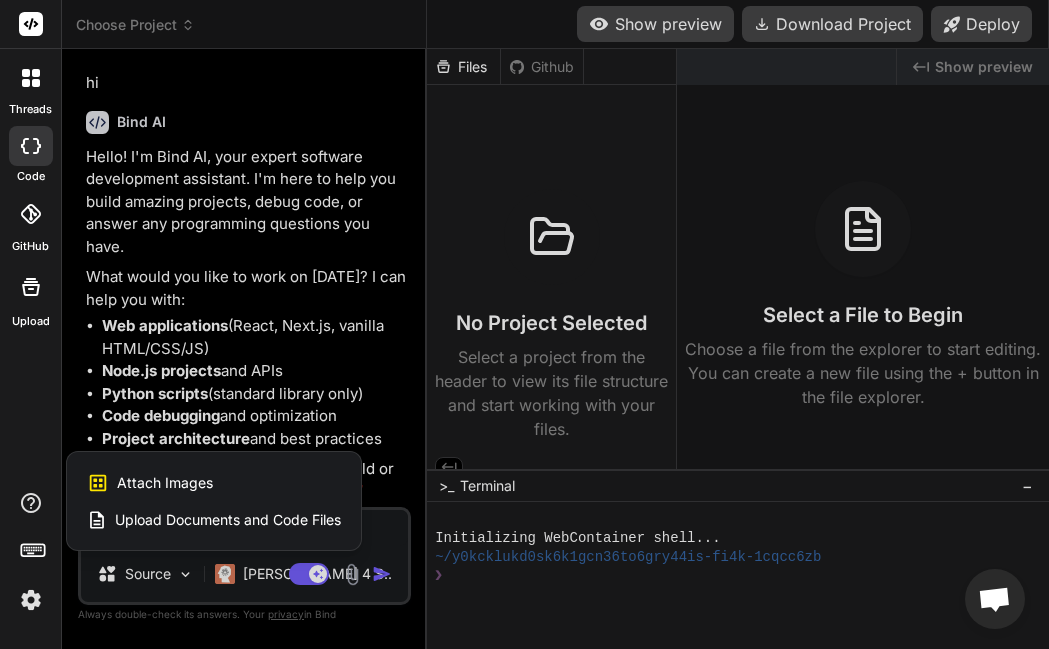 click on "Upload Documents and Code Files" at bounding box center [228, 520] 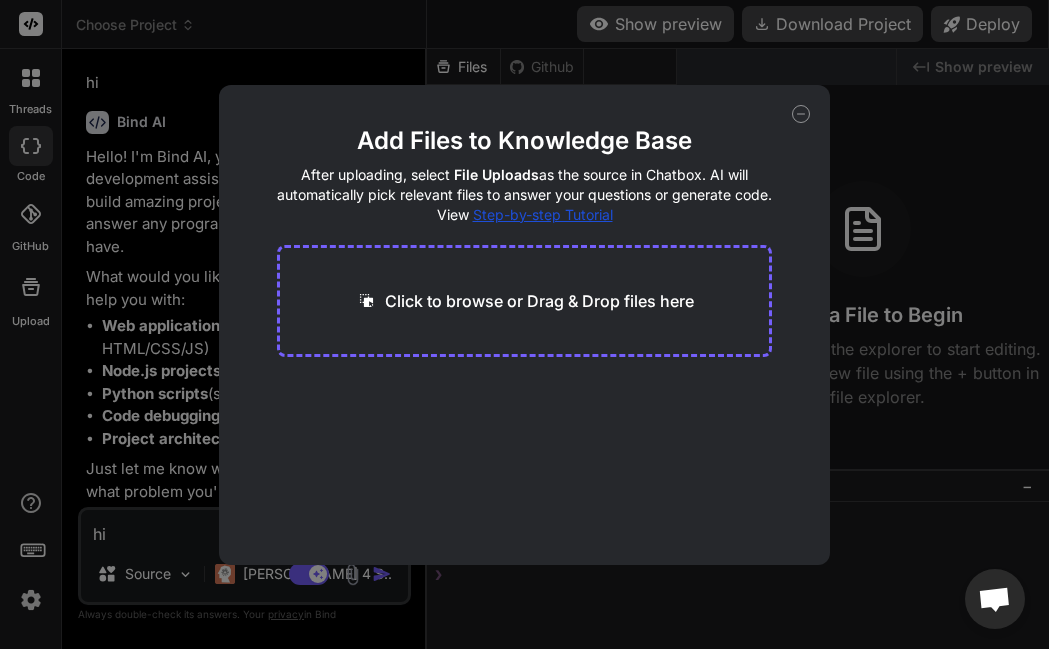 click on "Click to browse or Drag & Drop files here" at bounding box center [524, 301] 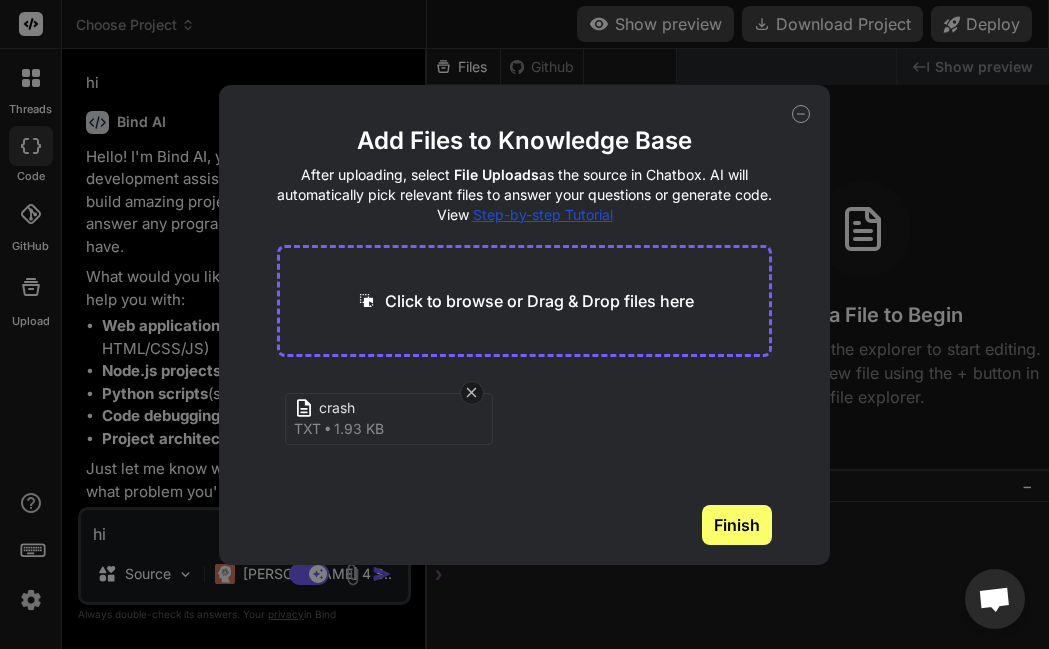 click on "Finish" at bounding box center [737, 525] 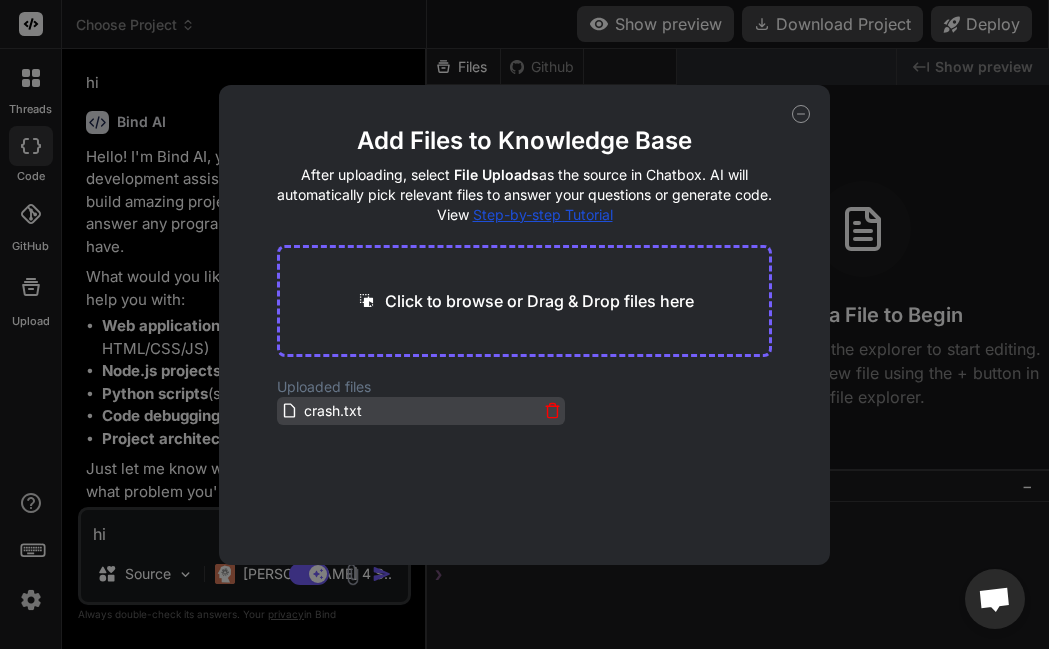 click 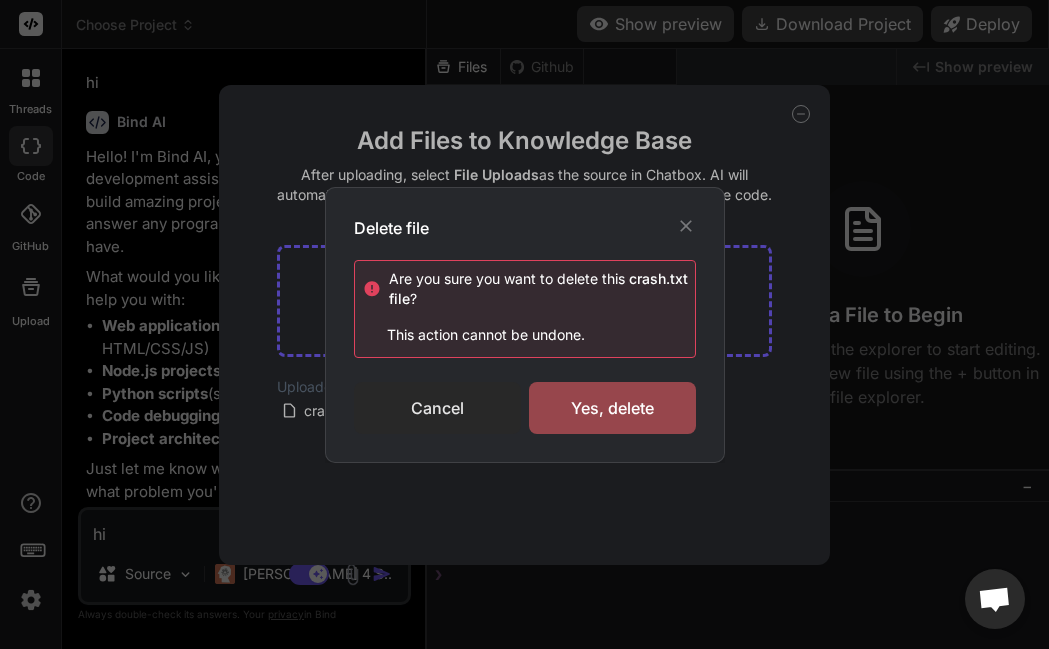 click on "Cancel" at bounding box center [437, 408] 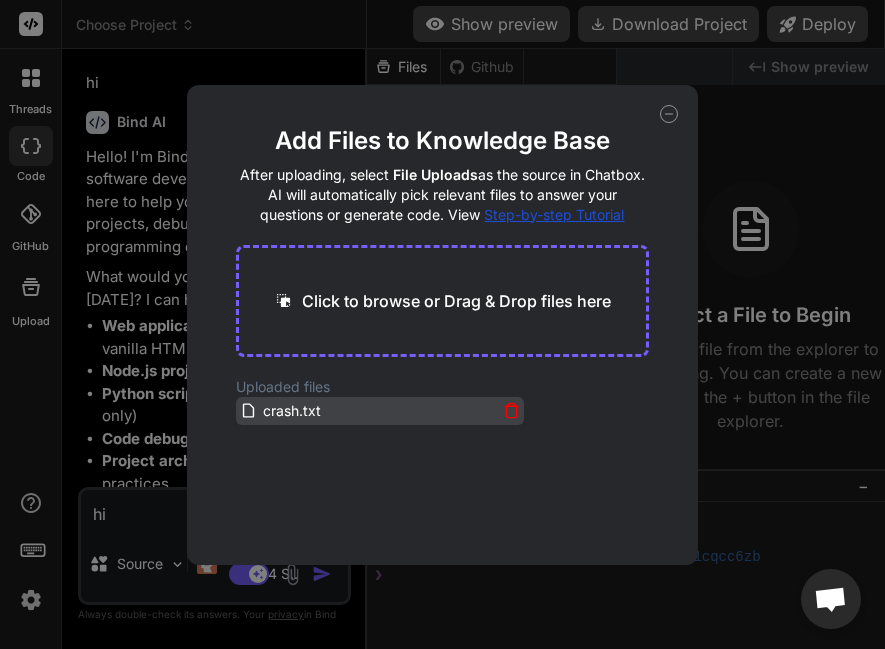 click 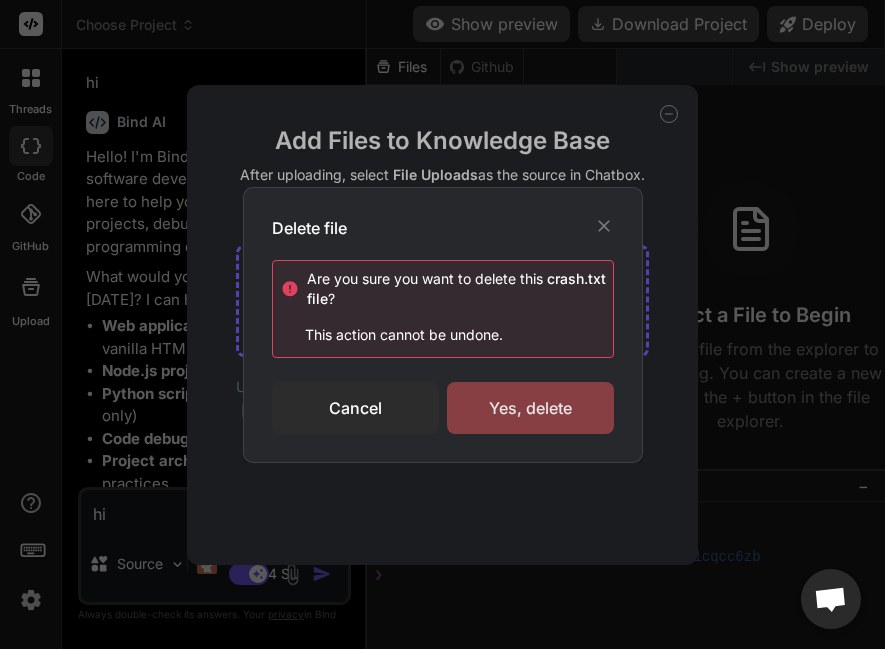 click on "Yes, delete" at bounding box center (530, 408) 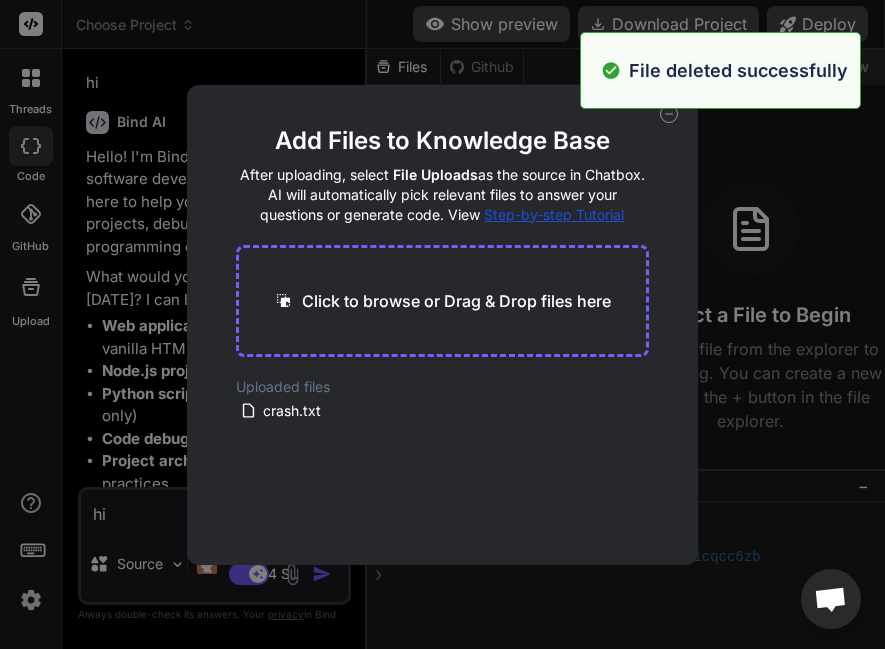 type on "x" 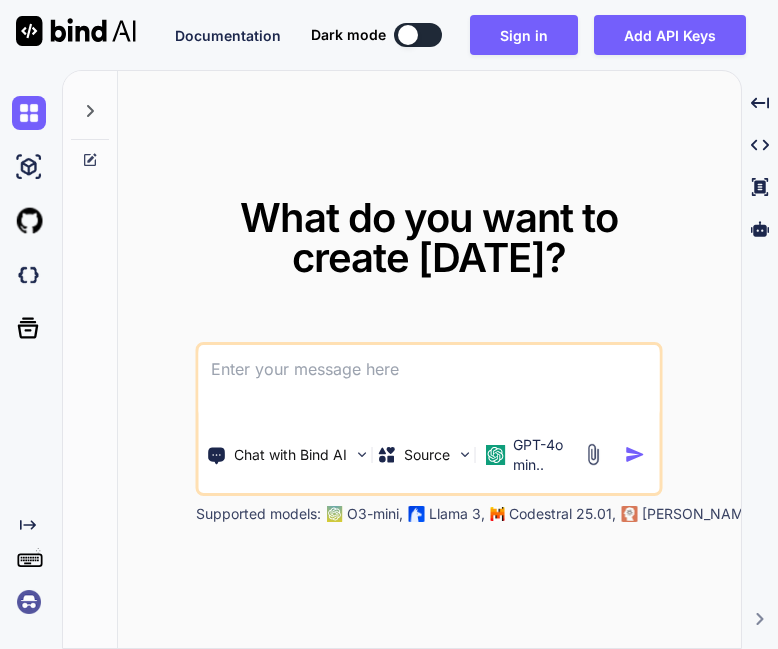 scroll, scrollTop: 0, scrollLeft: 0, axis: both 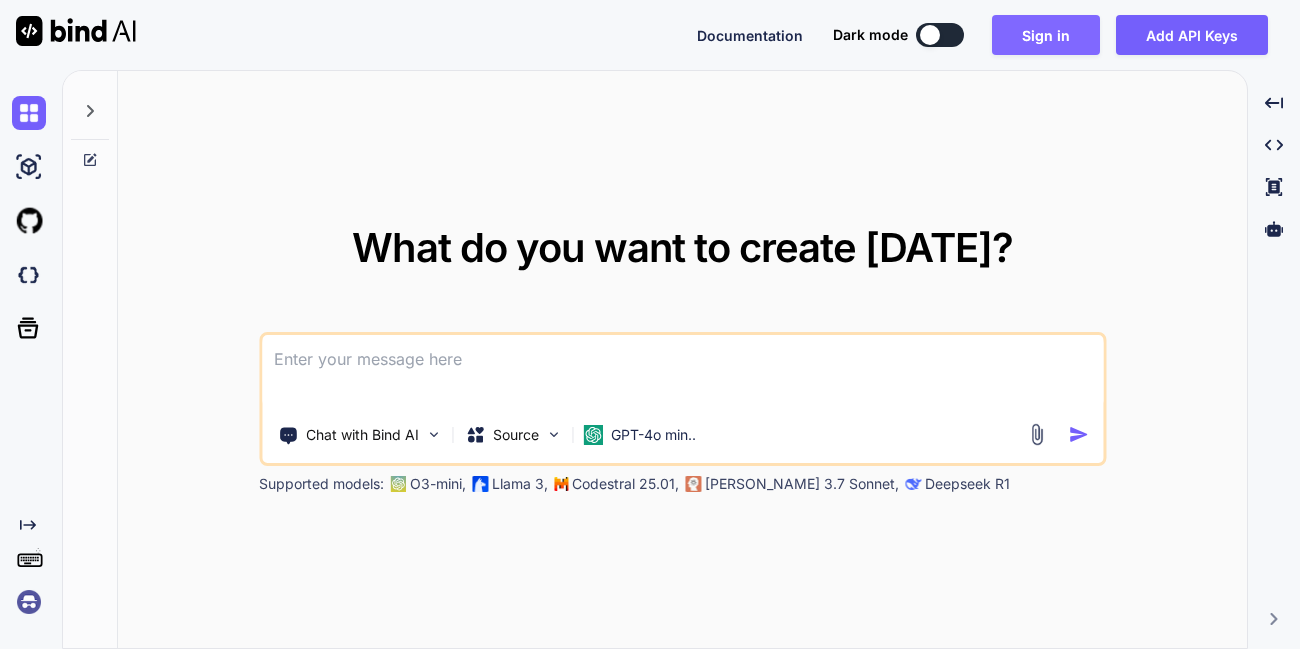 click on "Sign in" at bounding box center [1046, 35] 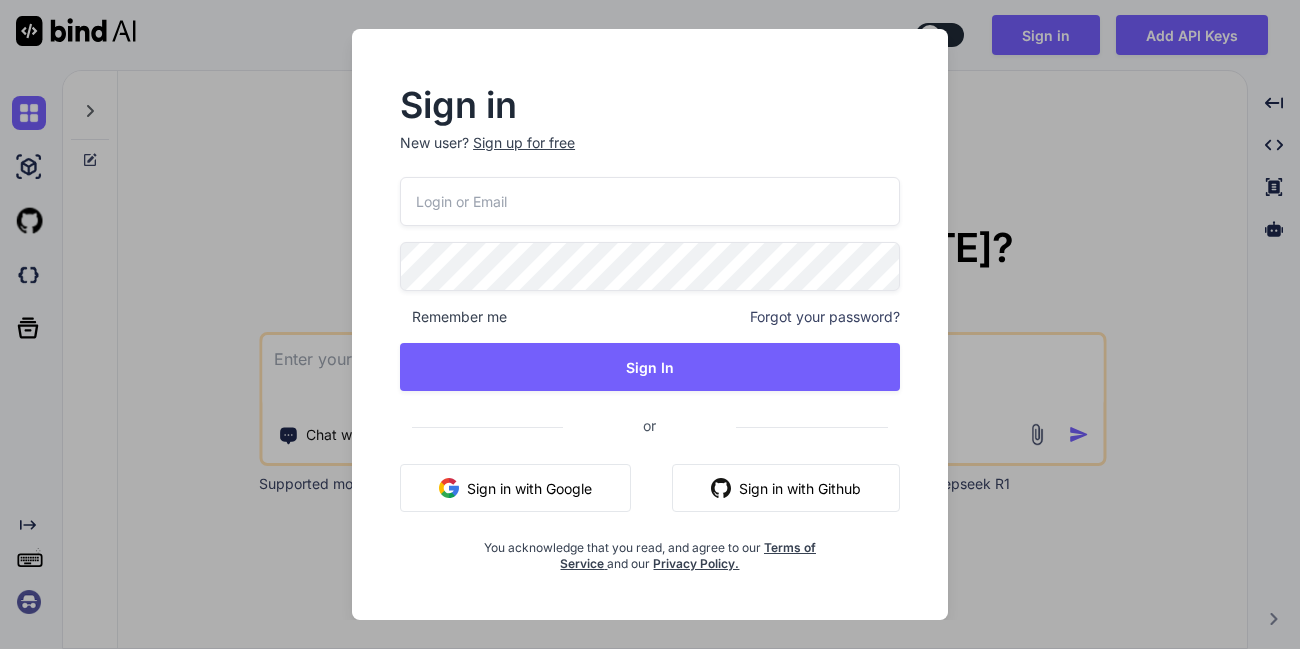 click at bounding box center [650, 201] 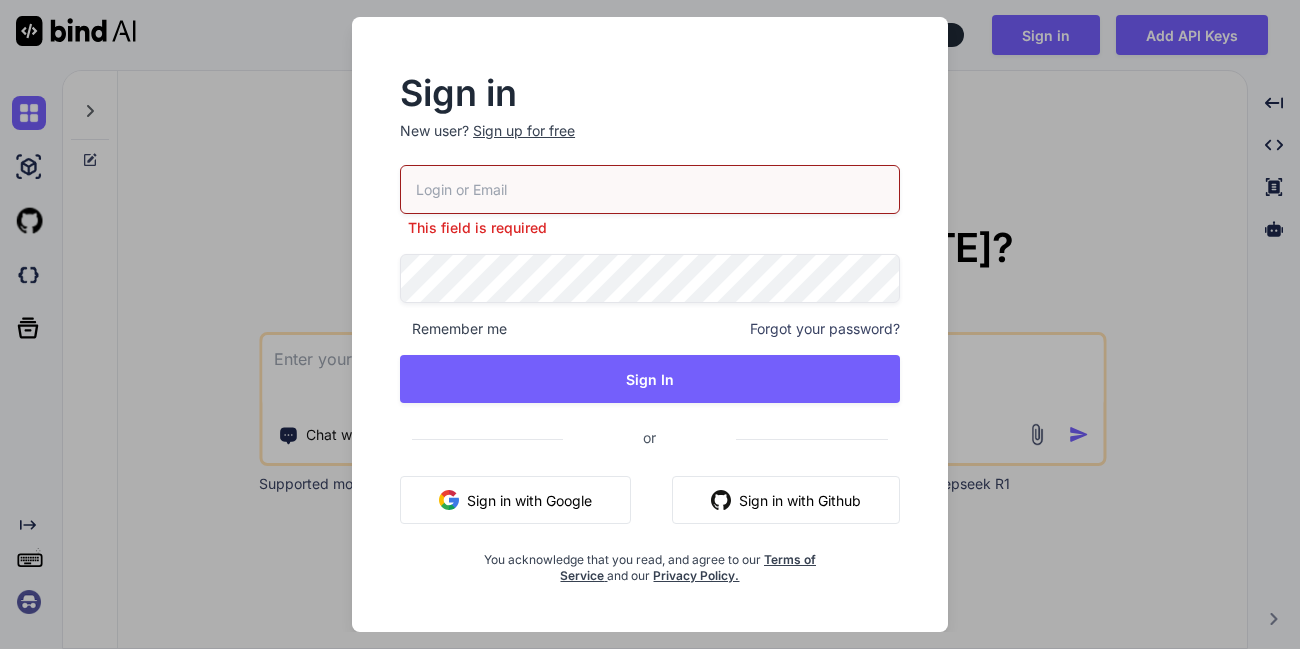 paste on "appsumo_5@yopmail.com" 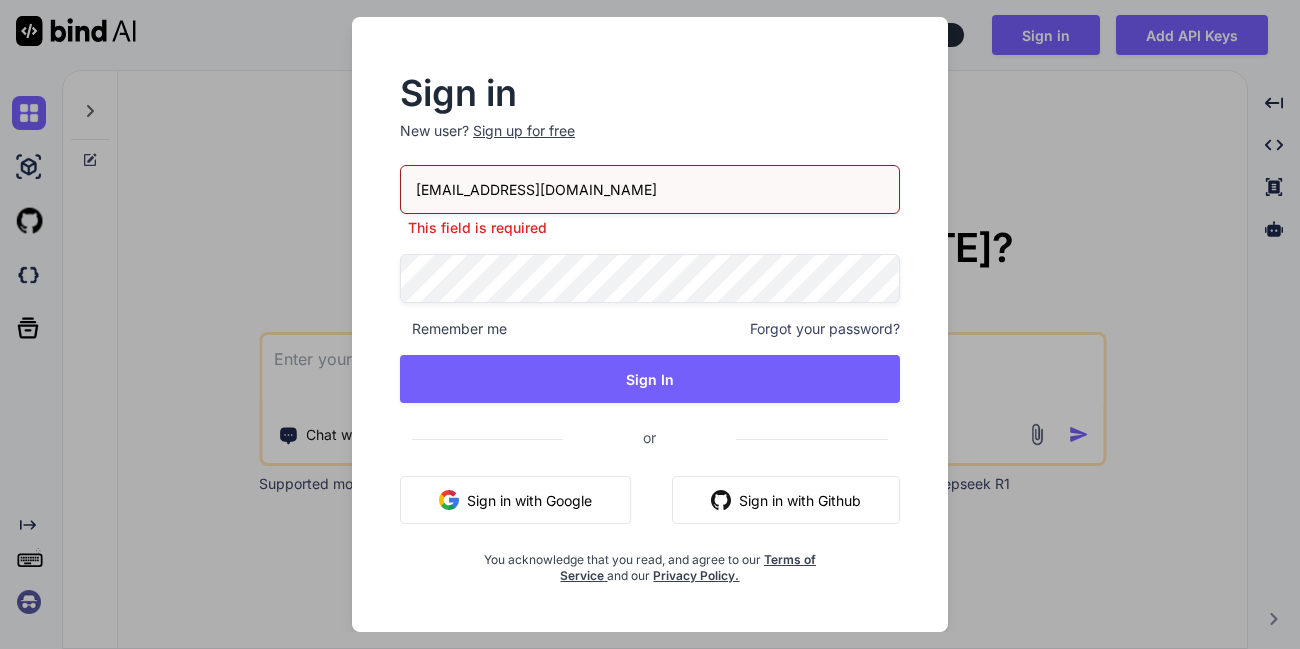 type on "appsumo_5@yopmail.com" 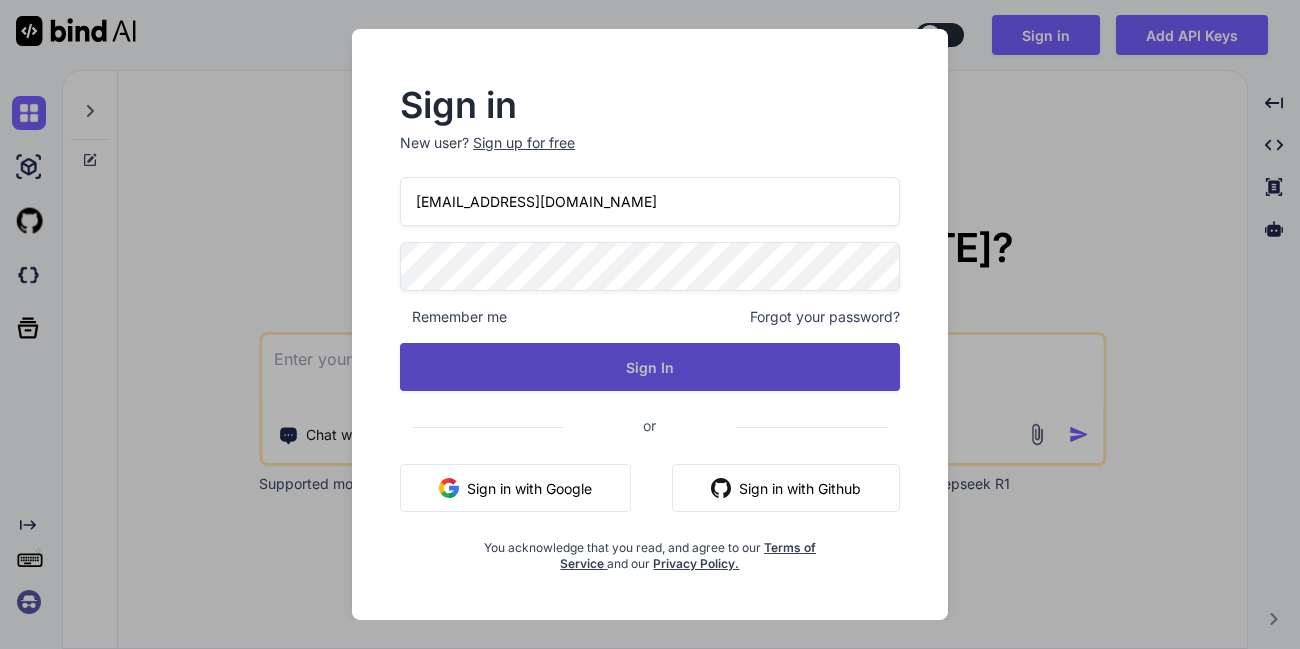 click on "Sign In" at bounding box center (650, 367) 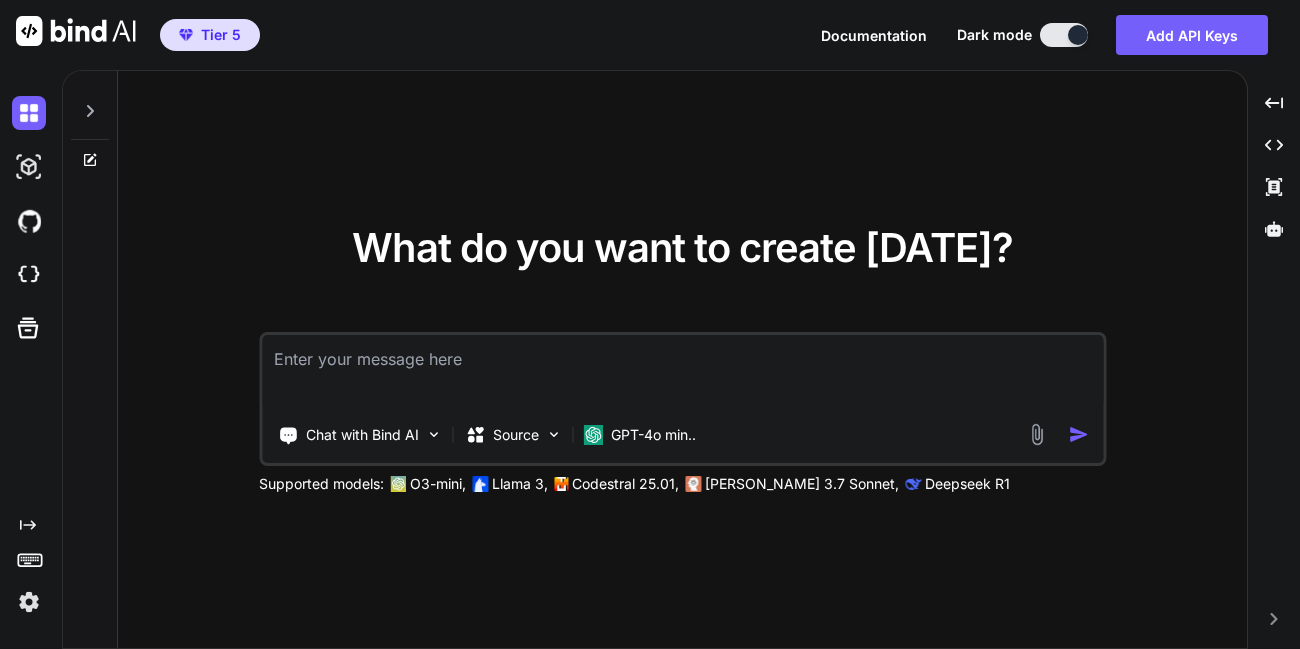 type on "x" 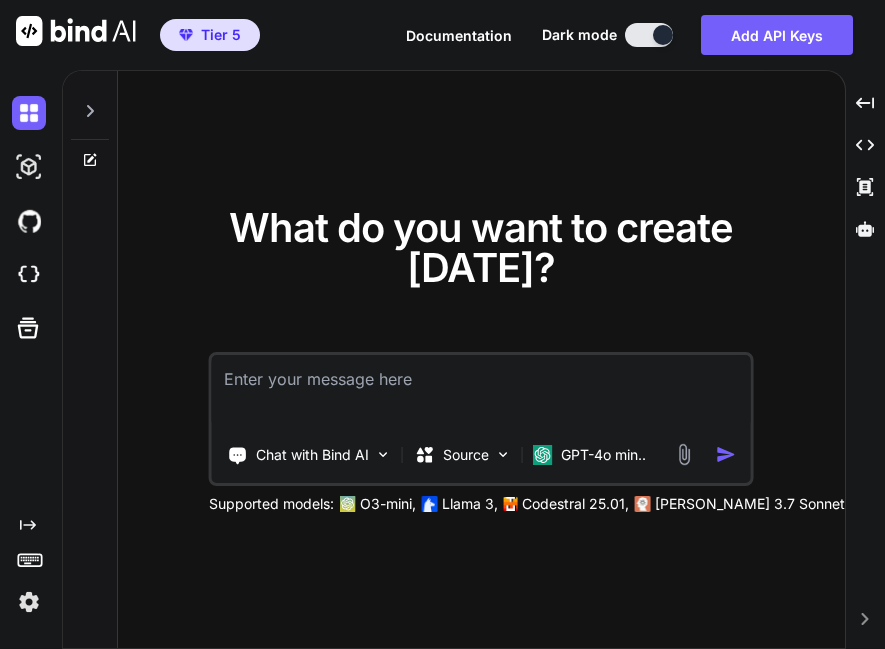 click at bounding box center (481, 392) 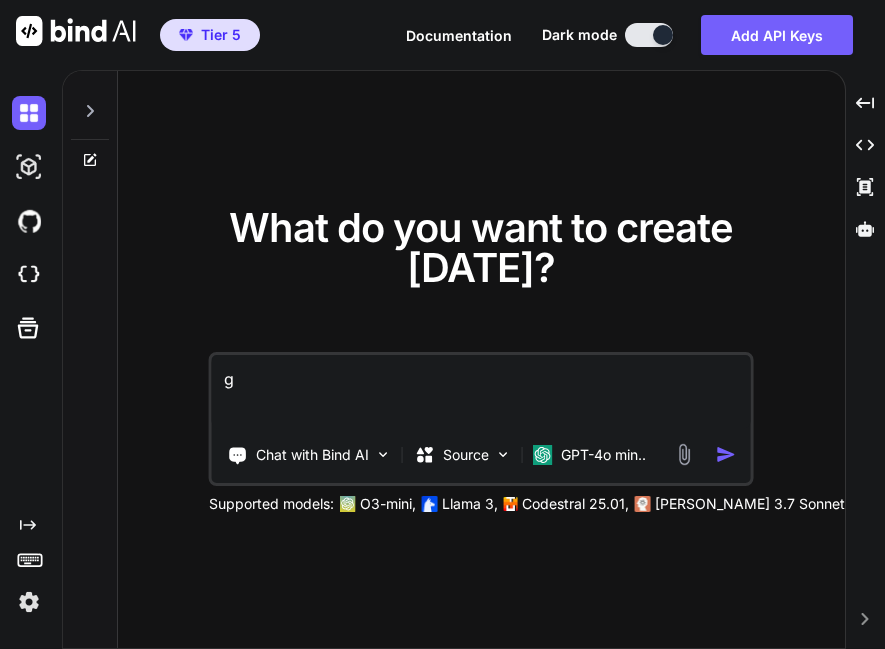 type 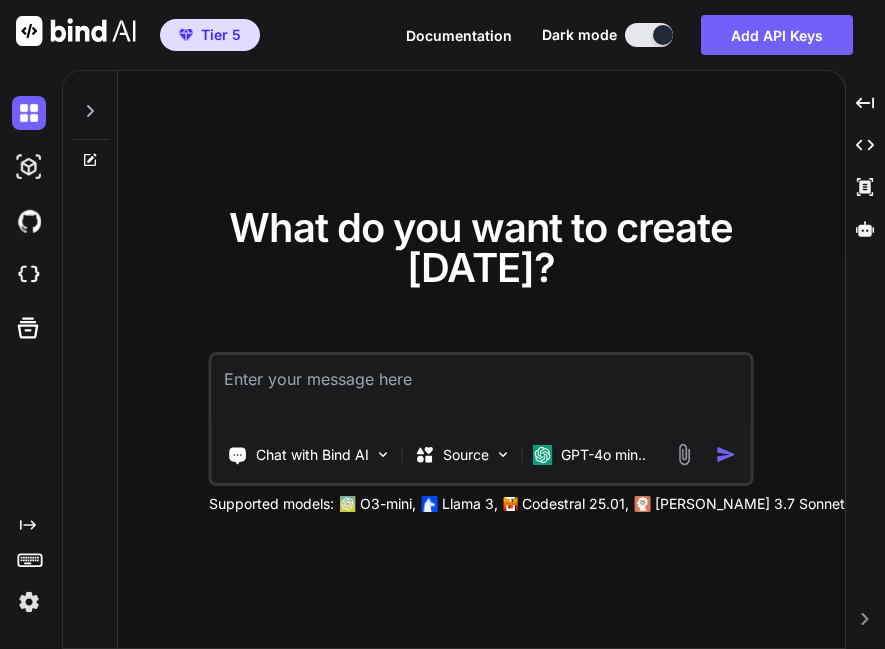 type on "h" 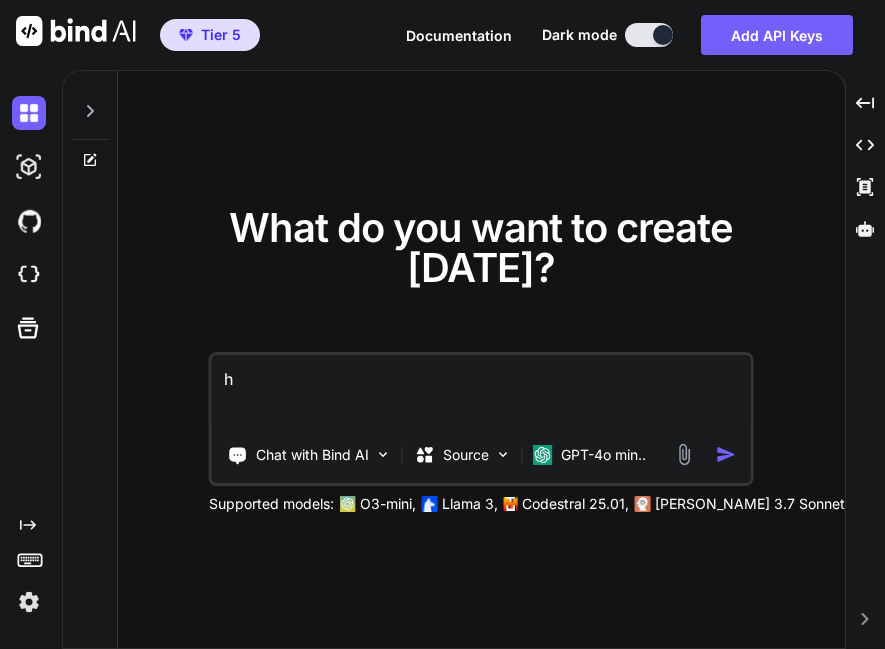type on "hu" 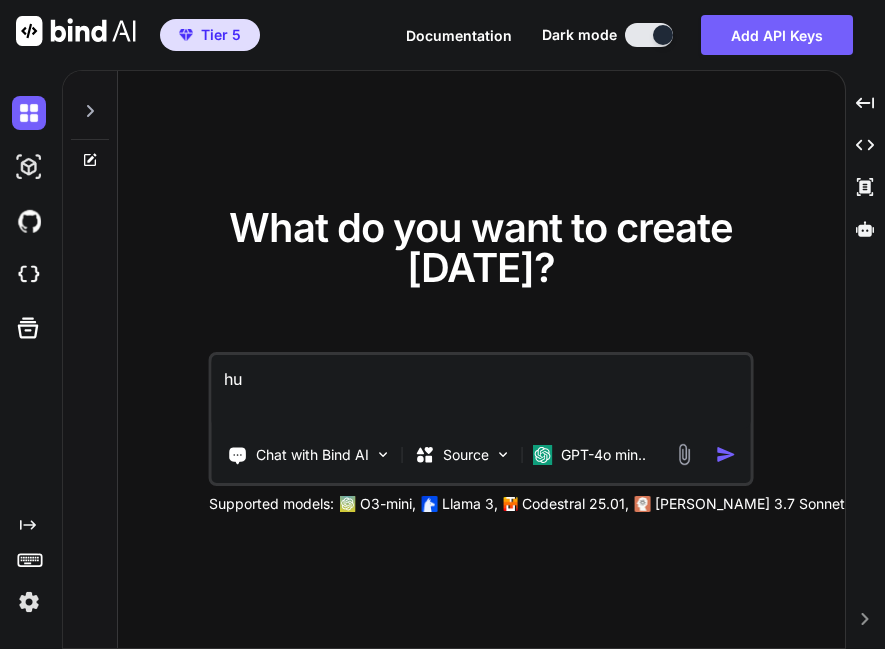 type on "h" 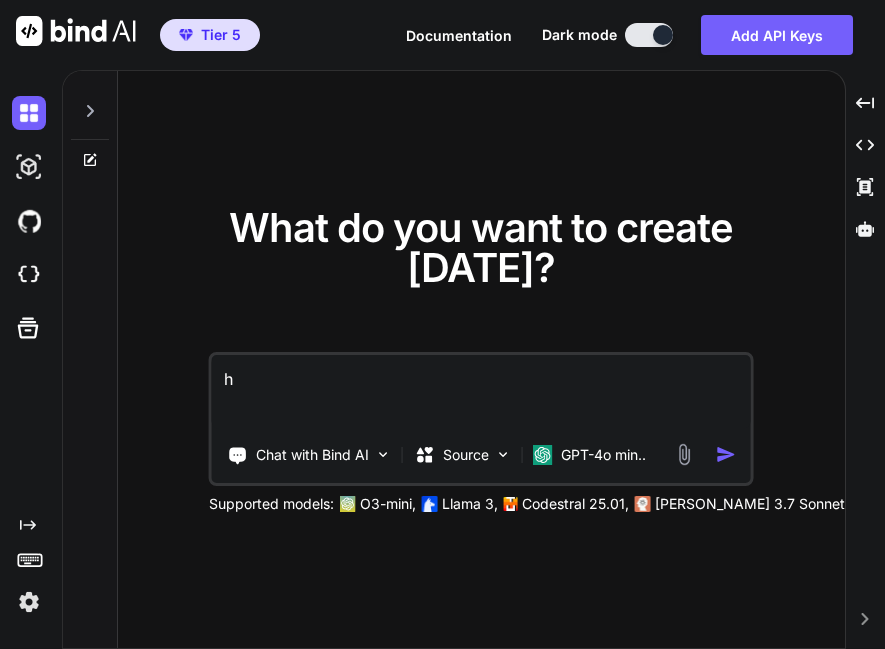 type on "hi" 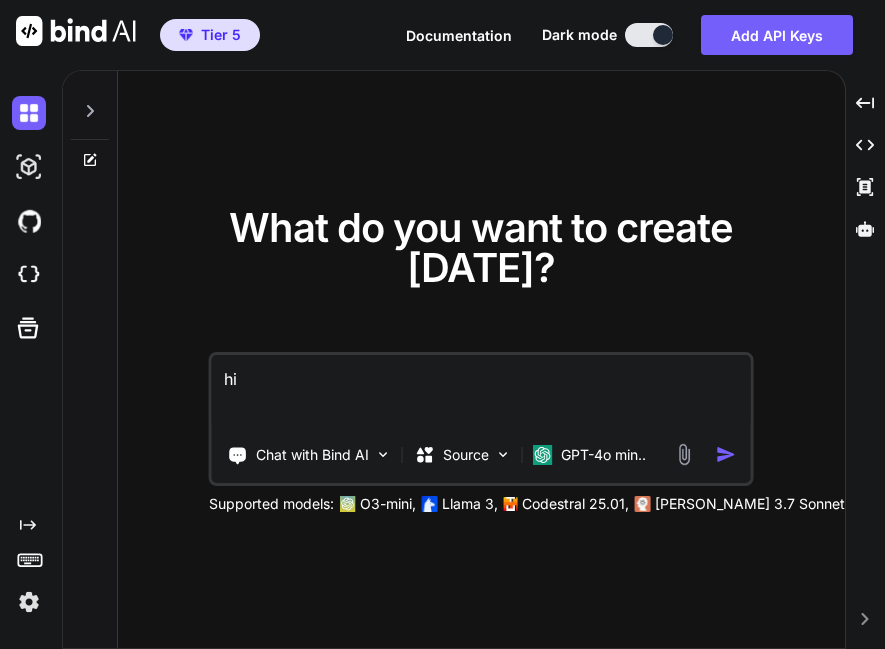 type on "hi" 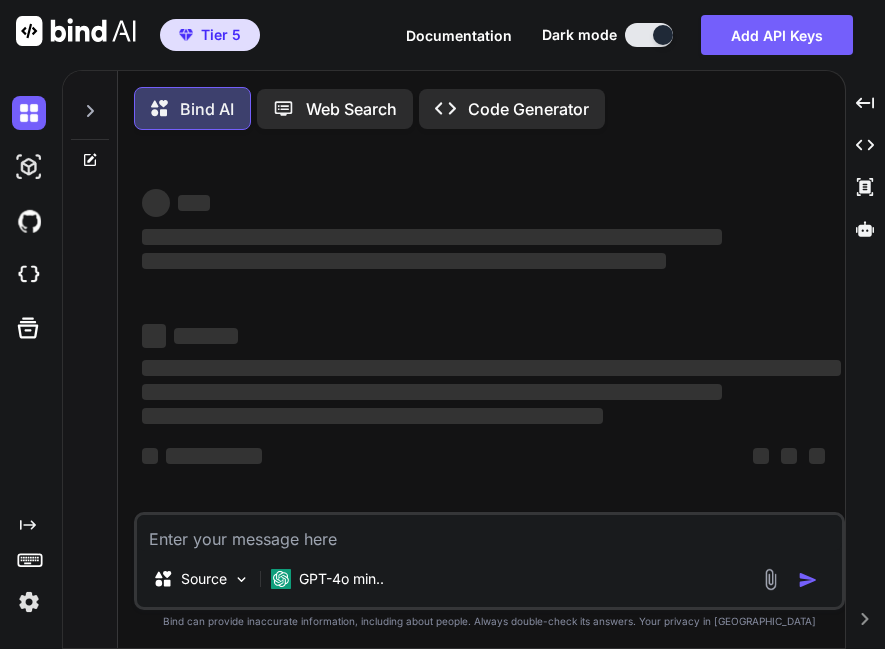 click at bounding box center [770, 579] 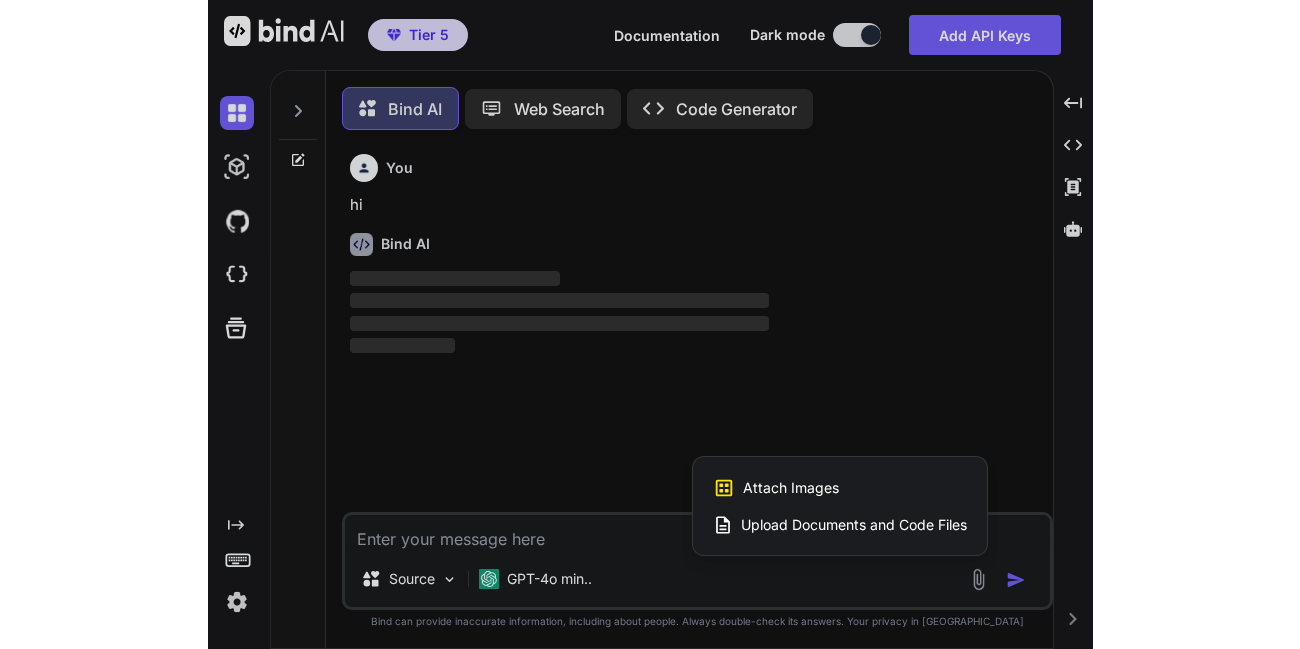 scroll, scrollTop: 10, scrollLeft: 0, axis: vertical 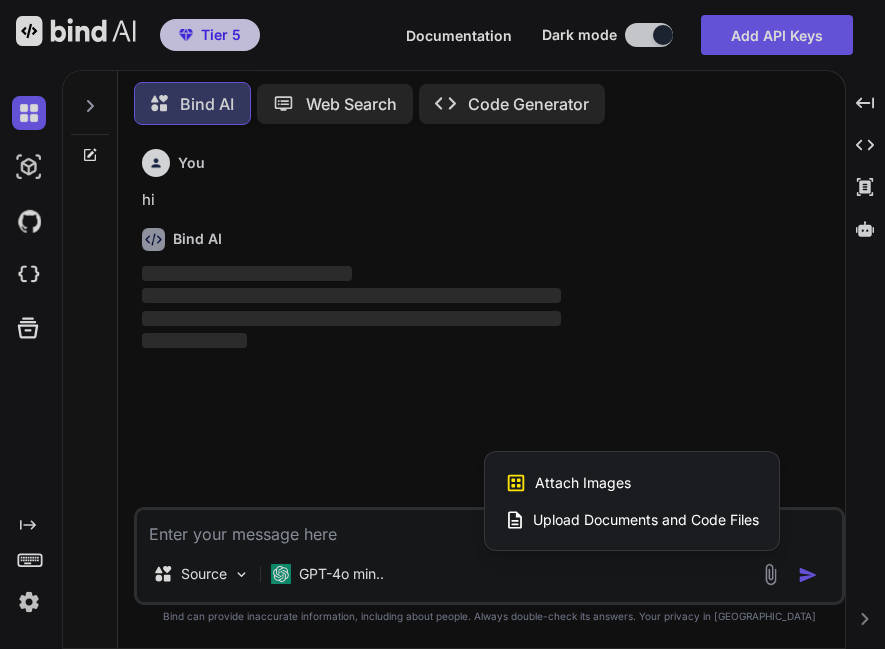 click at bounding box center (442, 324) 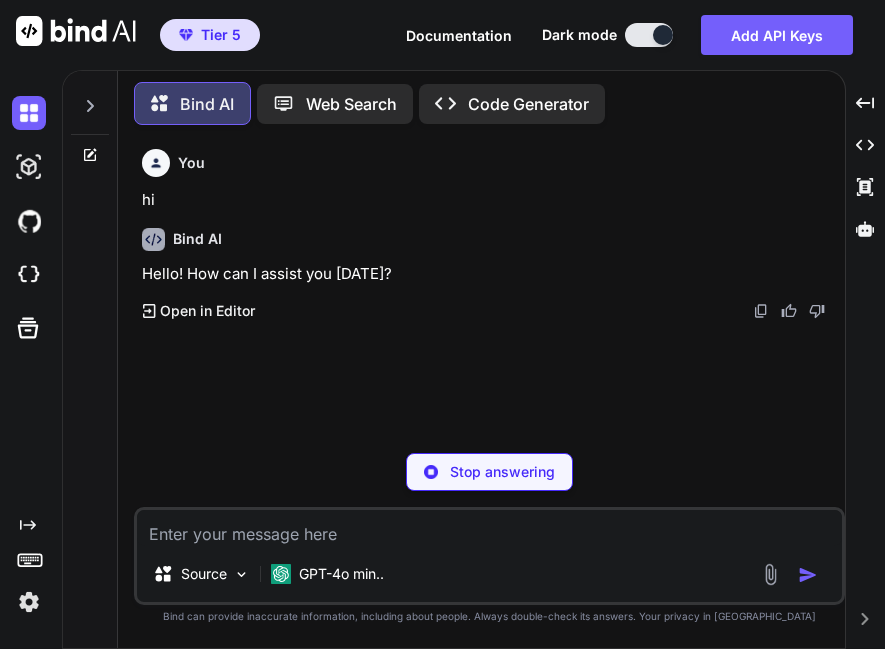click at bounding box center [770, 574] 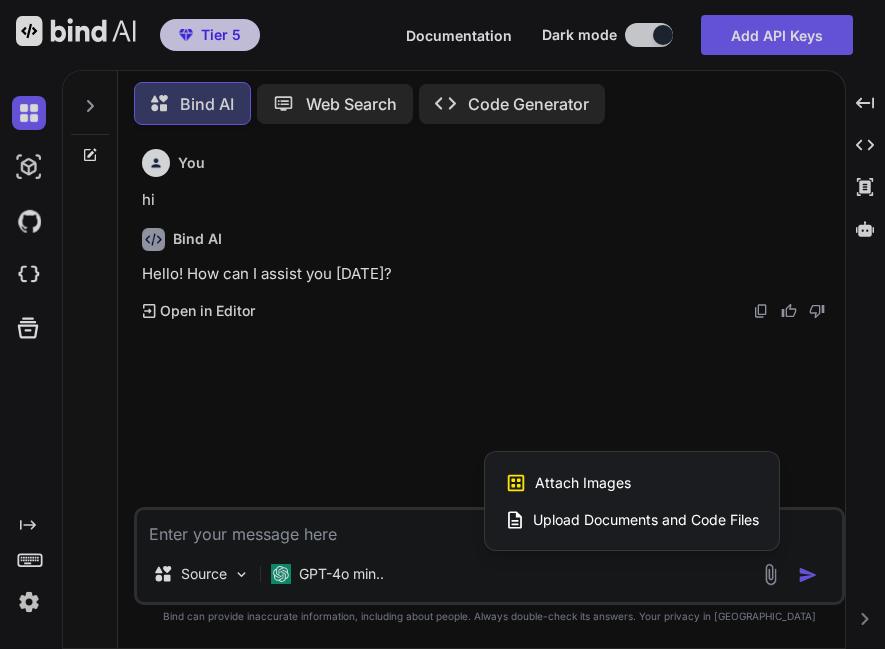 click on "Upload Documents and Code Files" at bounding box center [646, 520] 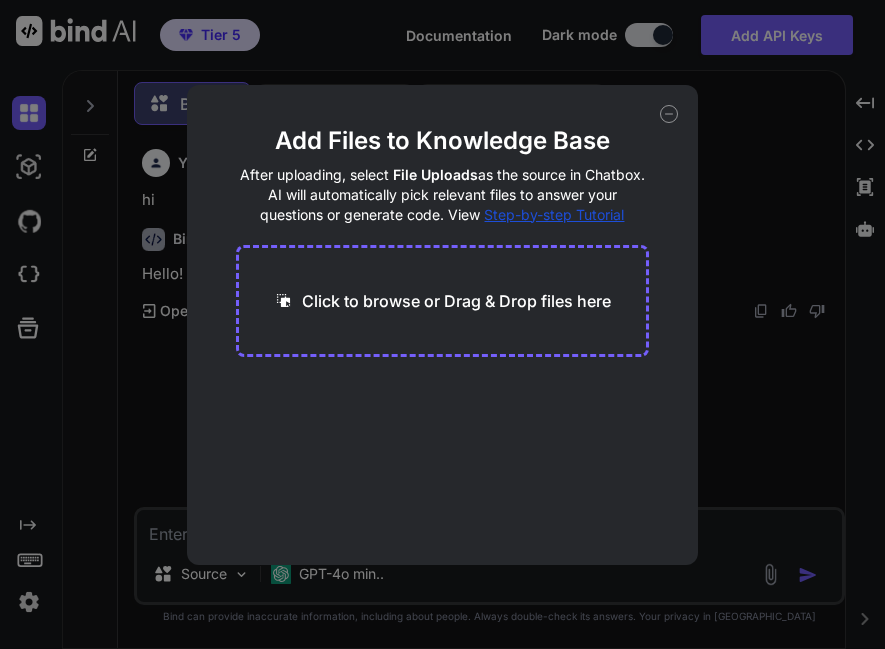 click on "Click to browse or Drag & Drop files here" at bounding box center [442, 301] 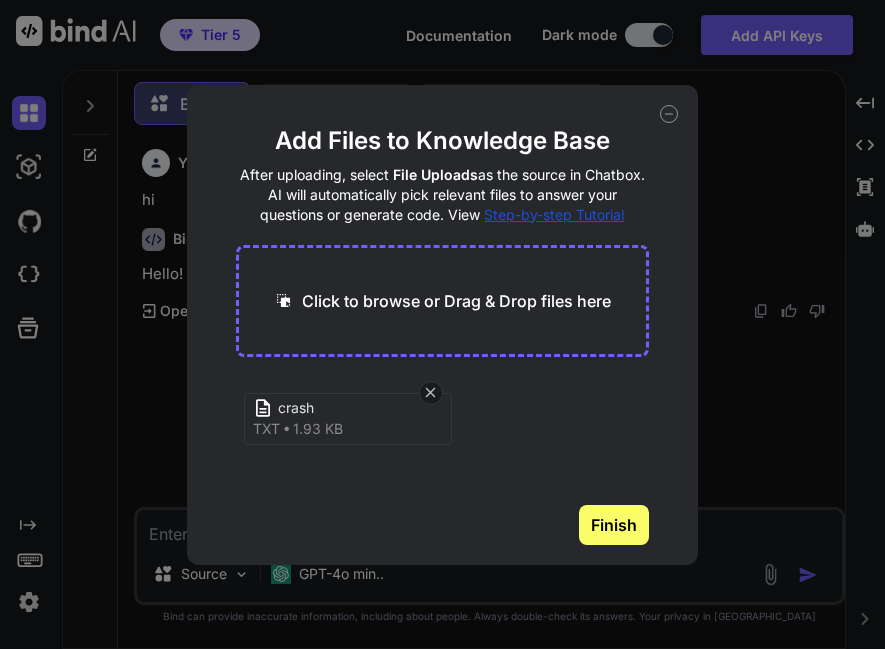 click on "Finish" at bounding box center [614, 525] 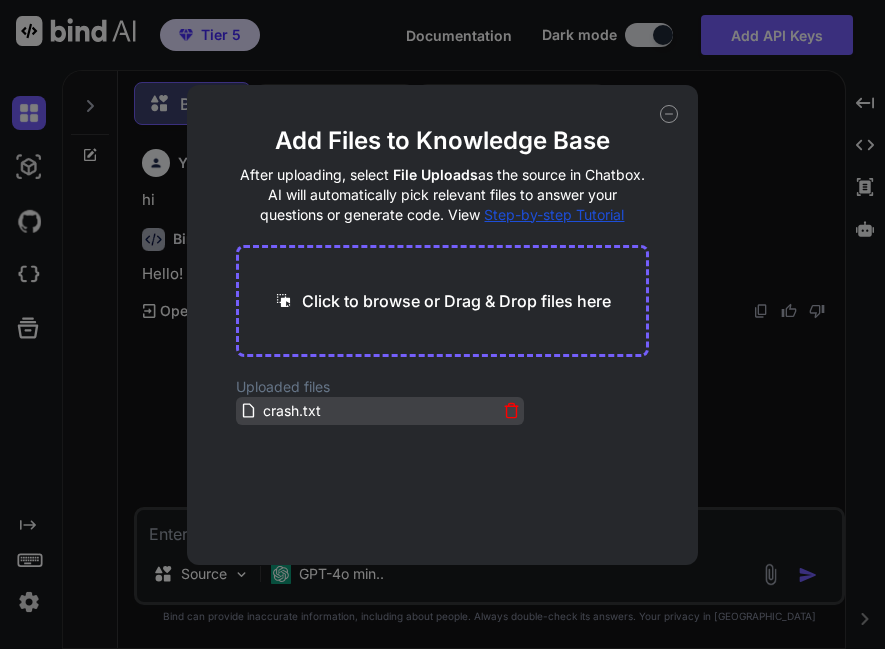 click 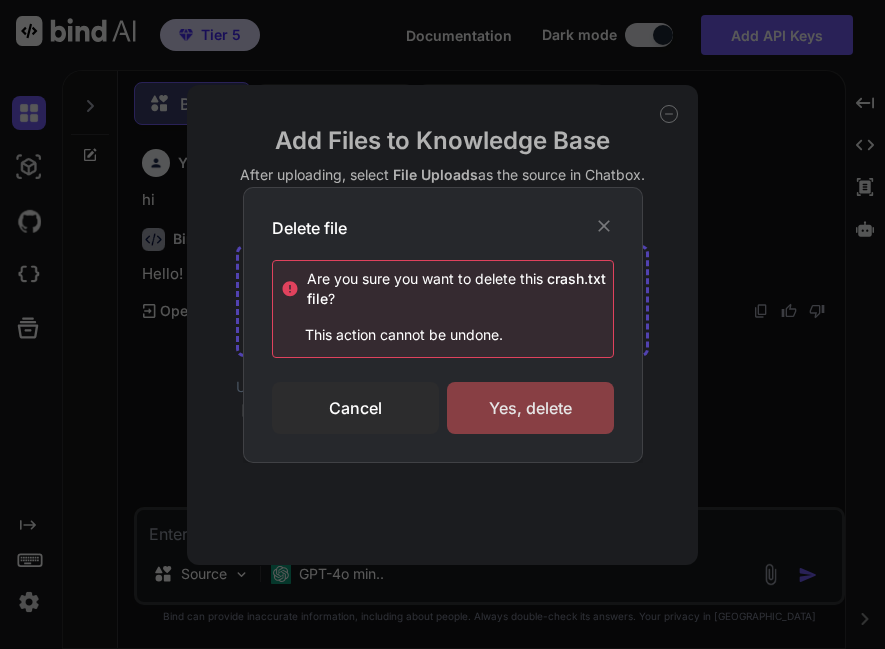click on "Yes, delete" at bounding box center [530, 408] 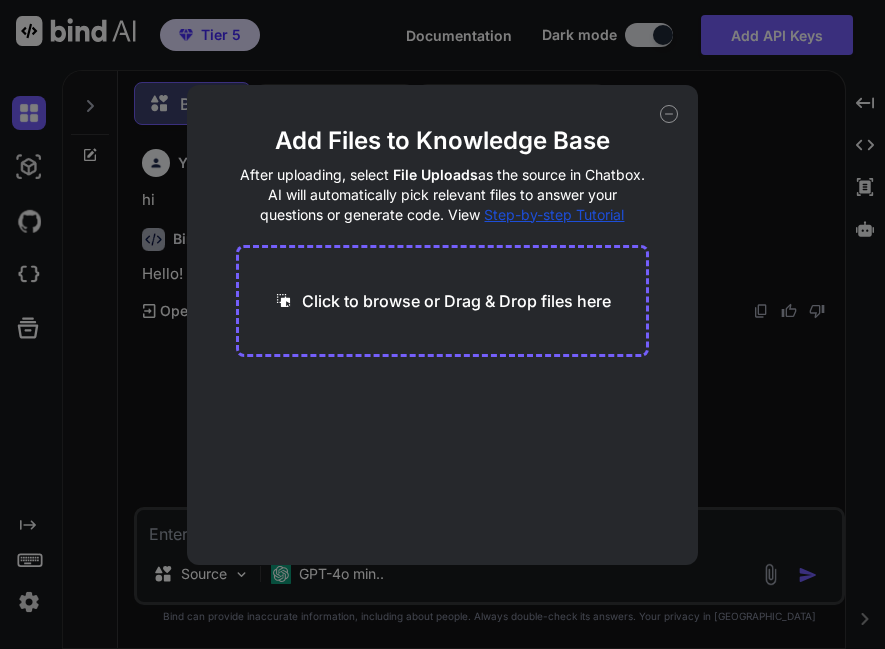 click 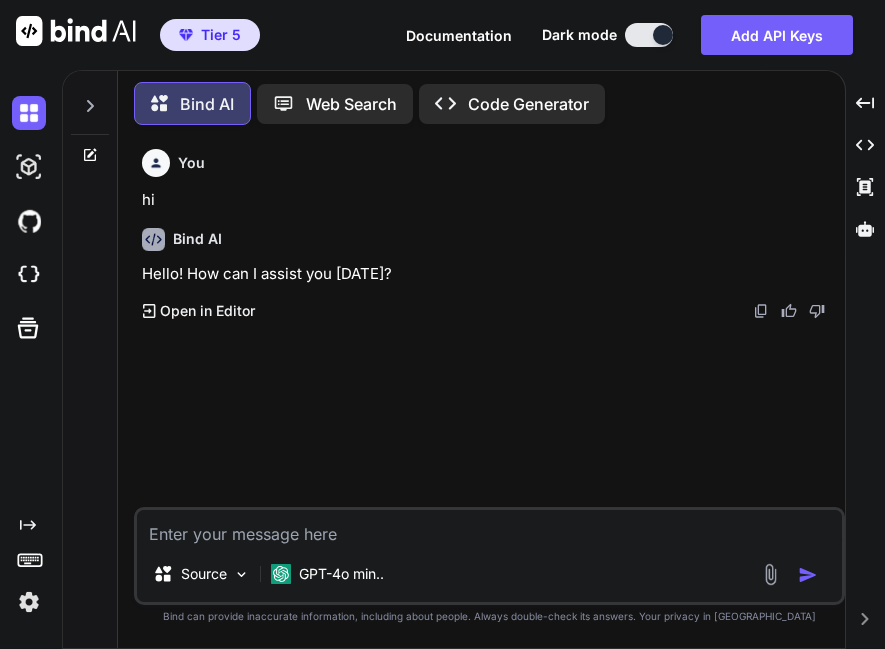click at bounding box center [33, 275] 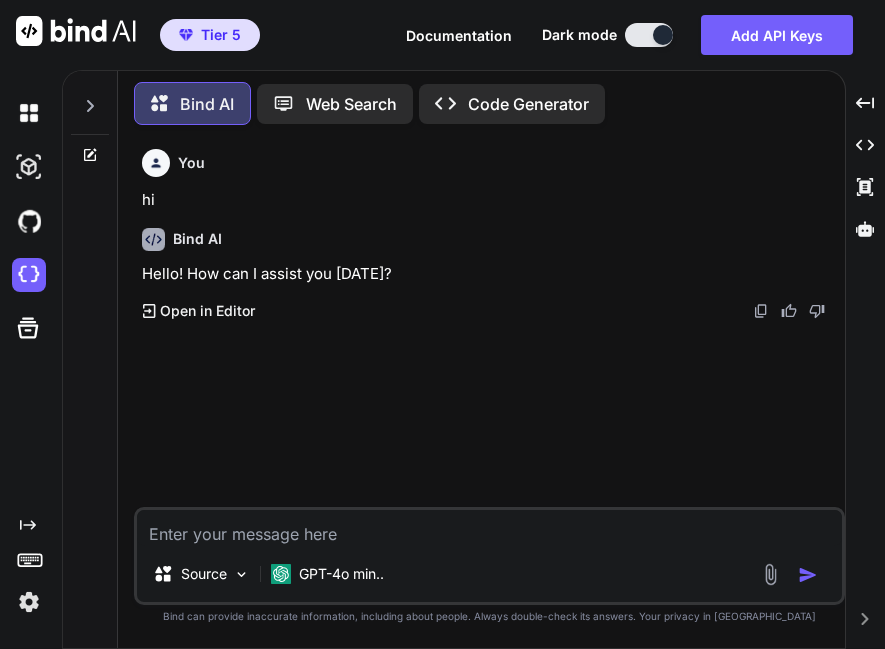 click at bounding box center (76, 31) 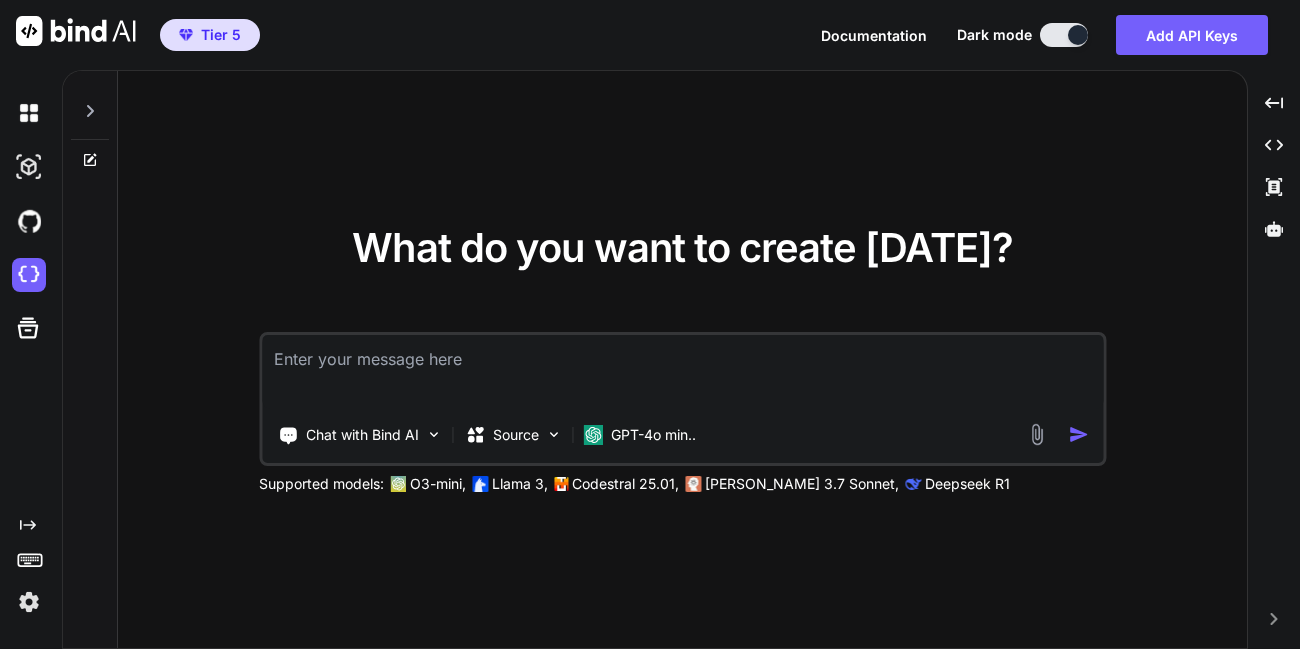 click at bounding box center [33, 602] 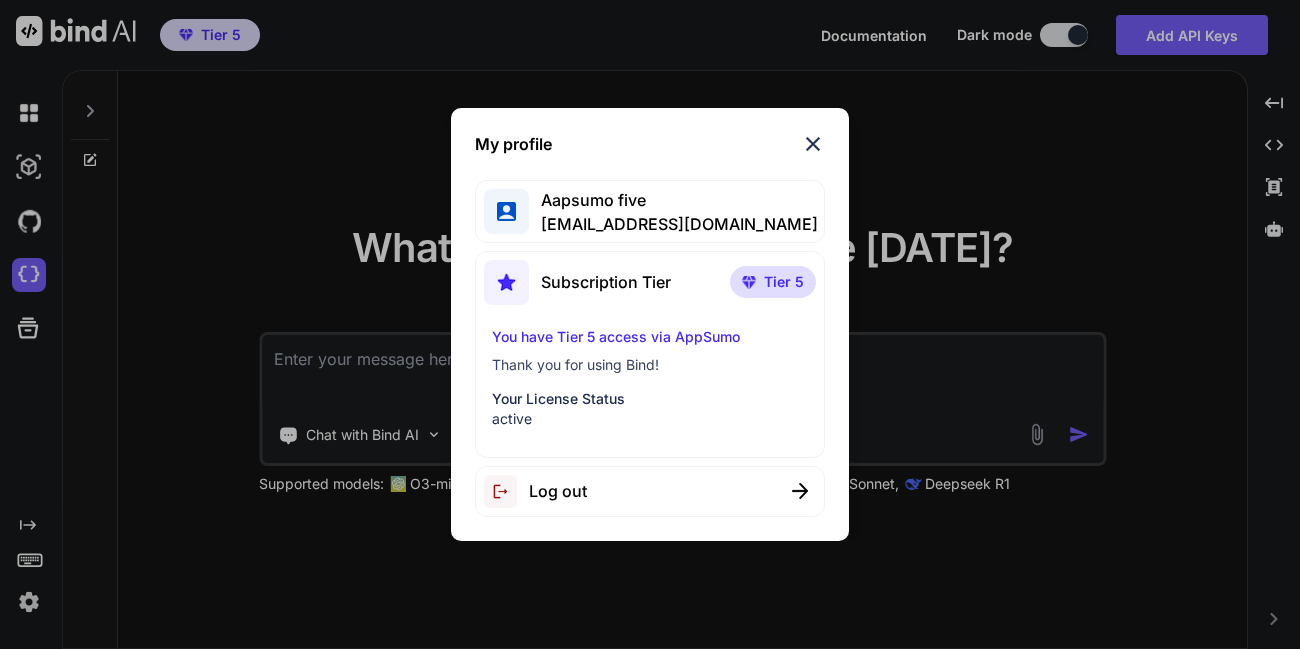 click on "My profile Aapsumo five appsumo_5@yopmail.com Subscription Tier  Tier 5 You have Tier 5 access via AppSumo Thank you for using Bind! Your License Status active Log out" at bounding box center [650, 324] 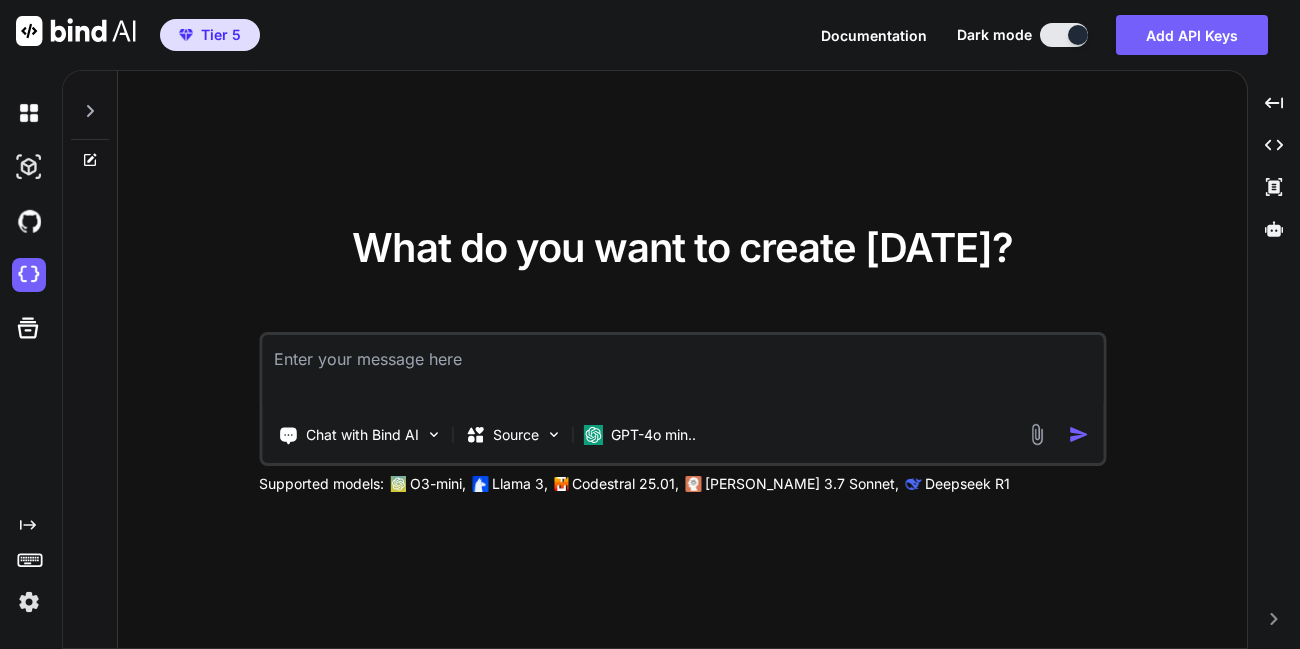 click at bounding box center [29, 602] 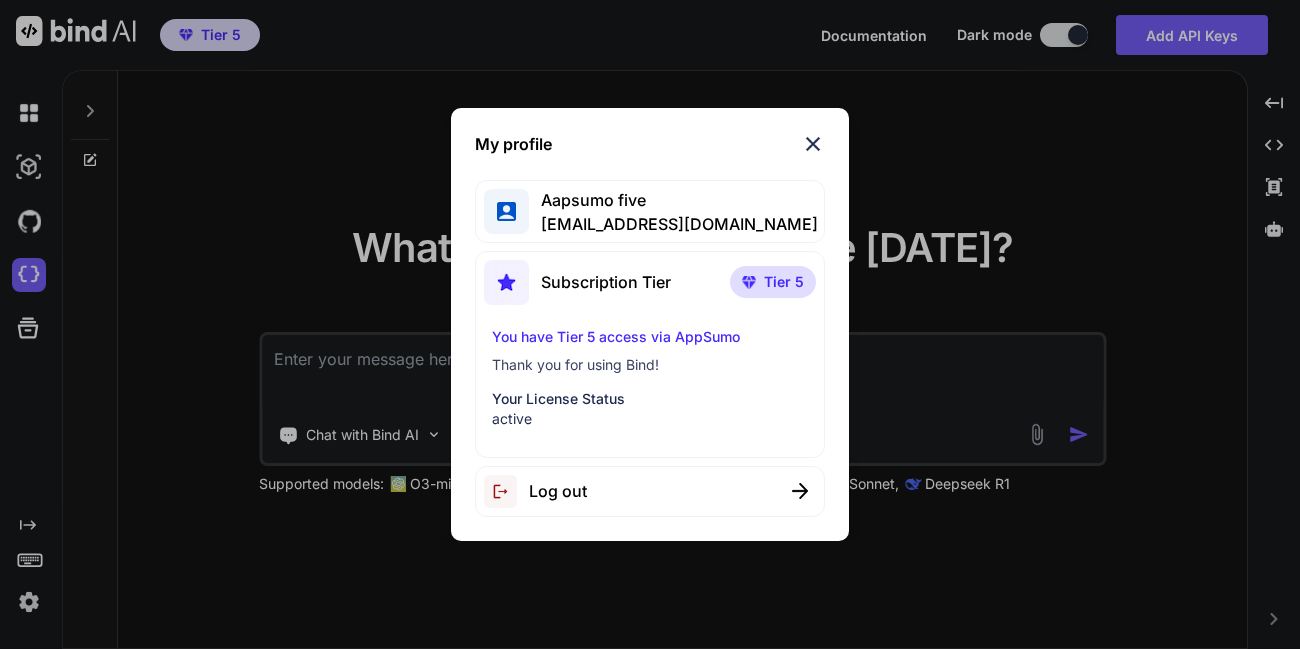 click on "Log out" at bounding box center (649, 491) 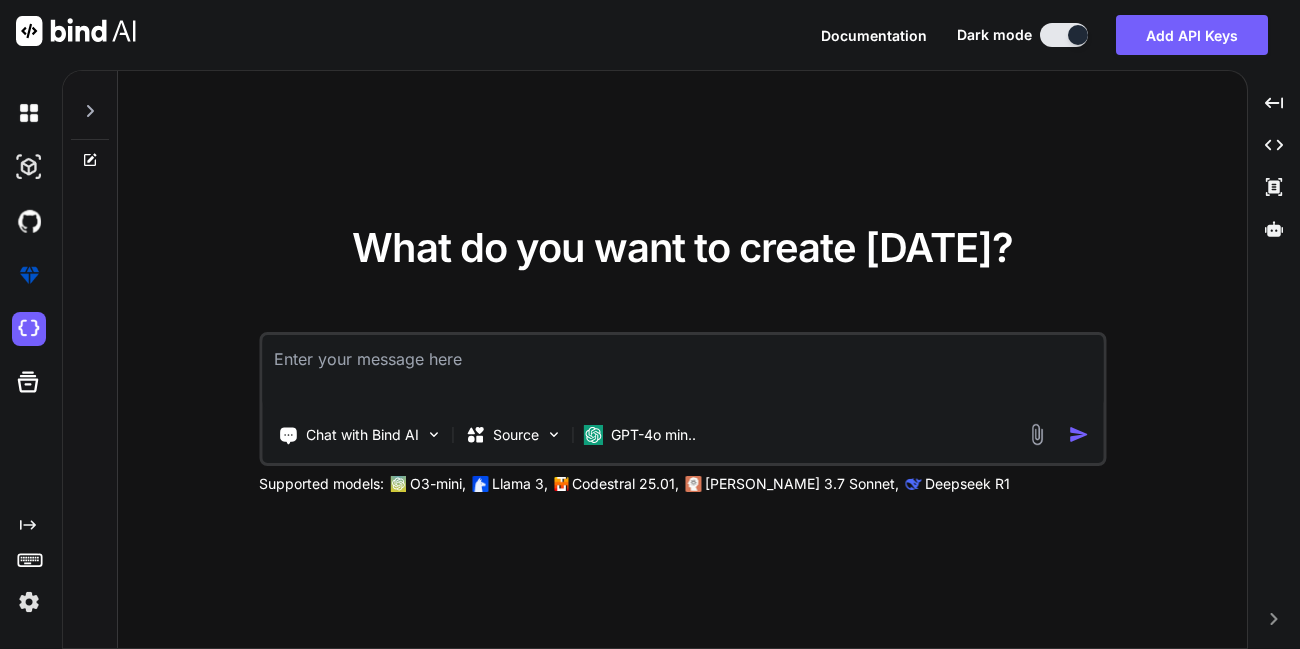 type on "x" 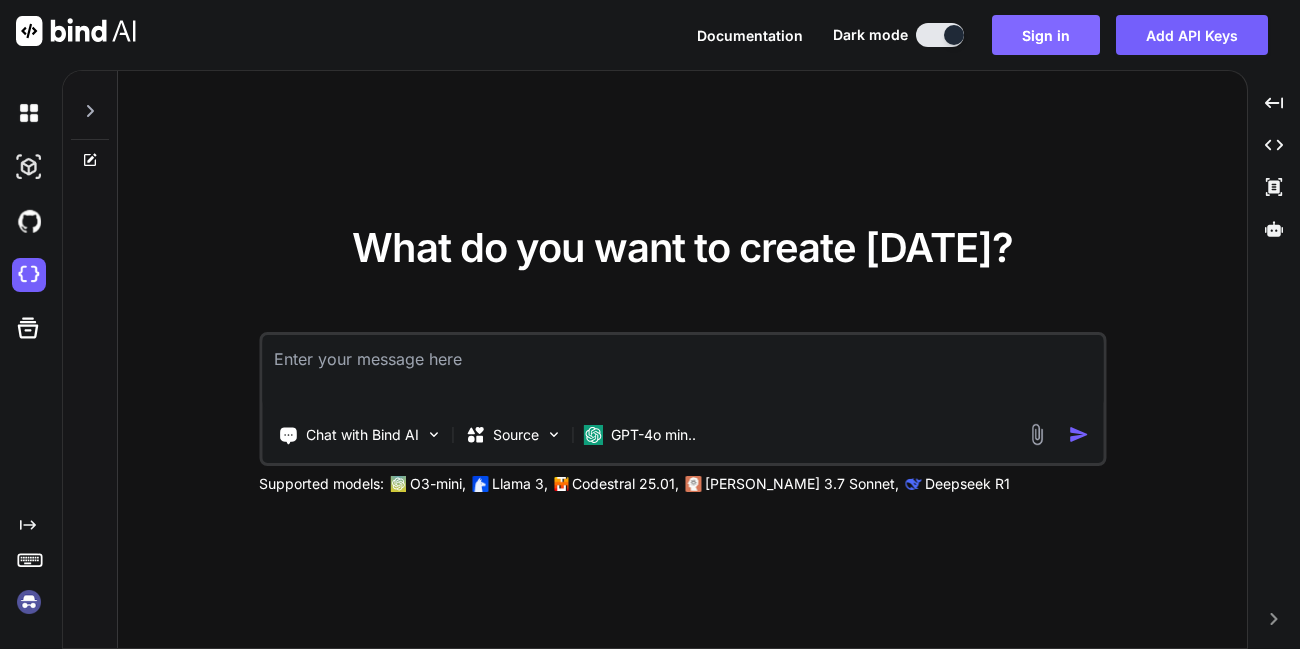 click on "Sign in" at bounding box center [1046, 35] 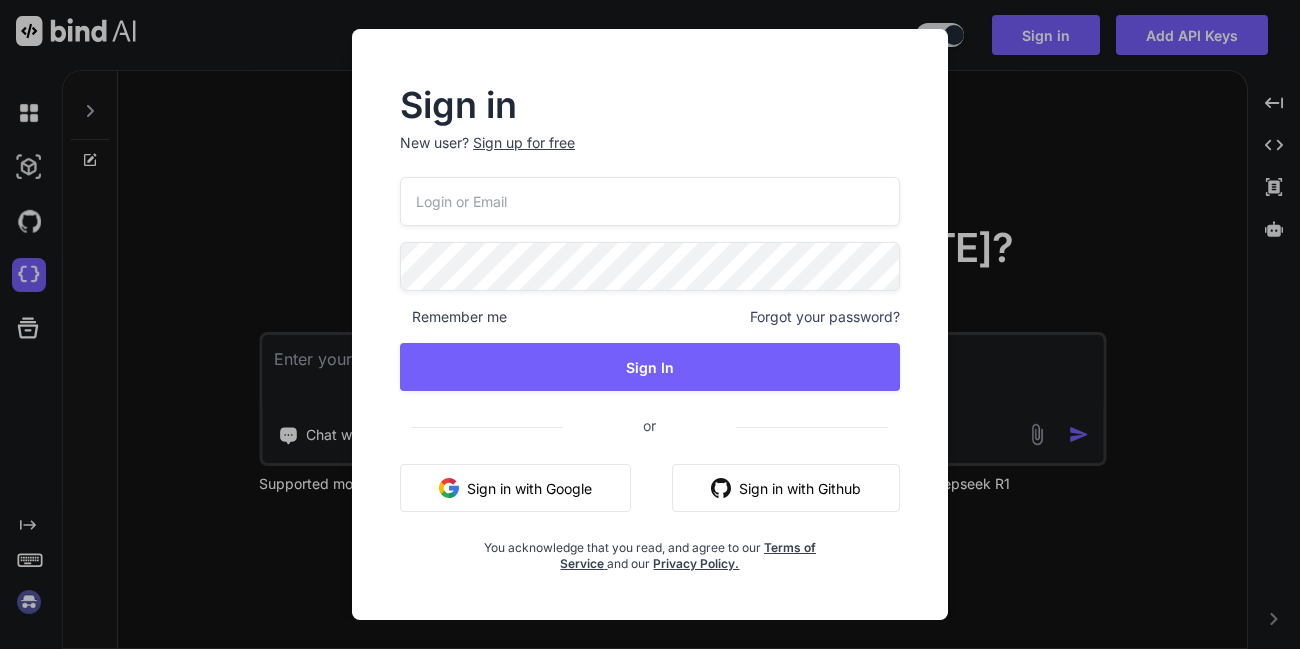 click at bounding box center [650, 201] 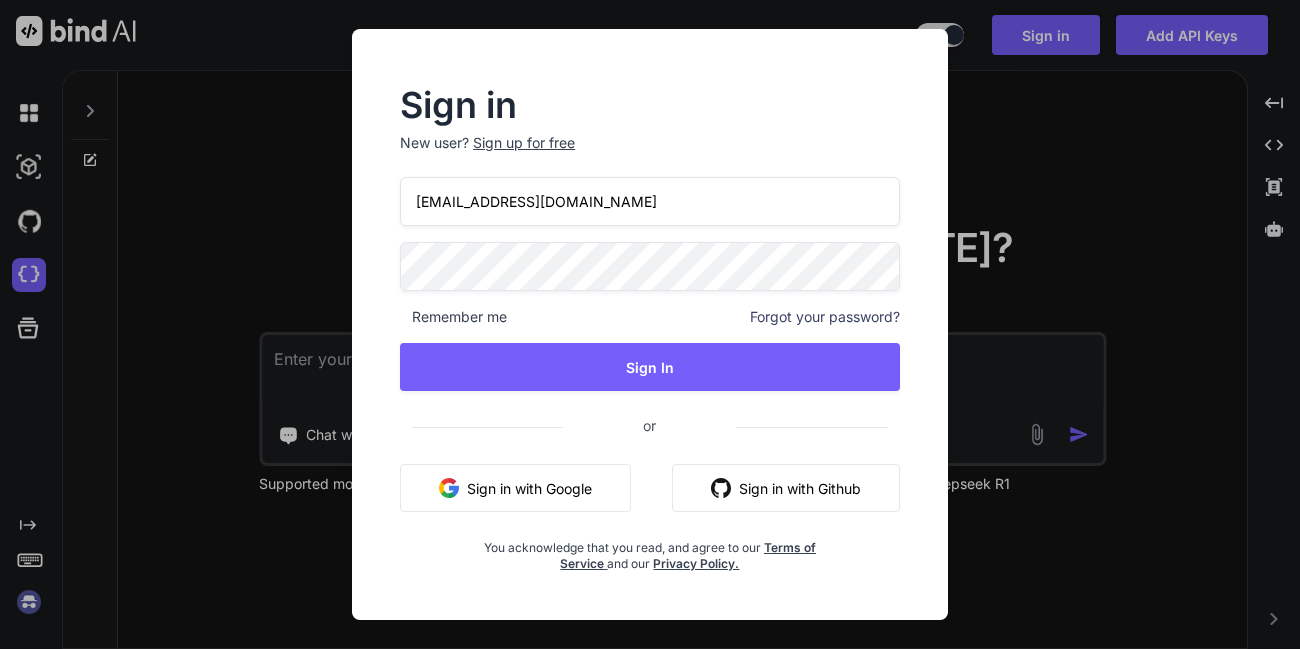 type on "app5@yopmail.com" 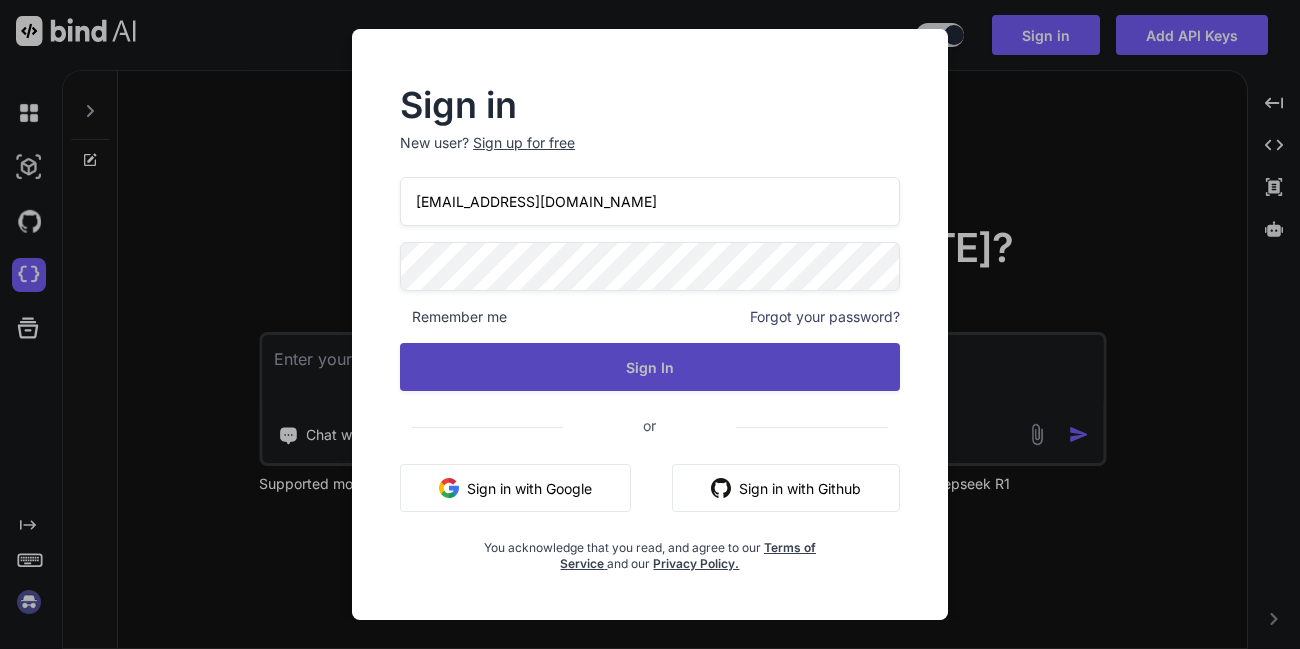 click on "Sign In" at bounding box center [650, 367] 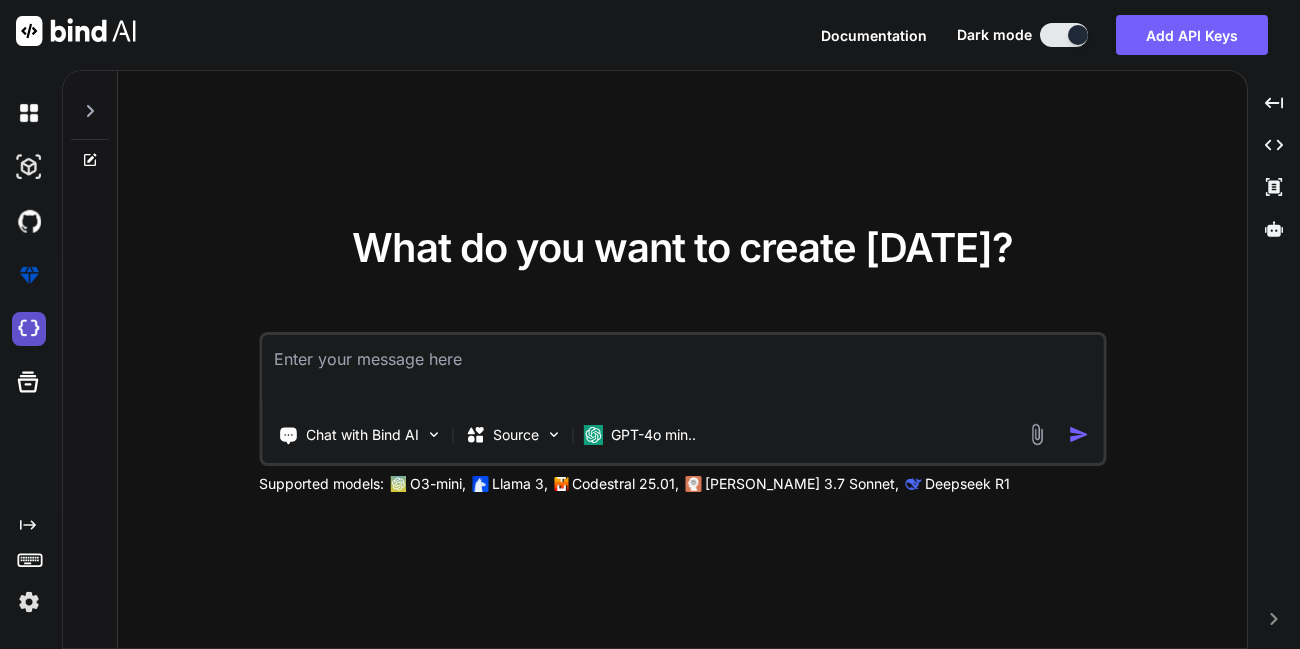 click at bounding box center [29, 329] 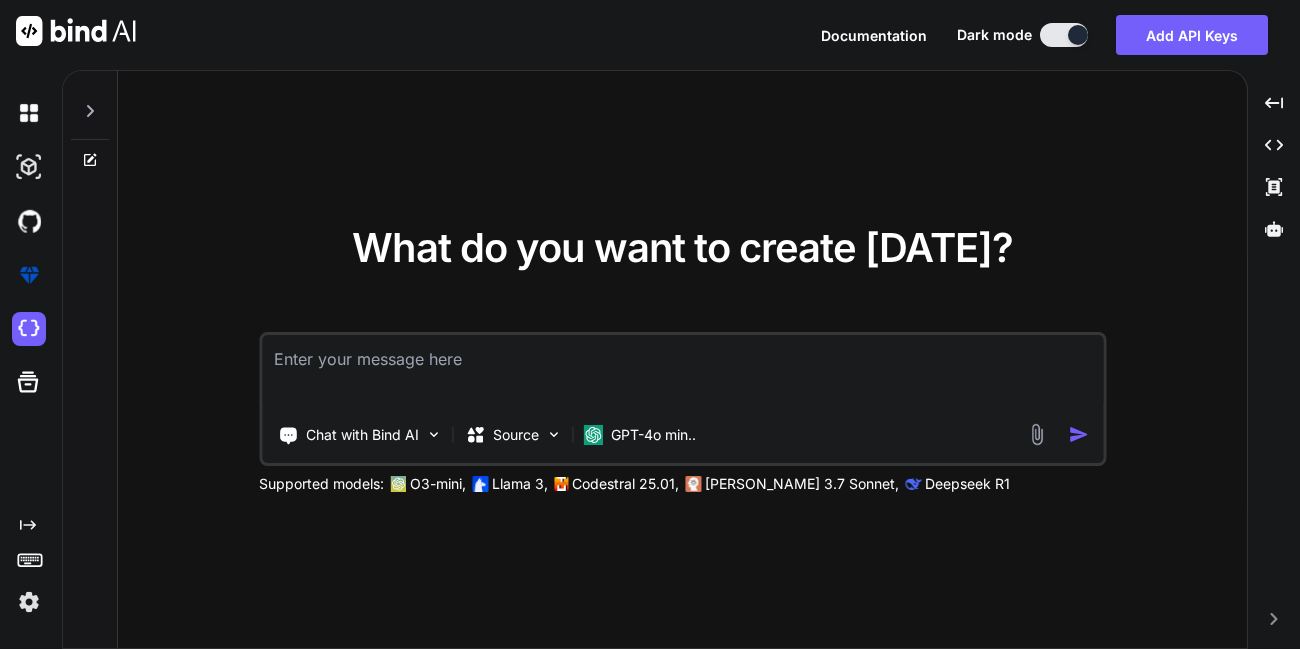 click at bounding box center (29, 602) 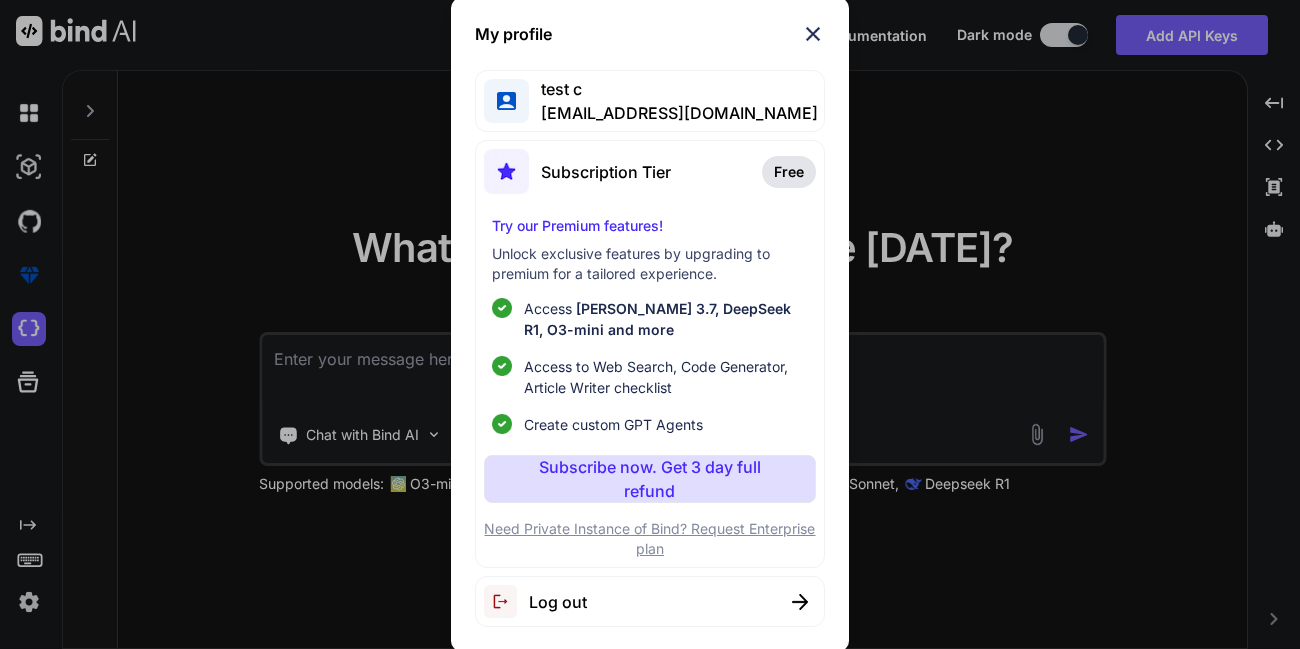 click on "Log out" at bounding box center [558, 602] 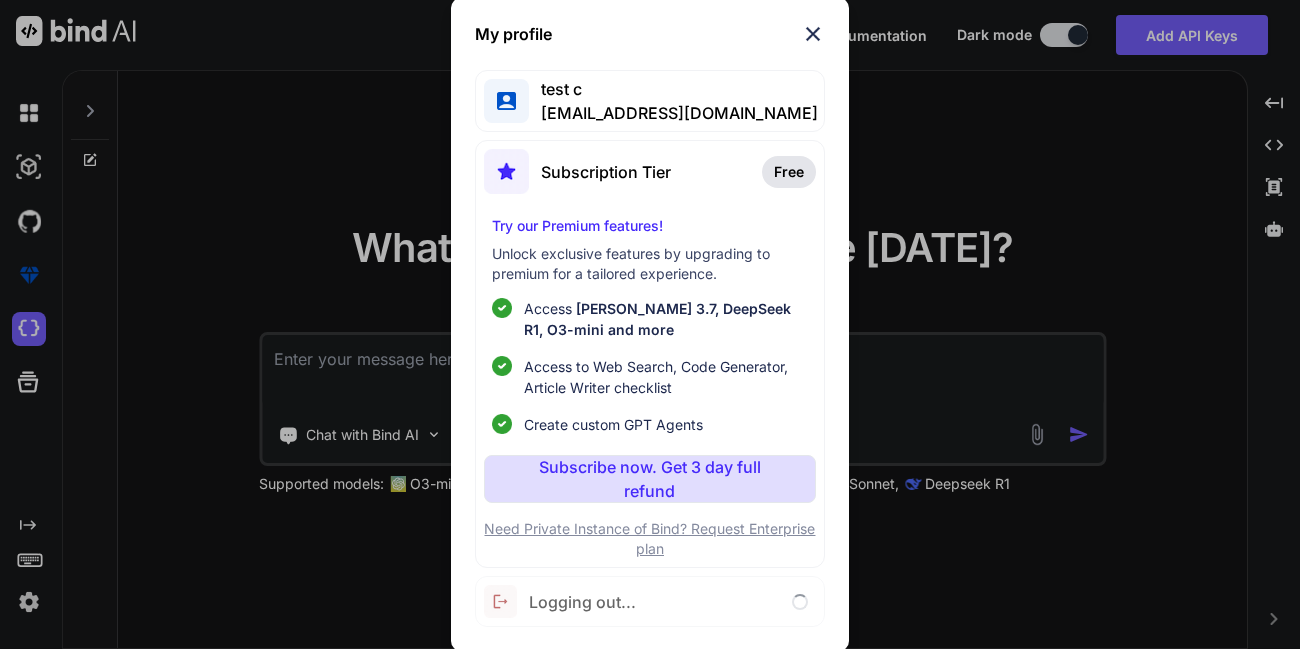 type on "x" 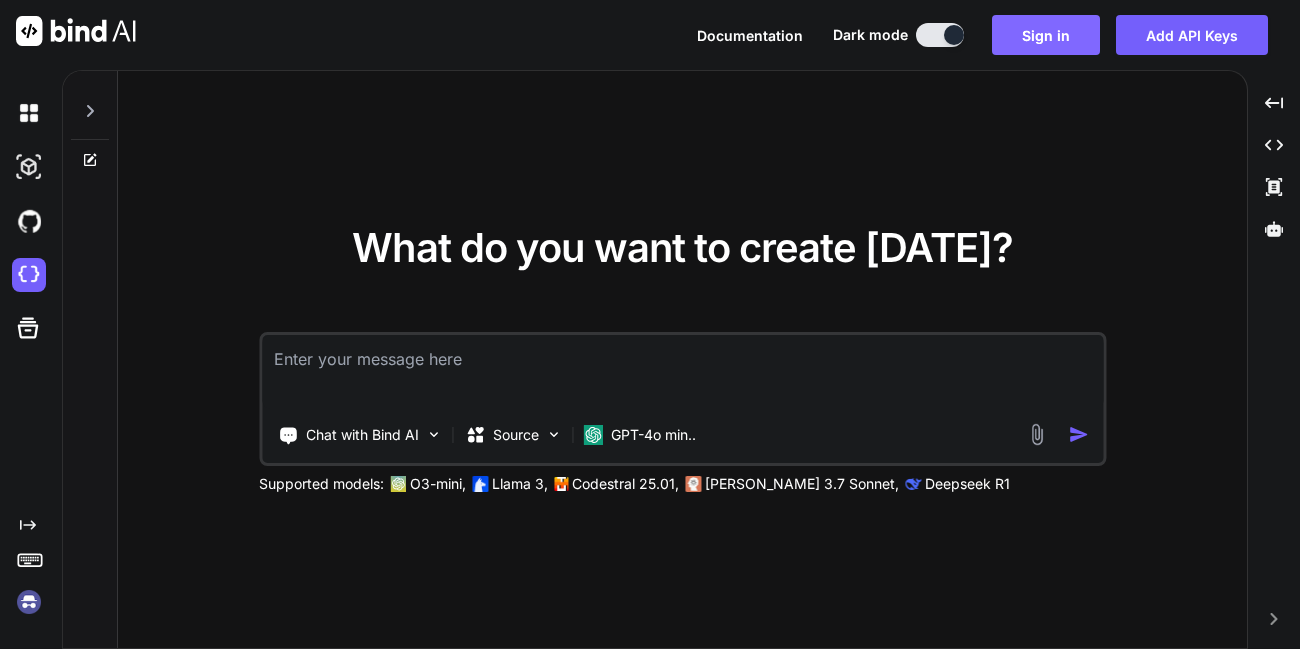 click on "Sign in" at bounding box center (1046, 35) 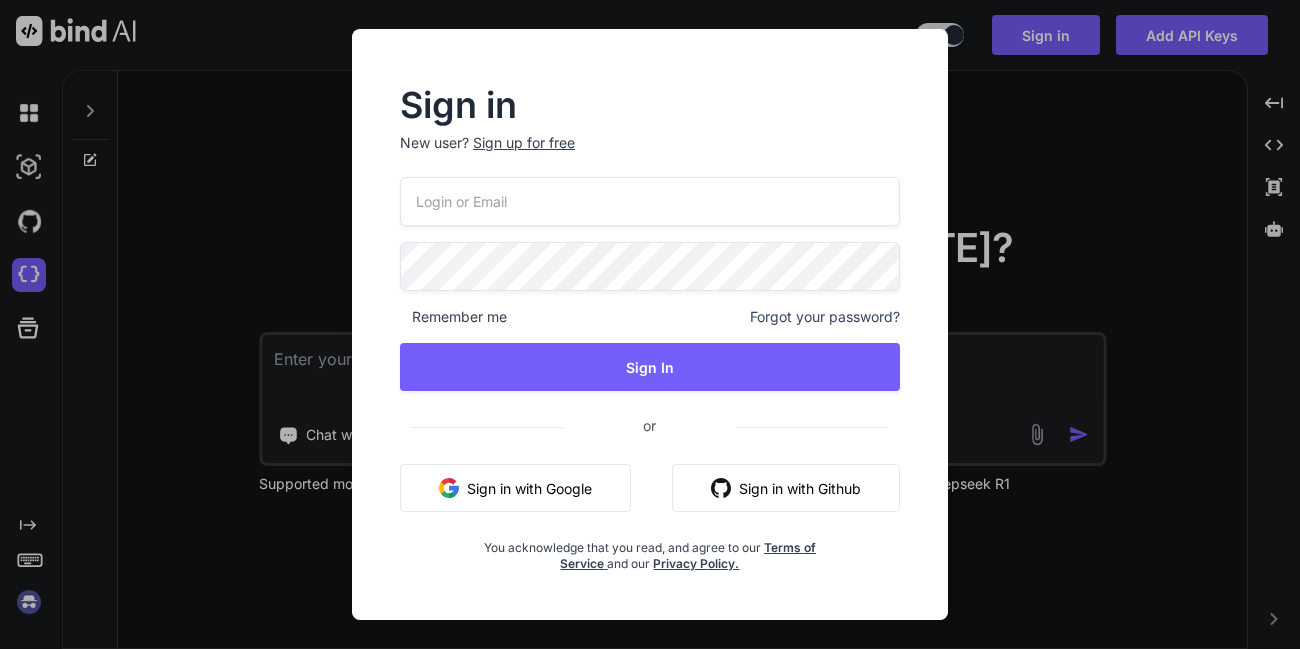 click at bounding box center (650, 201) 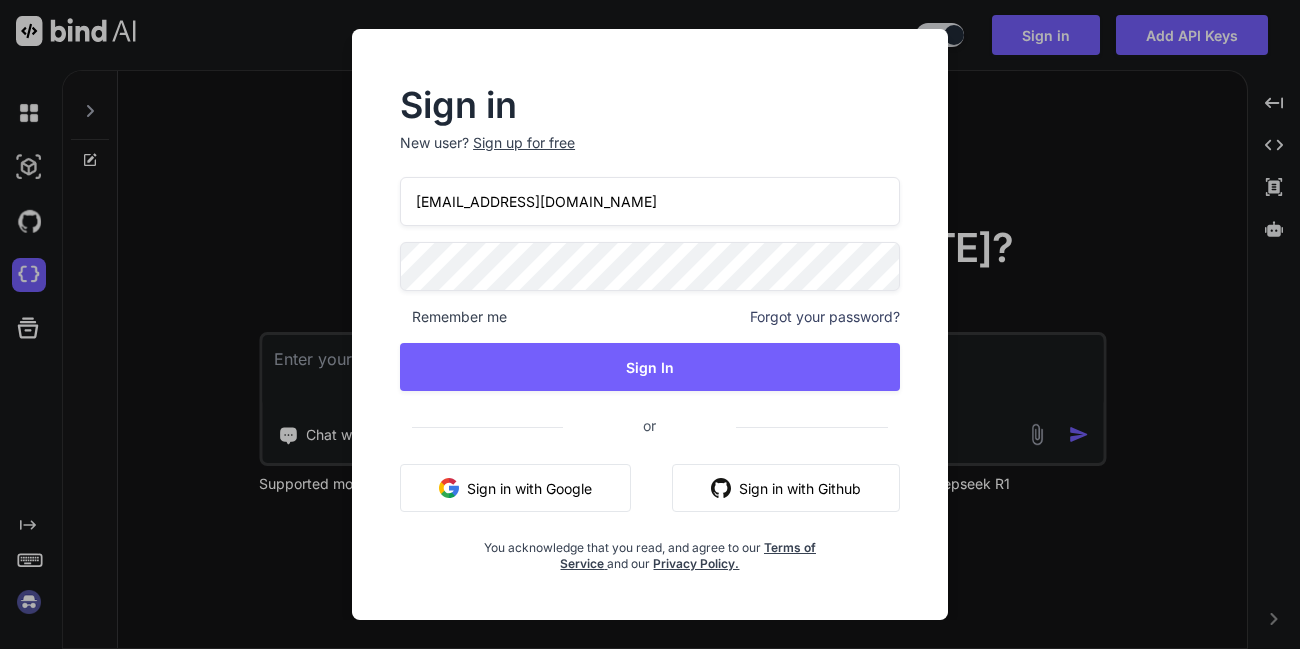 type on "appsumo_5@yopmail.com" 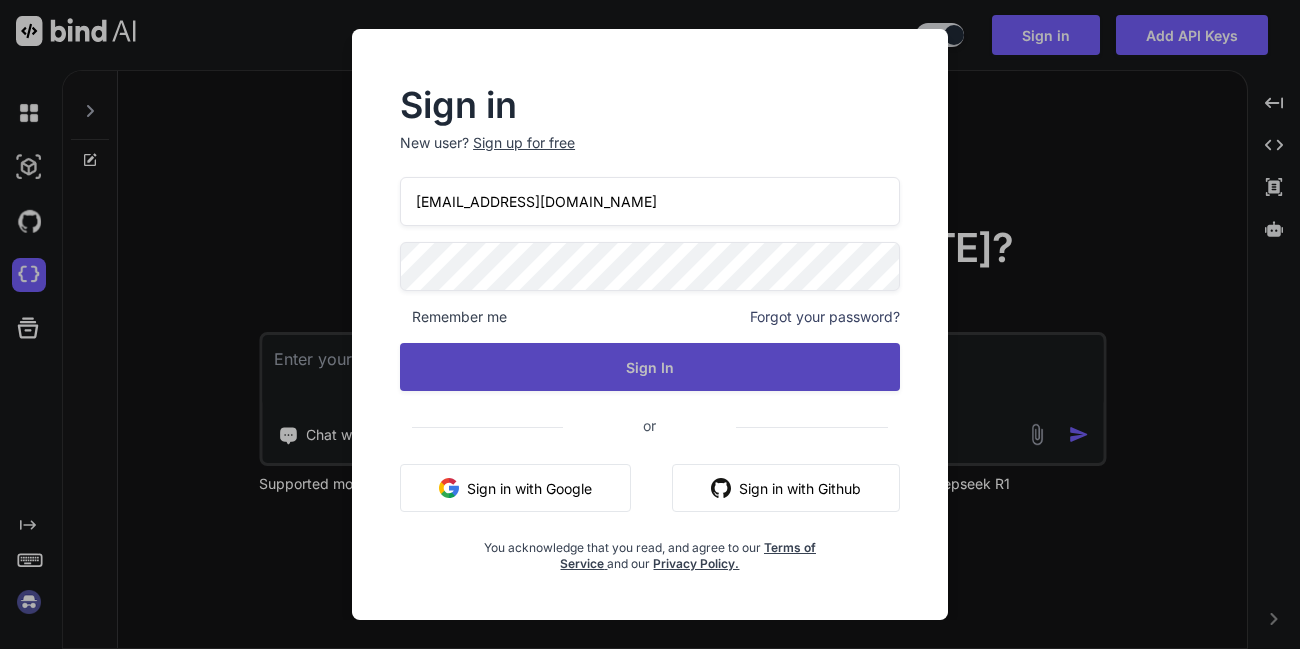 click on "Sign In" at bounding box center [650, 367] 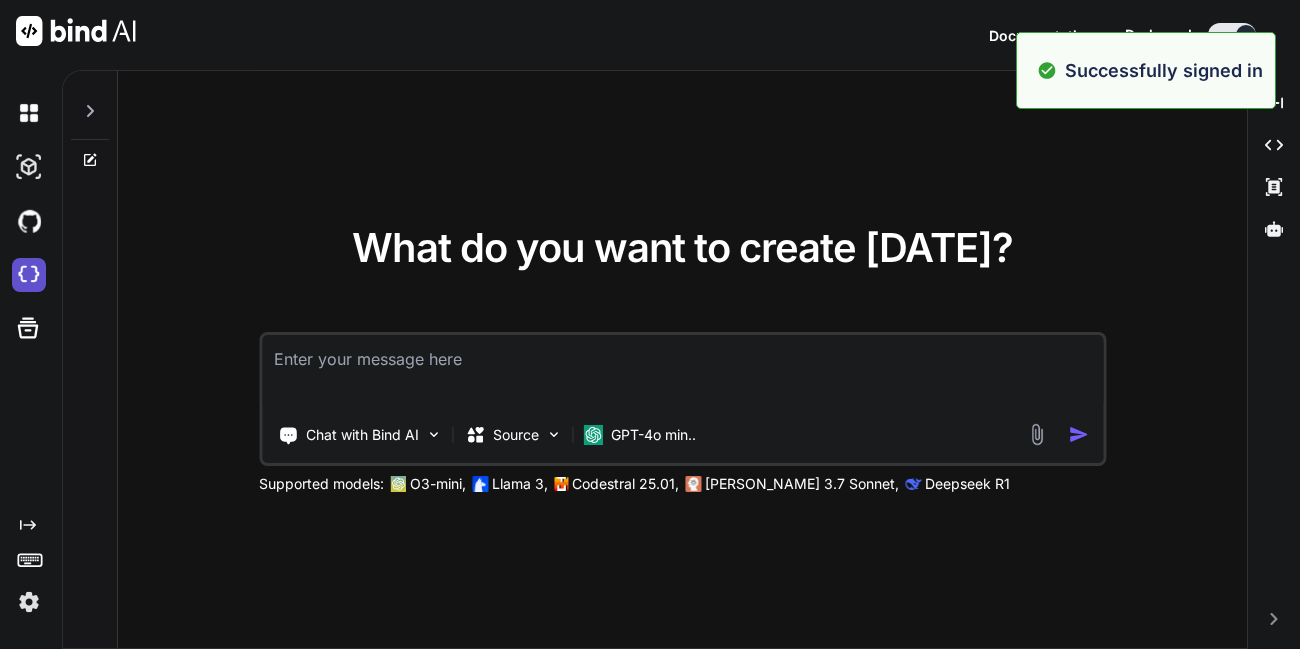 click at bounding box center [29, 275] 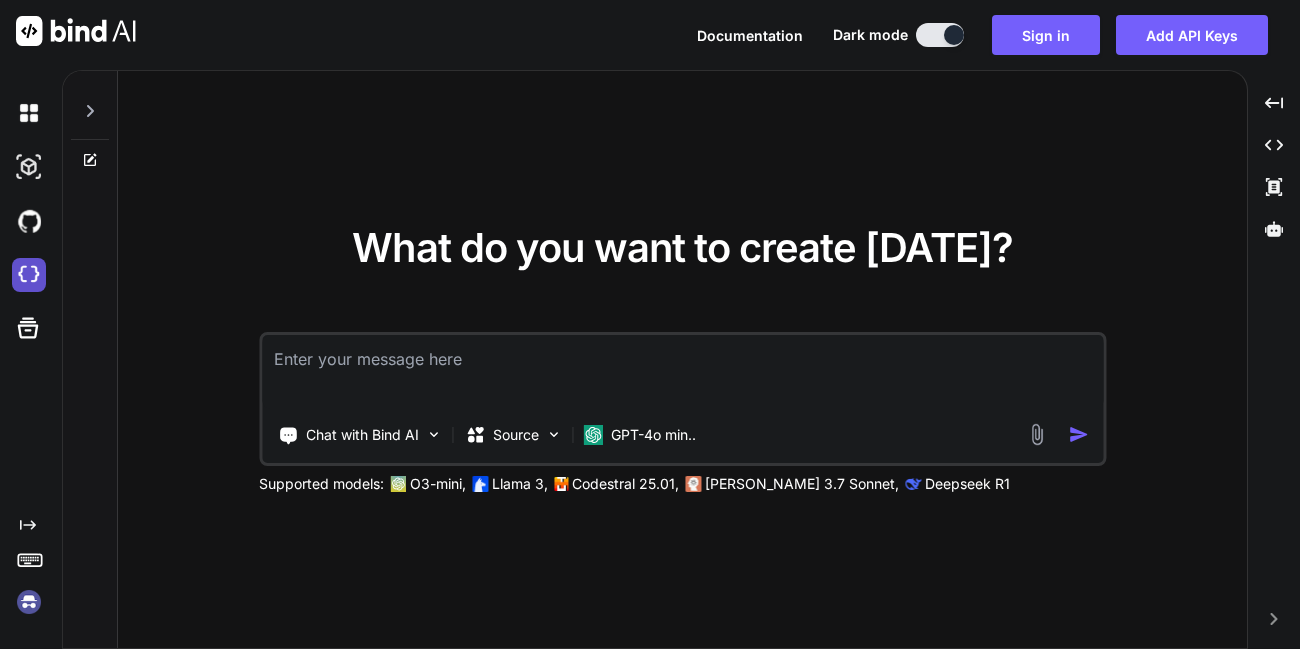 type on "x" 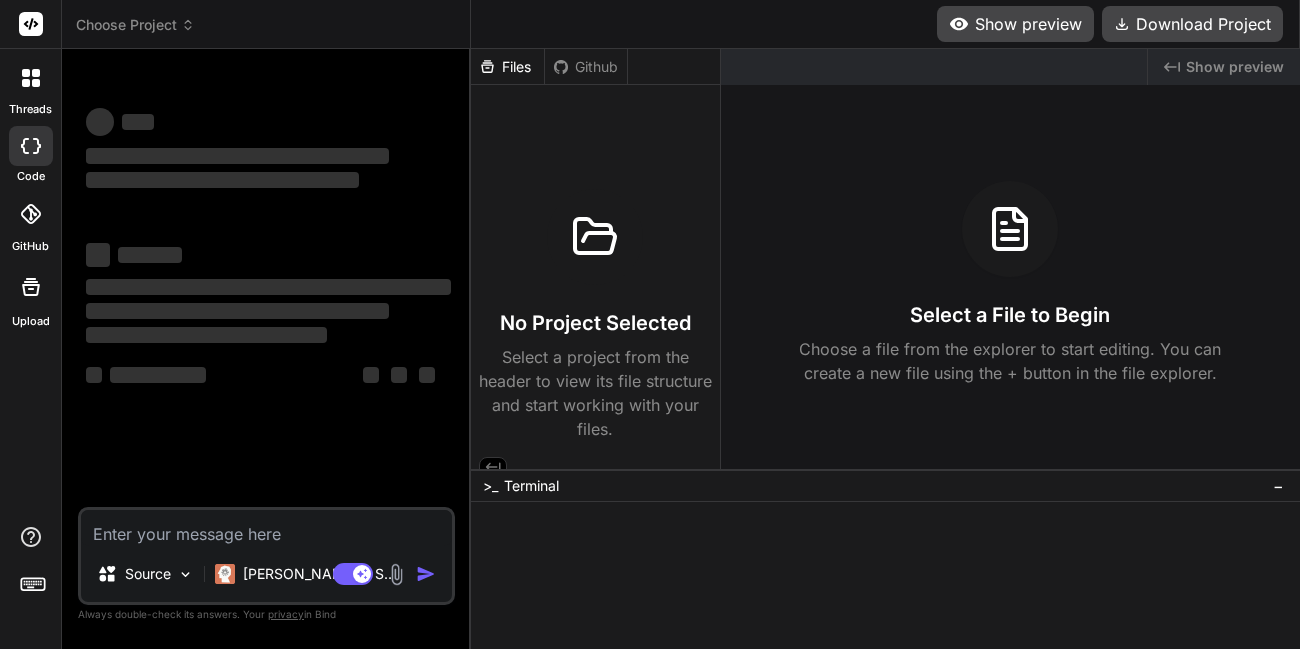 scroll, scrollTop: 0, scrollLeft: 0, axis: both 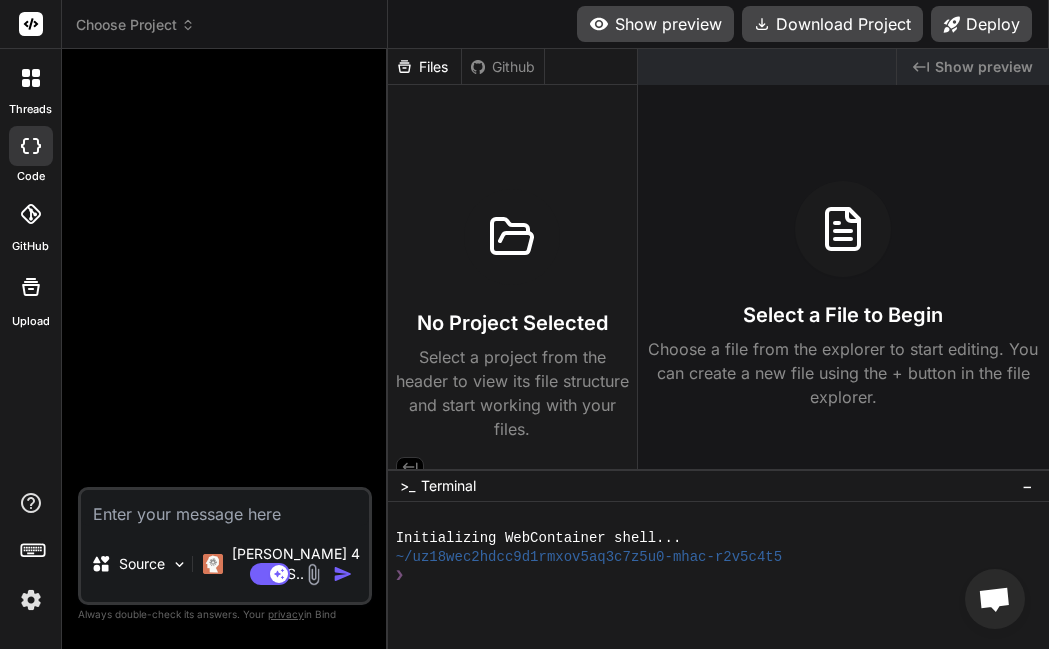 click at bounding box center [313, 574] 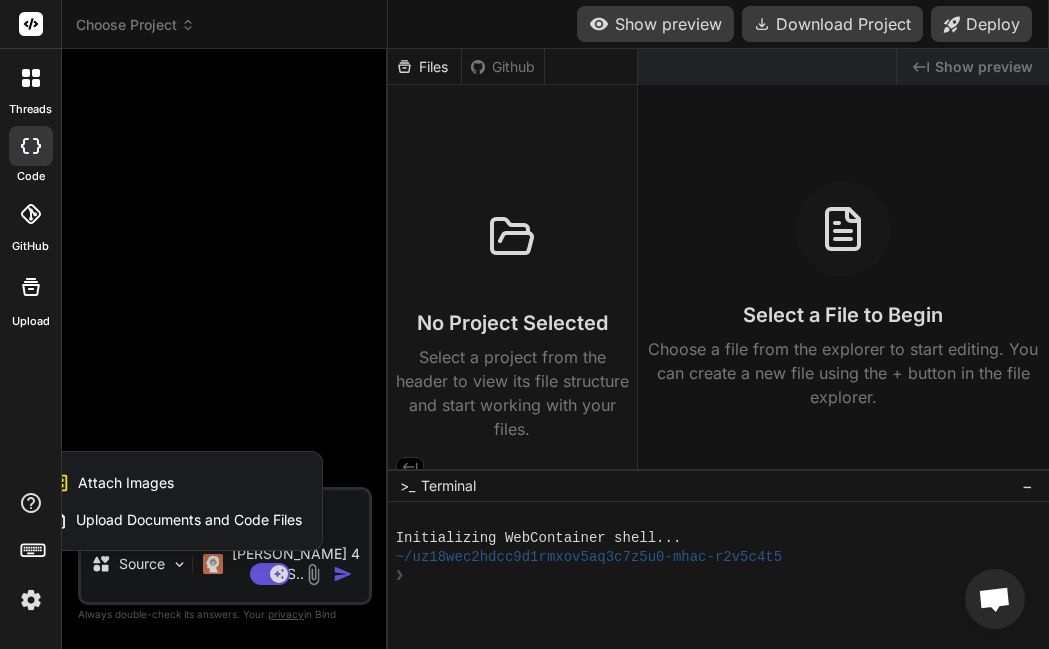 click on "Upload Documents and Code Files" at bounding box center [189, 520] 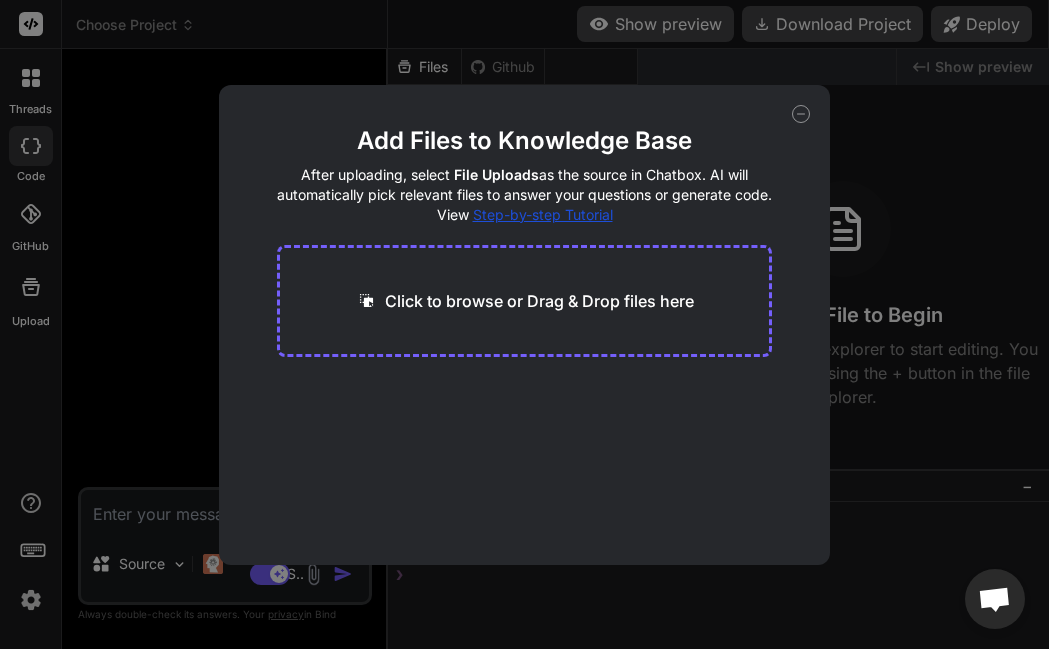 click on "Click to browse or Drag & Drop files here" at bounding box center (524, 301) 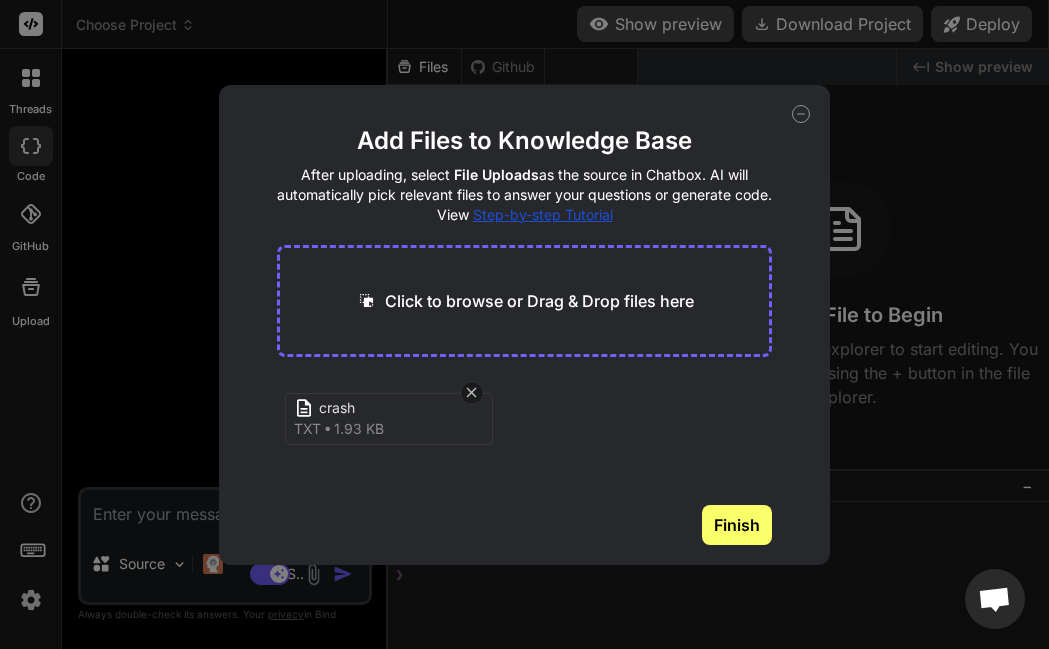 click on "Finish" at bounding box center [737, 525] 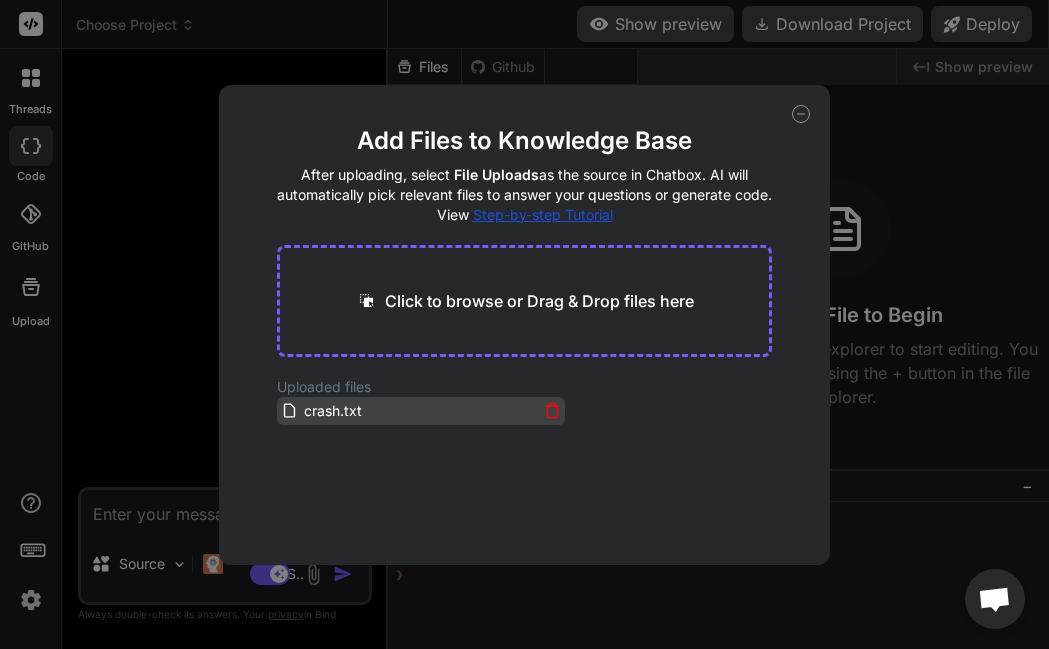 click 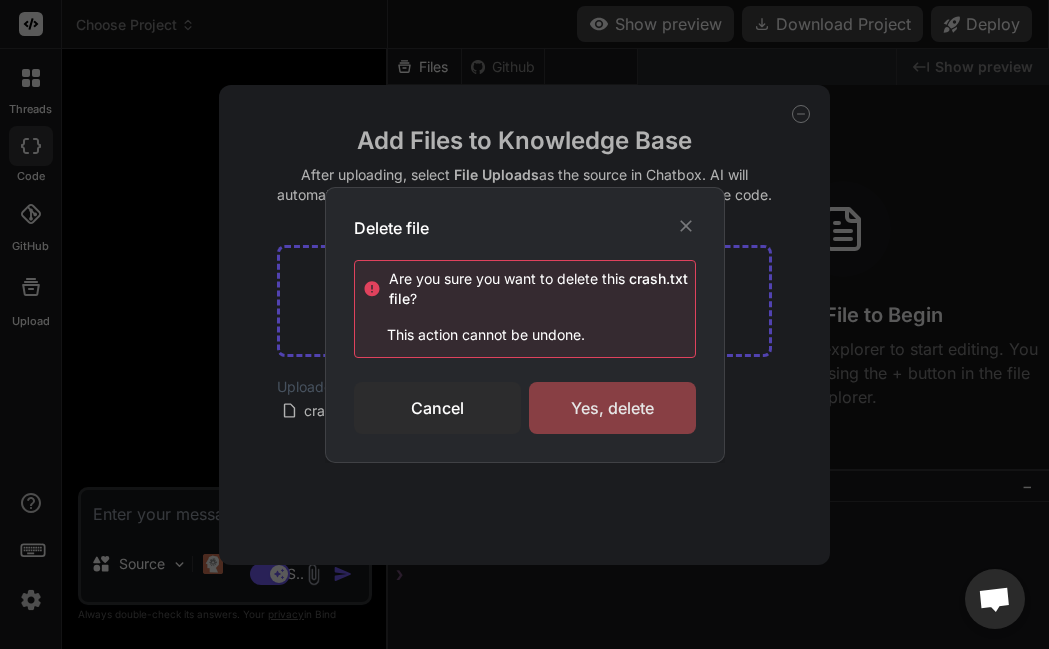 click on "Yes, delete" at bounding box center (612, 408) 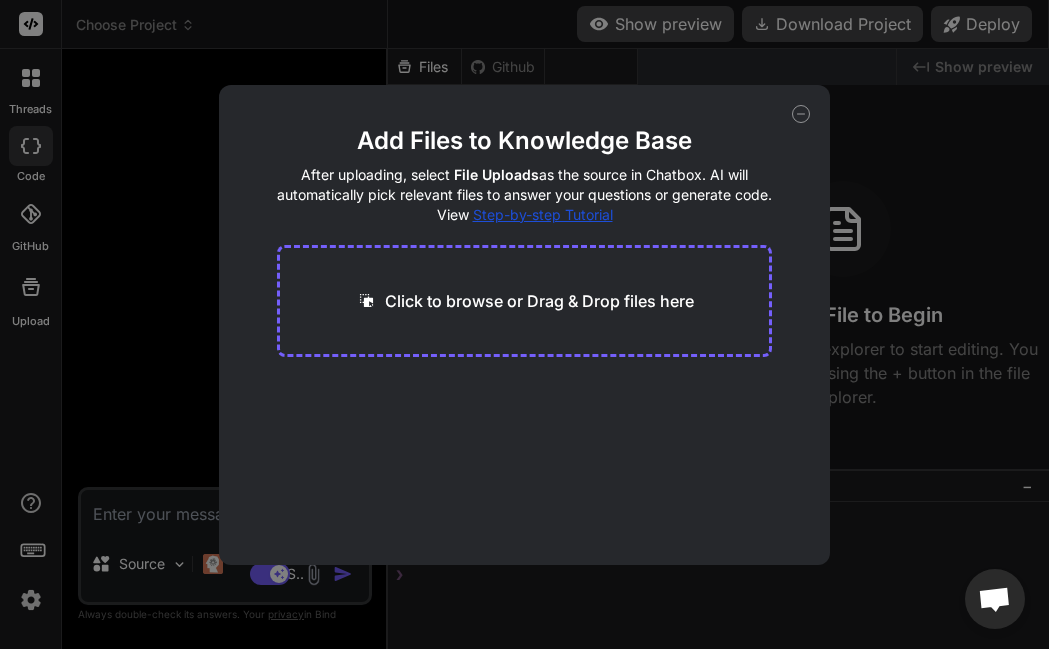 click 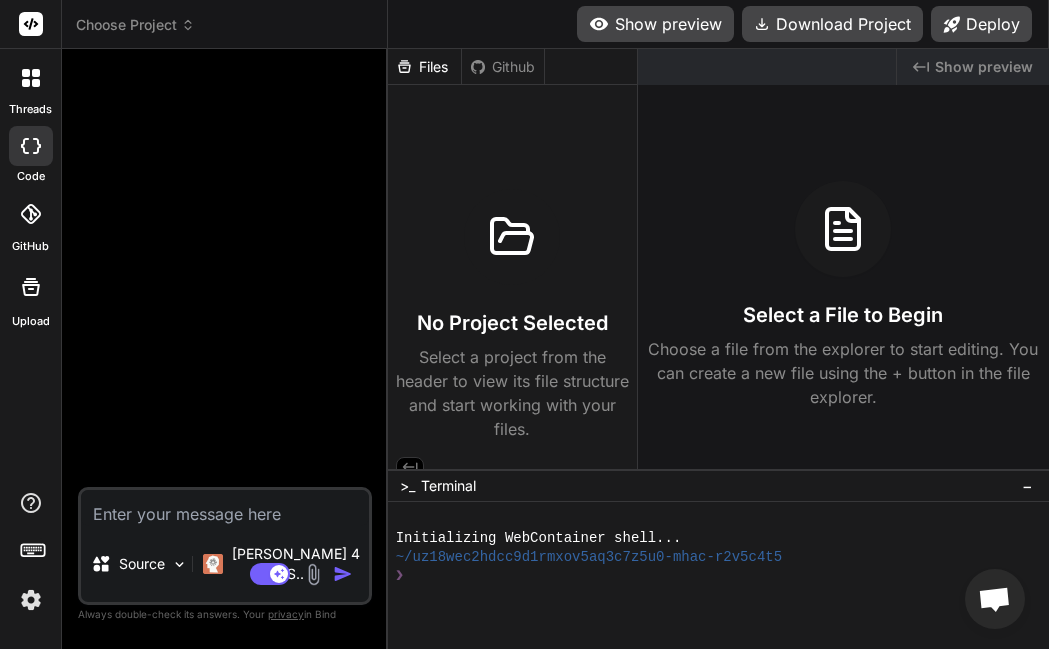 click on "Files" at bounding box center (424, 67) 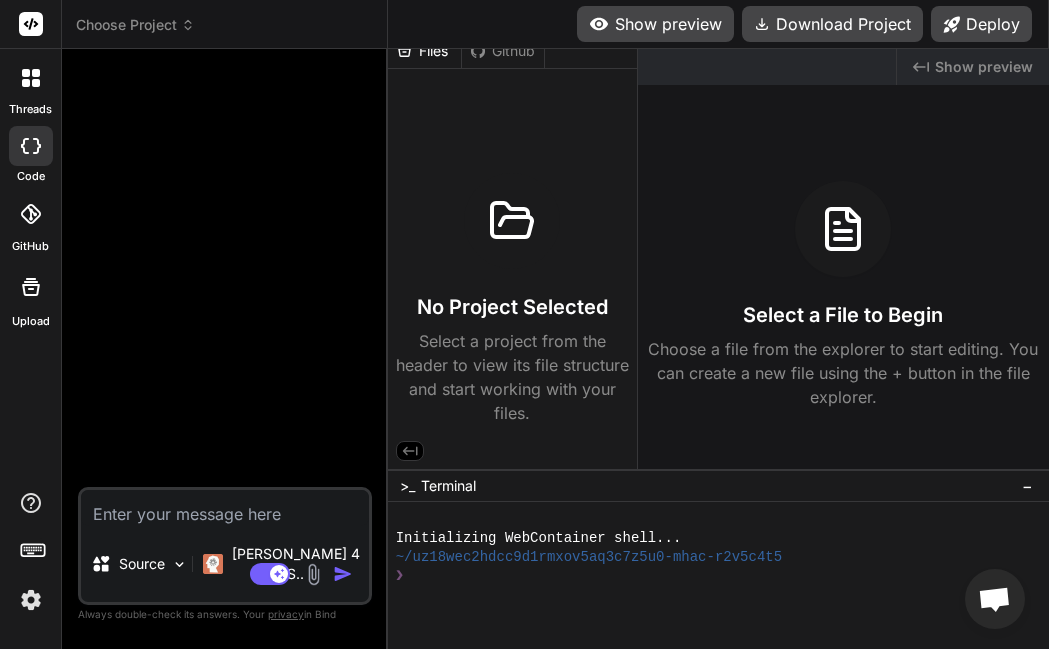 click at bounding box center (313, 574) 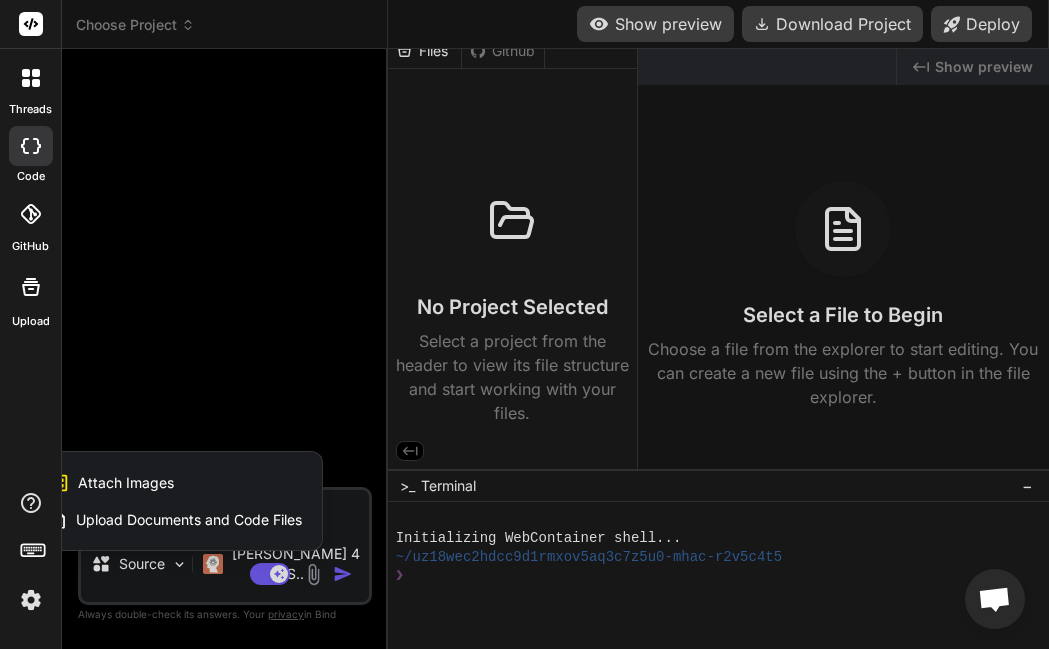 click on "Upload Documents and Code Files" at bounding box center (189, 520) 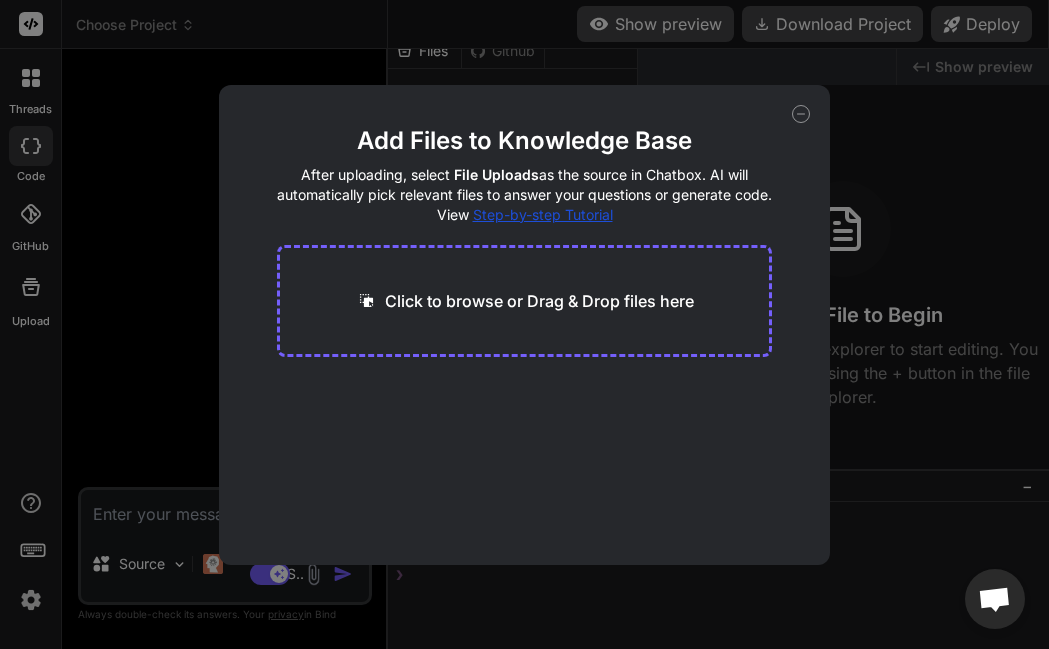 click on "Click to browse or Drag & Drop files here" at bounding box center [539, 301] 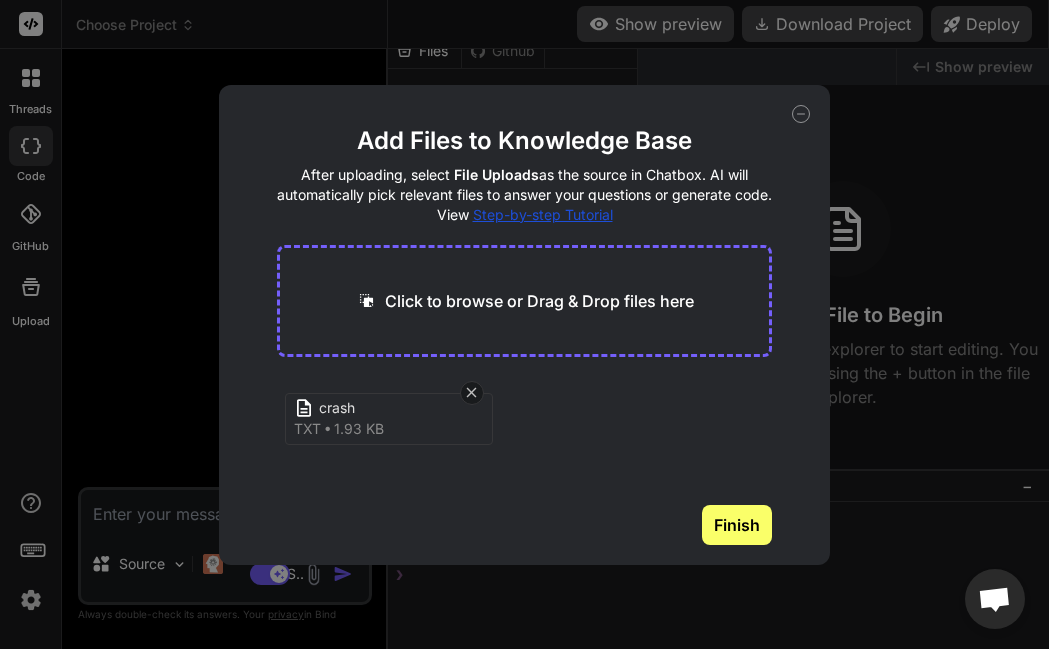 click on "Finish" at bounding box center (737, 525) 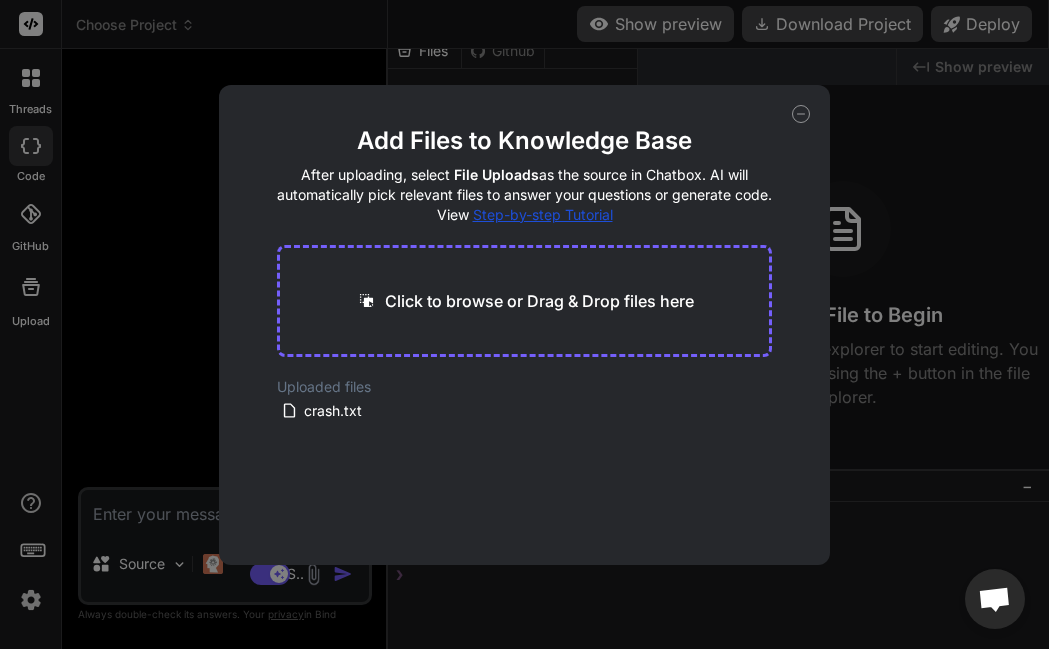 click 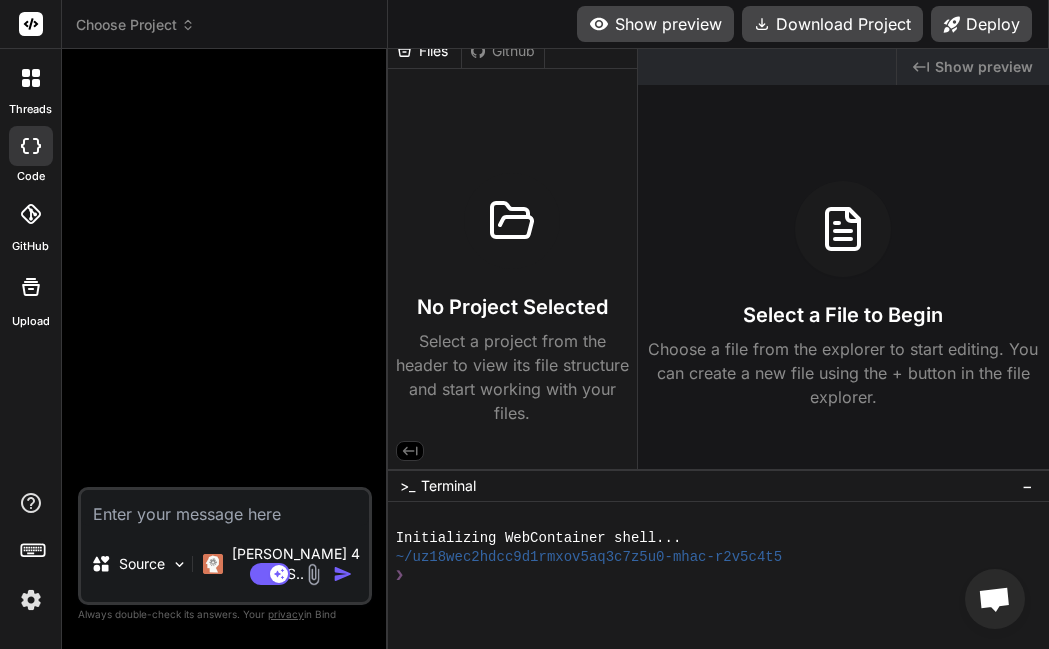 click on "No Project Selected" at bounding box center (512, 307) 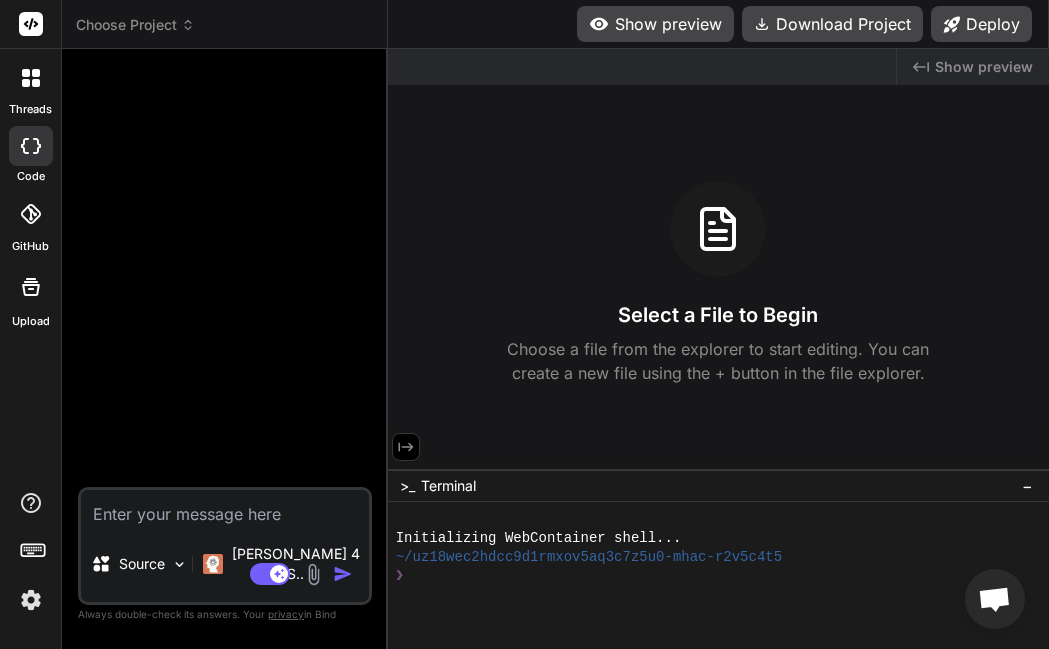 click at bounding box center [406, 447] 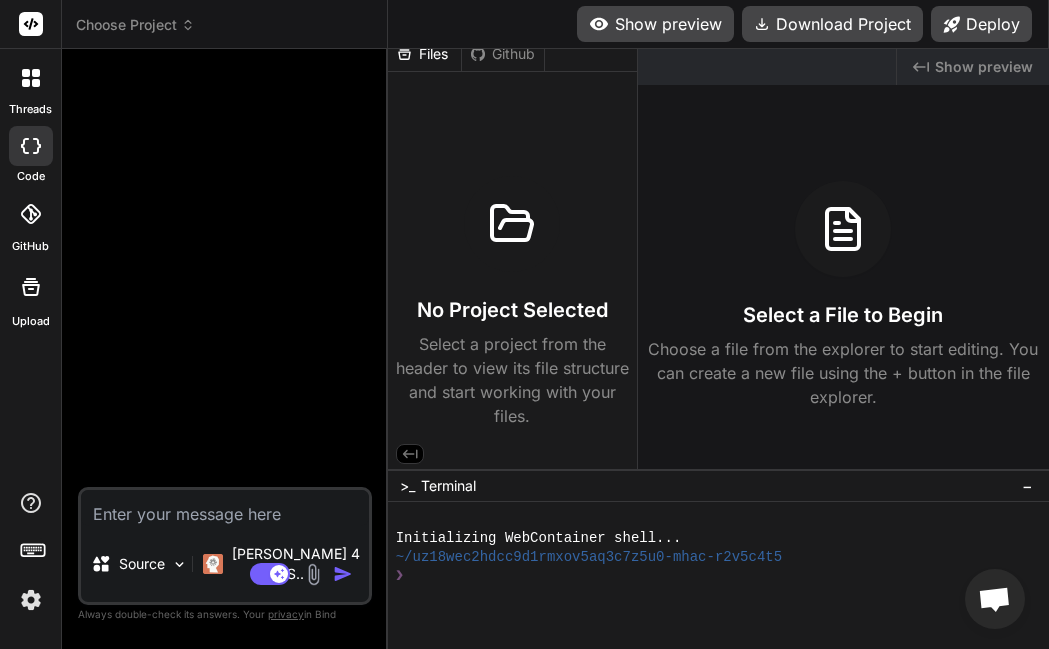 scroll, scrollTop: 16, scrollLeft: 0, axis: vertical 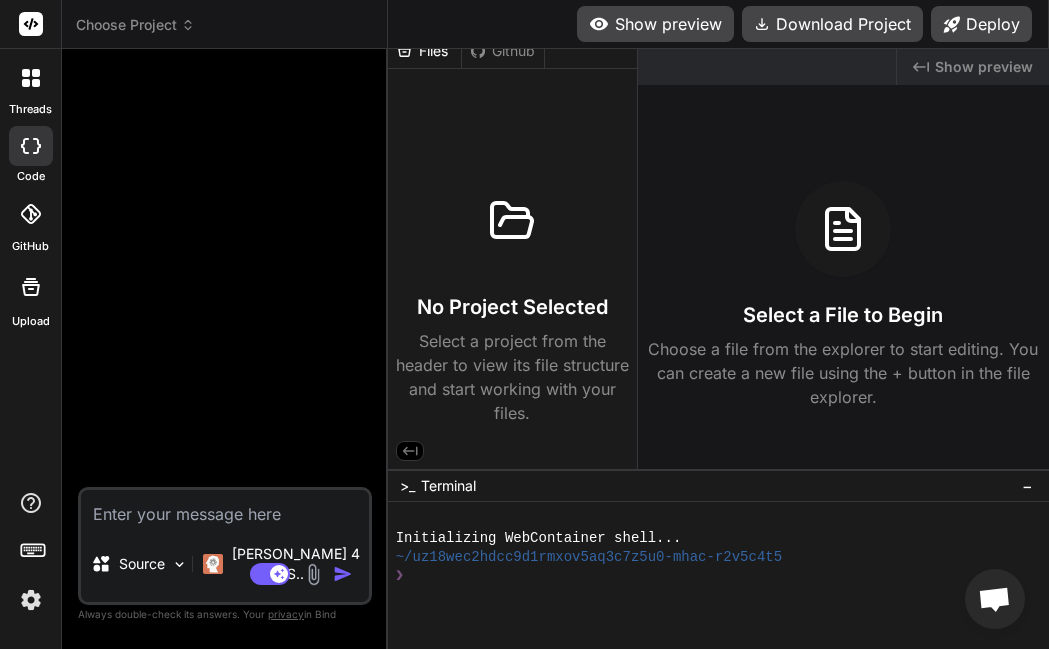 click on "Files" at bounding box center (424, 51) 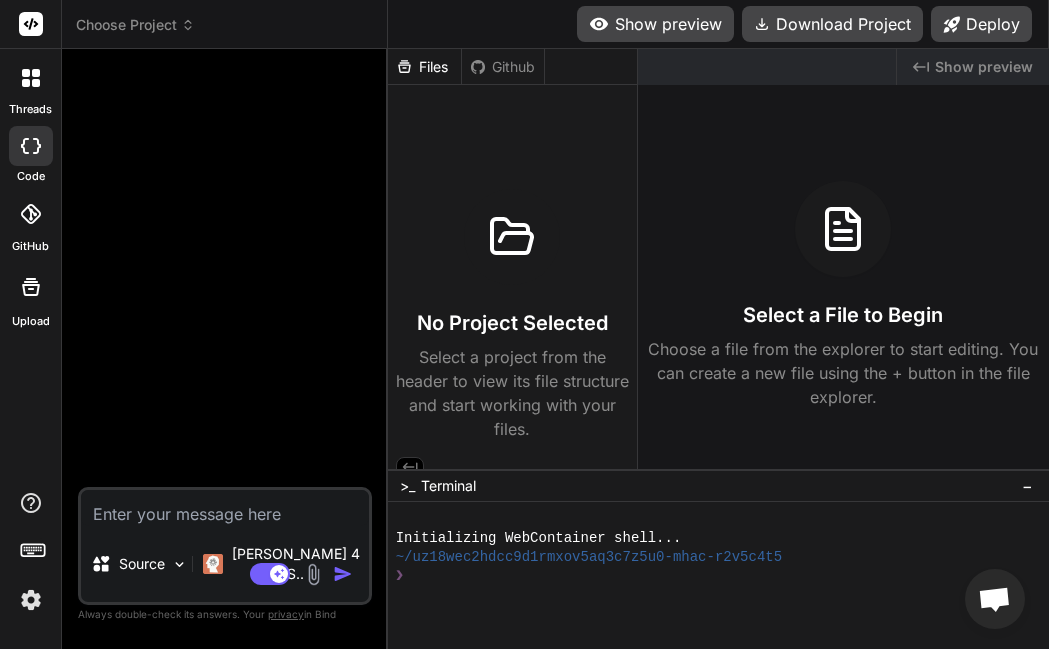 click on "Files" at bounding box center [424, 67] 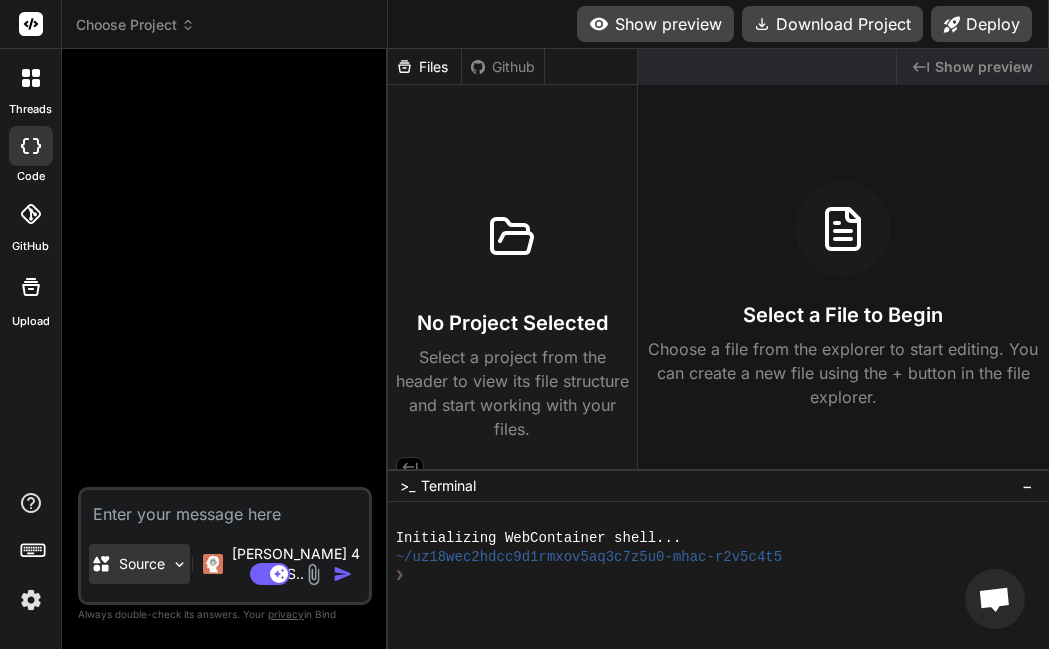 click on "Source" at bounding box center [139, 564] 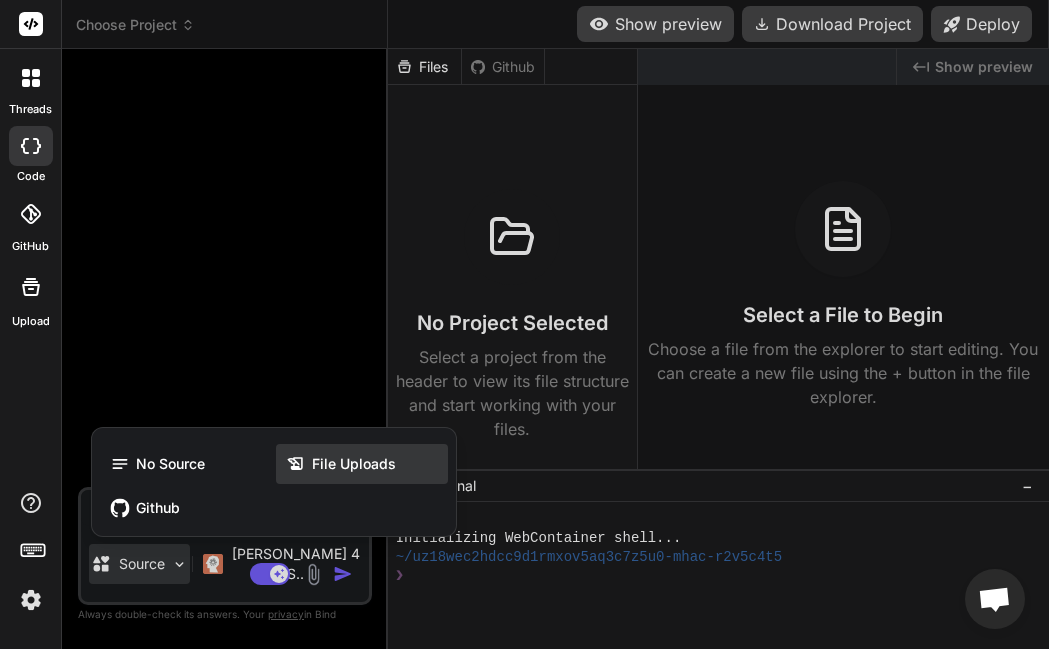 click 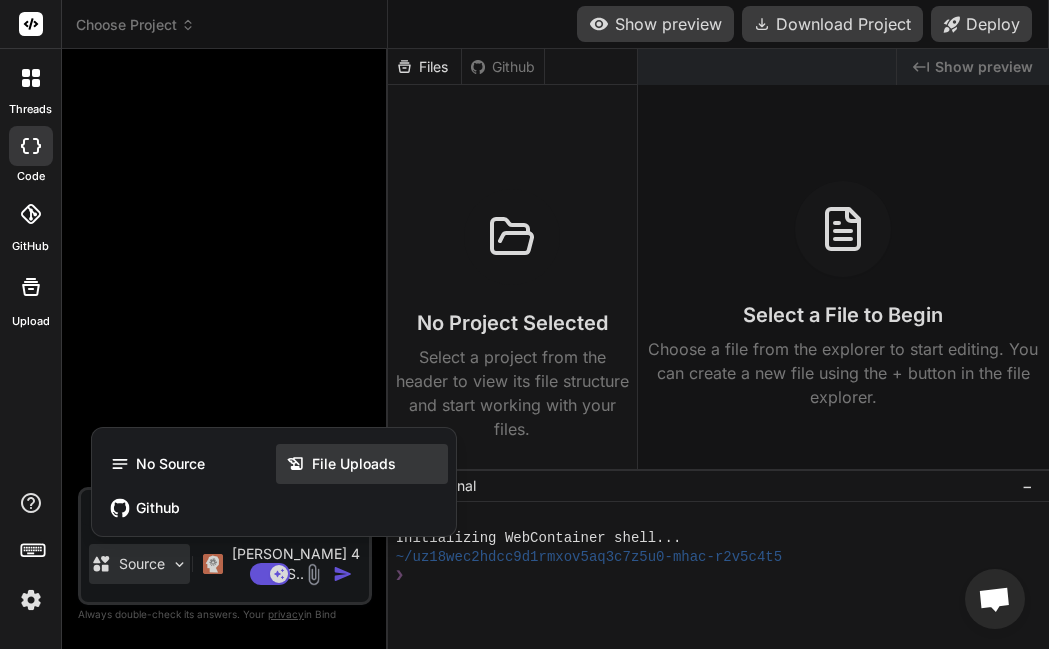 type on "x" 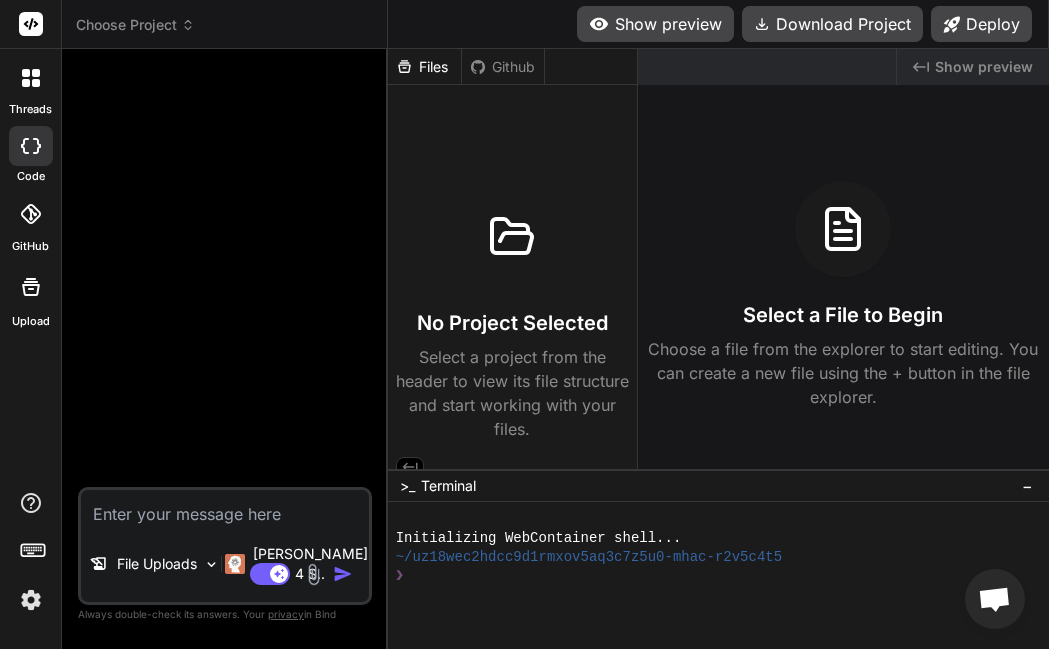 scroll, scrollTop: 16, scrollLeft: 0, axis: vertical 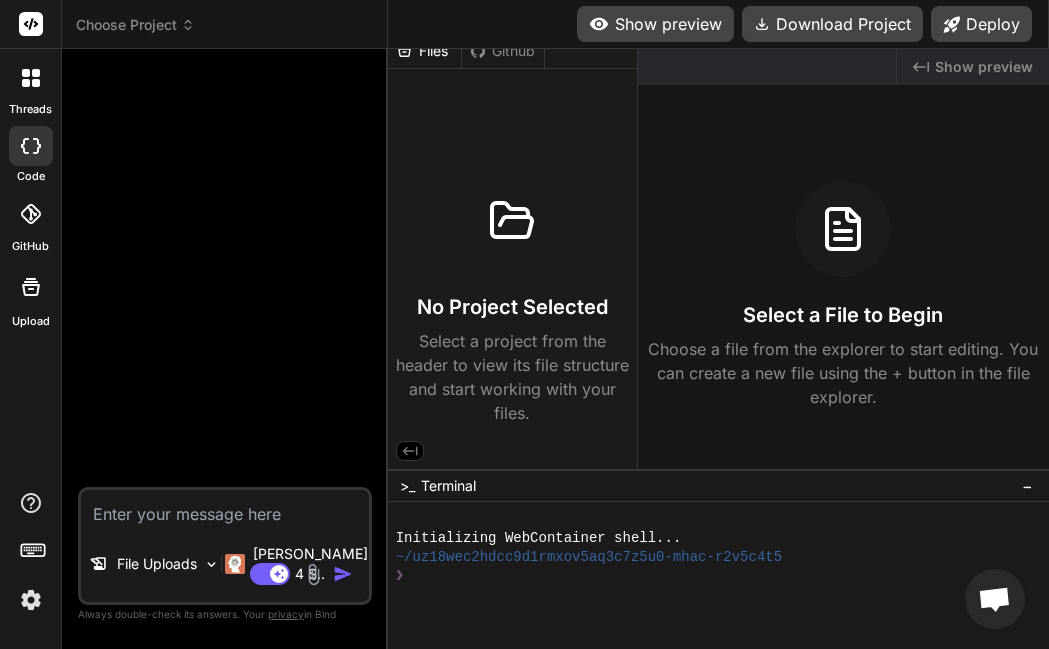 click on "Files Github   No Project Selected Select a project from the header to view its file structure and start working with your files." at bounding box center (513, 259) 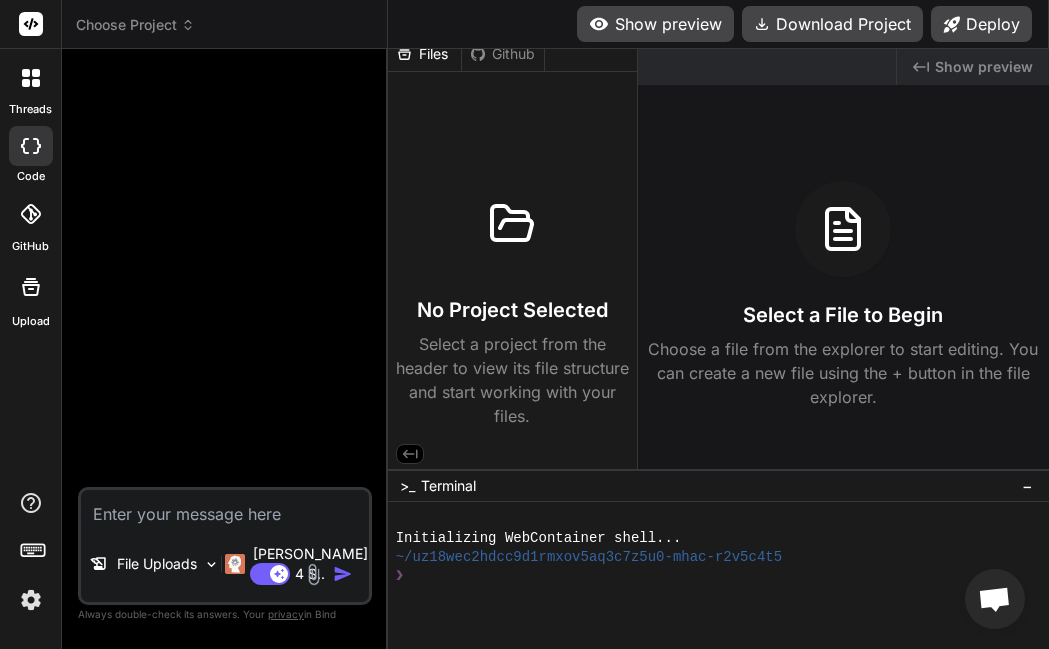 scroll, scrollTop: 16, scrollLeft: 0, axis: vertical 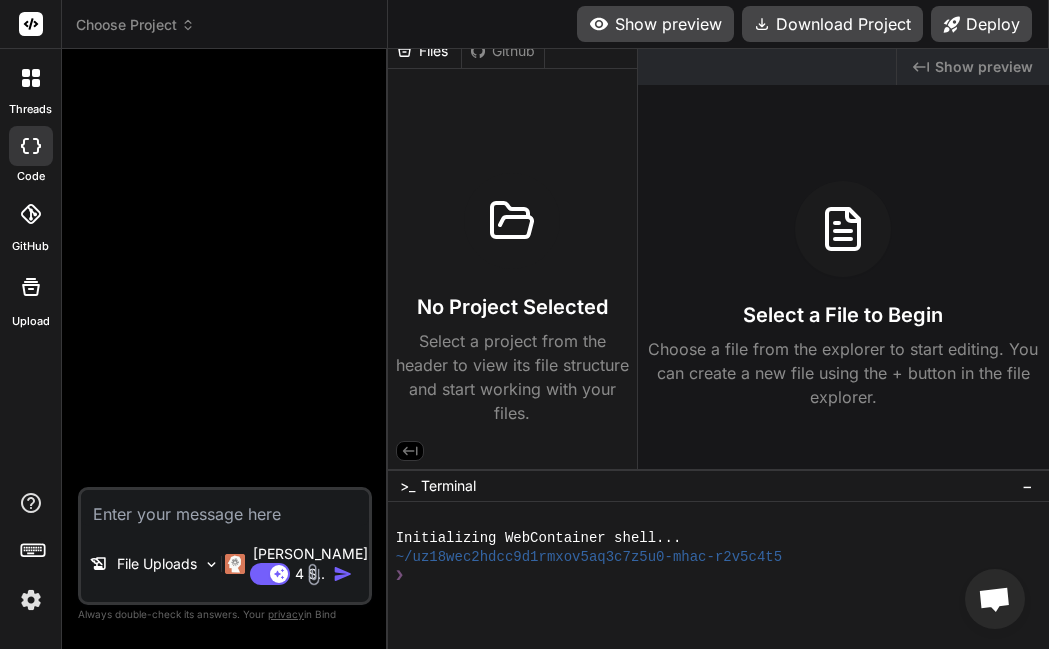 click 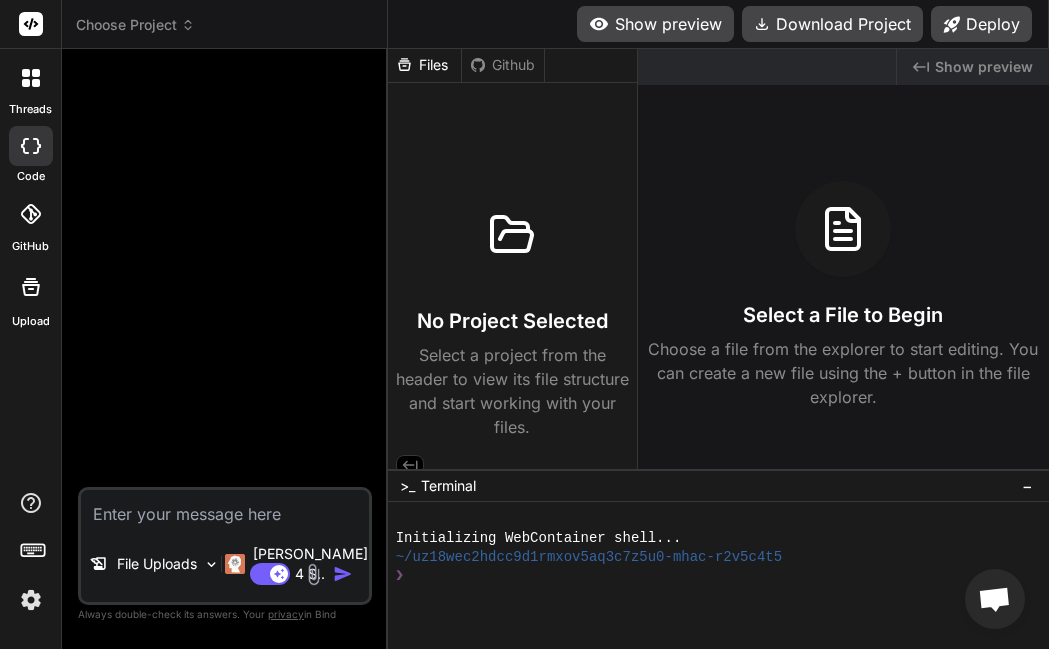 scroll, scrollTop: 0, scrollLeft: 0, axis: both 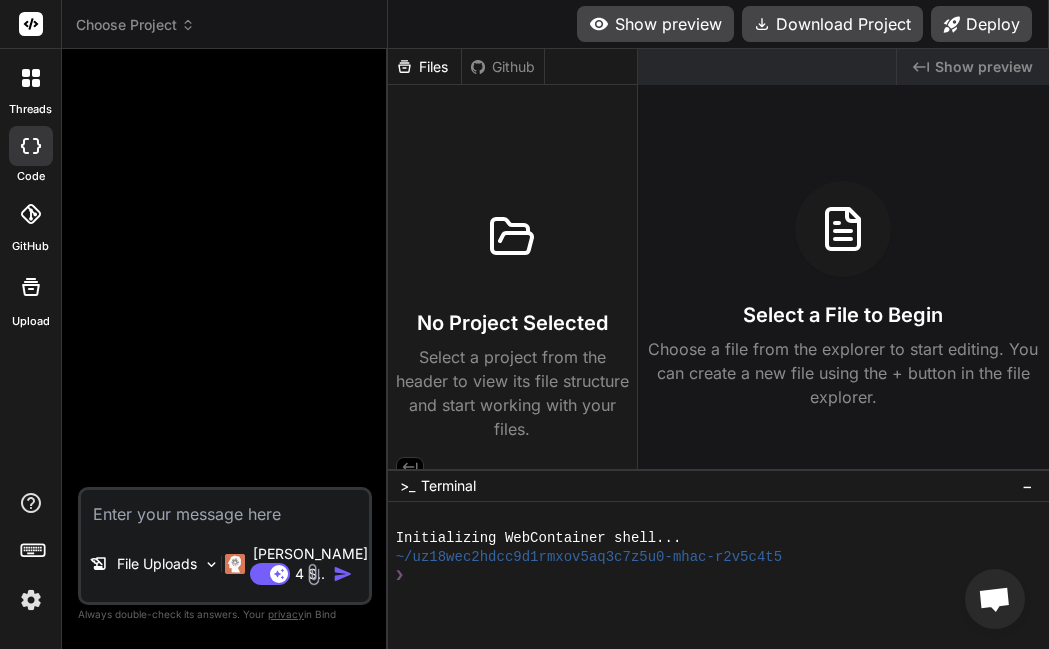 click at bounding box center [225, 508] 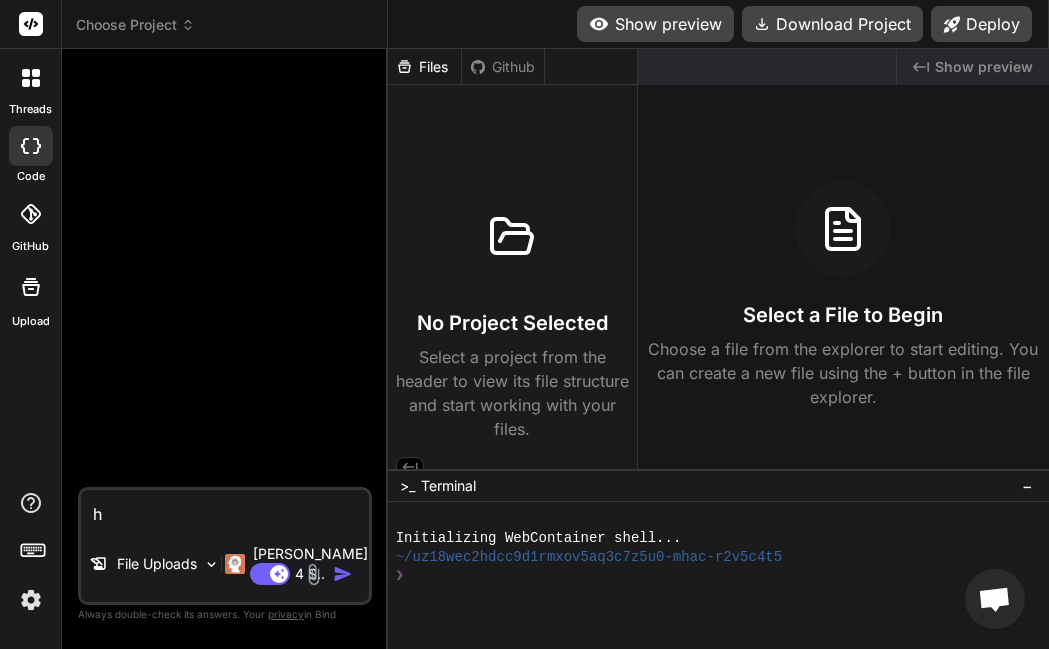 type on "hi" 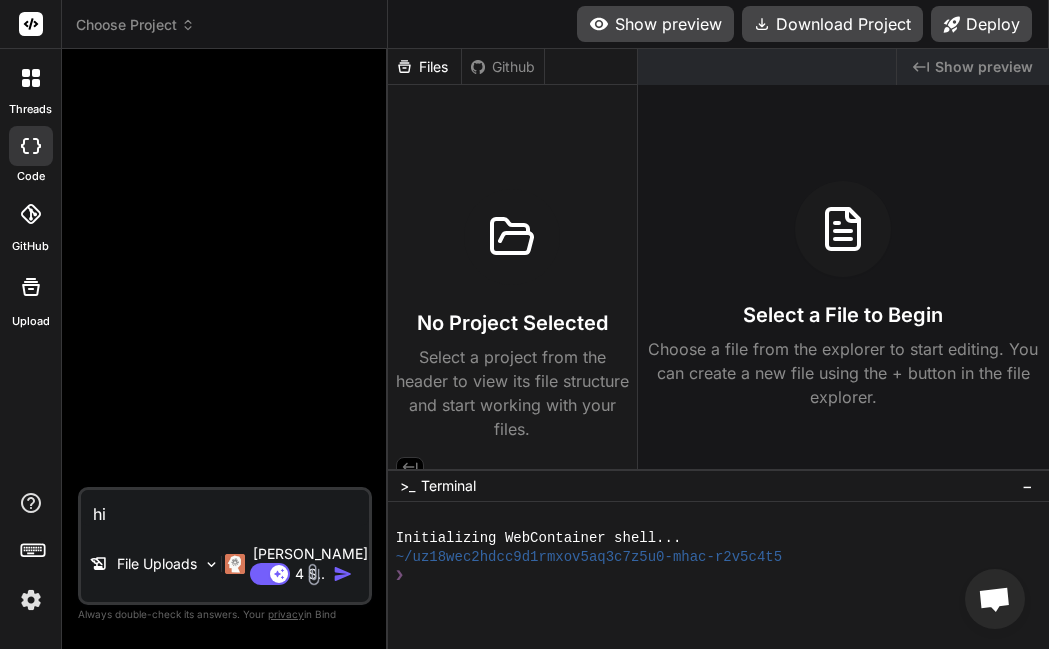 type on "x" 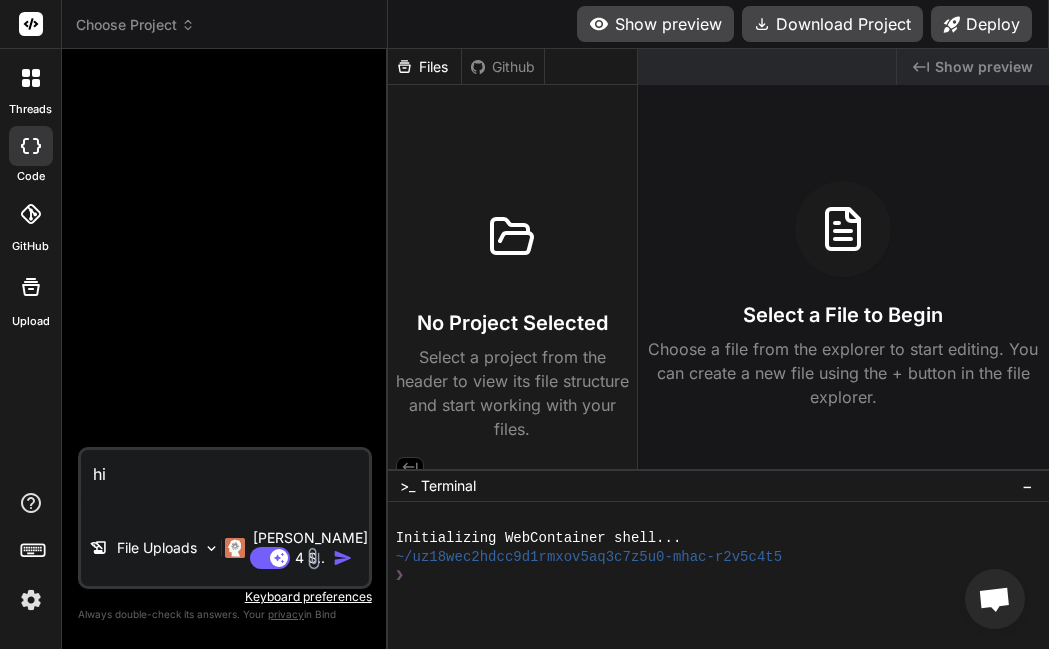 type on "hi" 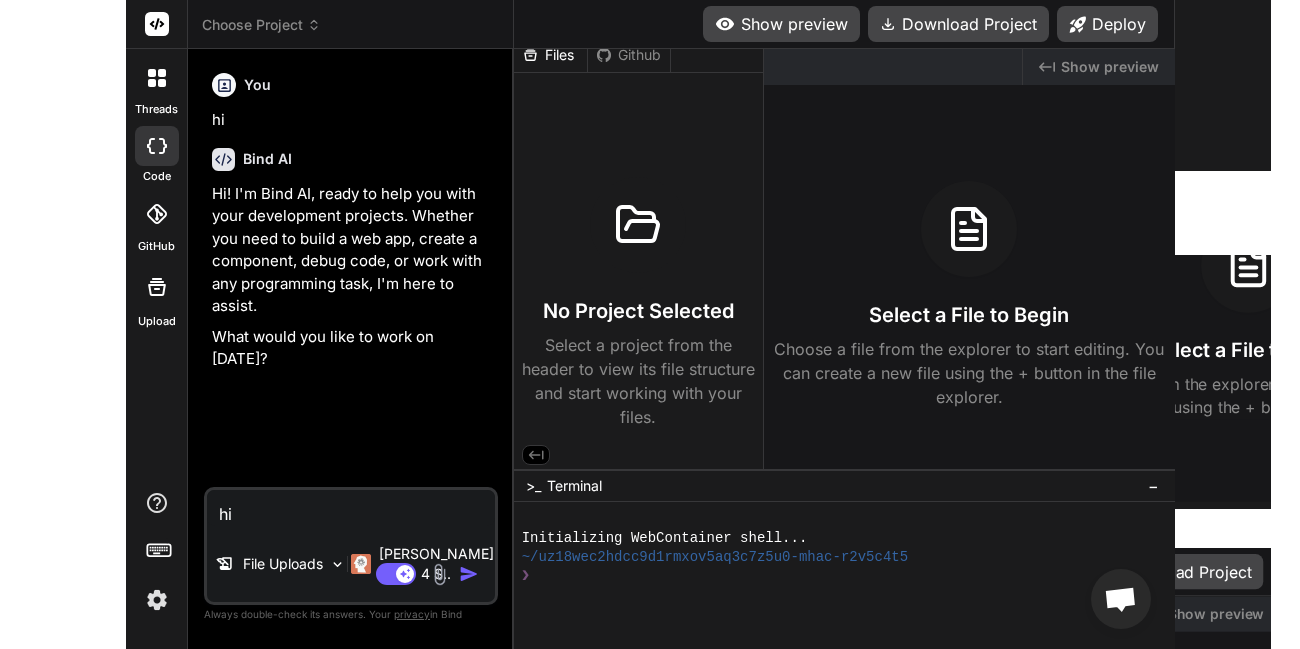 scroll, scrollTop: 16, scrollLeft: 0, axis: vertical 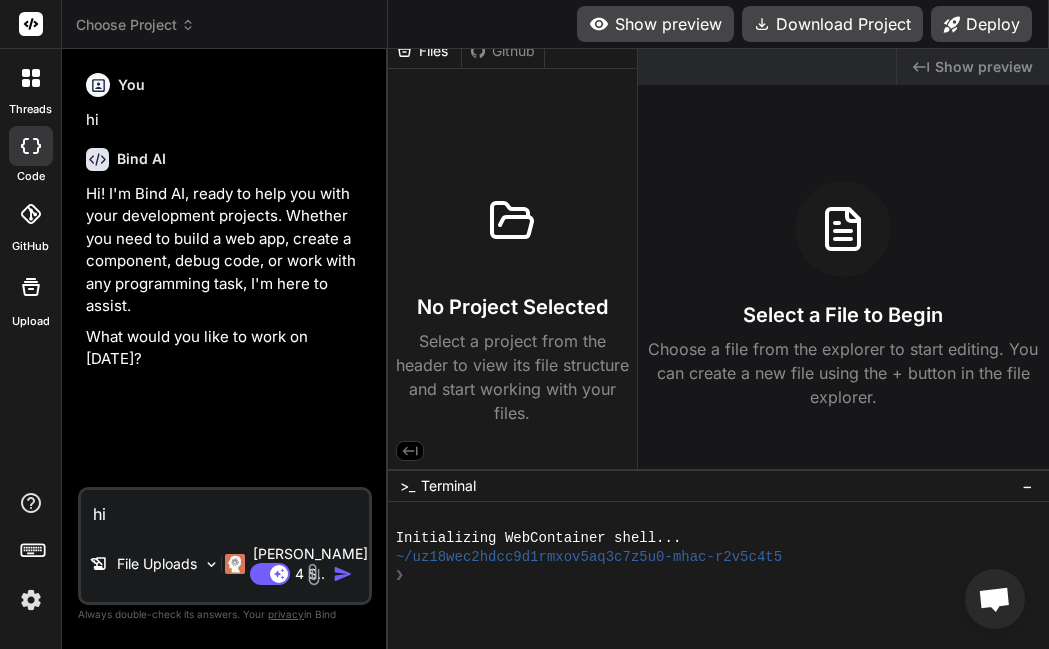 click on "No Project Selected" at bounding box center (512, 307) 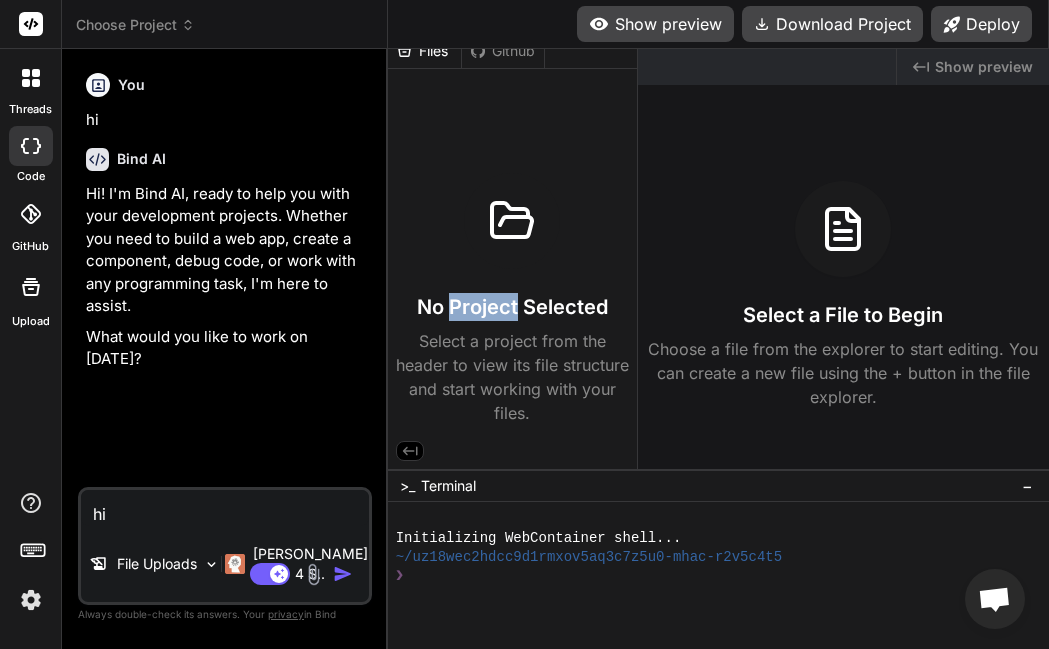 click on "No Project Selected" at bounding box center [512, 307] 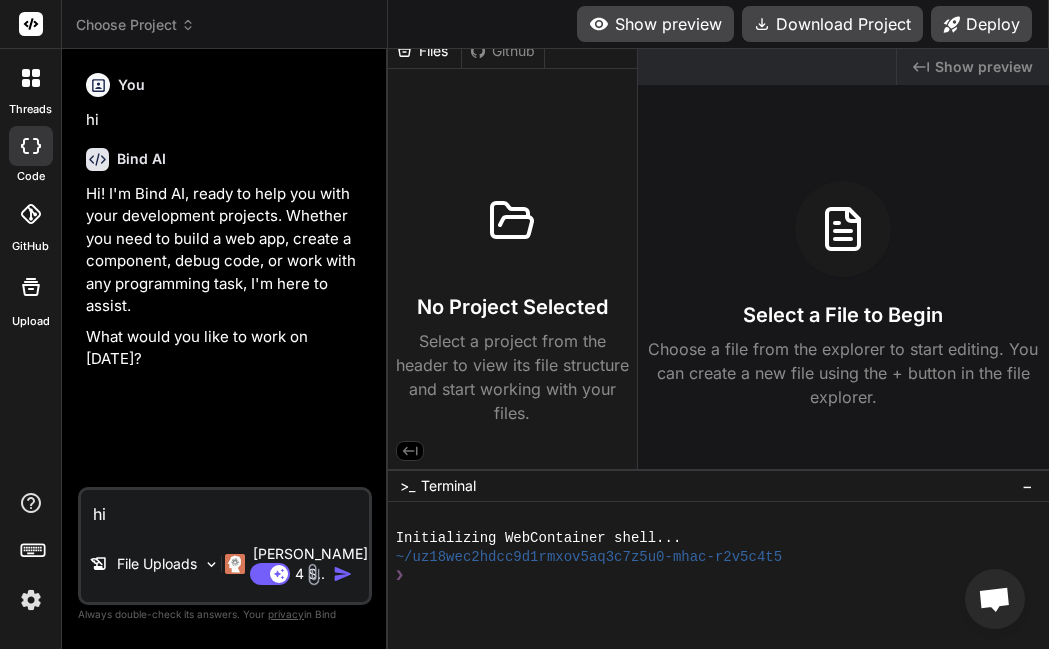 click on "Select a File to Begin Choose a file from the explorer to start editing. You can create a new file using the + button in the file explorer." at bounding box center [843, 295] 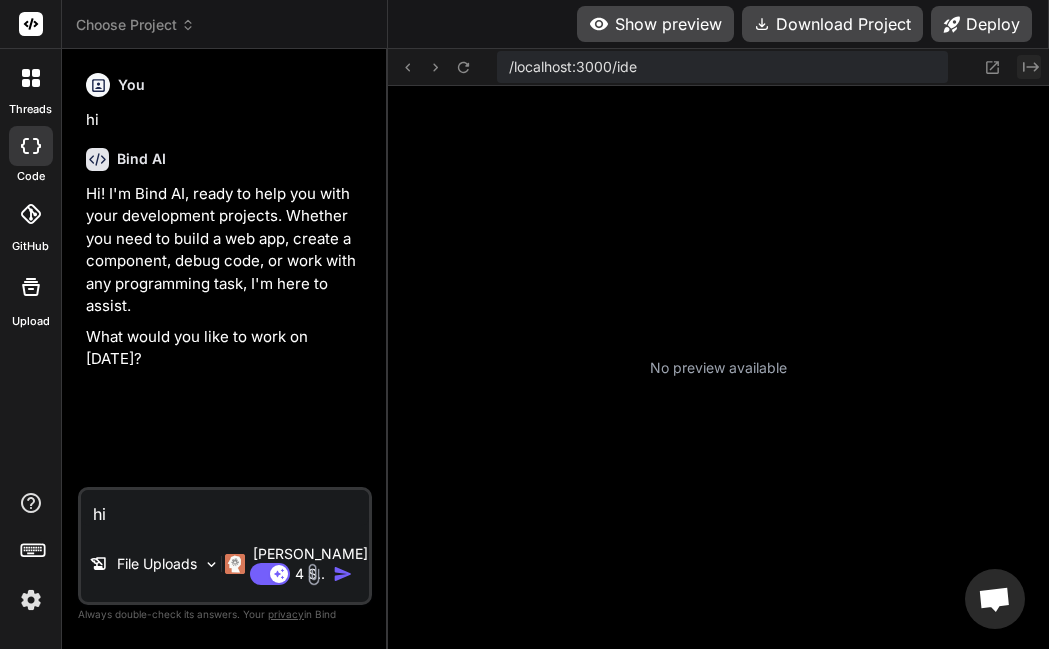 click on "Created with Pixso." at bounding box center (1029, 67) 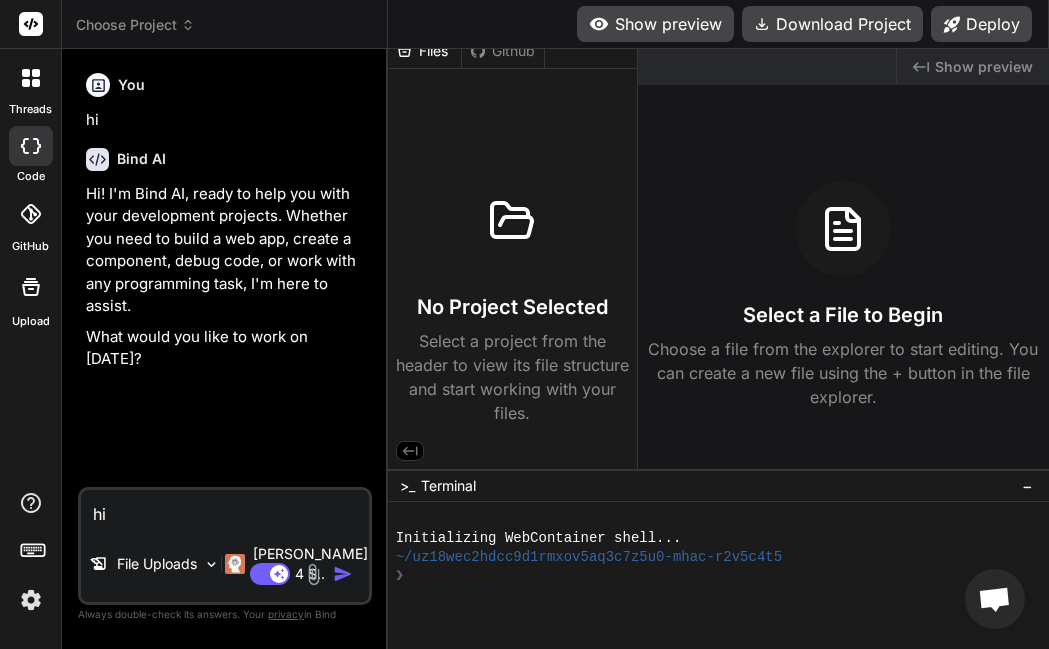 click on "No Project Selected" at bounding box center [512, 307] 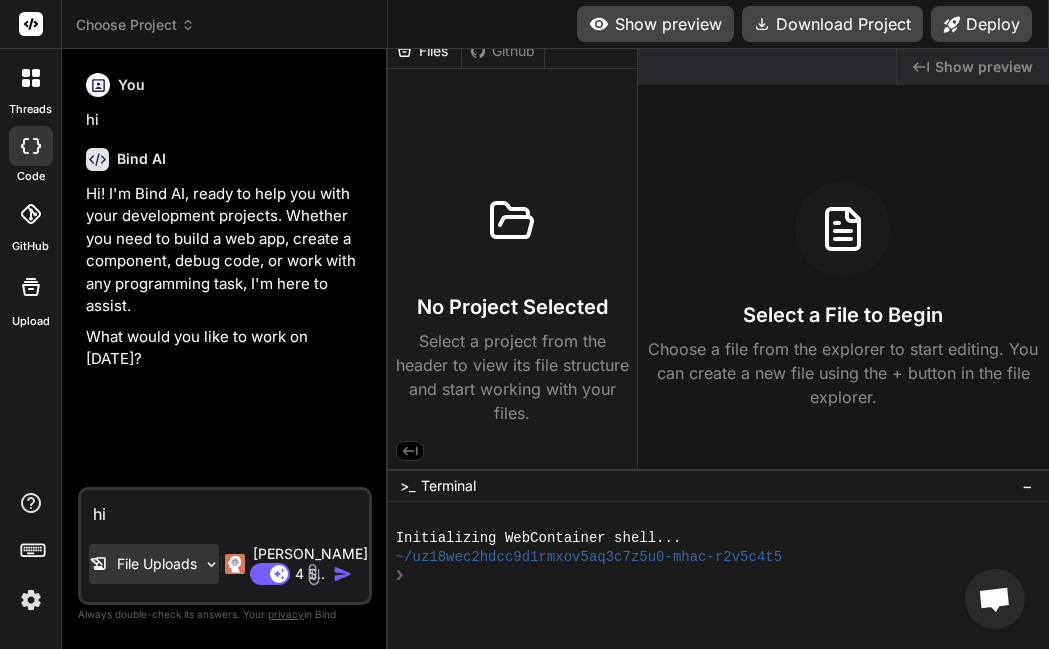 click on "File Uploads" at bounding box center [154, 564] 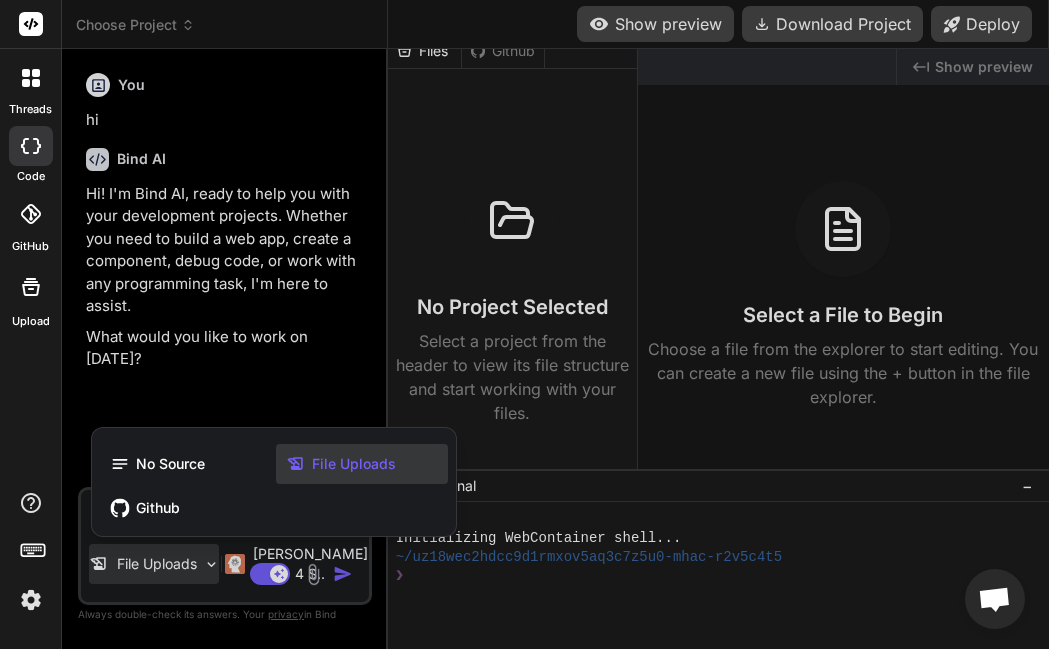 click at bounding box center [524, 324] 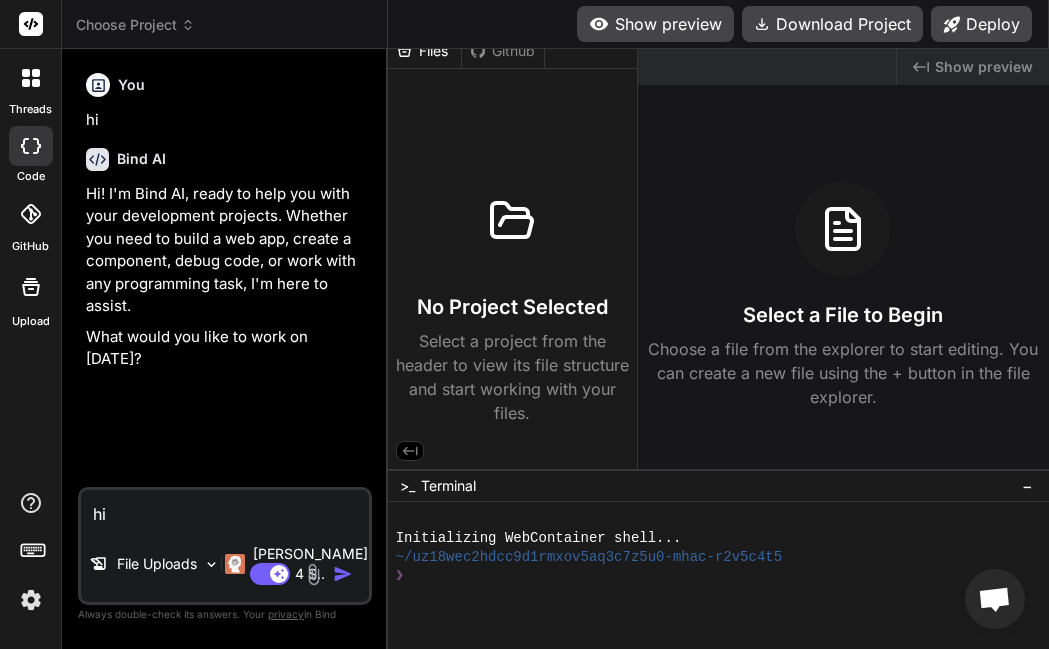 click at bounding box center [313, 574] 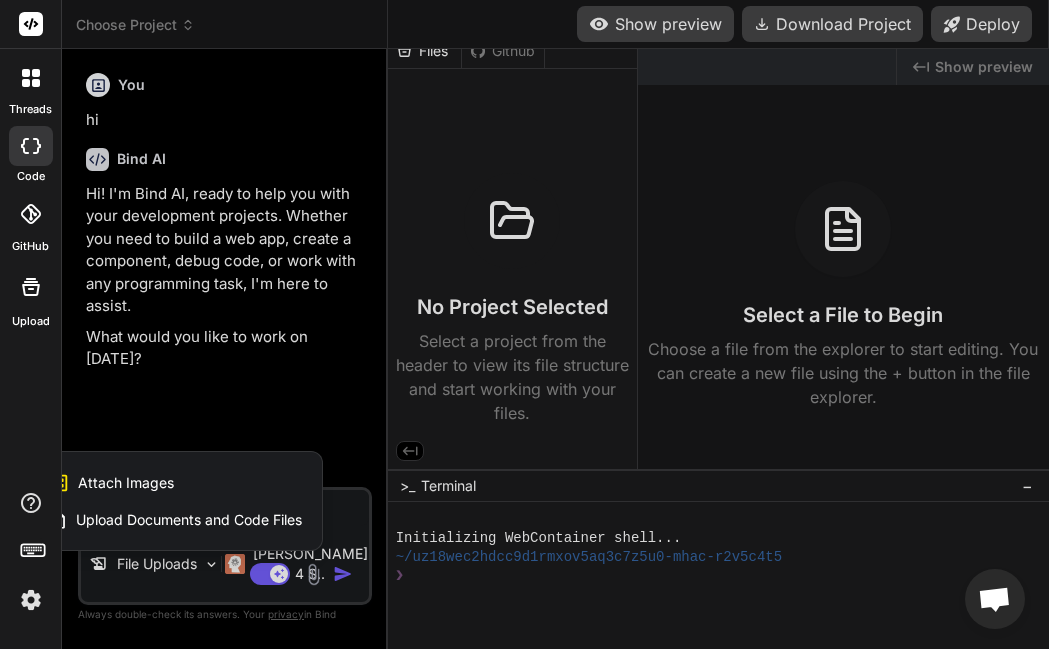 click on "Upload Documents and Code Files" at bounding box center [189, 520] 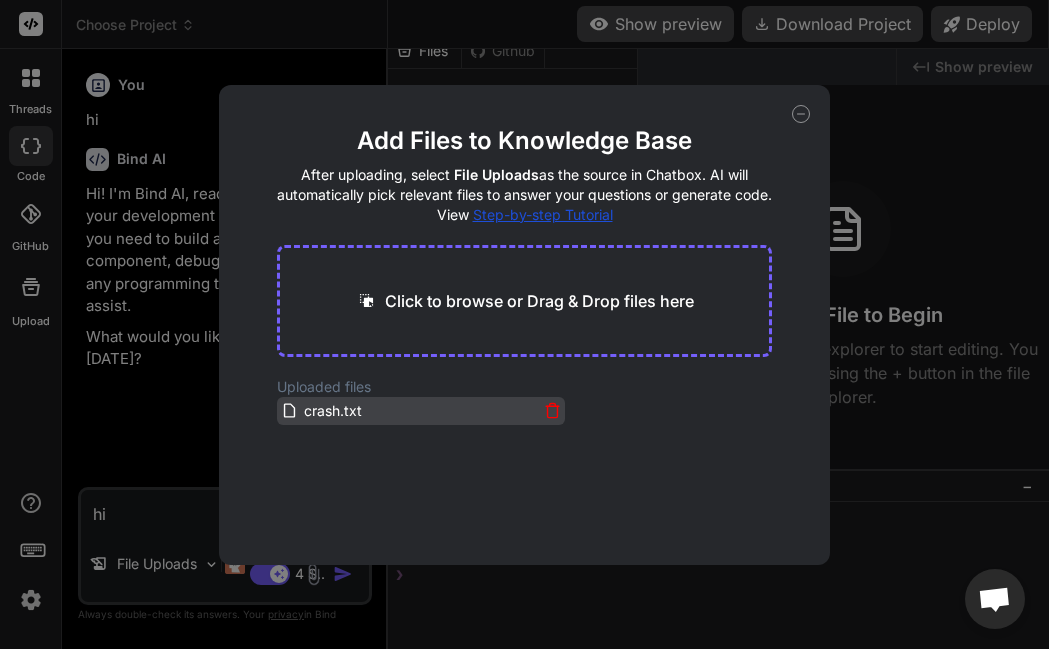 click 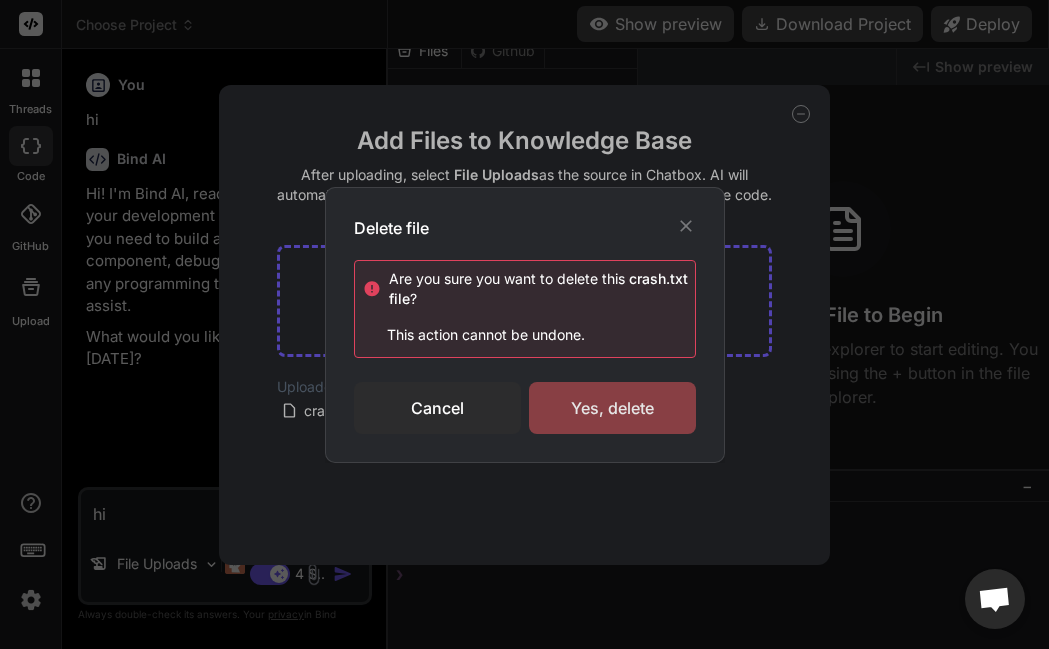 click on "Yes, delete" at bounding box center [612, 408] 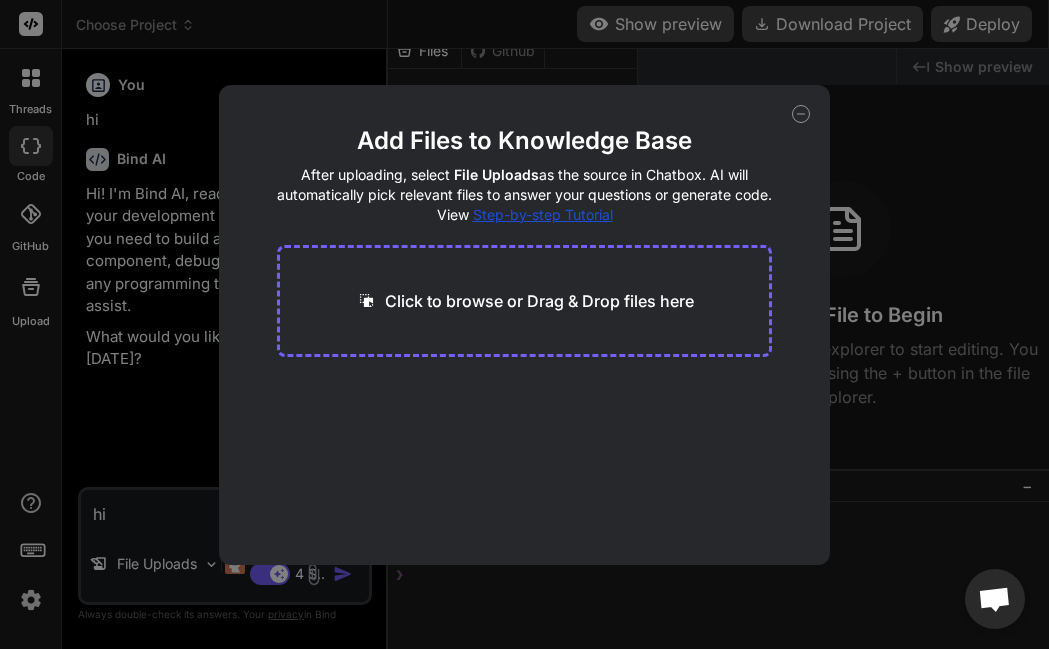 click 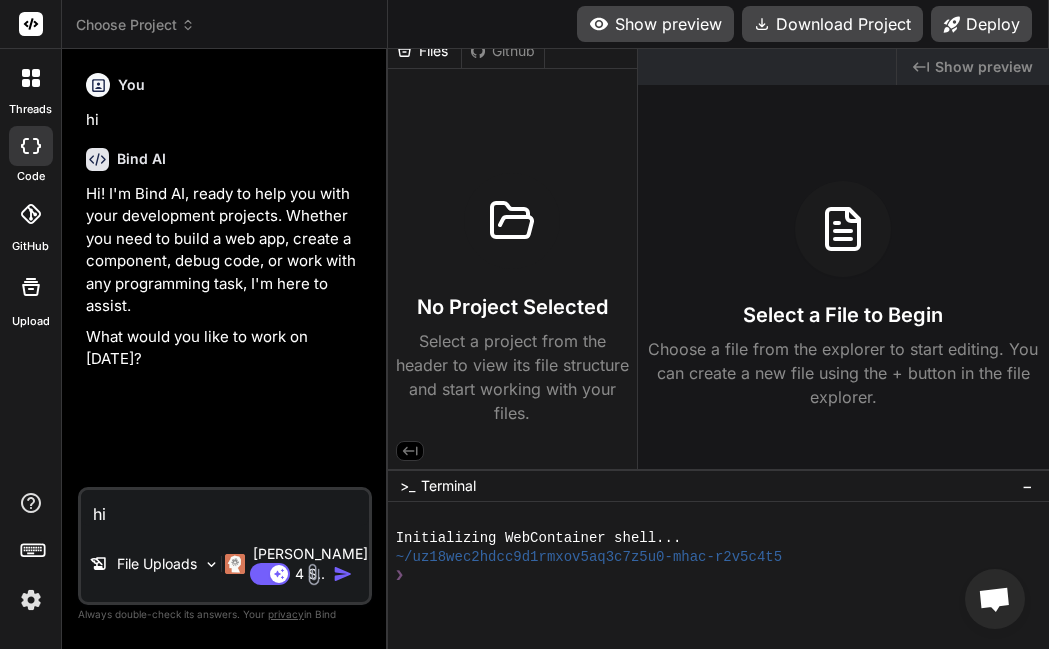 click at bounding box center [313, 574] 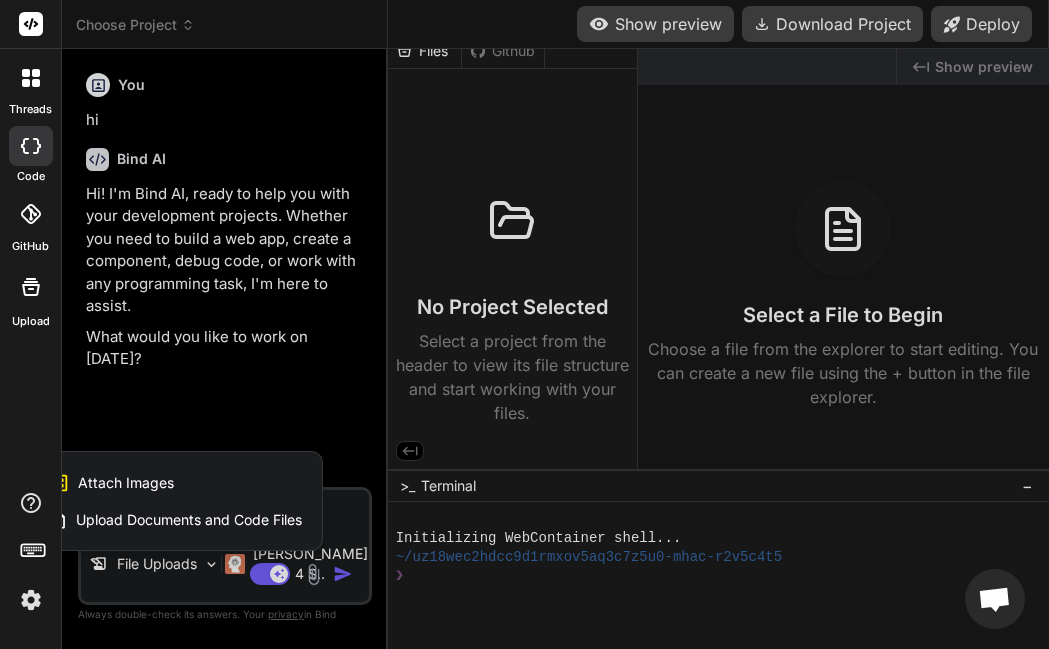 click at bounding box center (524, 324) 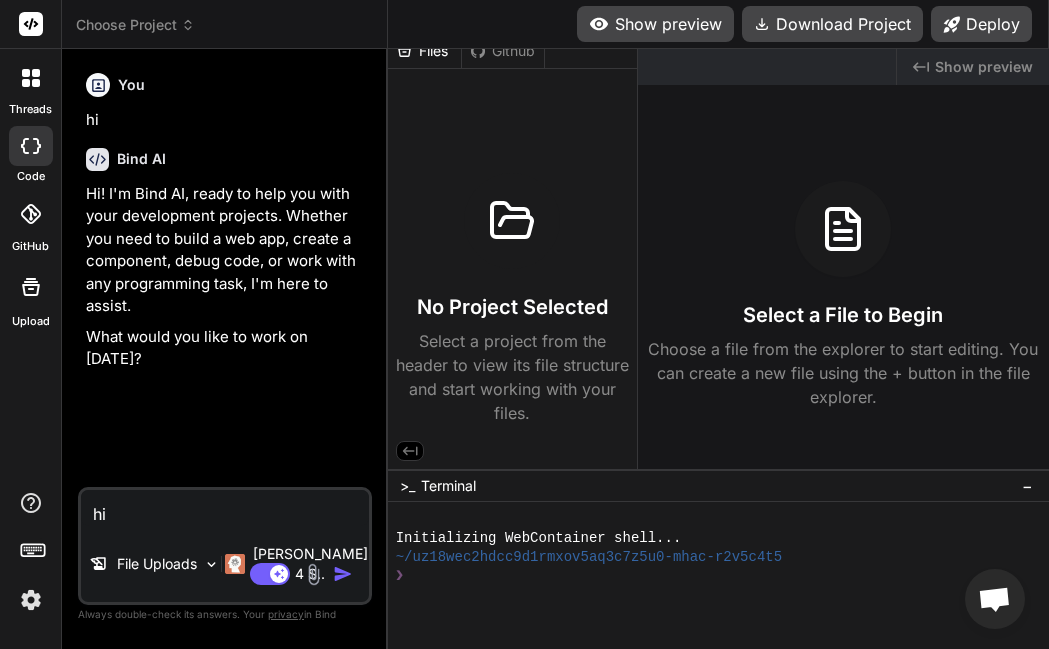 click on "File Uploads" at bounding box center (157, 564) 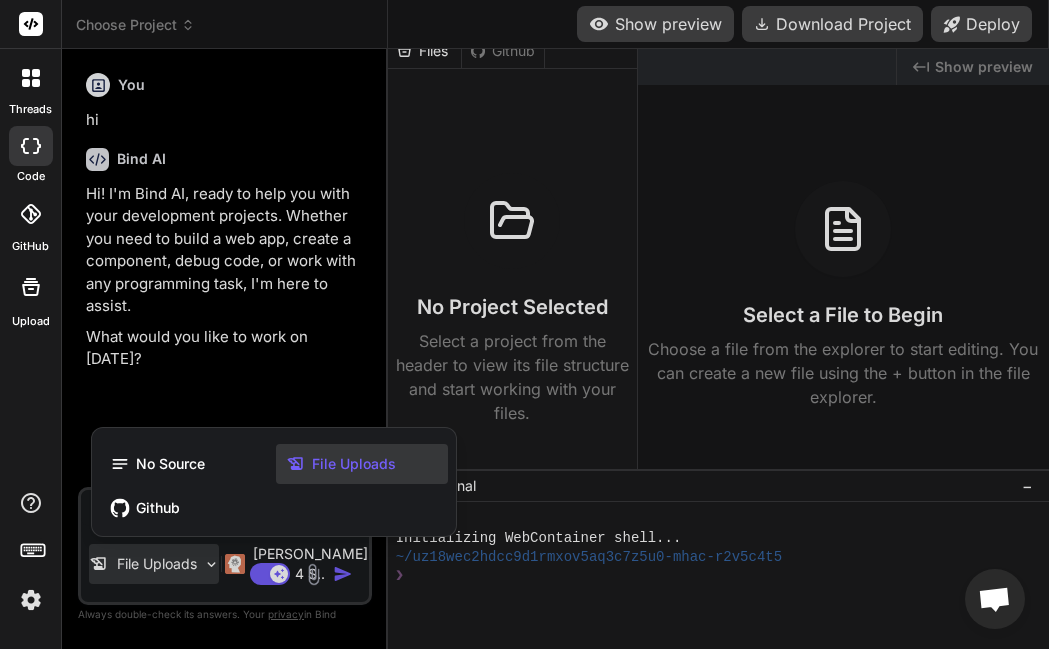 click on "File Uploads" at bounding box center (362, 464) 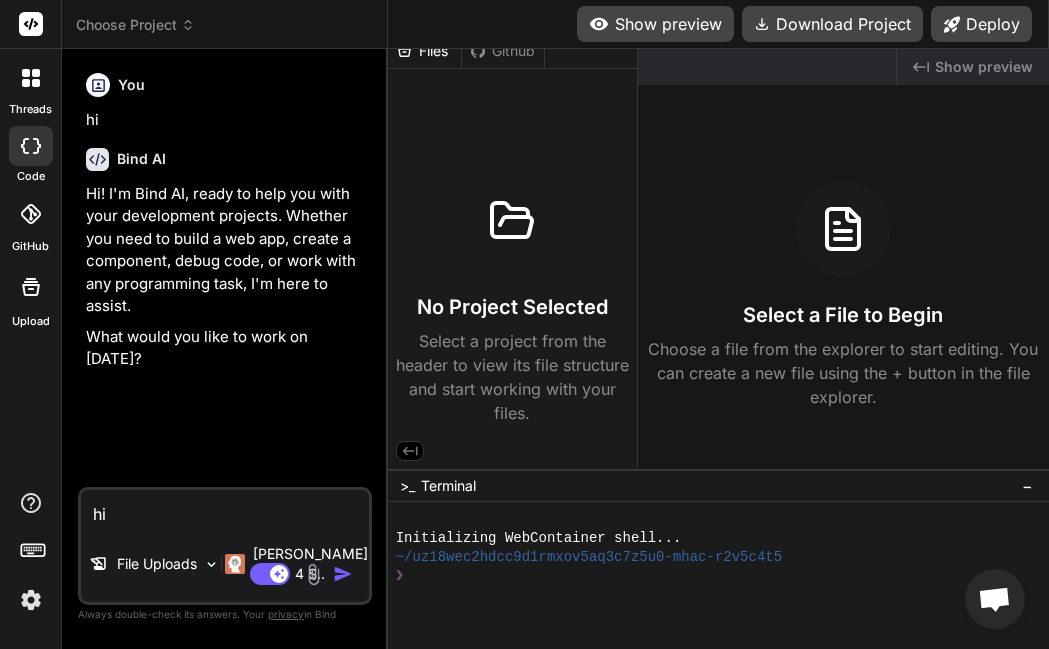 click at bounding box center [313, 574] 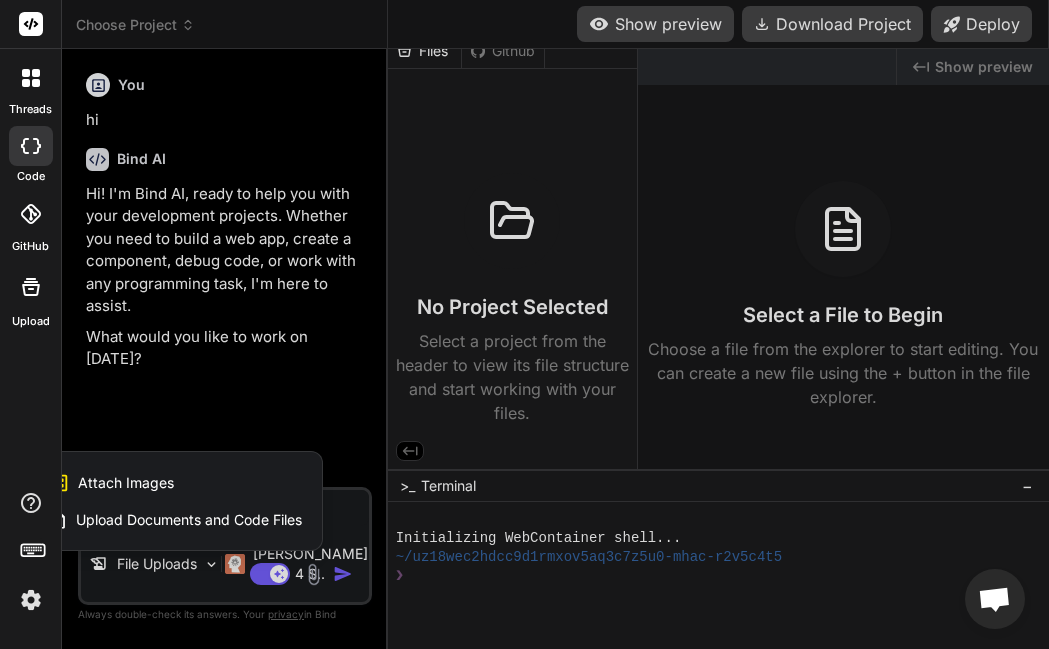 click on "Upload Documents and Code Files" at bounding box center (189, 520) 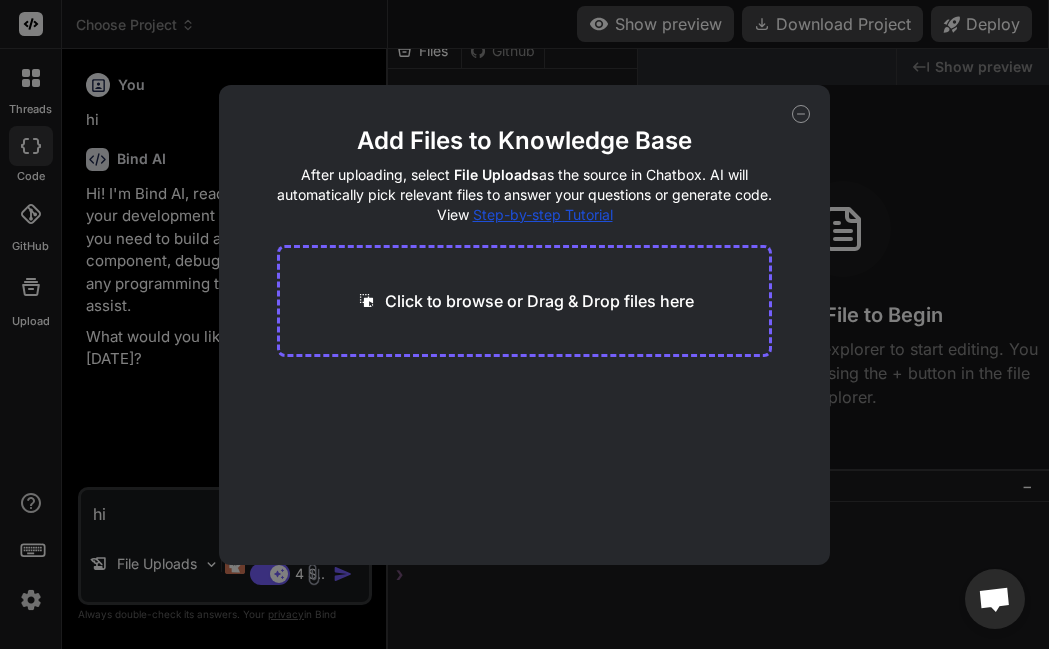 click on "Click to browse or Drag & Drop files here" at bounding box center [539, 301] 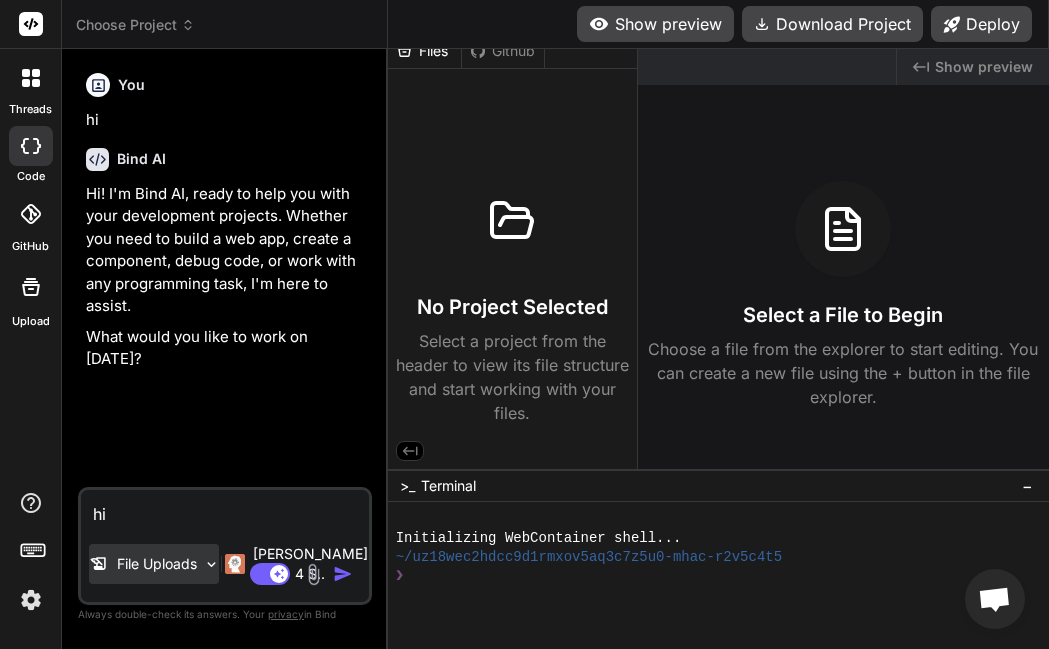 click on "File Uploads" at bounding box center [154, 564] 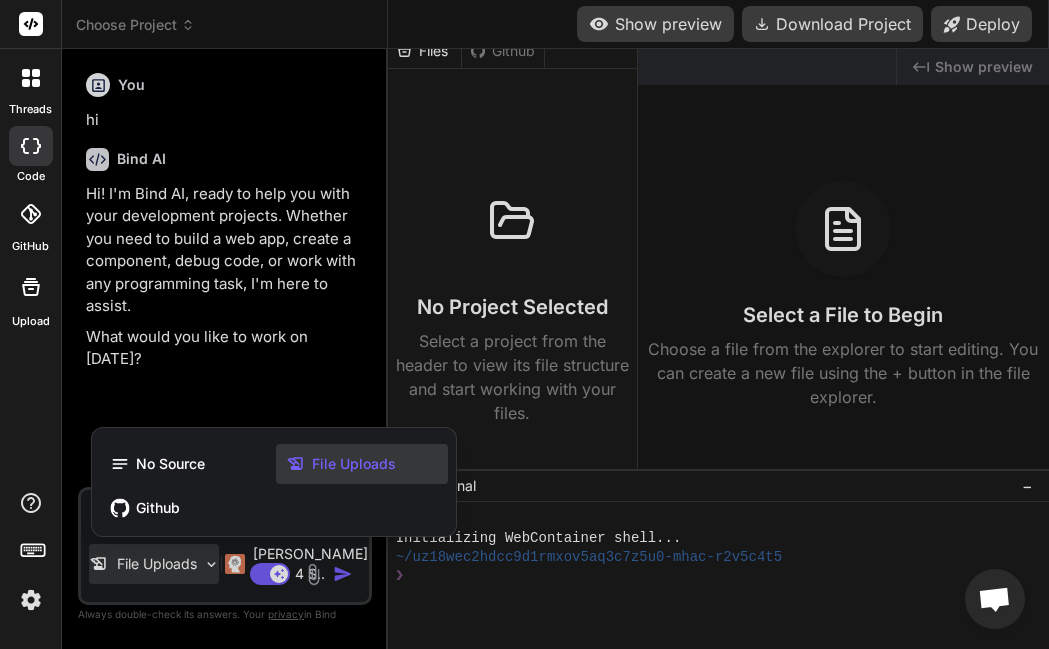 click at bounding box center (524, 324) 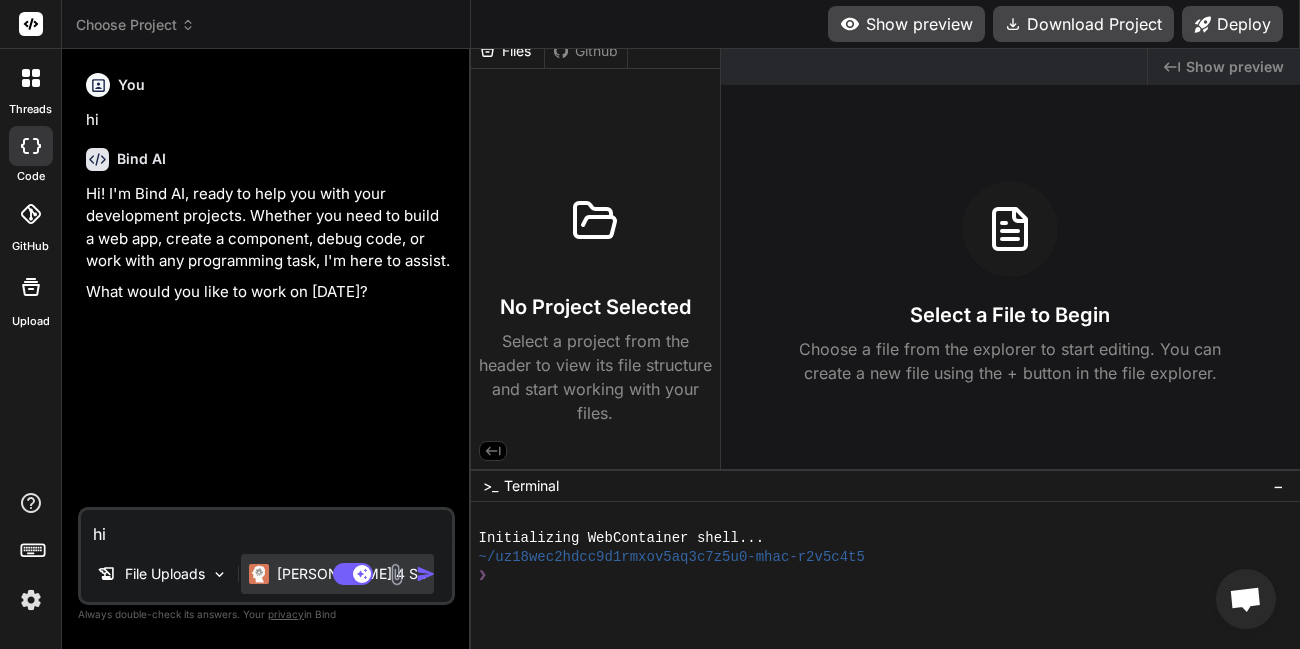 click at bounding box center (259, 574) 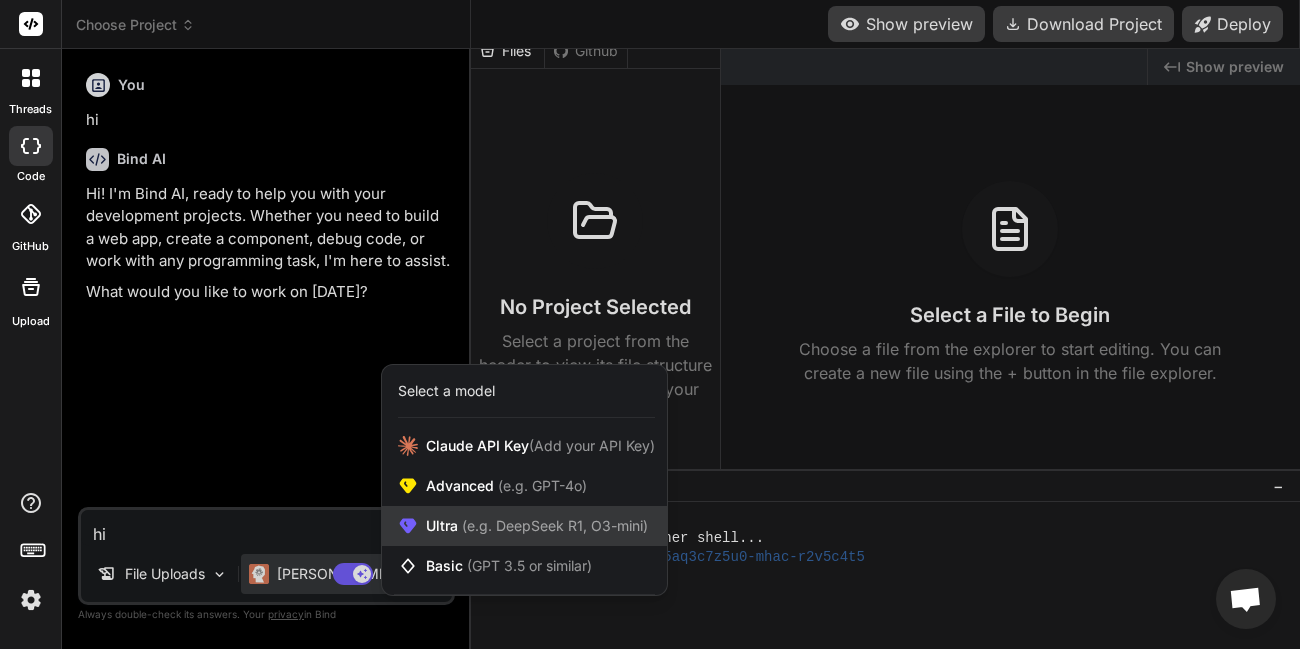 click on "(e.g. DeepSeek R1, O3-mini)" at bounding box center (553, 525) 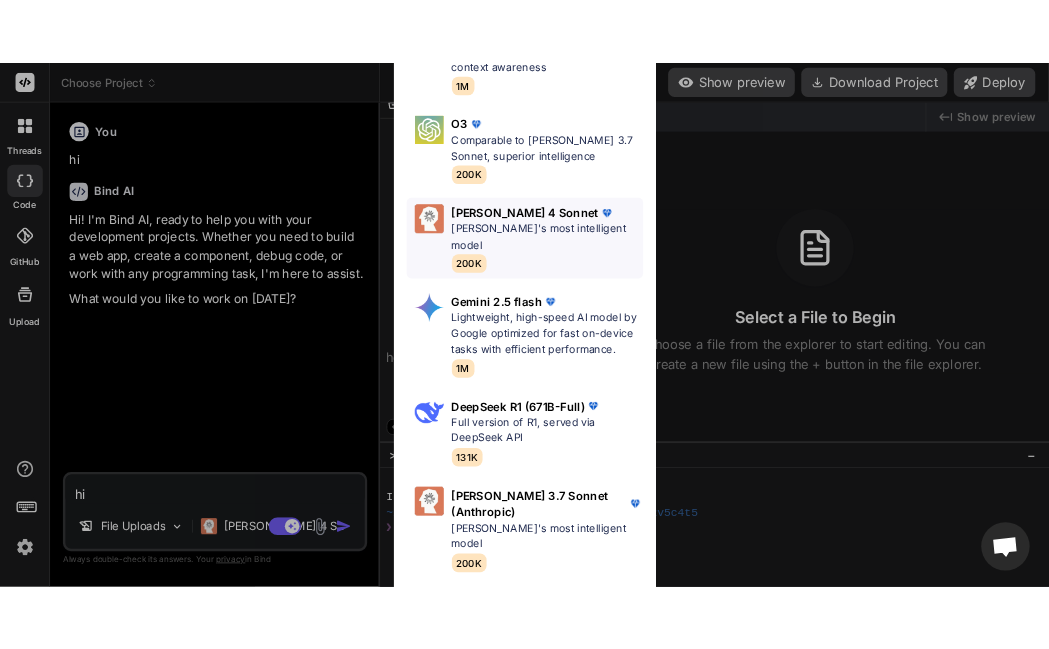 scroll, scrollTop: 0, scrollLeft: 0, axis: both 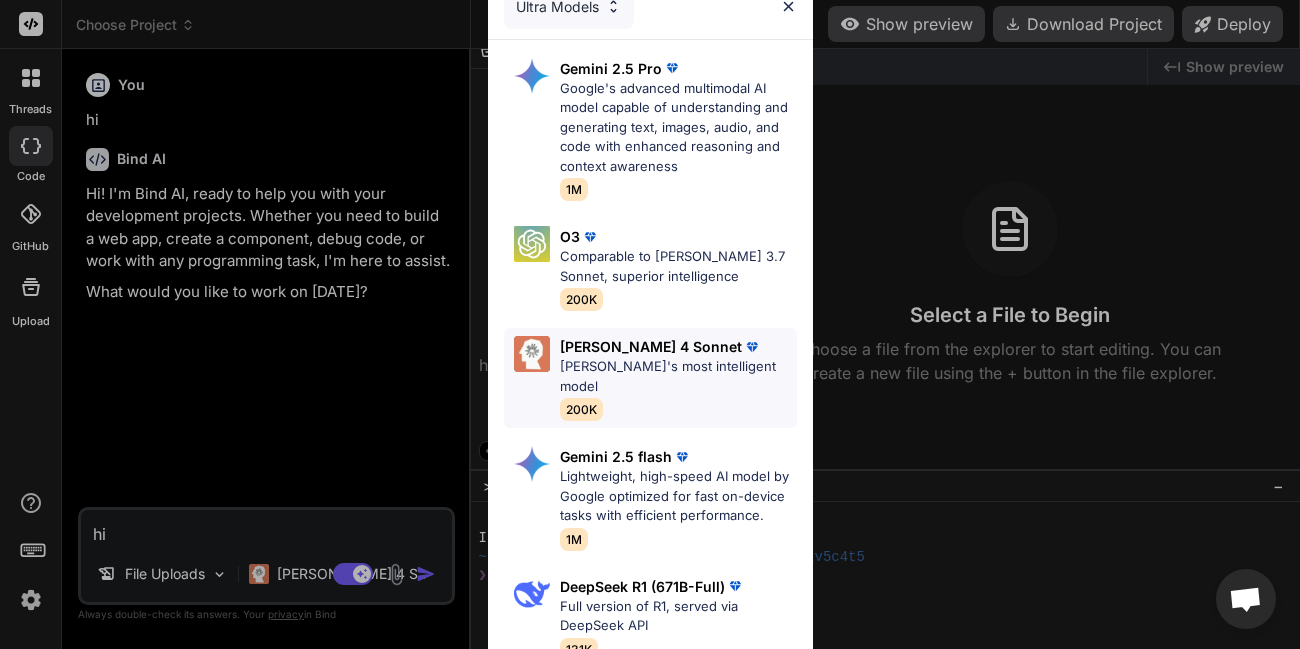 click on "[PERSON_NAME]'s most intelligent model" at bounding box center [678, 376] 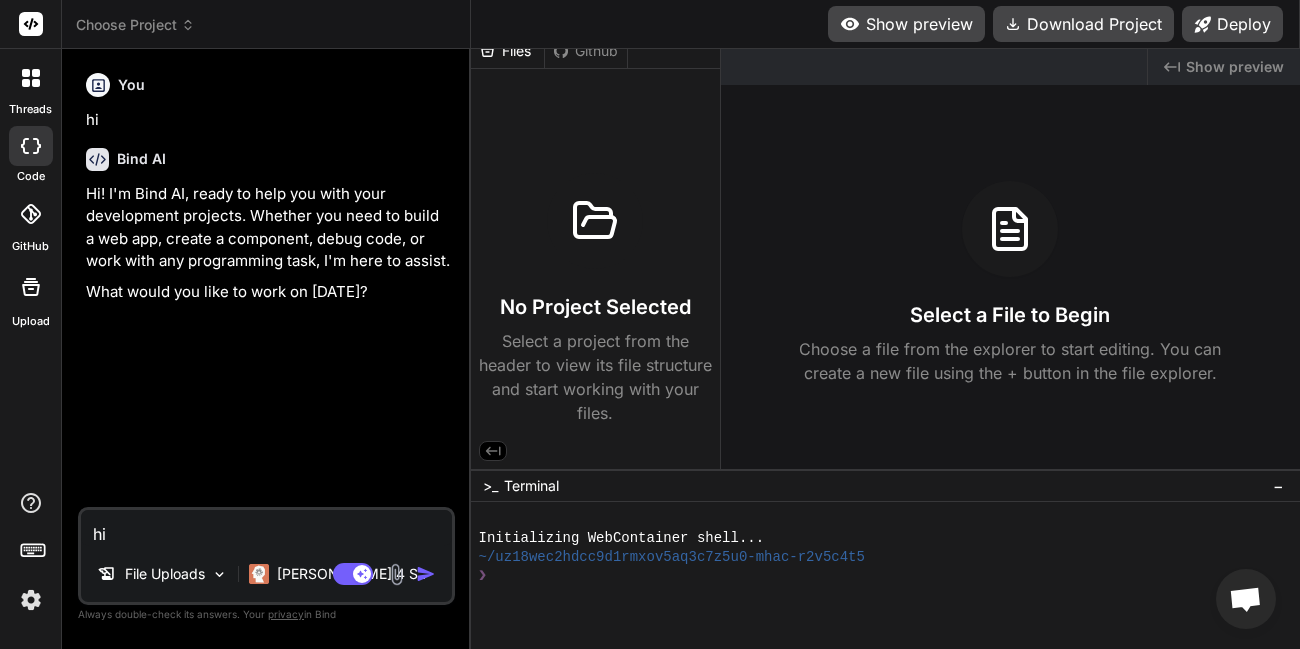 click at bounding box center (396, 574) 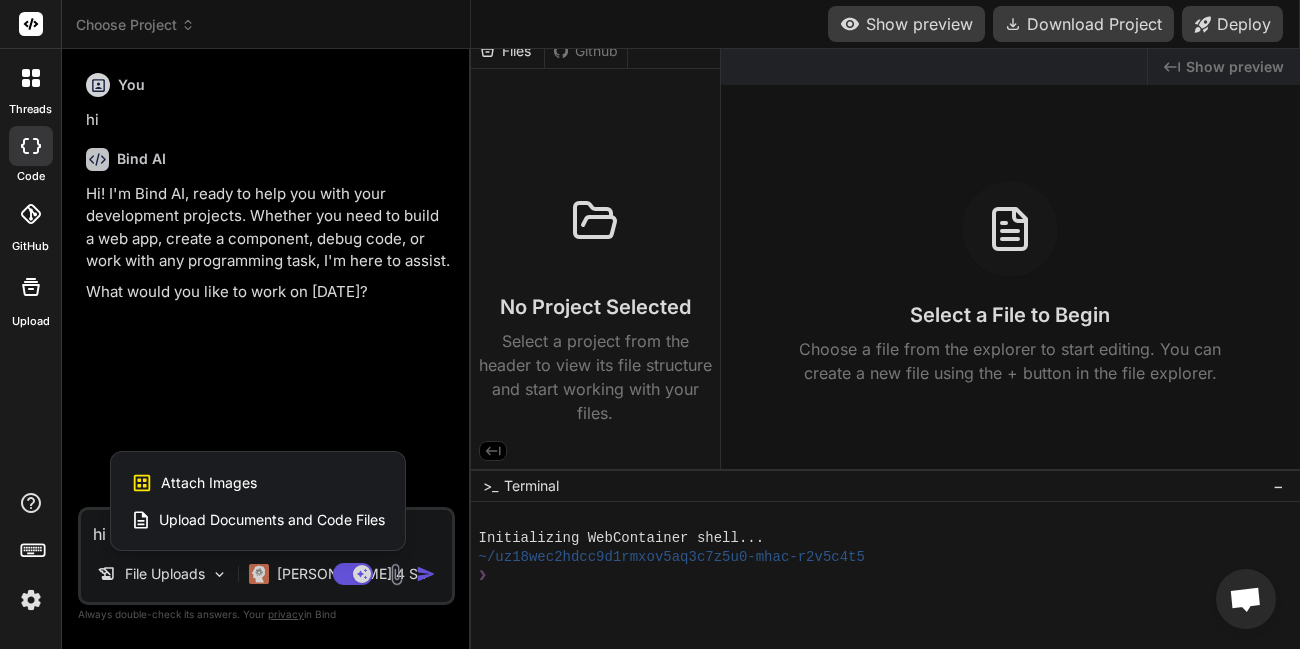 click on "Upload Documents and Code Files" at bounding box center (272, 520) 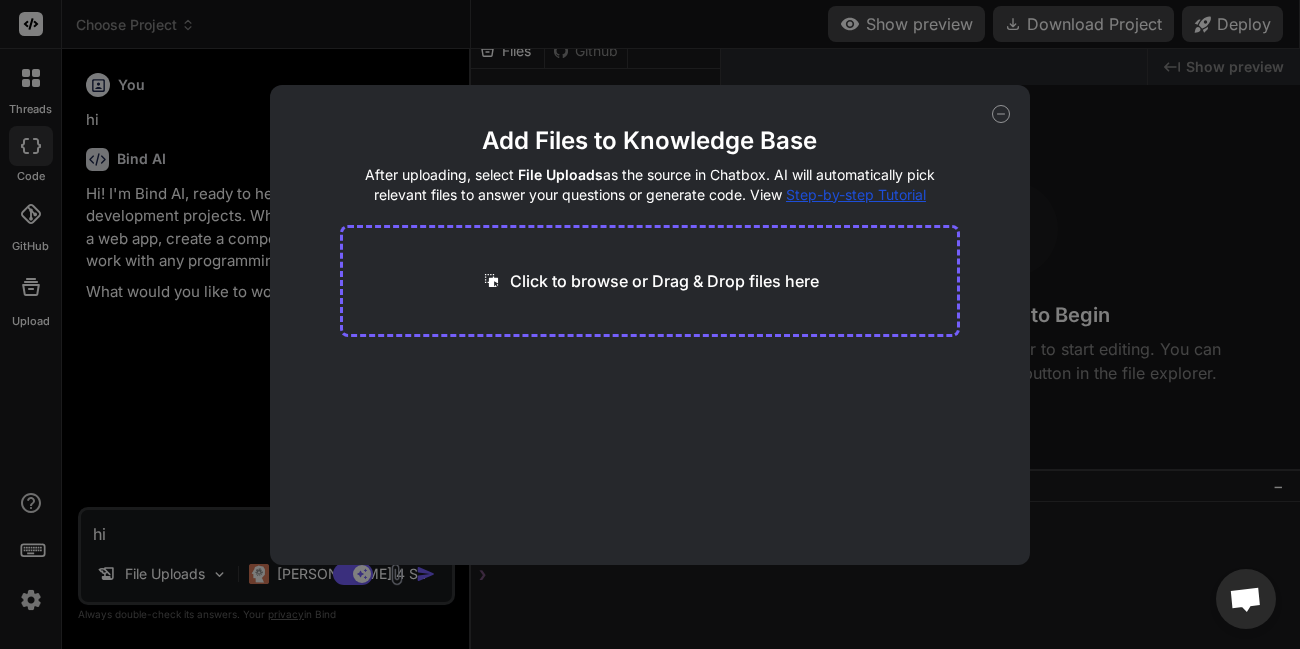 click on "Click to browse or Drag & Drop files here" at bounding box center (664, 281) 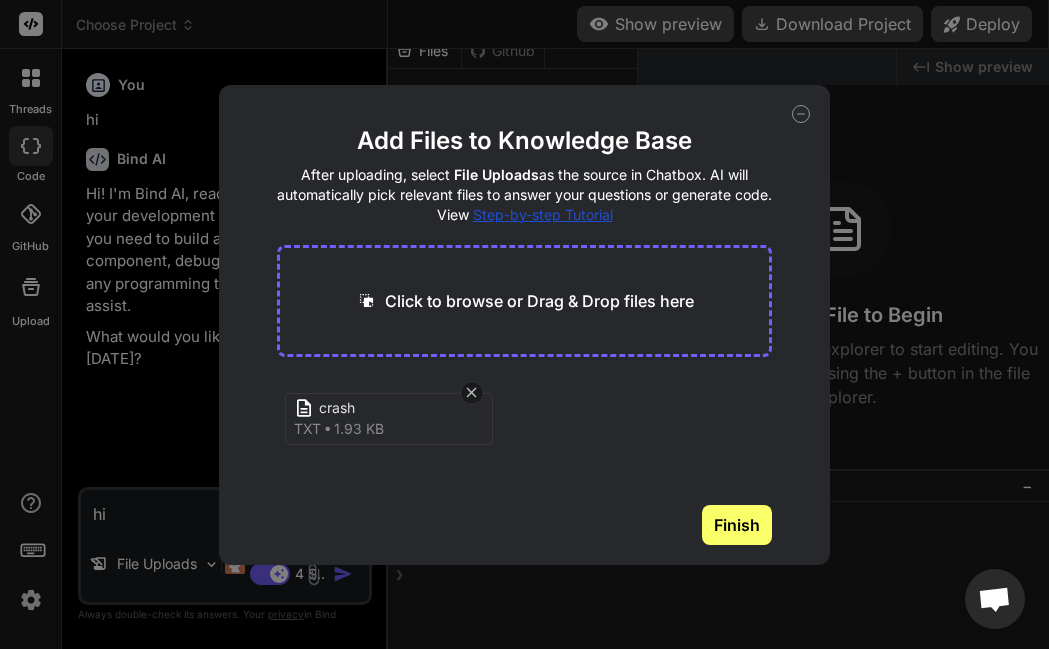 click on "Finish" at bounding box center (737, 525) 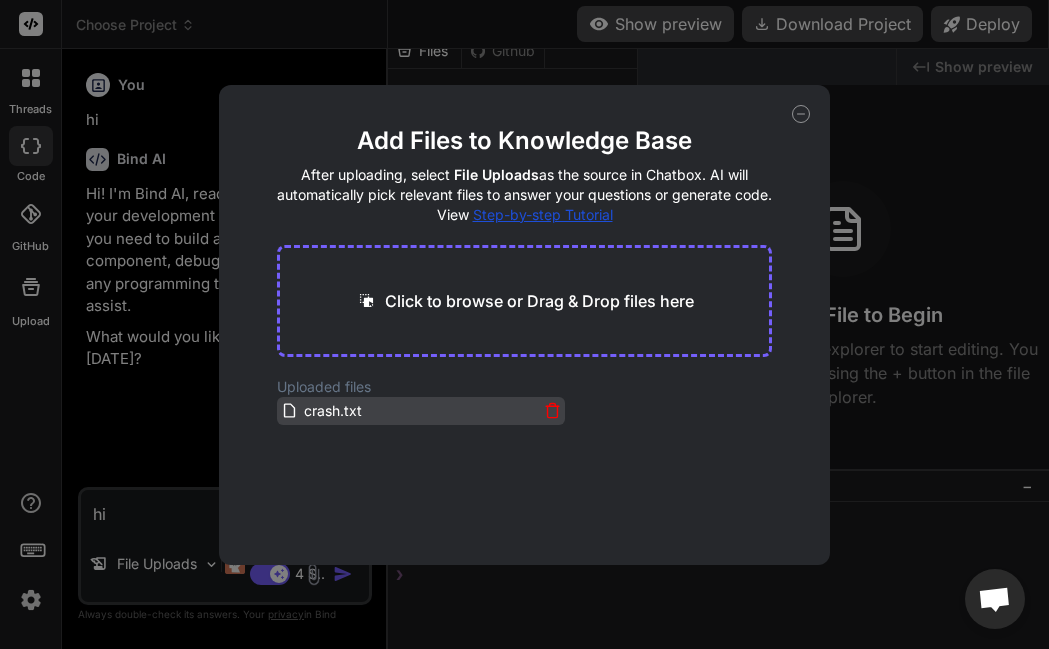 click 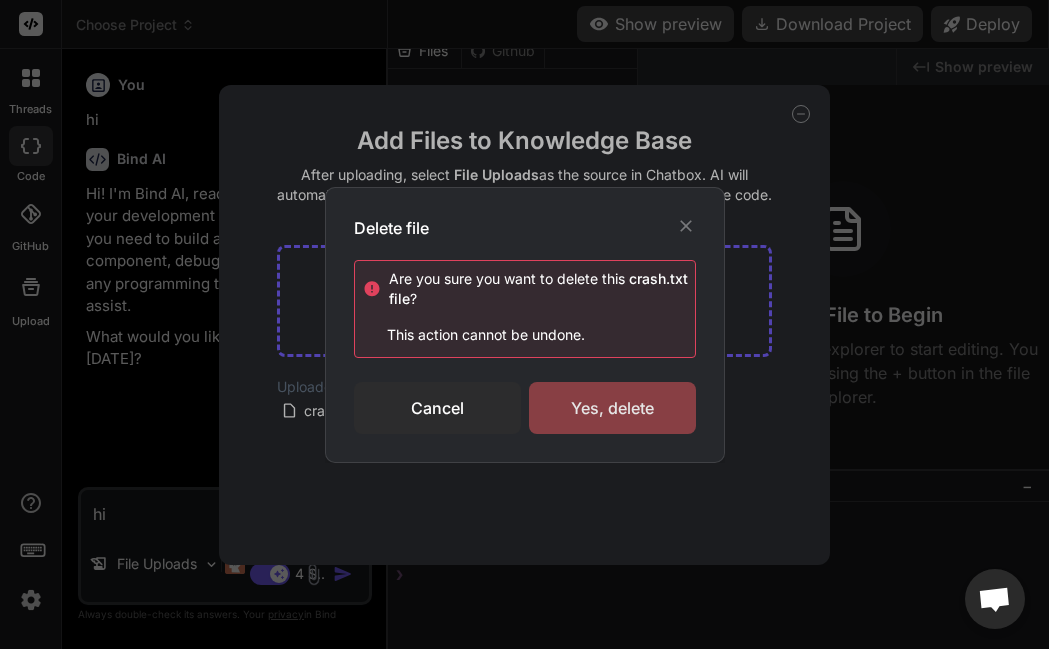 click on "Yes, delete" at bounding box center [612, 408] 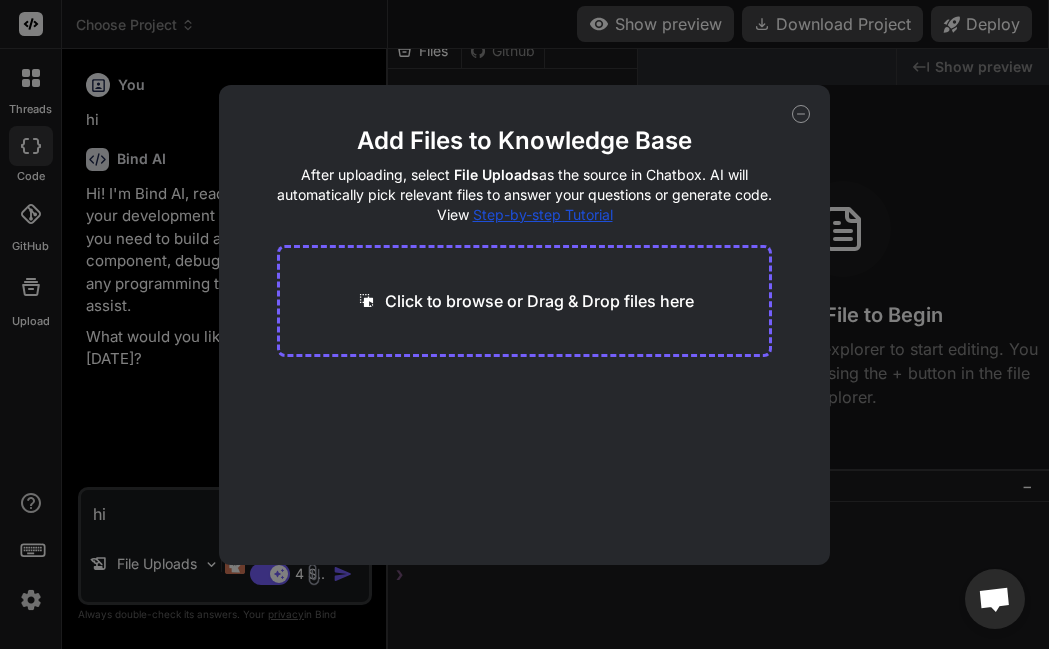 click 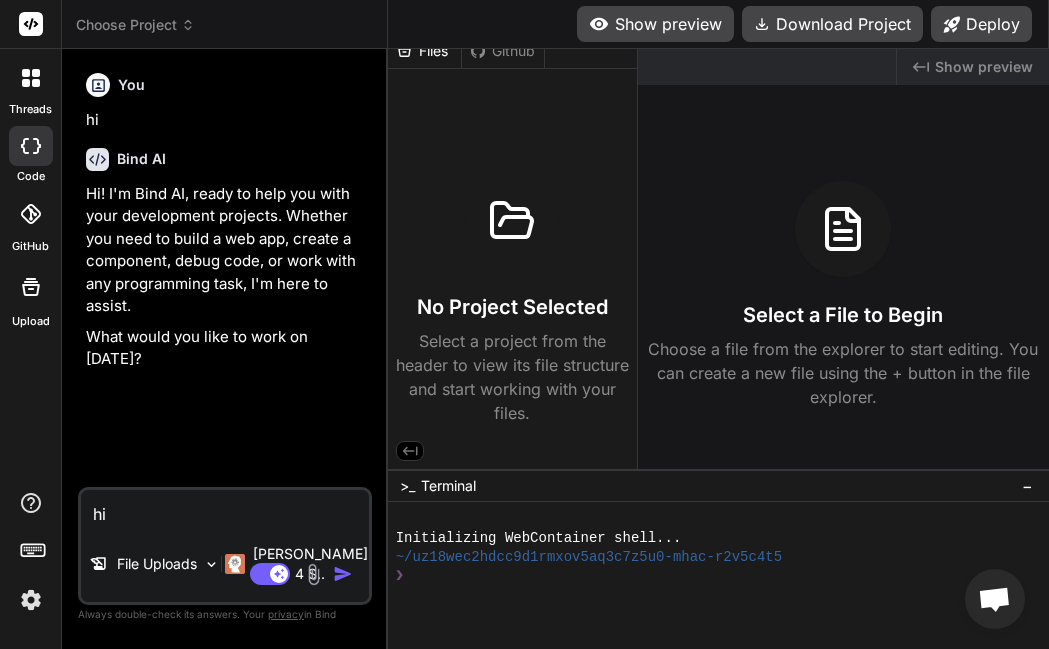 click at bounding box center (313, 574) 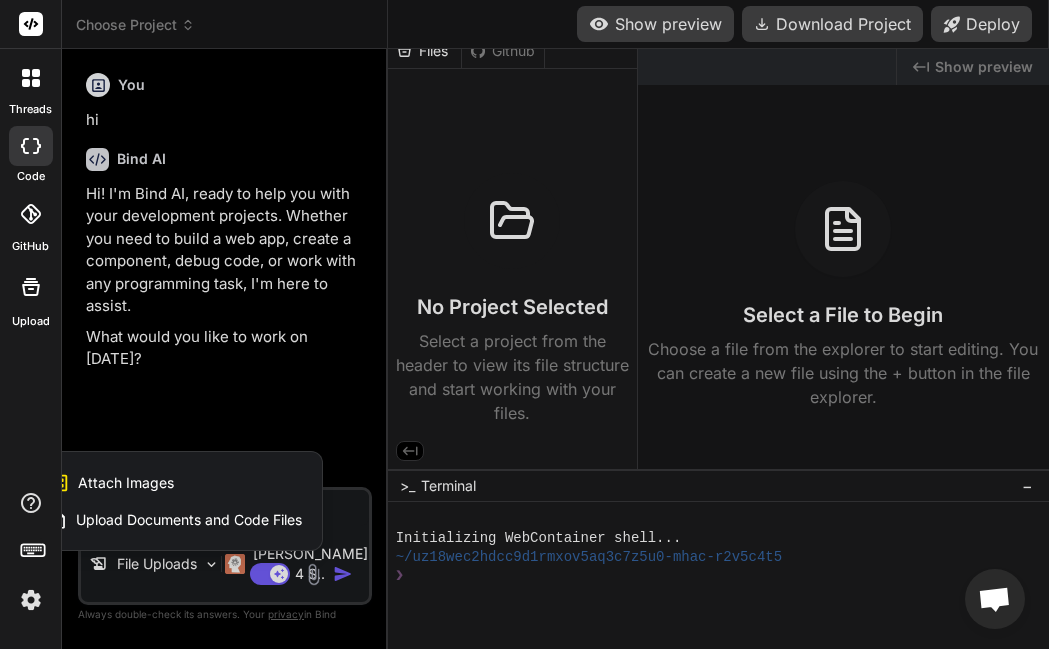 click on "Attach Images" at bounding box center [126, 483] 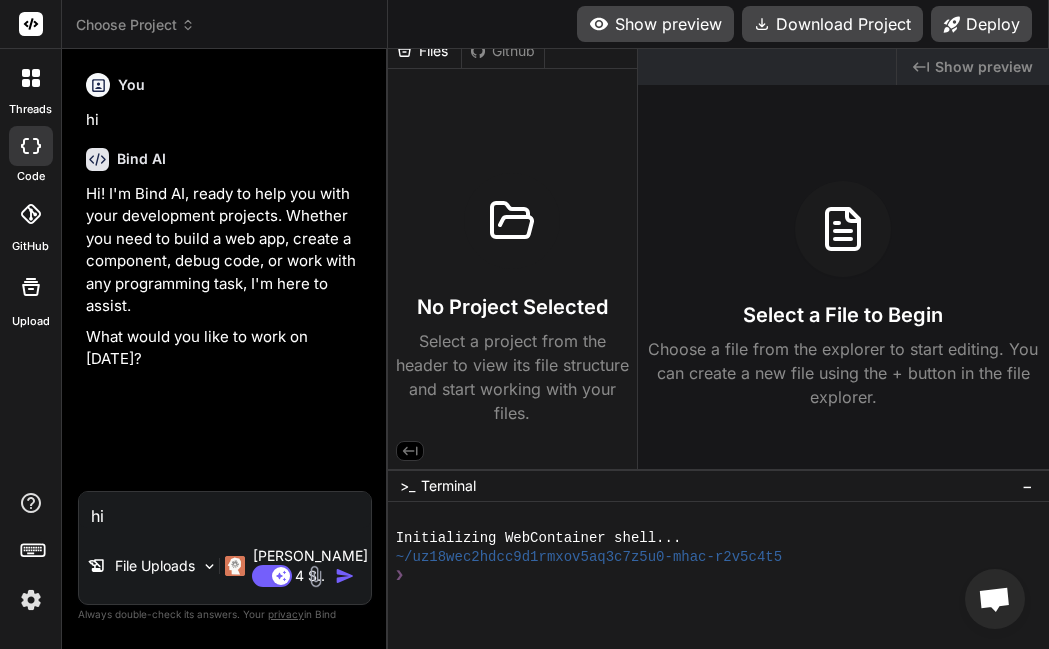 type on "C:\fakepath\Sample-png-image-200kb.png" 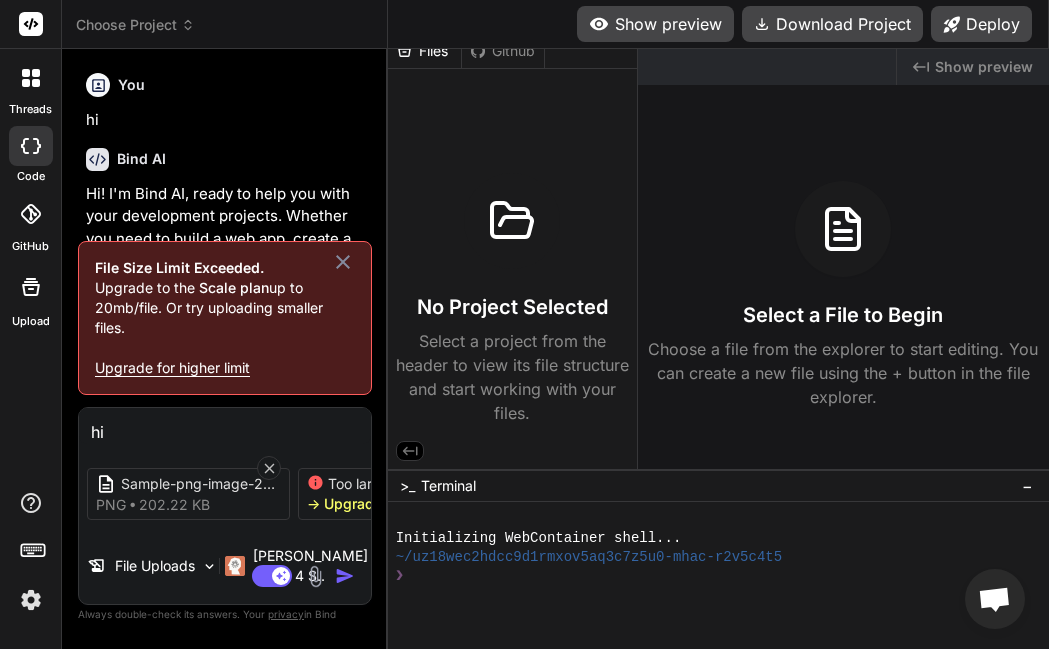 type on "x" 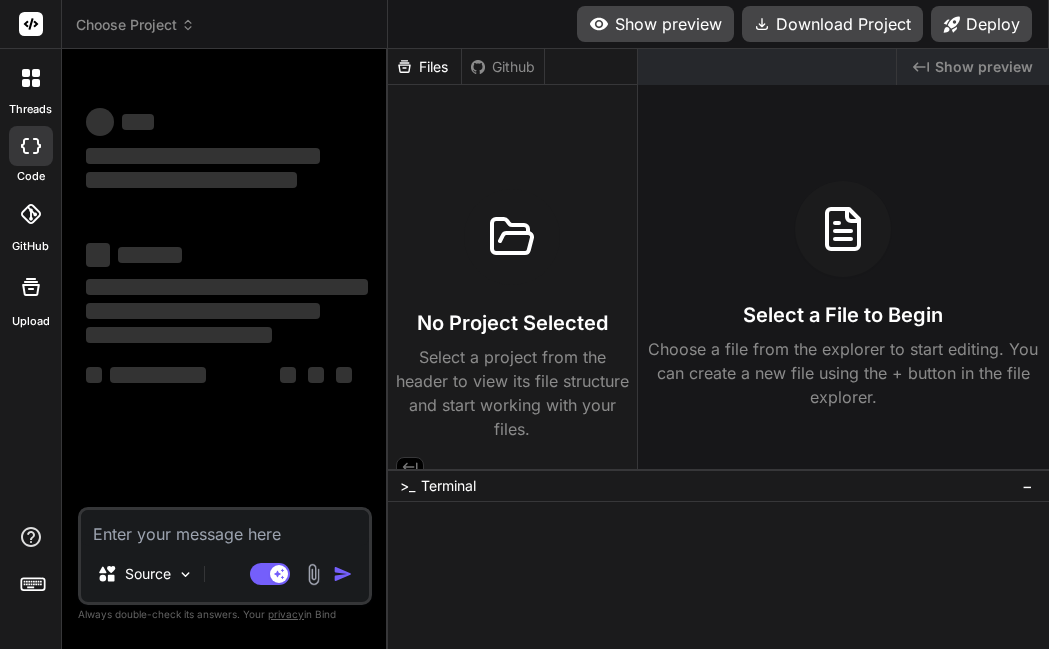 scroll, scrollTop: 0, scrollLeft: 0, axis: both 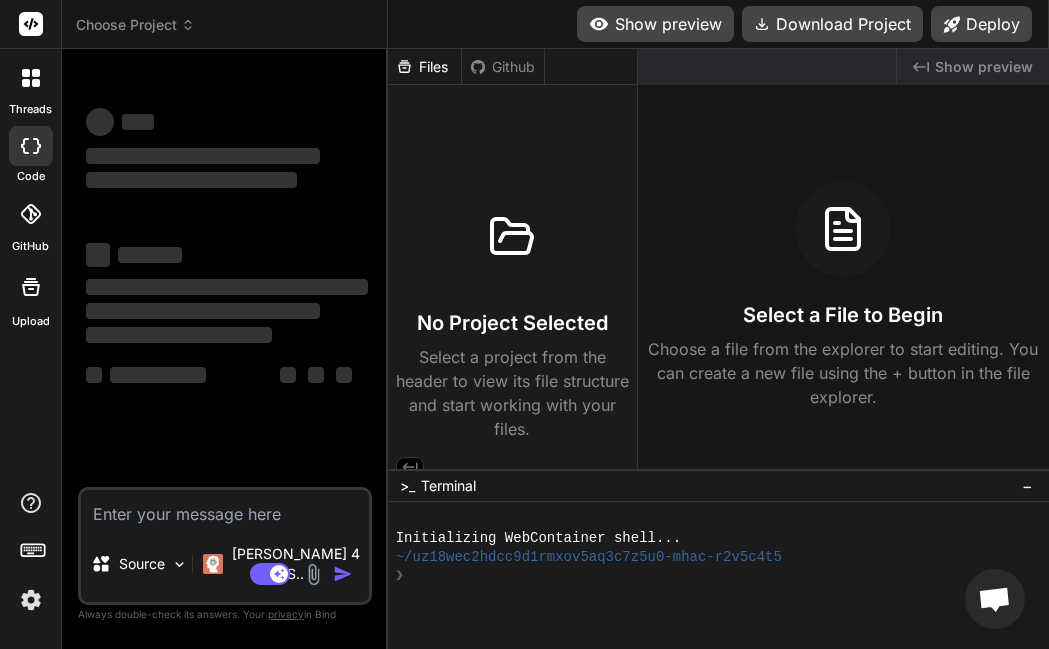 click at bounding box center [313, 574] 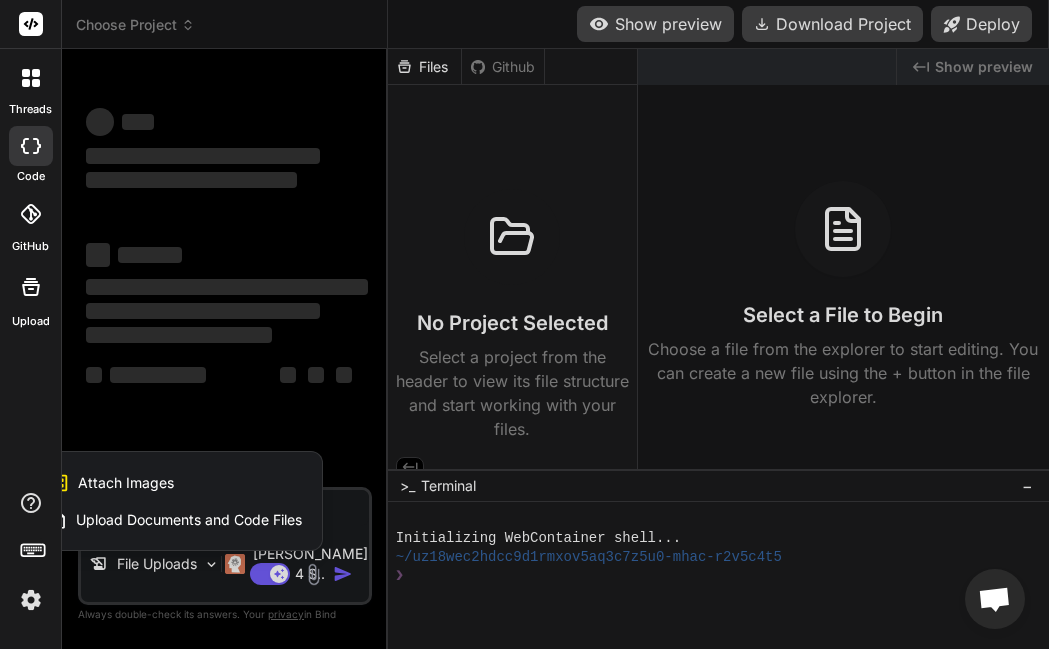 click on "Upload Documents and Code Files" at bounding box center [189, 520] 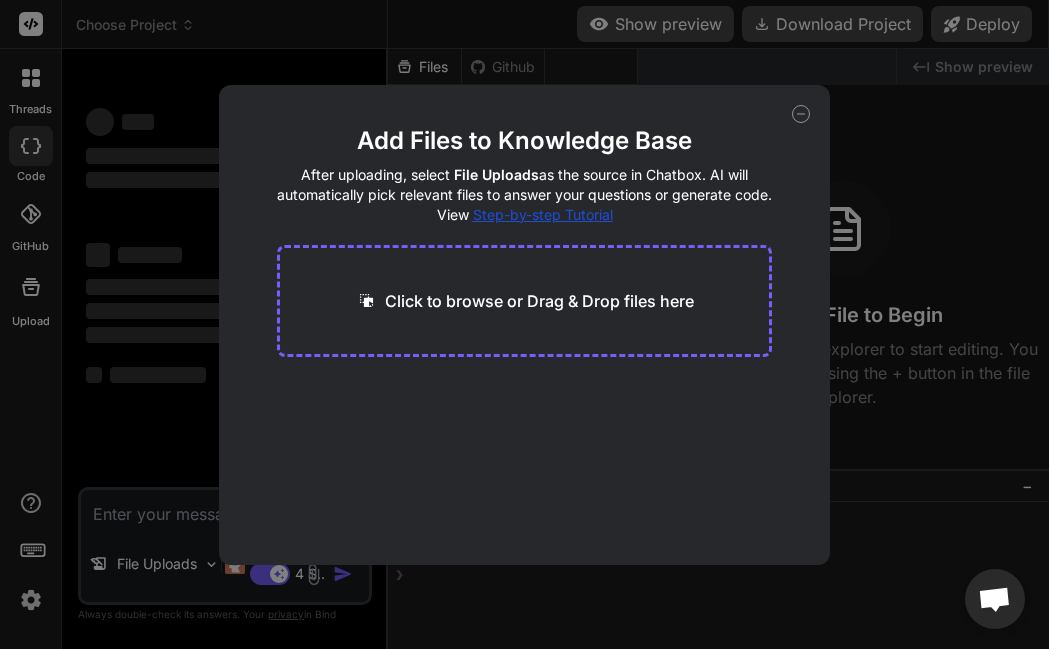 click 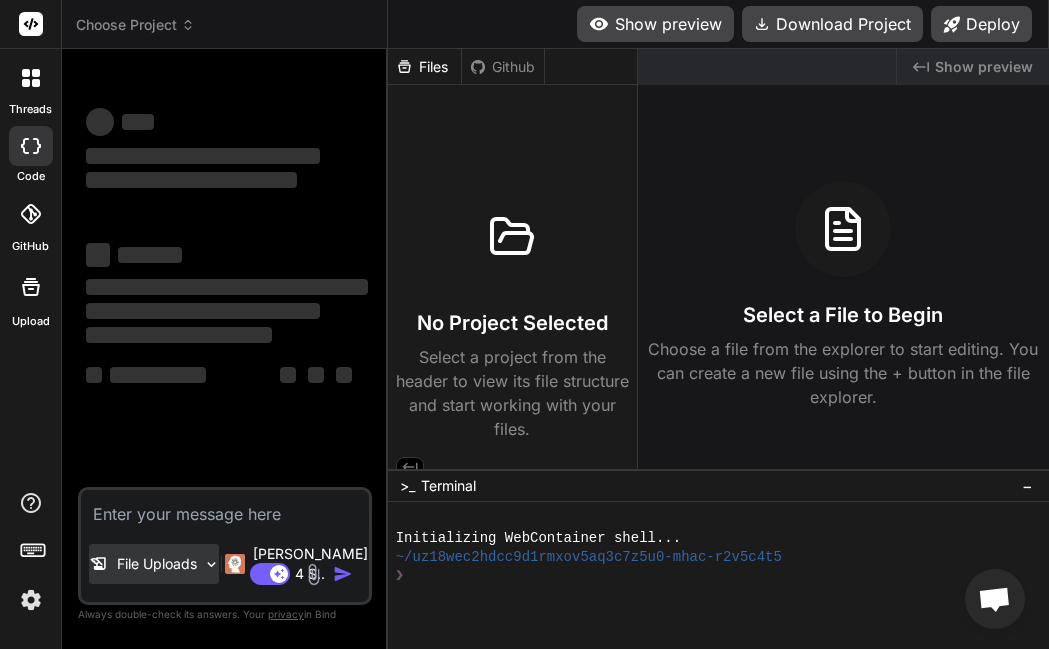 click on "File Uploads" at bounding box center (157, 564) 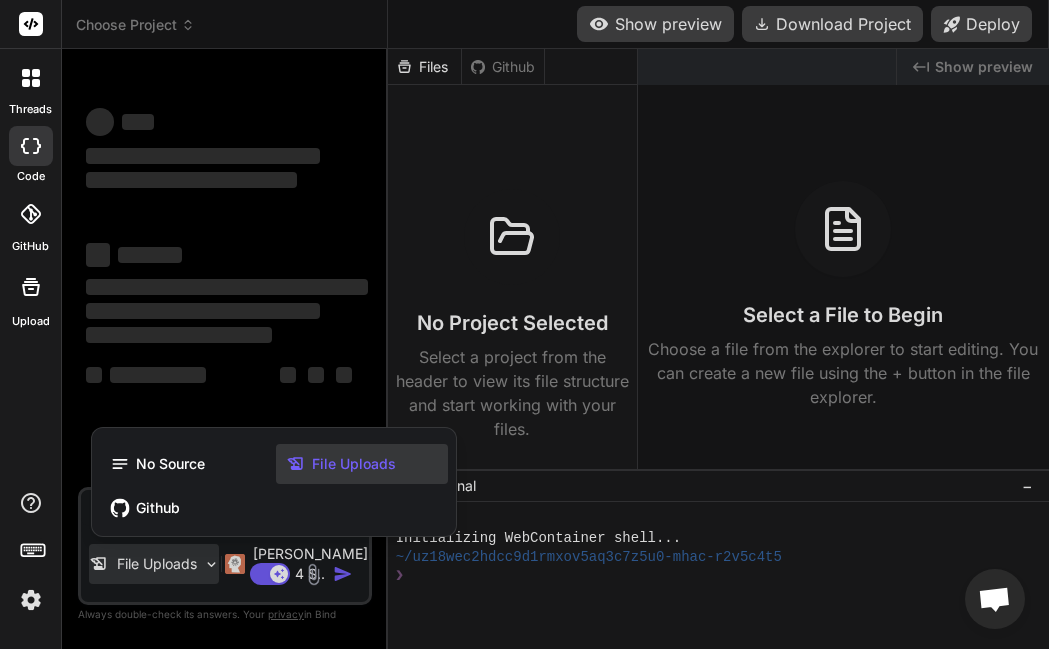 click on "File Uploads" at bounding box center [354, 464] 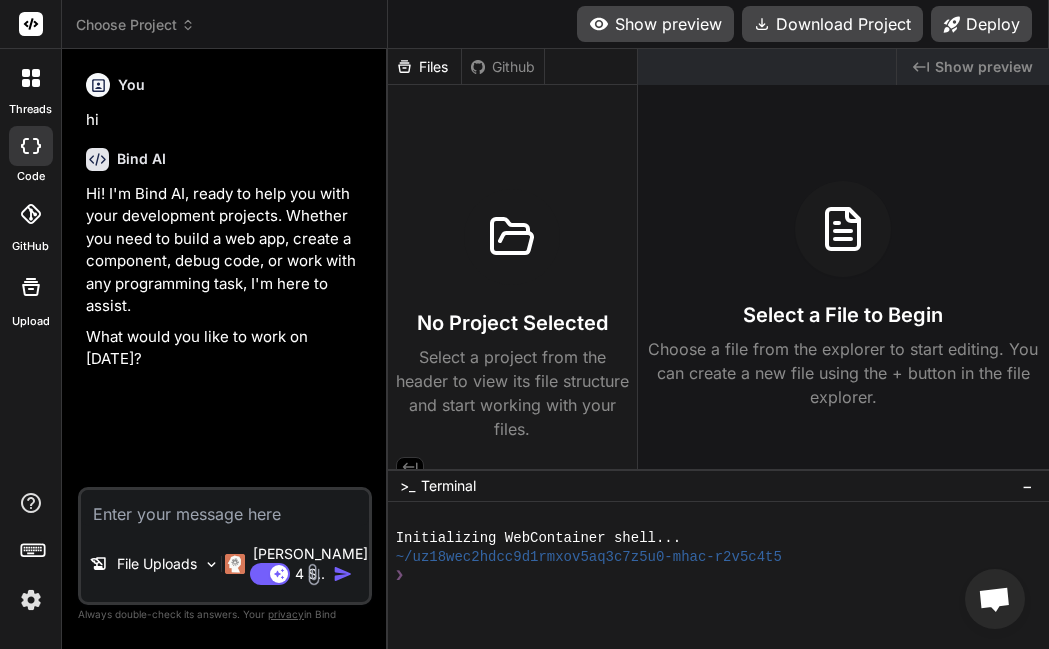 click at bounding box center [313, 574] 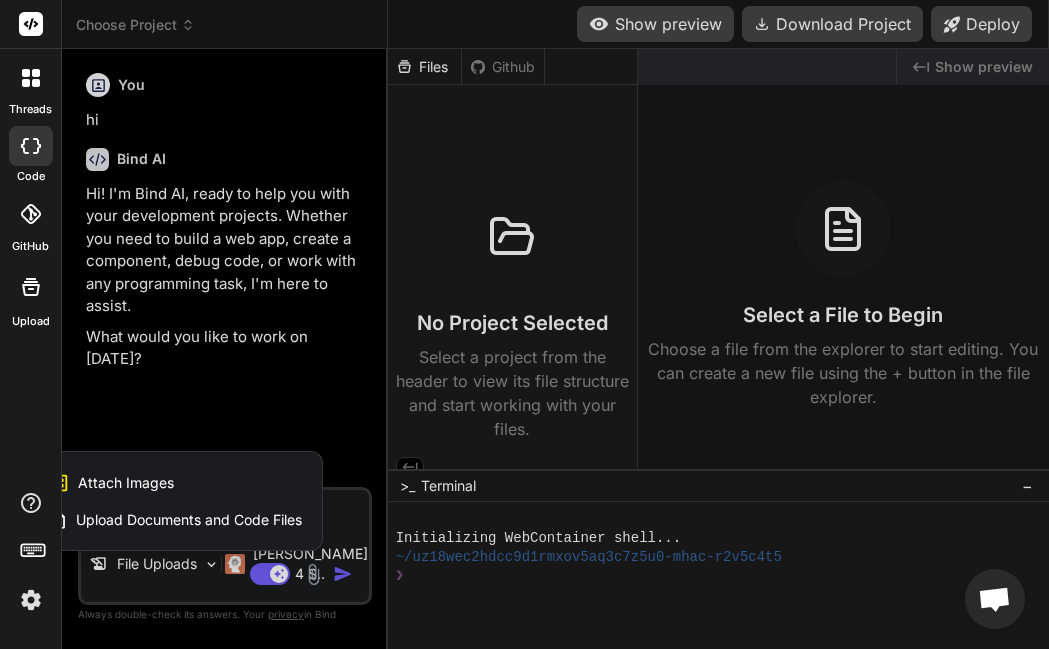 click on "Attach Images" at bounding box center (126, 483) 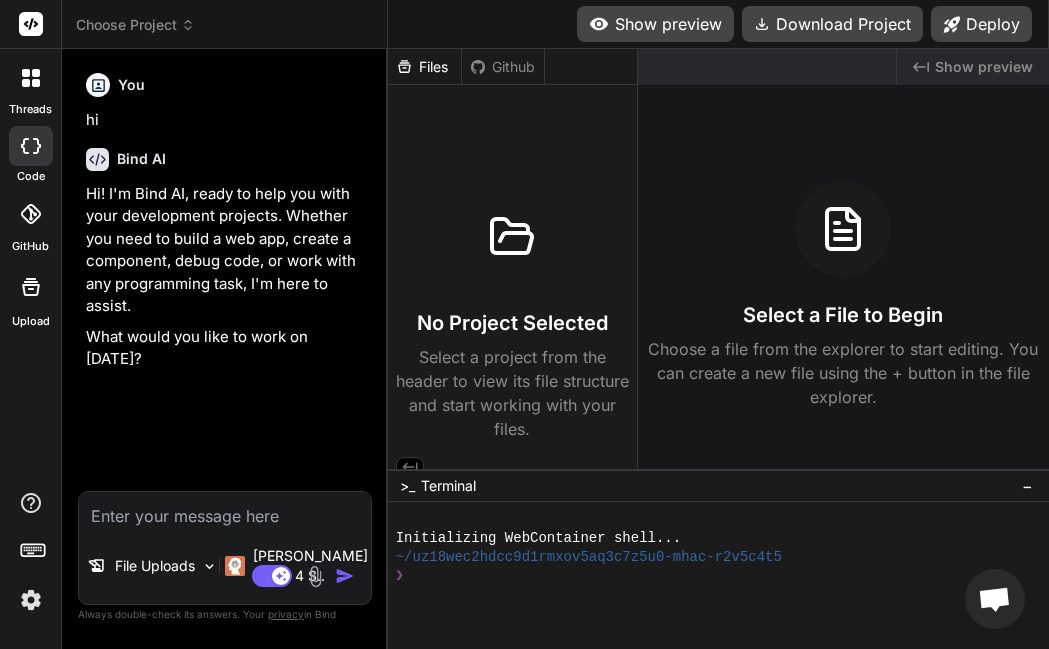 type on "C:\fakepath\Sample-png-image-200kb.png" 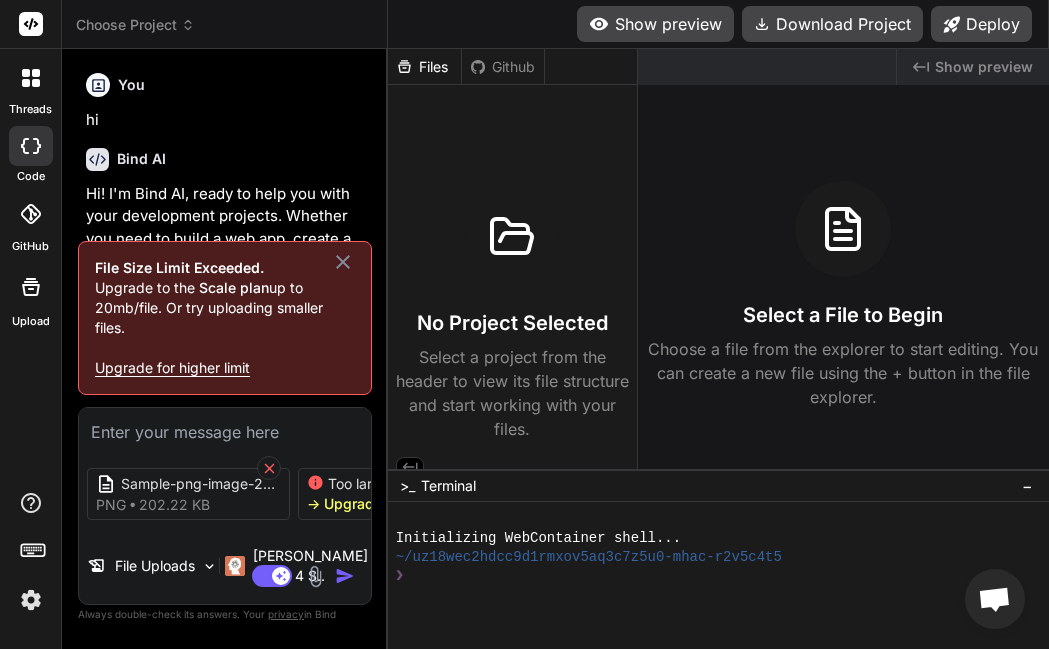 click 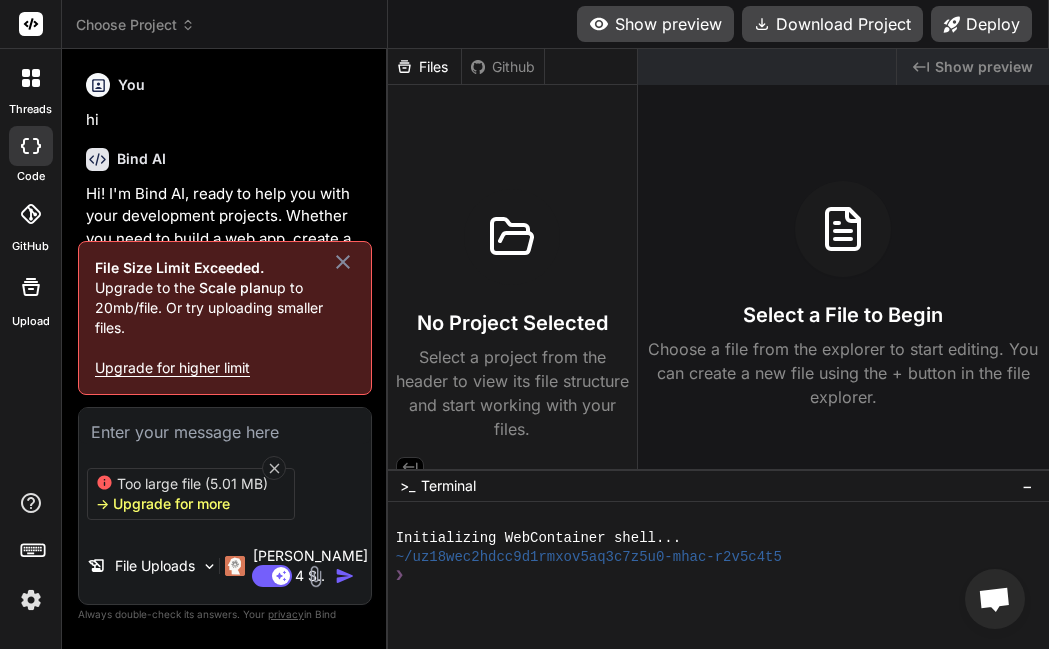 click 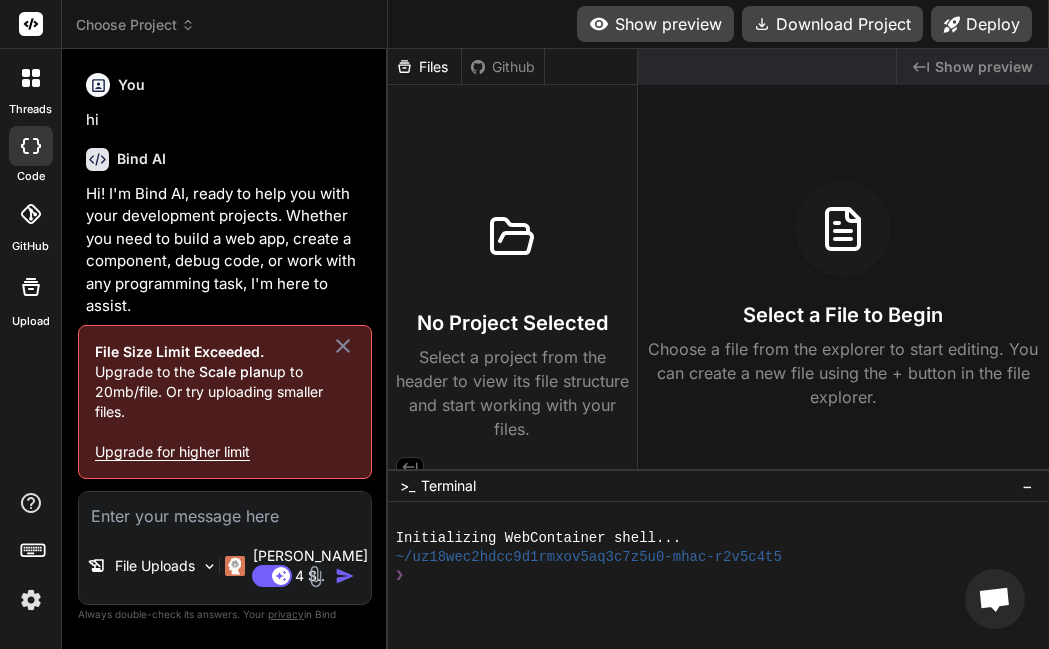 click 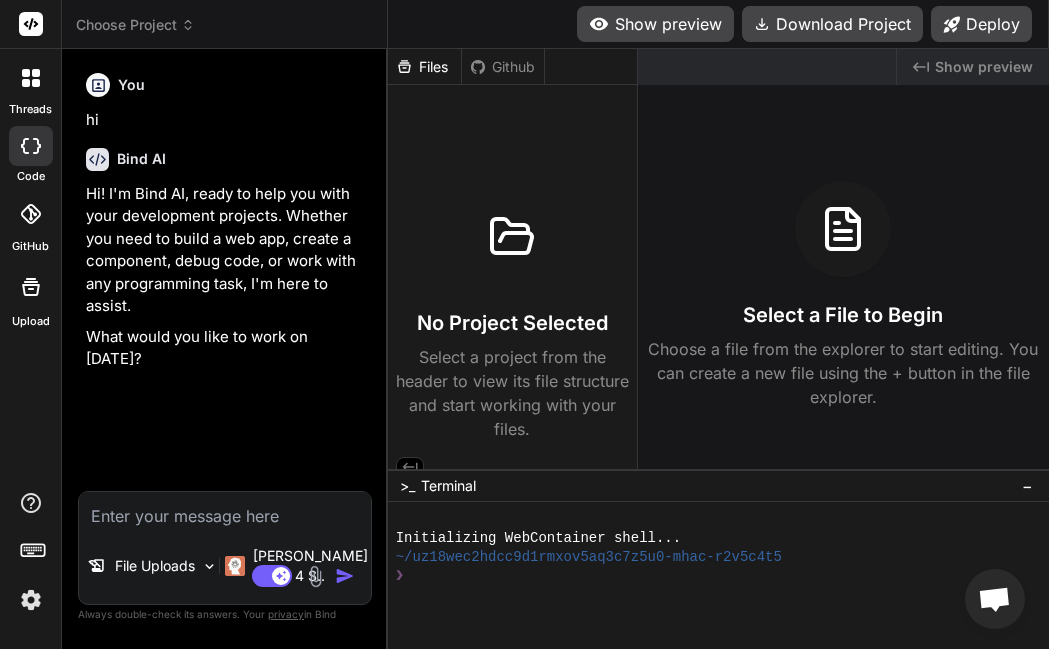 click on "threads code GitHub Upload" at bounding box center (31, 324) 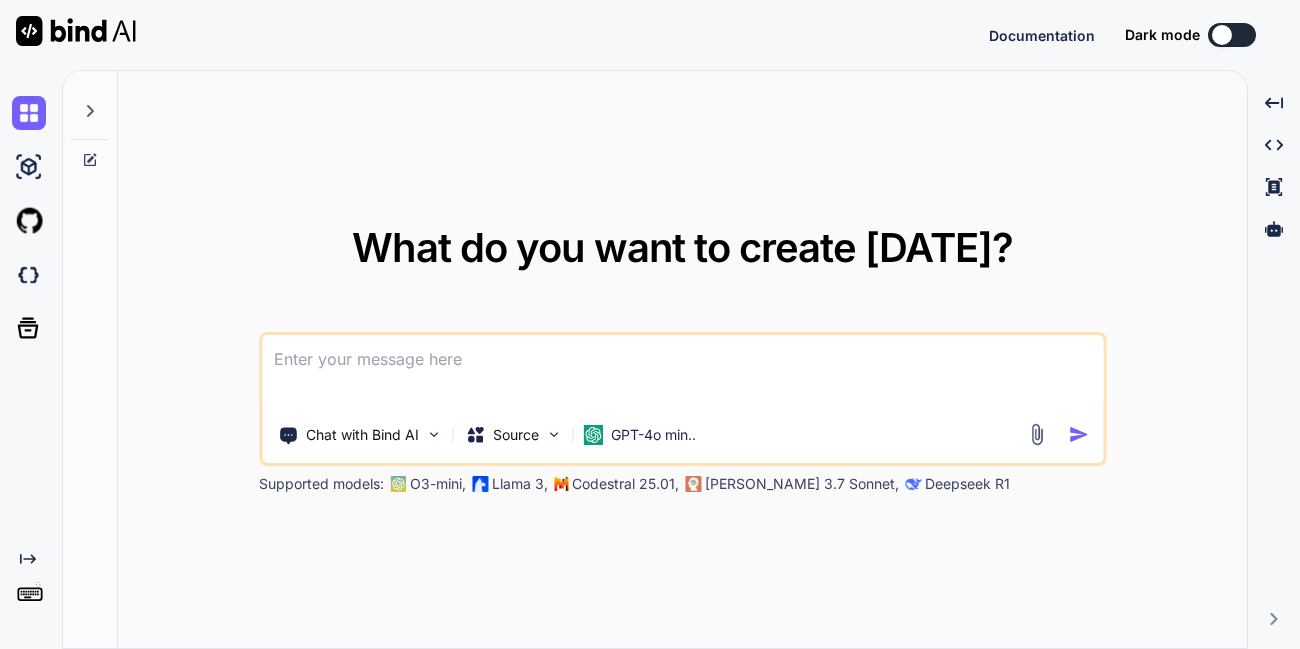 scroll, scrollTop: 0, scrollLeft: 0, axis: both 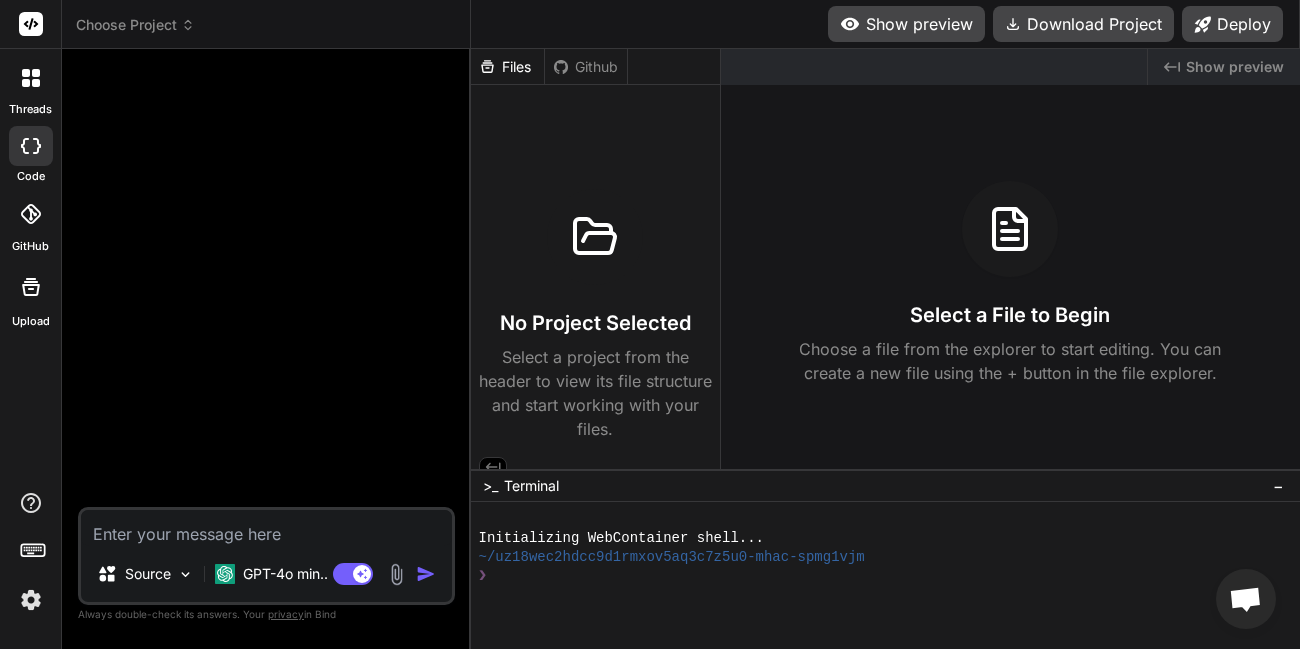 click at bounding box center (31, 600) 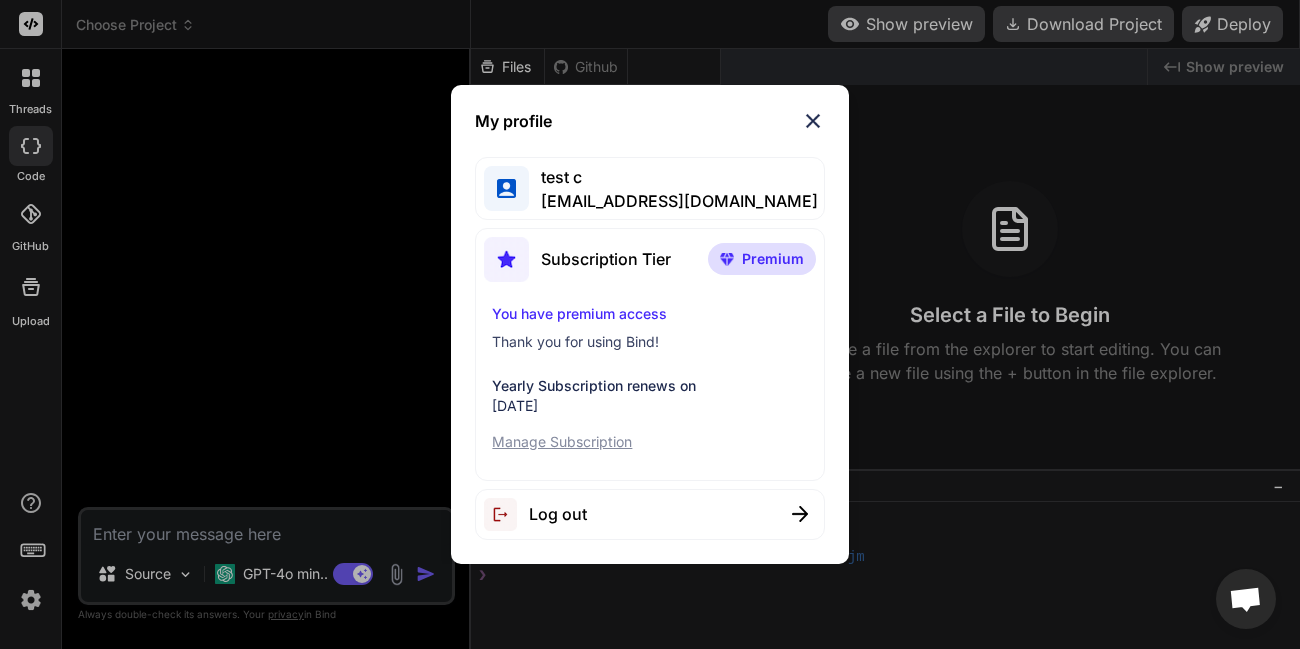 click at bounding box center [813, 121] 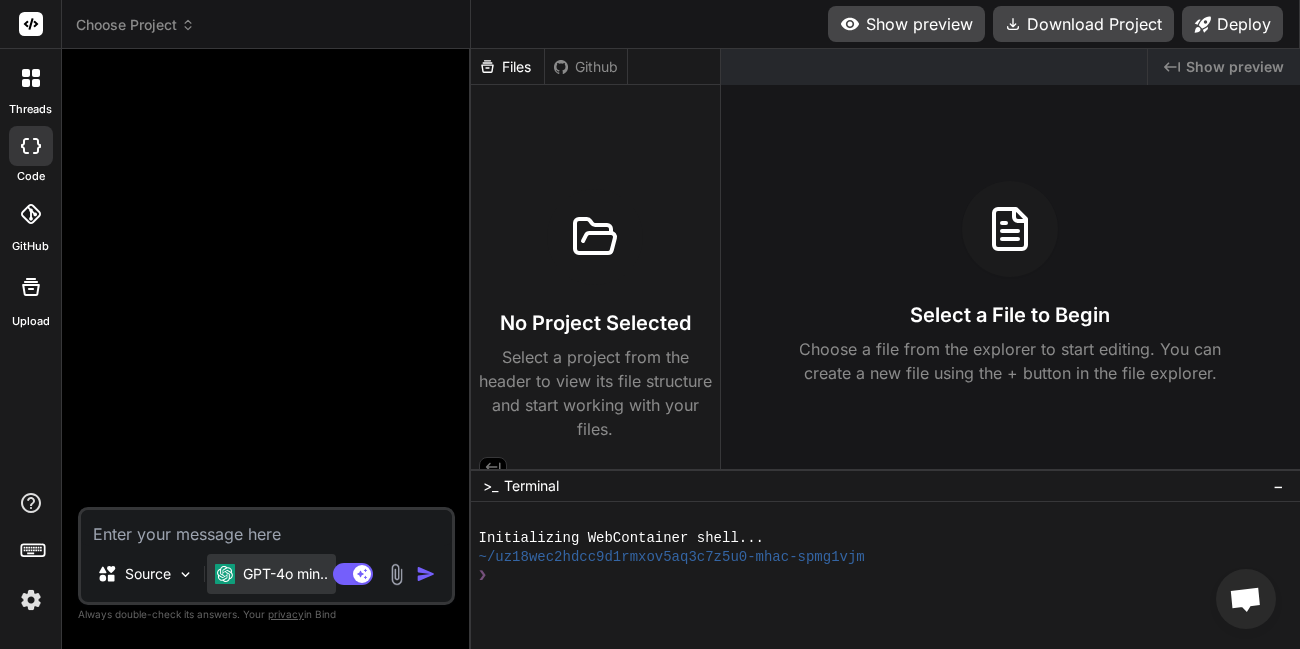 click on "GPT-4o min.." at bounding box center [285, 574] 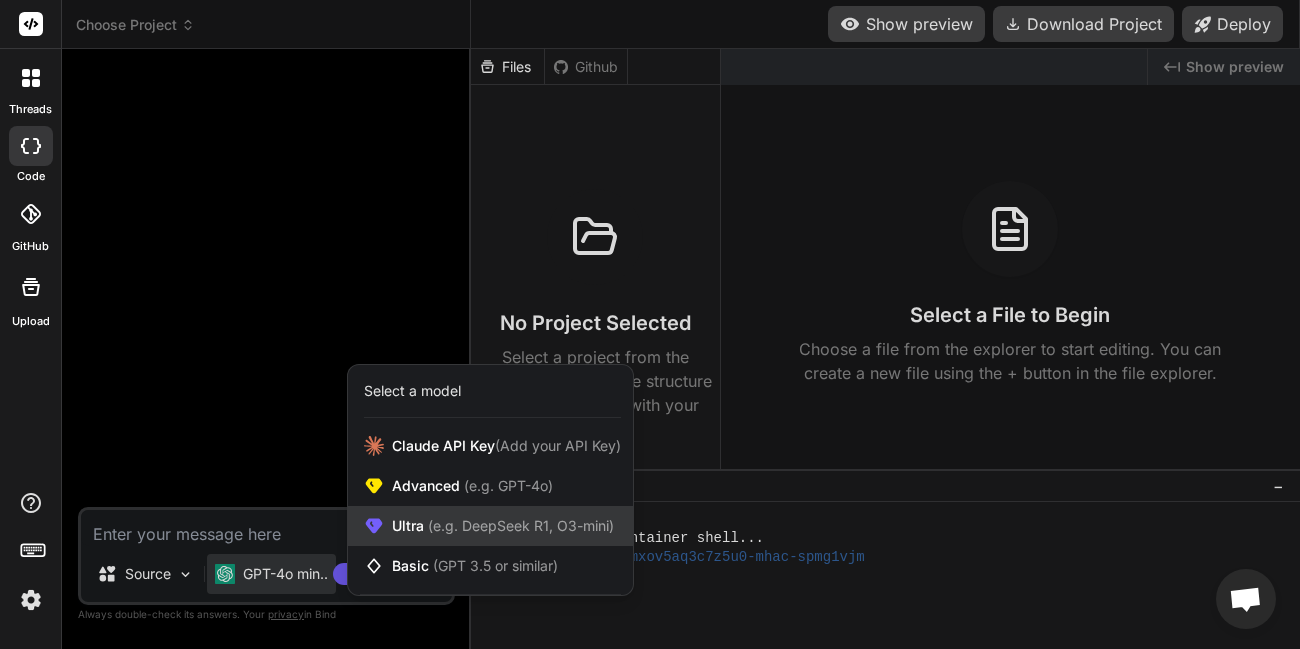 click on "(e.g. DeepSeek R1, O3-mini)" at bounding box center [519, 525] 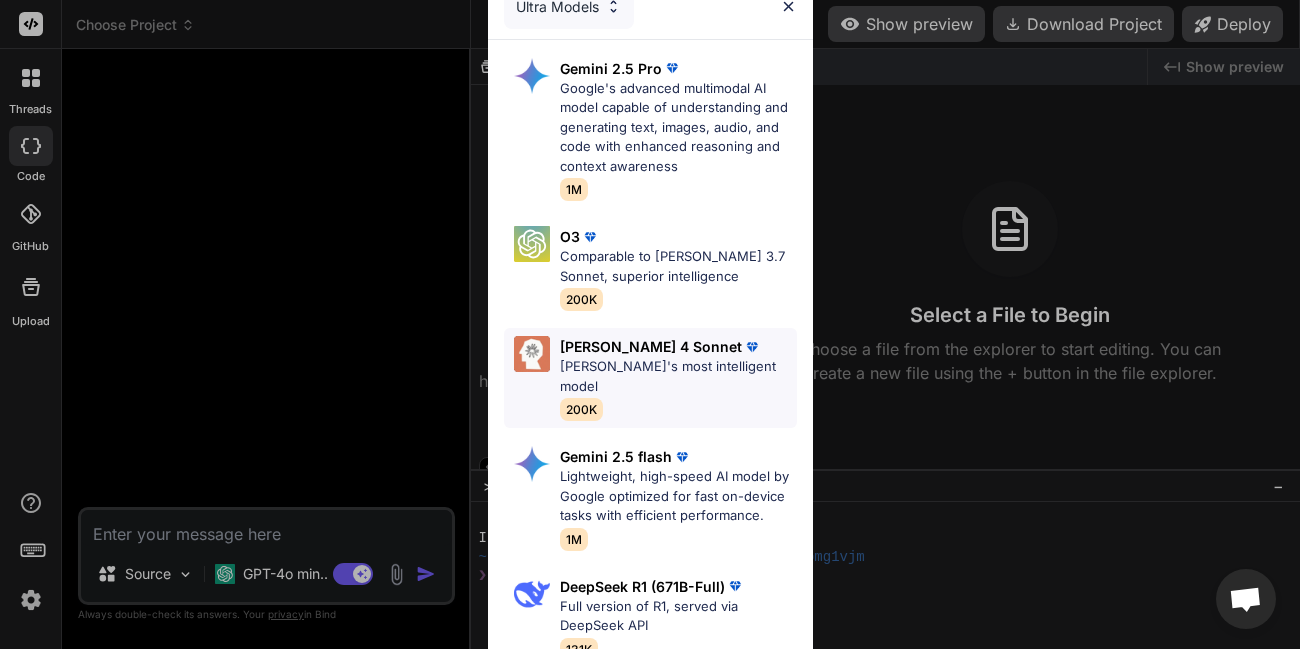 click on "[PERSON_NAME]'s most intelligent model" at bounding box center [678, 376] 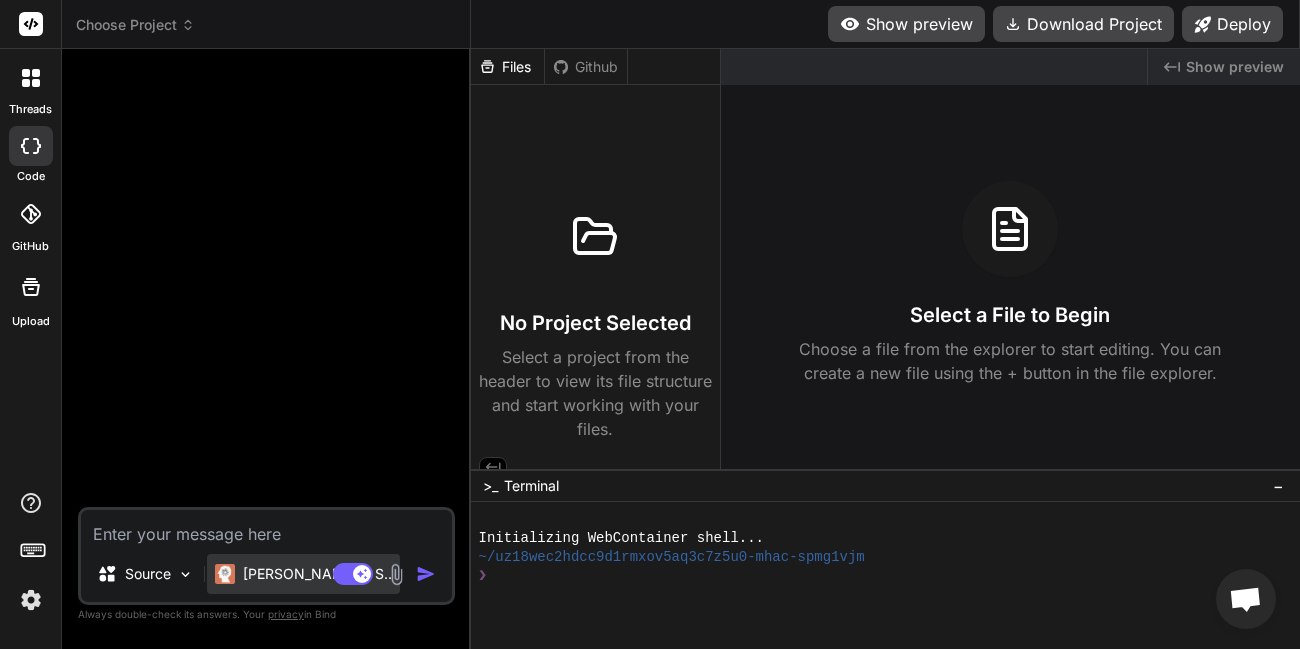click on "[PERSON_NAME] 4 S.." at bounding box center [317, 574] 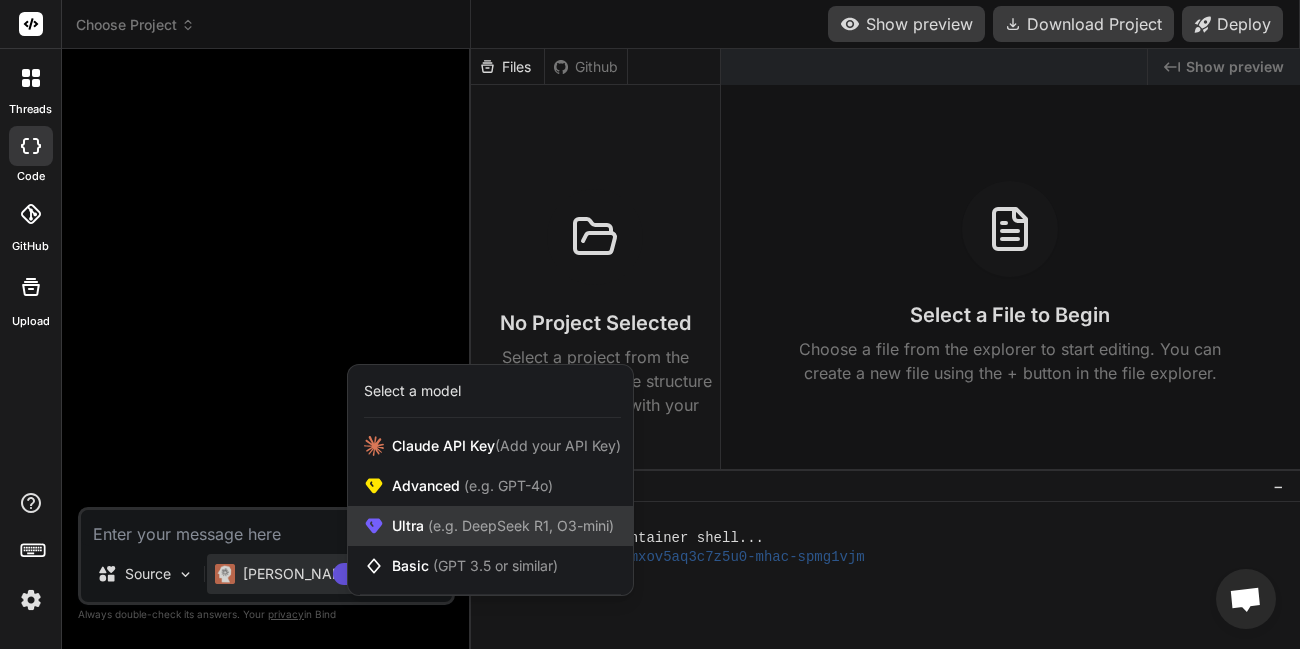 click on "(e.g. DeepSeek R1, O3-mini)" at bounding box center [519, 525] 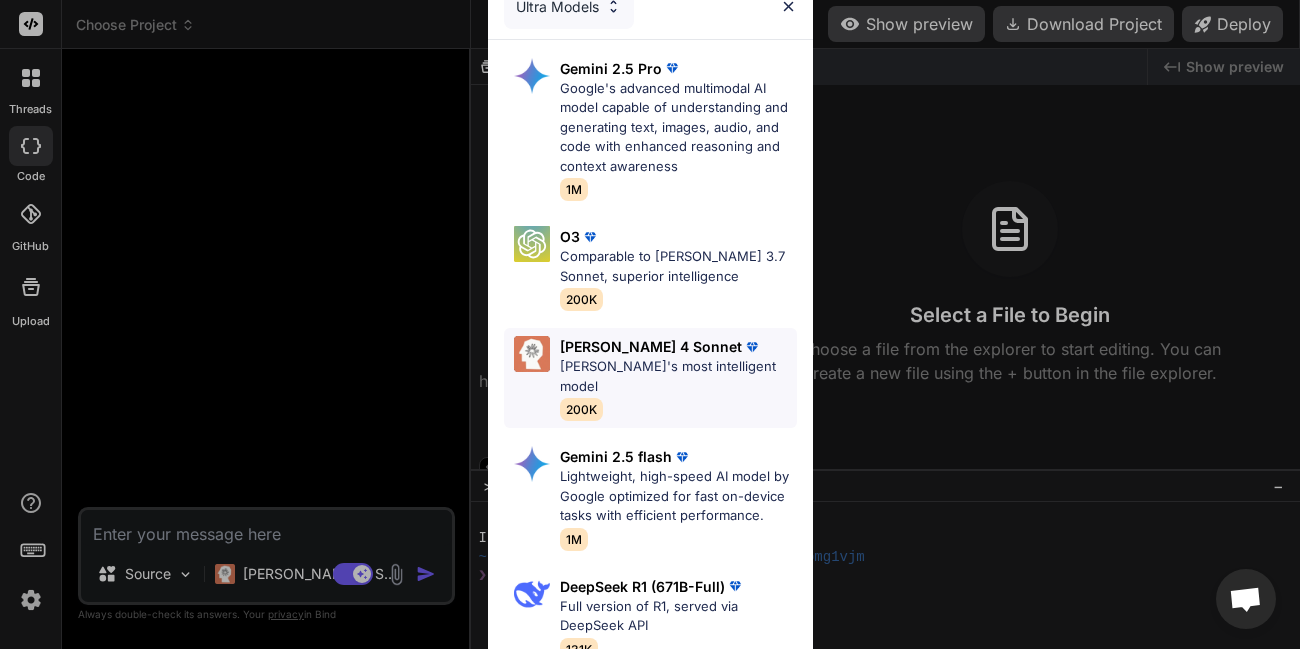 click on "[PERSON_NAME] 4 Sonnet [PERSON_NAME]'s most intelligent model 200K" at bounding box center [678, 378] 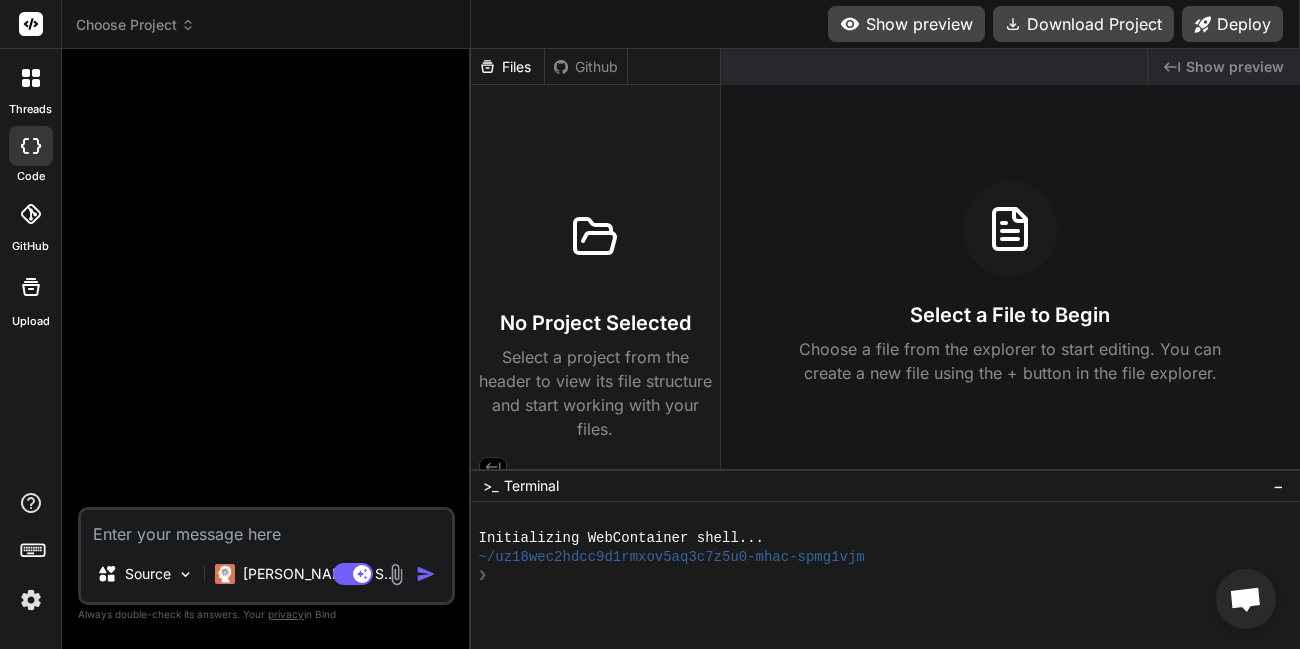 drag, startPoint x: 316, startPoint y: 314, endPoint x: 383, endPoint y: 637, distance: 329.87573 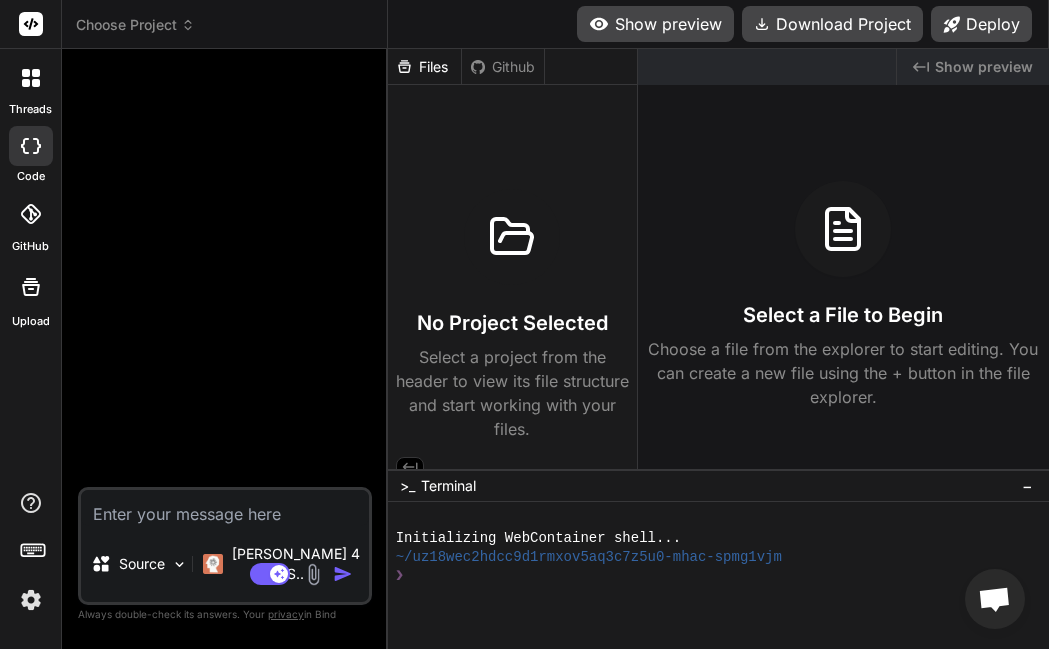 click at bounding box center (313, 574) 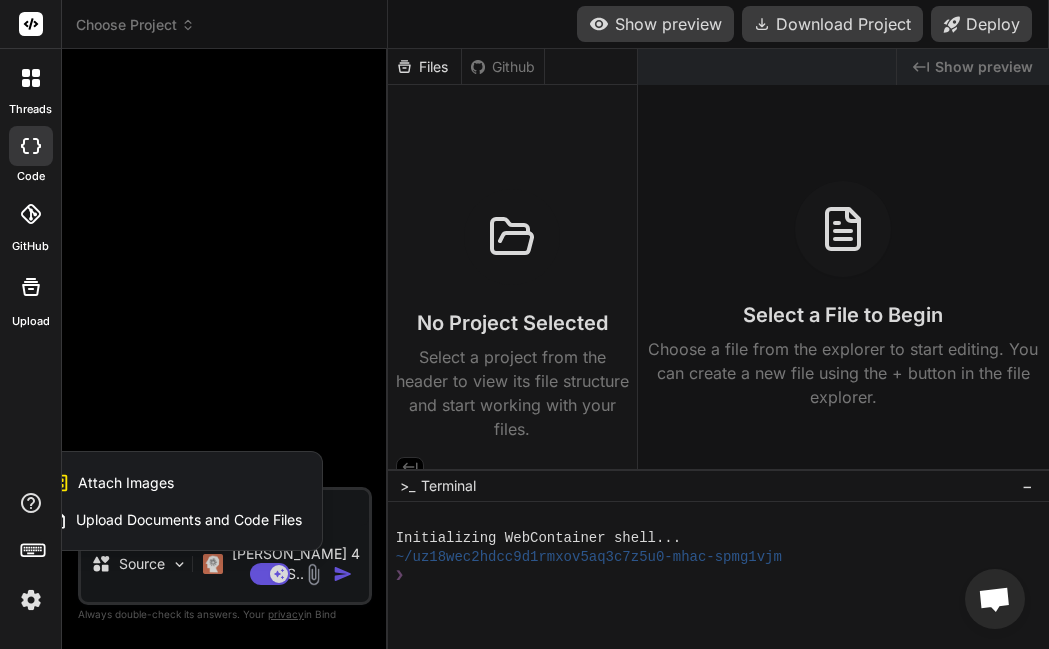 click on "Attach Images" at bounding box center [126, 483] 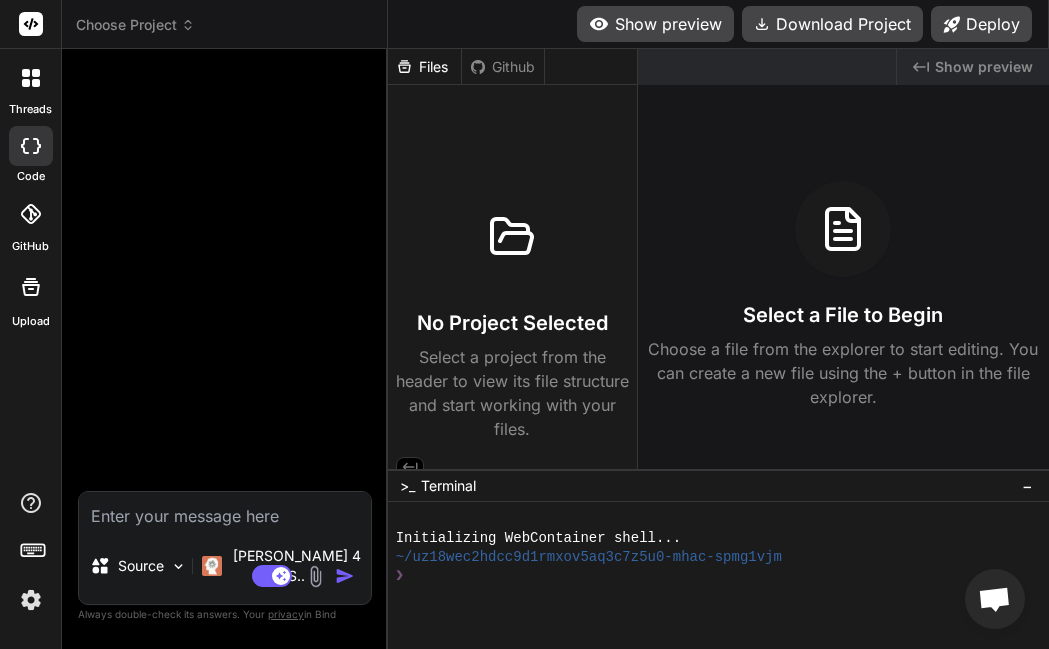 type on "C:\fakepath\Sample-png-image-200kb.png" 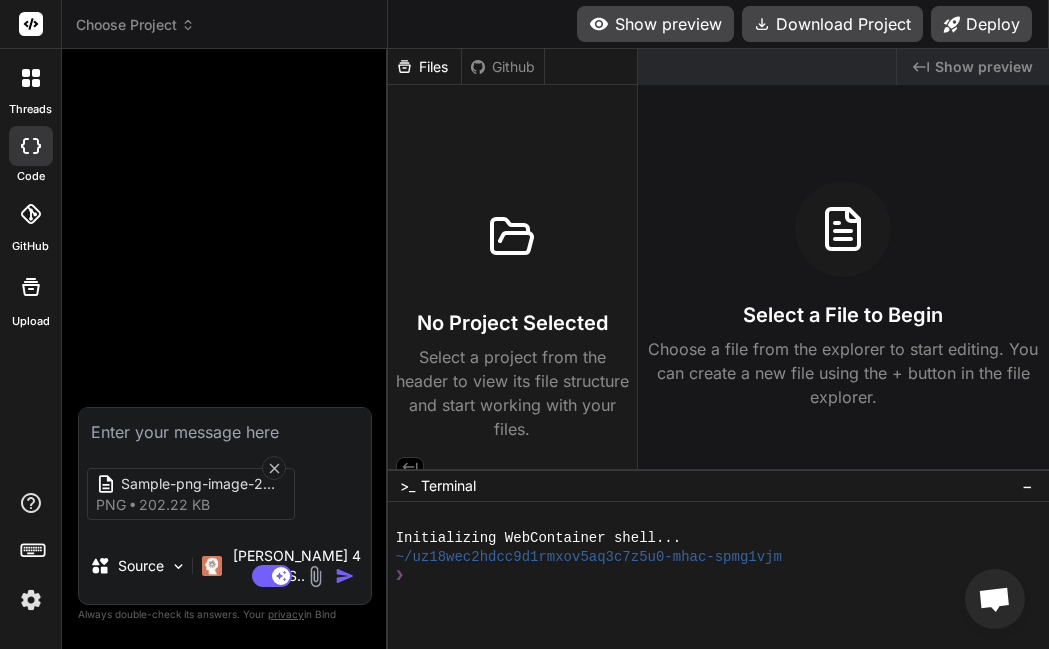 type on "x" 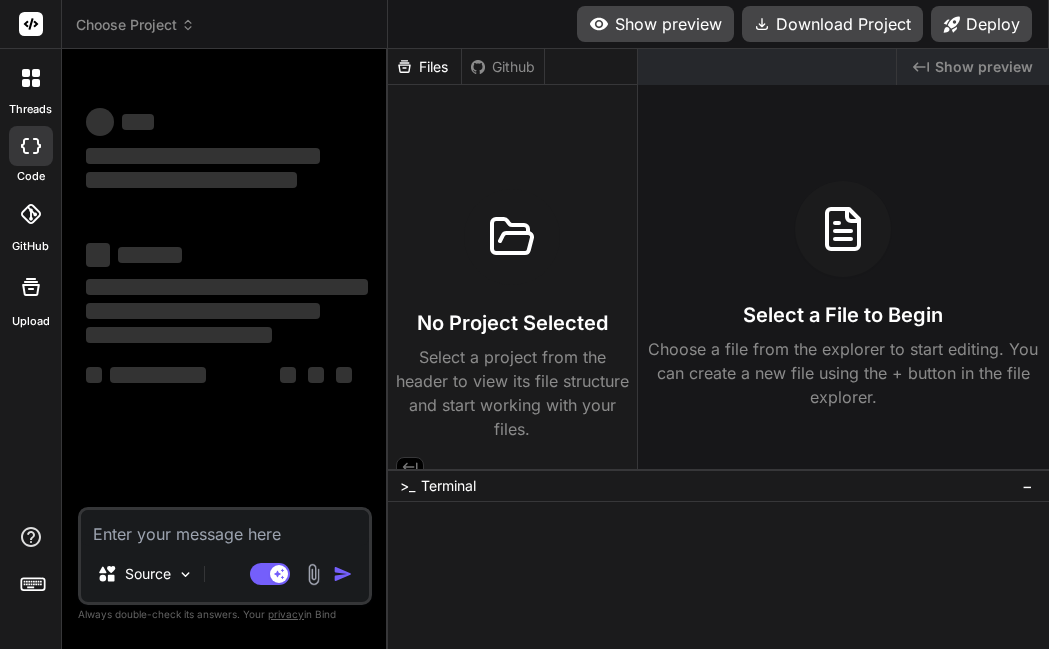 scroll, scrollTop: 0, scrollLeft: 0, axis: both 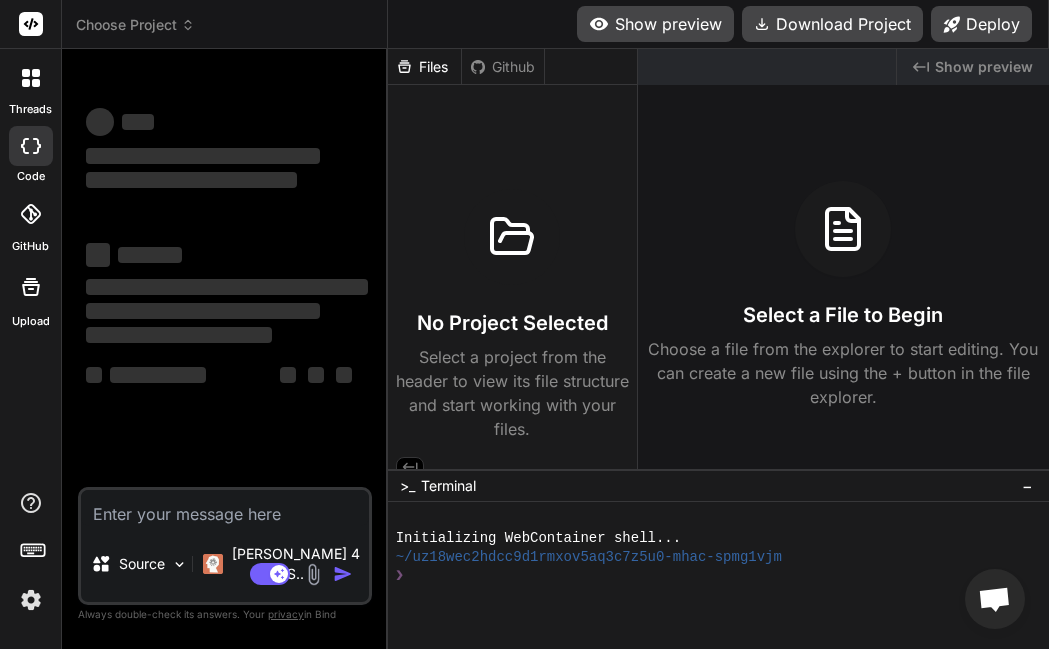click at bounding box center [313, 574] 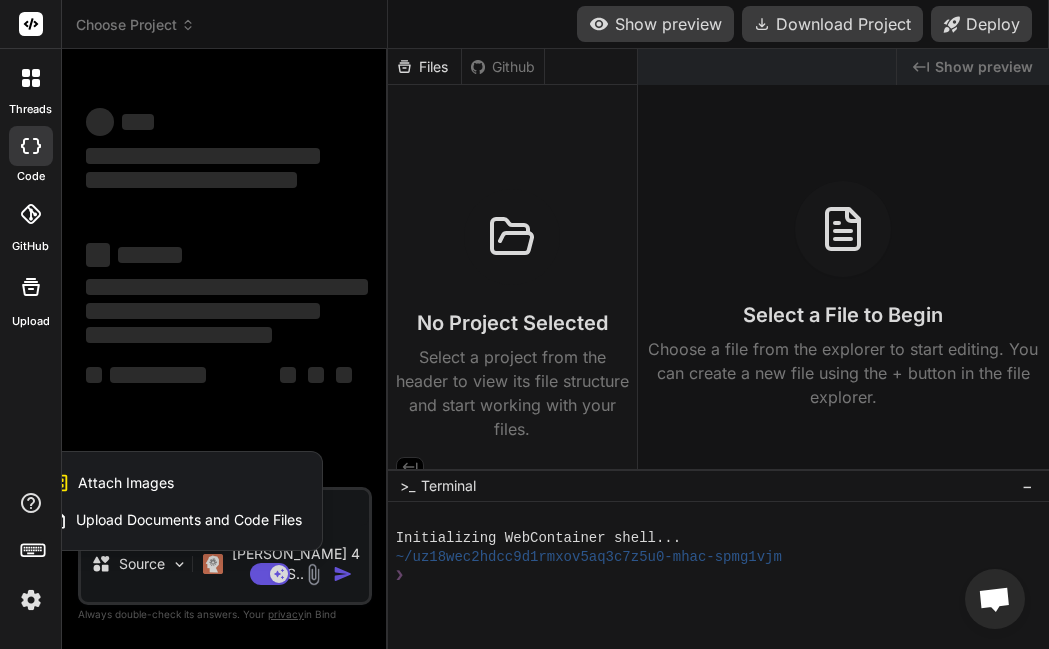 click on "Attach Images Image attachments are only supported in [PERSON_NAME] and Gemini models." at bounding box center [175, 483] 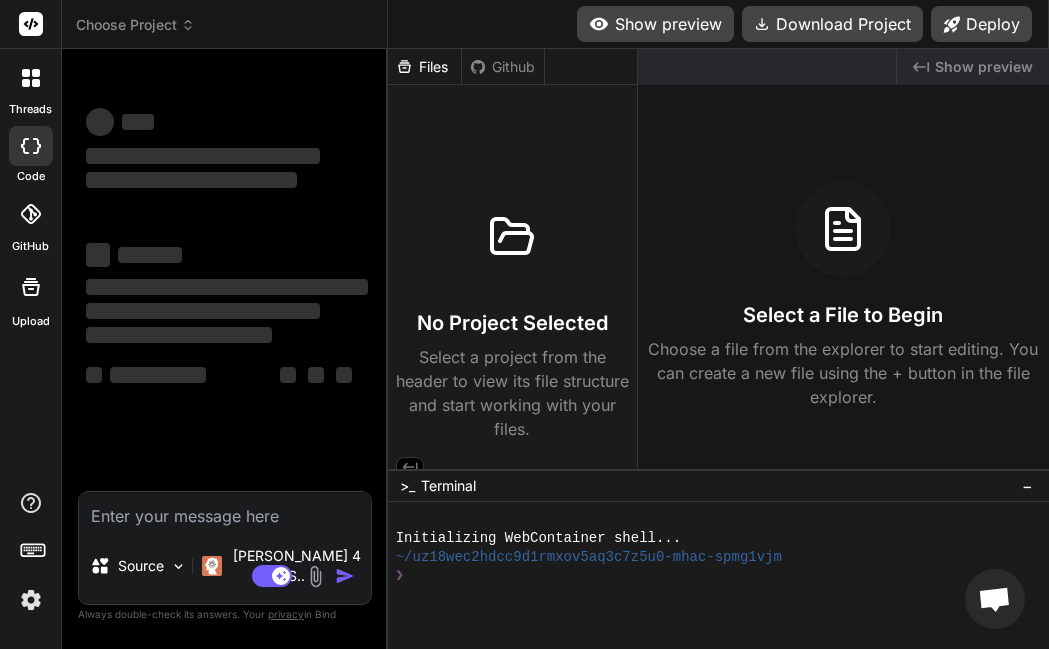 type on "x" 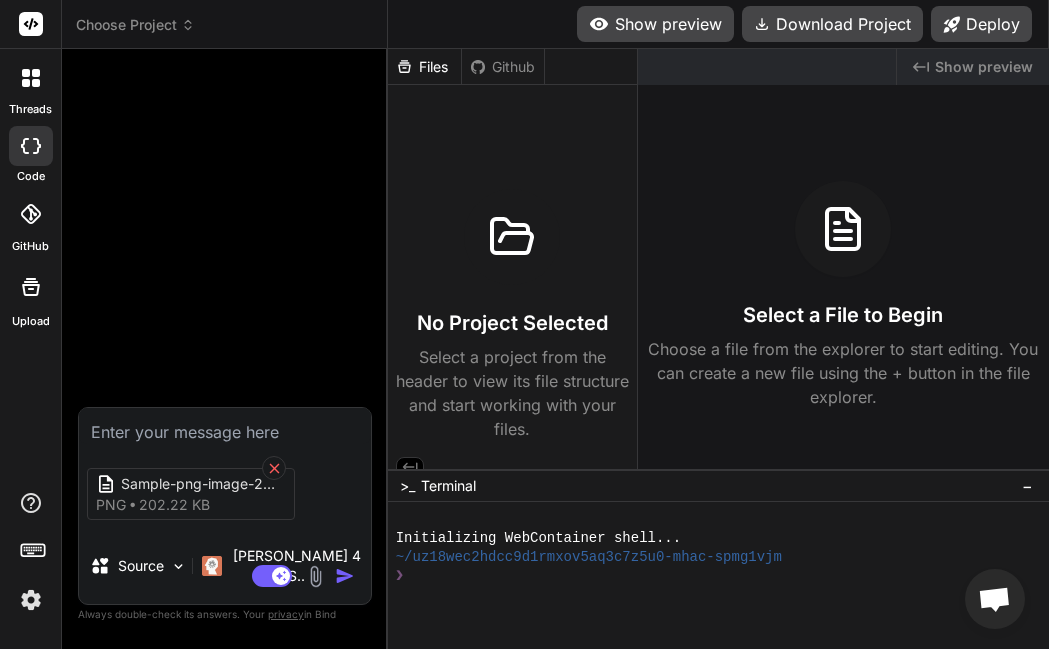 click 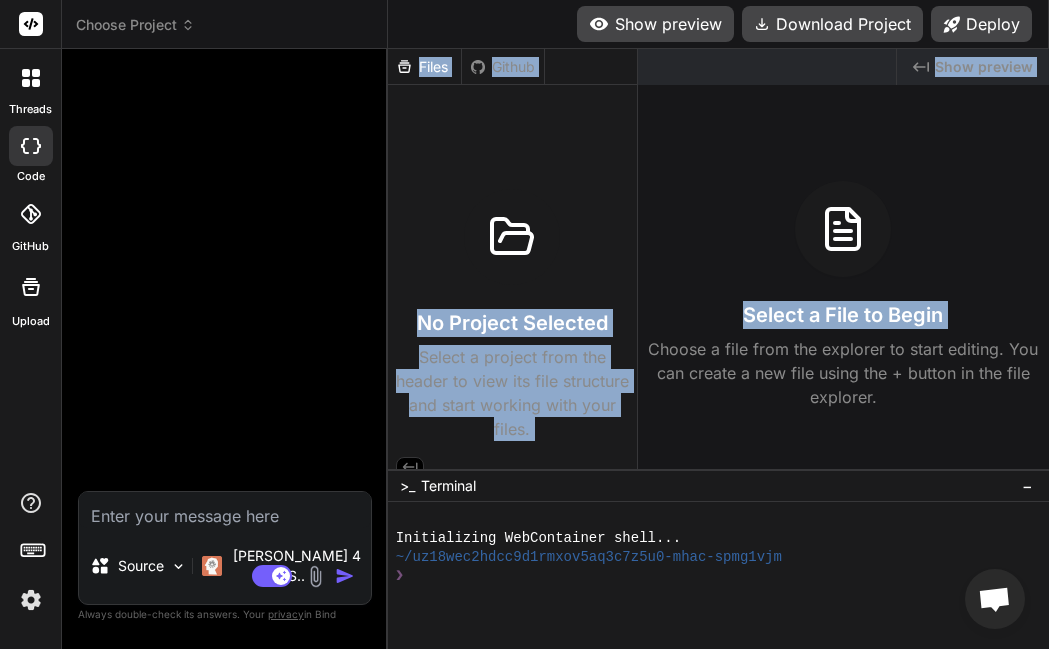 click on "threads code GitHub Upload     Choose Project Created with Pixso. Bind AI Web Search Created with Pixso. Code Generator Source   [PERSON_NAME] 4 S.. Agent Mode. When this toggle is activated, AI automatically makes decisions, reasons, creates files, and runs terminal commands. Almost full autopilot. Created with Bind Always check its answers. Privacy  in Bind Always double-check its answers. Your   privacy  in Bind     Show preview Download Project Deploy /localhost:3000/ide Created with Pixso. No preview available Files Github   No Project Selected Select a project from the header to view its file structure and start working with your files. Created with Pixso. Show preview Select a File to Begin Choose a file from the explorer to start editing. You can create a new file using the + button in the file explorer. >_ Terminal − ❯❯❯❯❯❯❯❯❯❯❯❯❯❯❯❯❯❯❯❯❯❯❯❯❯❯❯❯❯❯❯❯ Initializing WebContainer shell... ~/uz18wec2hdcc9d1rmxov5aq3c7z5u0-mhac-spmg1vjm ❯     x" at bounding box center [524, 324] 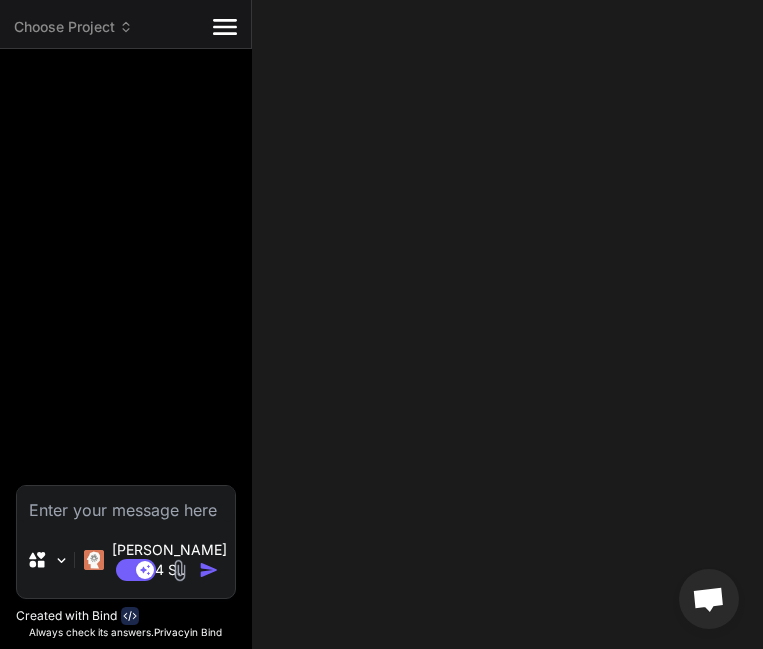 click at bounding box center (179, 570) 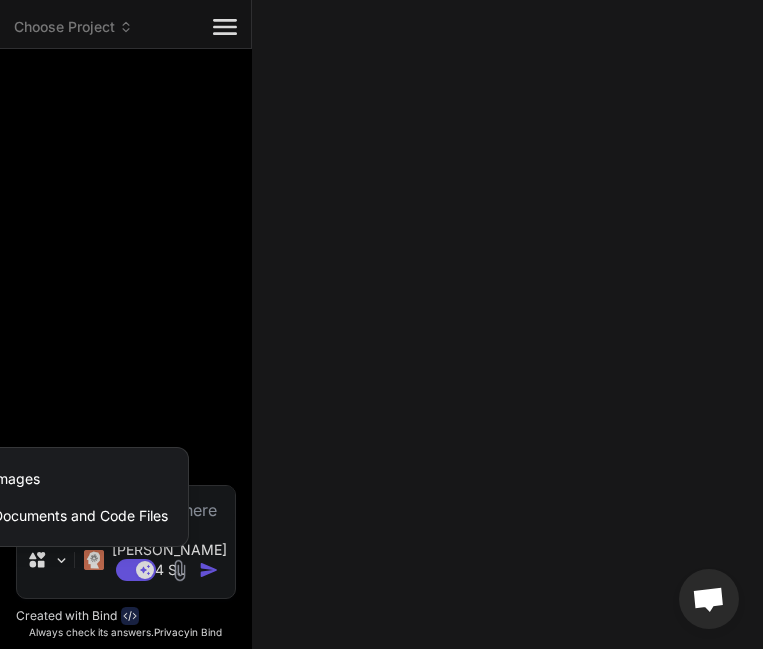 click on "Attach Images Image attachments are only supported in [PERSON_NAME] and Gemini models." at bounding box center (41, 479) 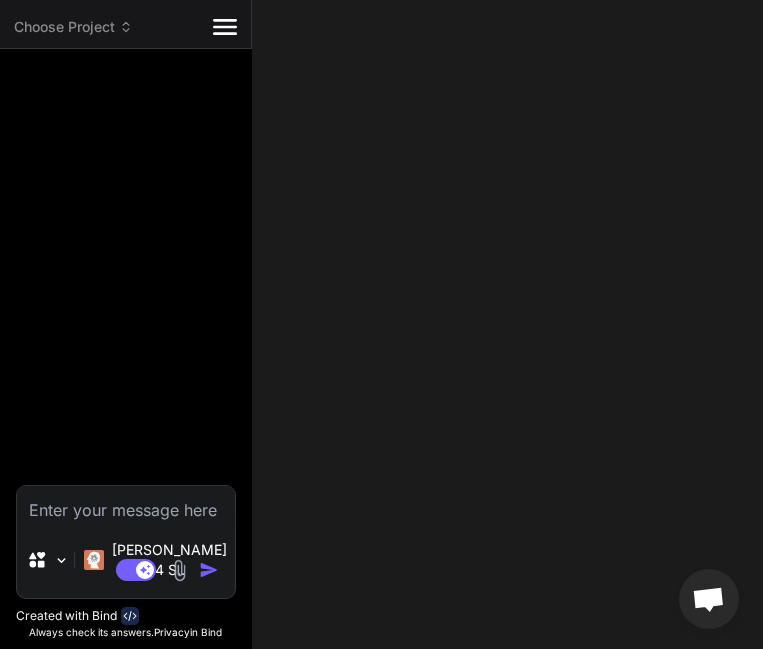 drag, startPoint x: 762, startPoint y: 88, endPoint x: 760, endPoint y: 72, distance: 16.124516 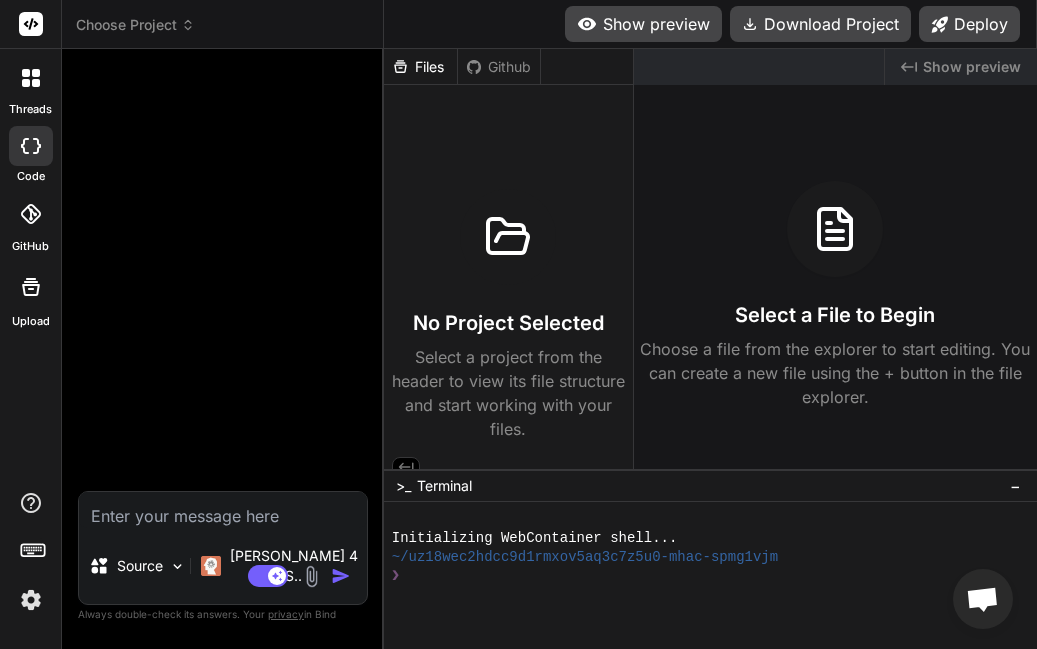 click at bounding box center [311, 576] 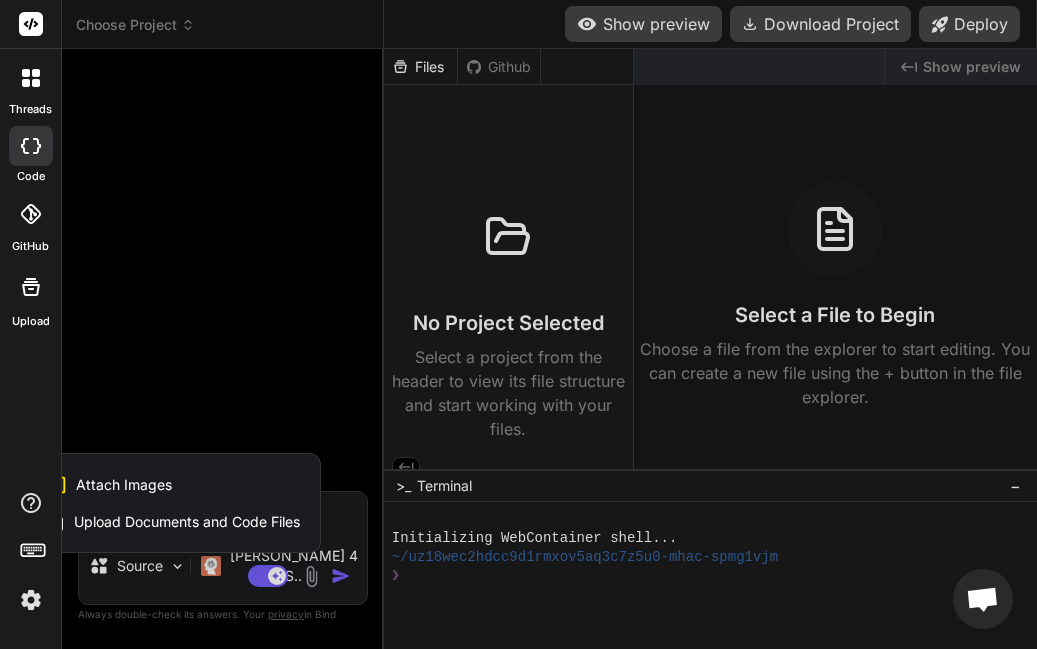 click on "Attach Images Image attachments are only supported in [PERSON_NAME] and Gemini models." at bounding box center [173, 485] 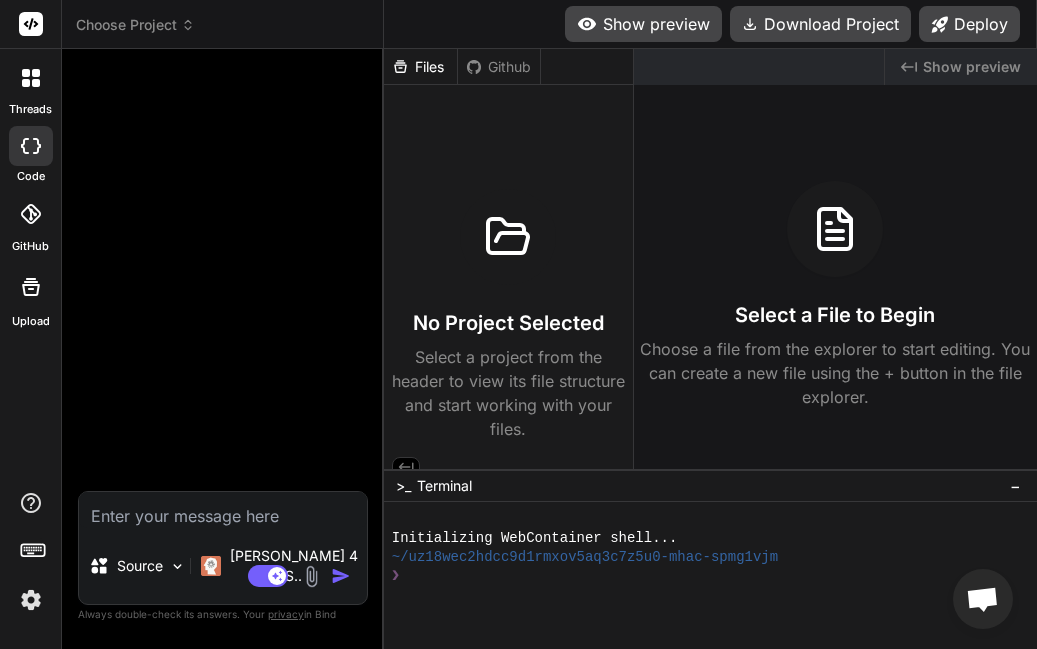 click at bounding box center [311, 576] 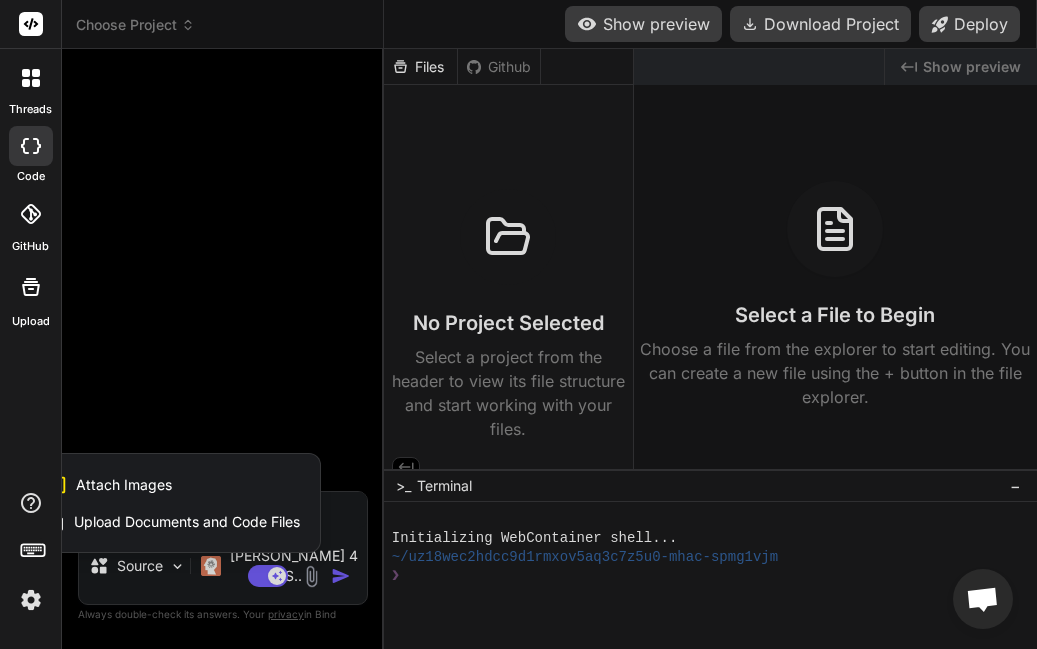click on "Attach Images Image attachments are only supported in [PERSON_NAME] and Gemini models." at bounding box center [173, 485] 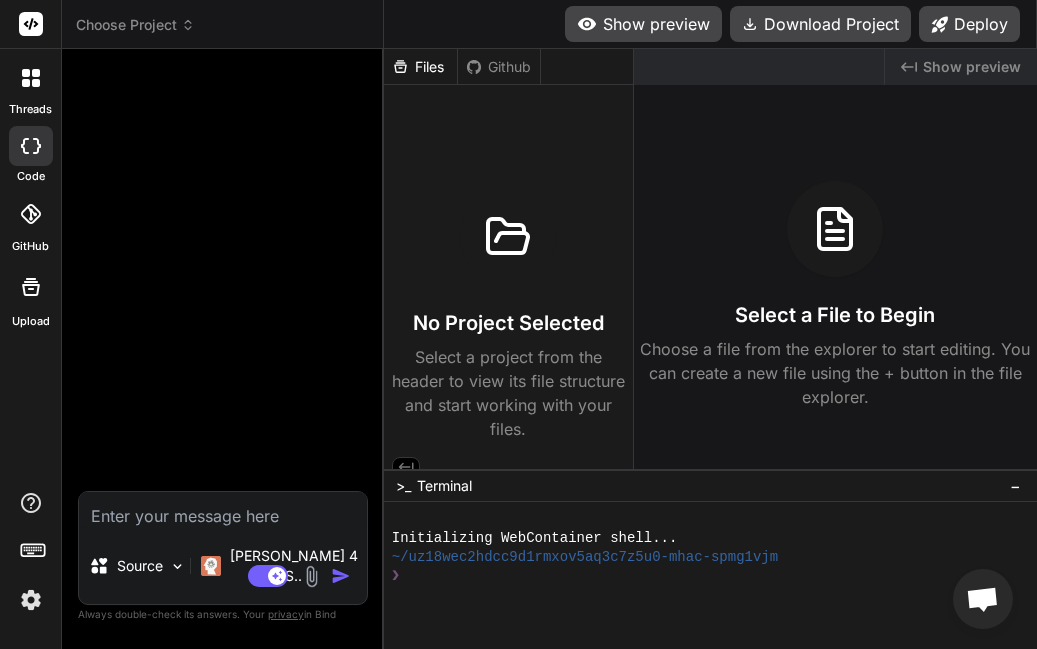 click at bounding box center [223, 510] 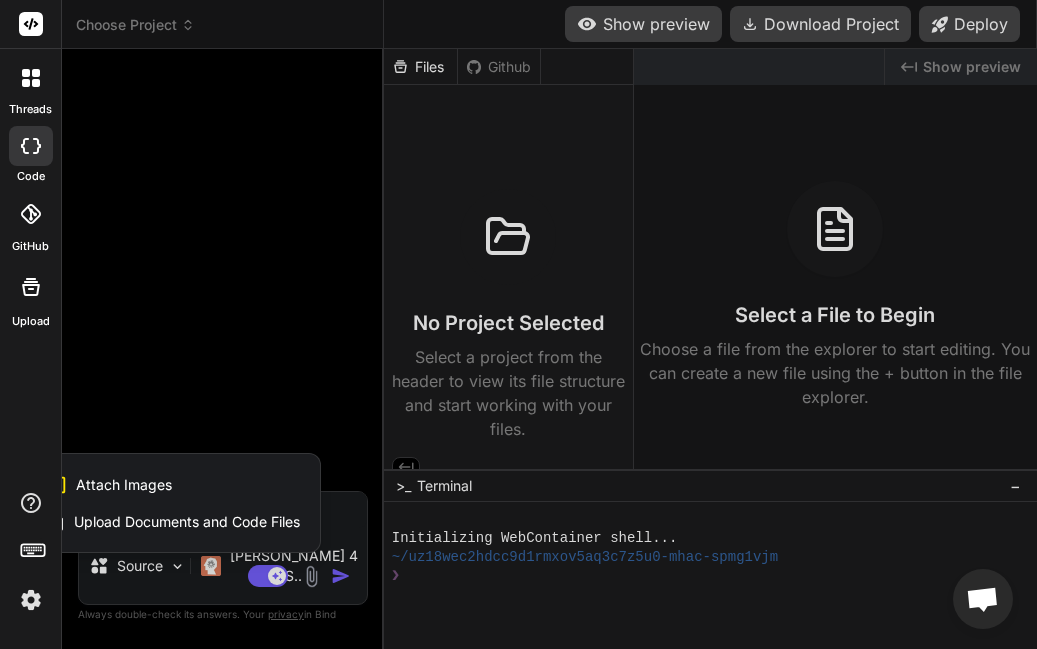 click on "Attach Images" at bounding box center (124, 485) 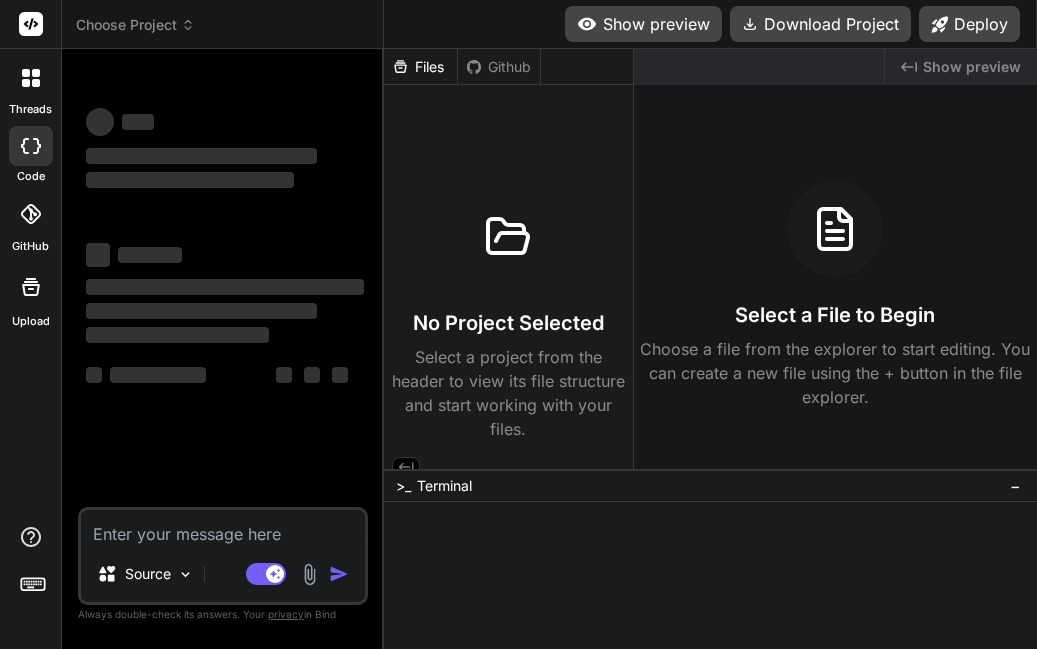 scroll, scrollTop: 0, scrollLeft: 0, axis: both 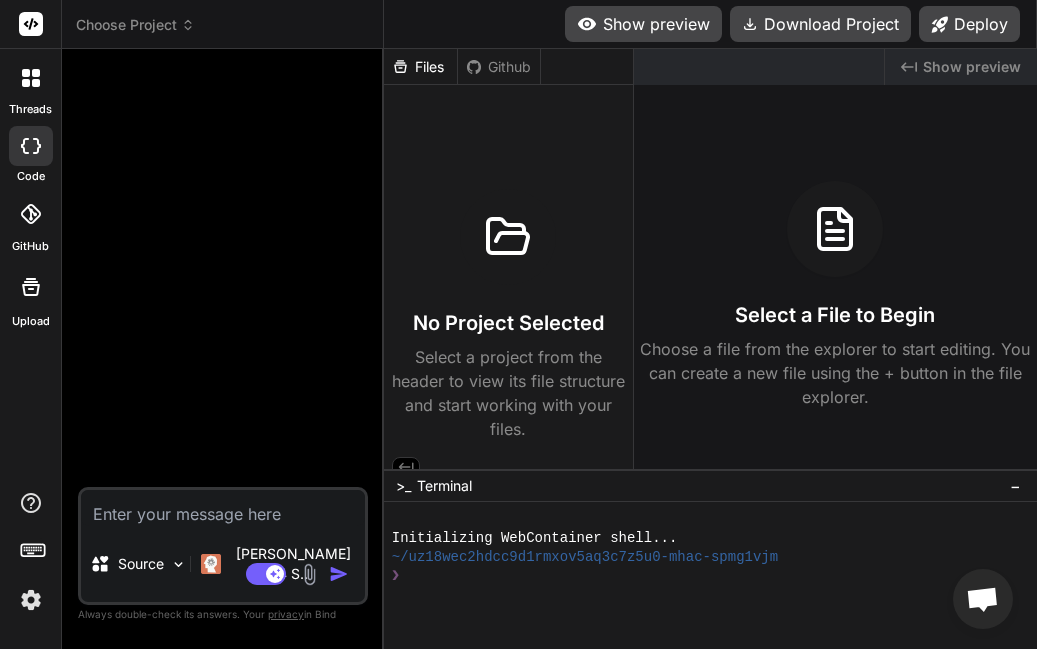 click at bounding box center (309, 574) 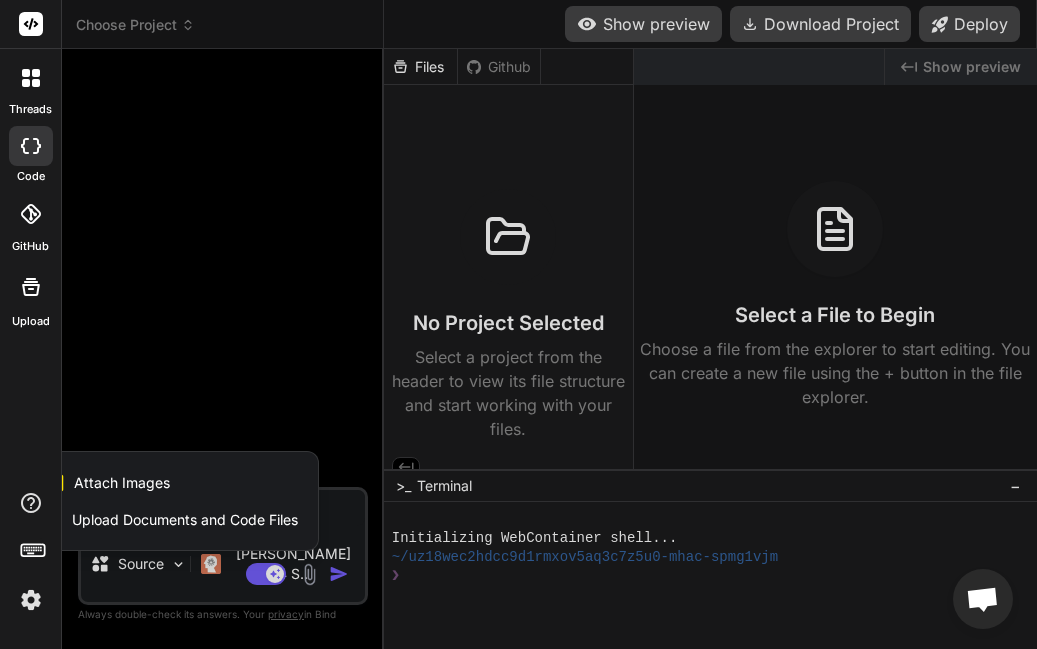 click on "Attach Images" at bounding box center (122, 483) 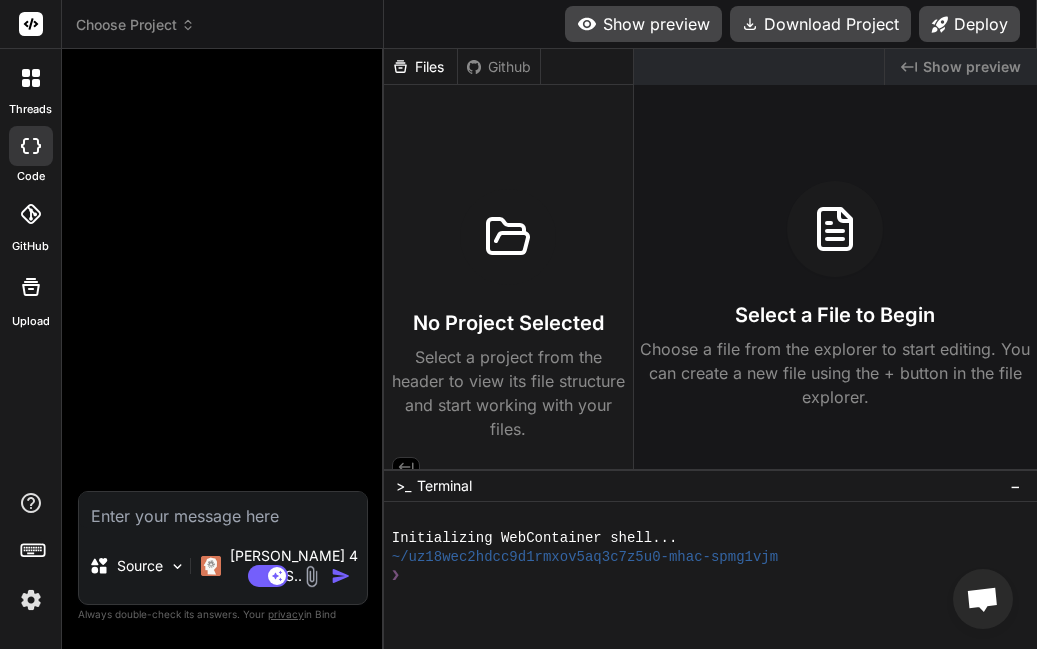 type on "C:\fakepath\Sample-png-image-200kb.png" 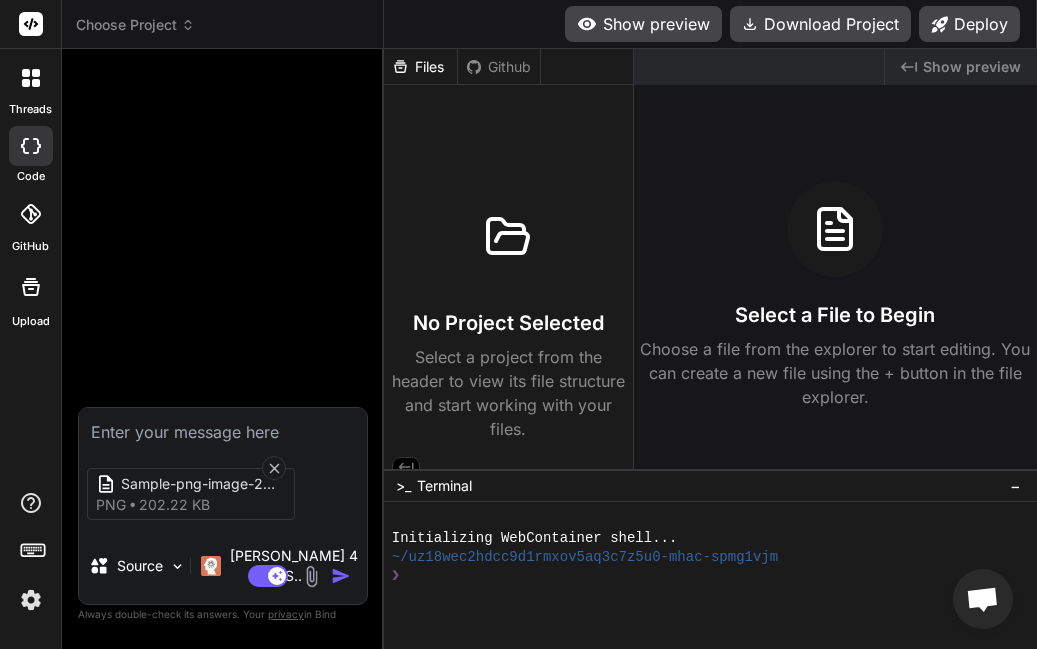 click 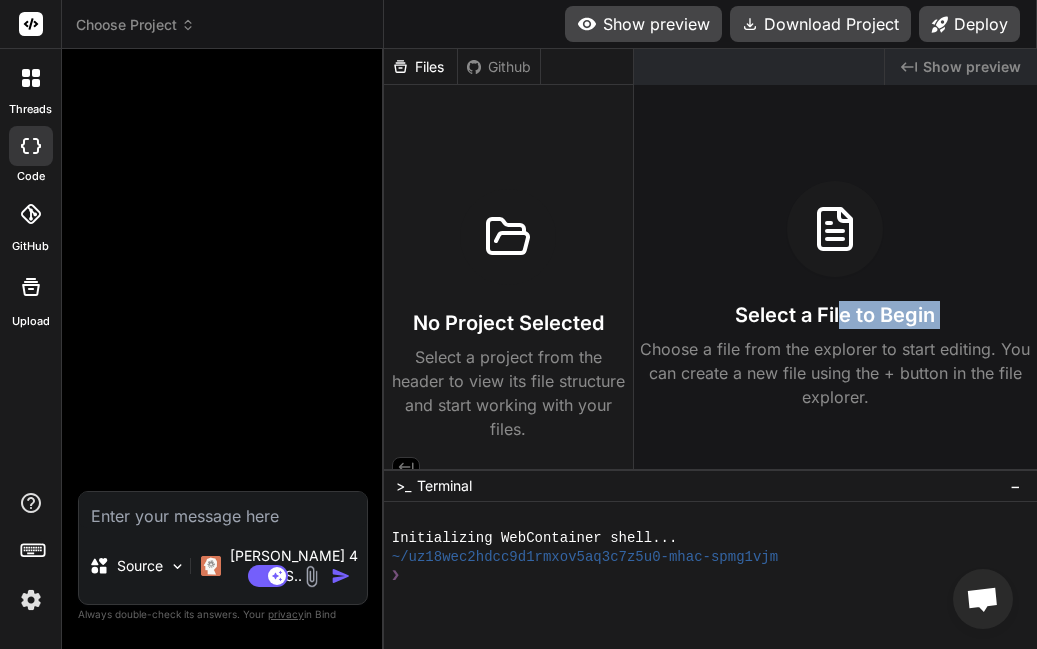 drag, startPoint x: 1035, startPoint y: 282, endPoint x: 842, endPoint y: 305, distance: 194.36563 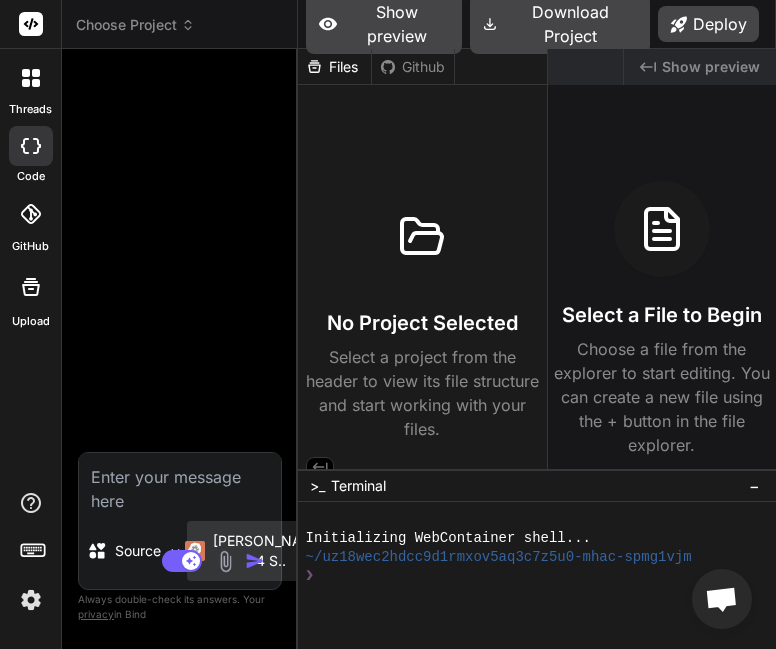click on "[PERSON_NAME] 4 S.." at bounding box center [256, 551] 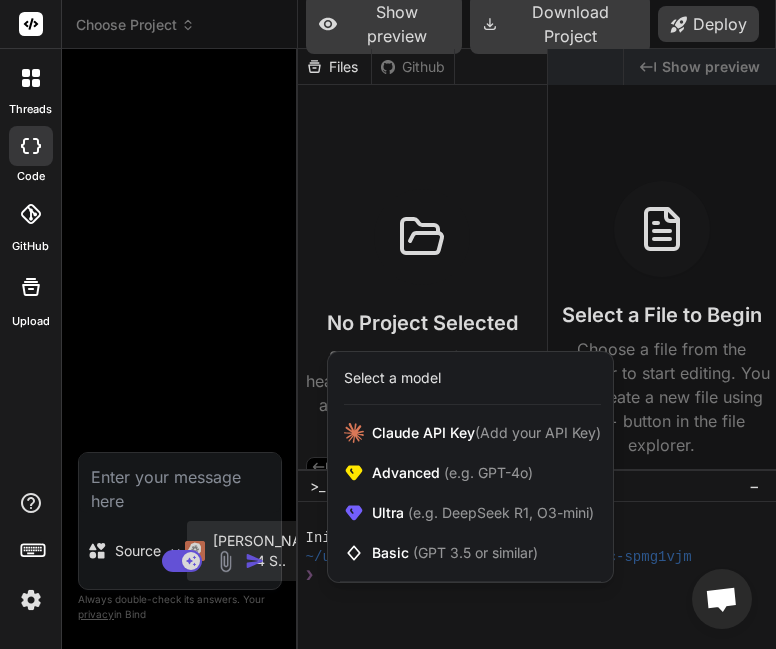 click at bounding box center (388, 324) 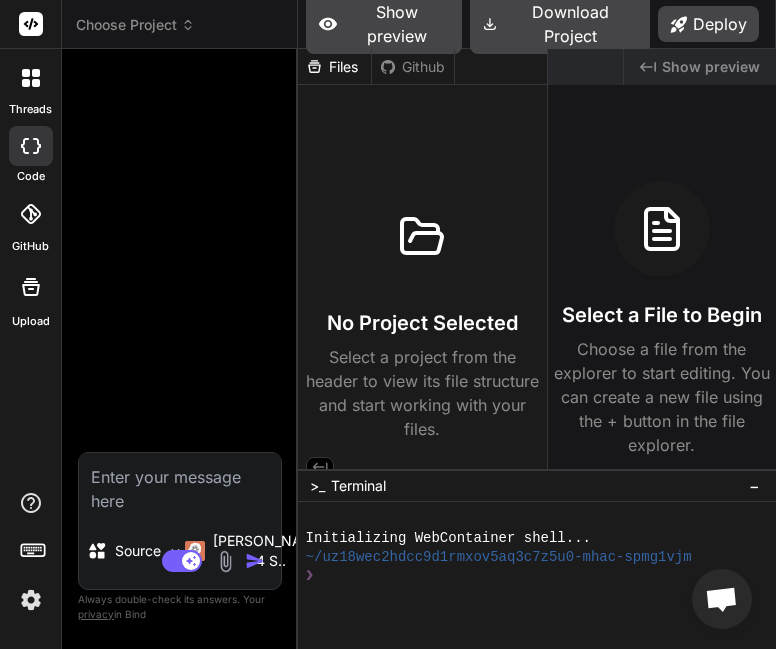 click at bounding box center (225, 561) 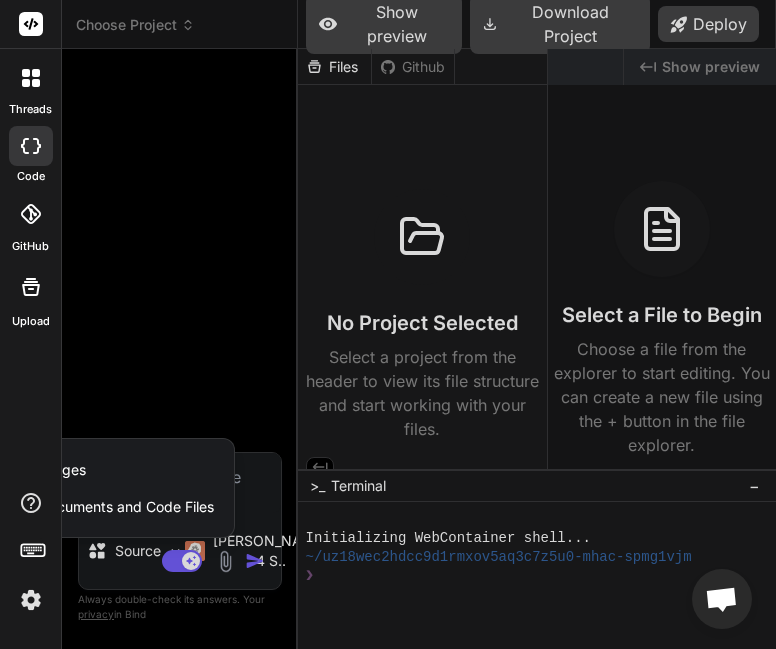 click on "Attach Images Image attachments are only supported in [PERSON_NAME] and Gemini models." at bounding box center [87, 470] 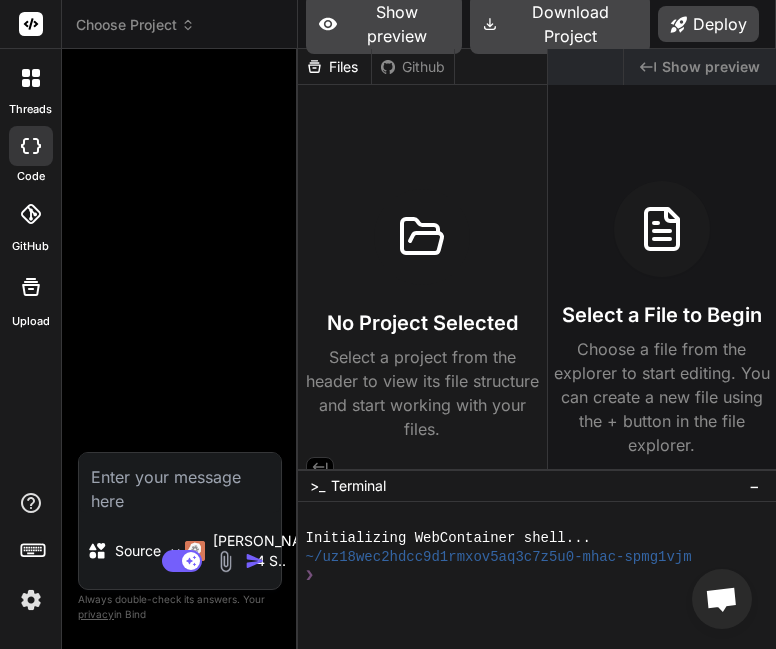 click at bounding box center [225, 561] 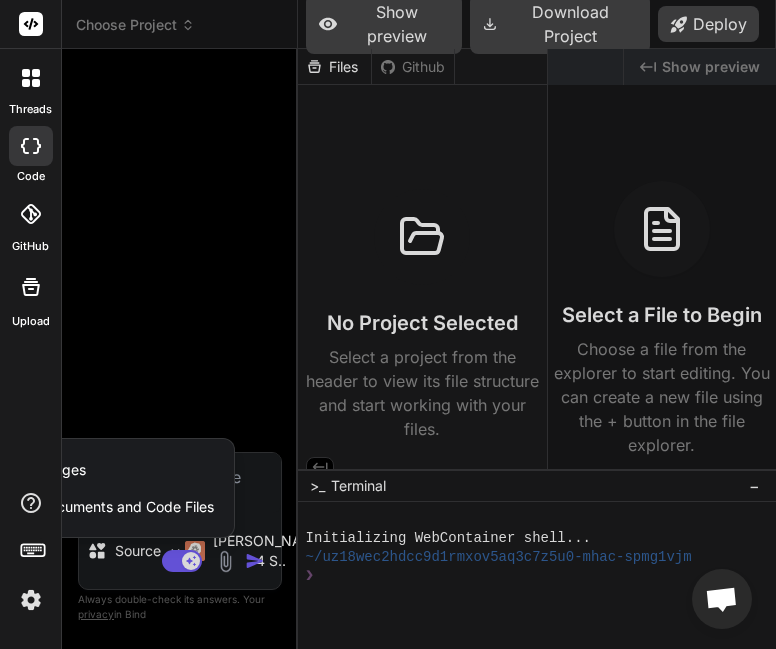 click on "Attach Images Image attachments are only supported in [PERSON_NAME] and Gemini models." at bounding box center [87, 470] 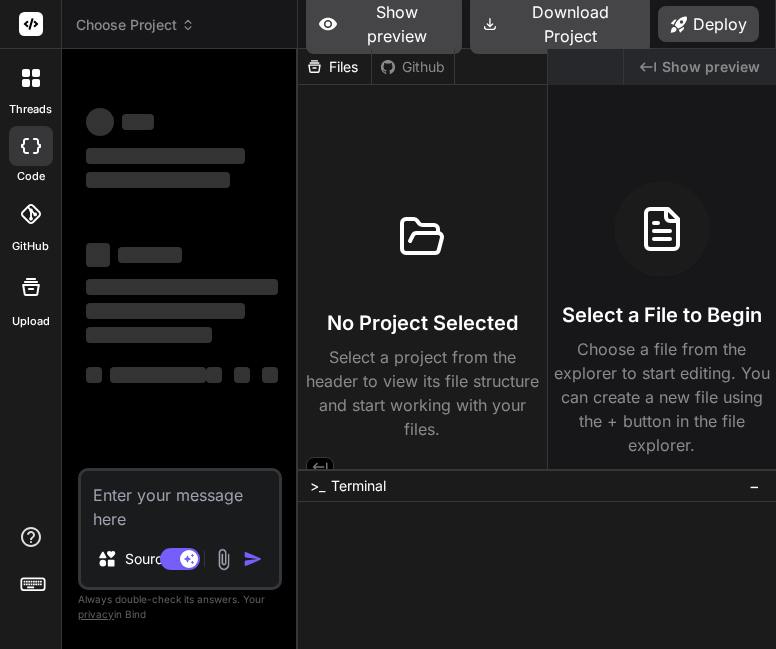 scroll, scrollTop: 0, scrollLeft: 0, axis: both 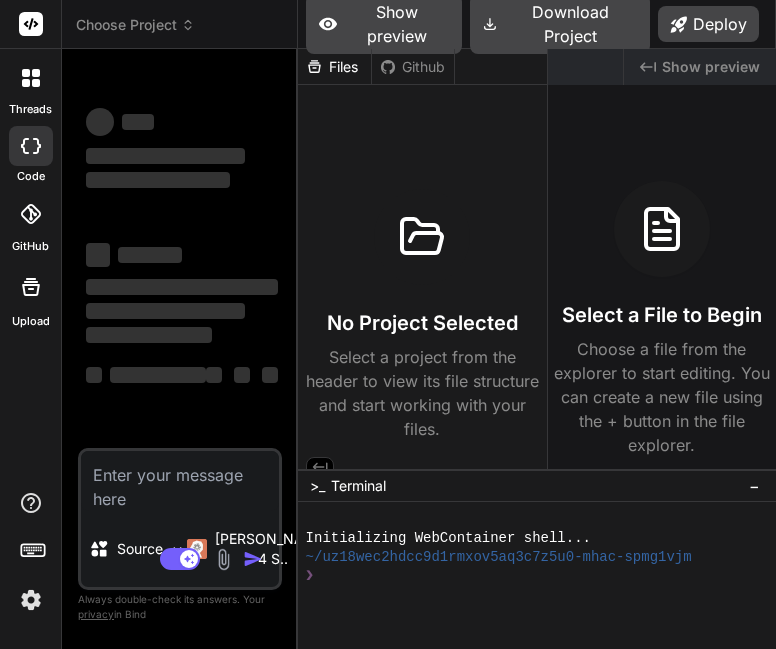 click at bounding box center [223, 559] 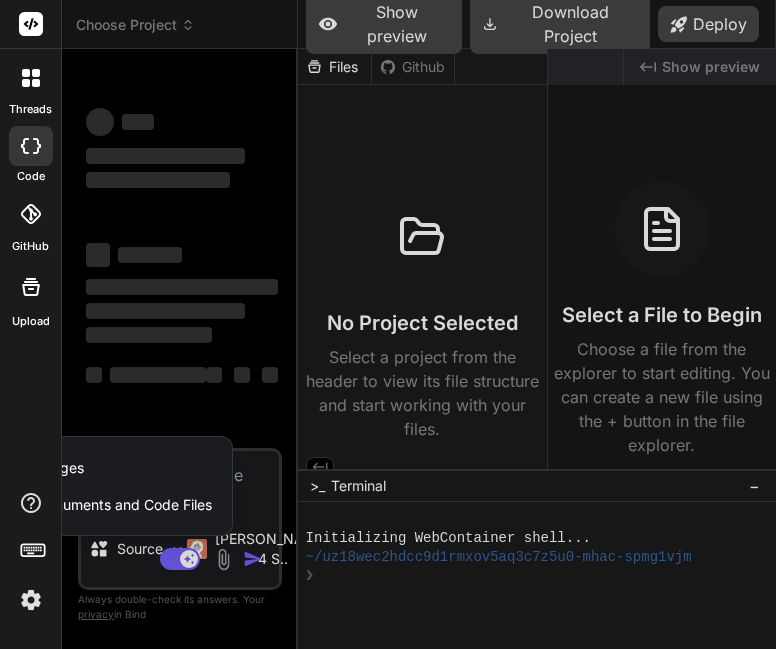 click on "Attach Images Image attachments are only supported in [PERSON_NAME] and Gemini models." at bounding box center [85, 468] 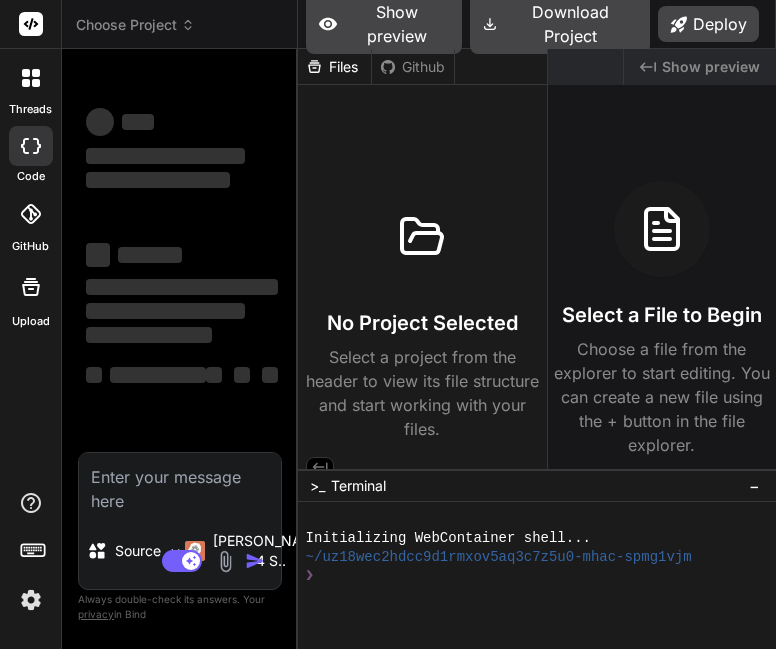 type on "C:\fakepath\Sample-png-image-200kb.png" 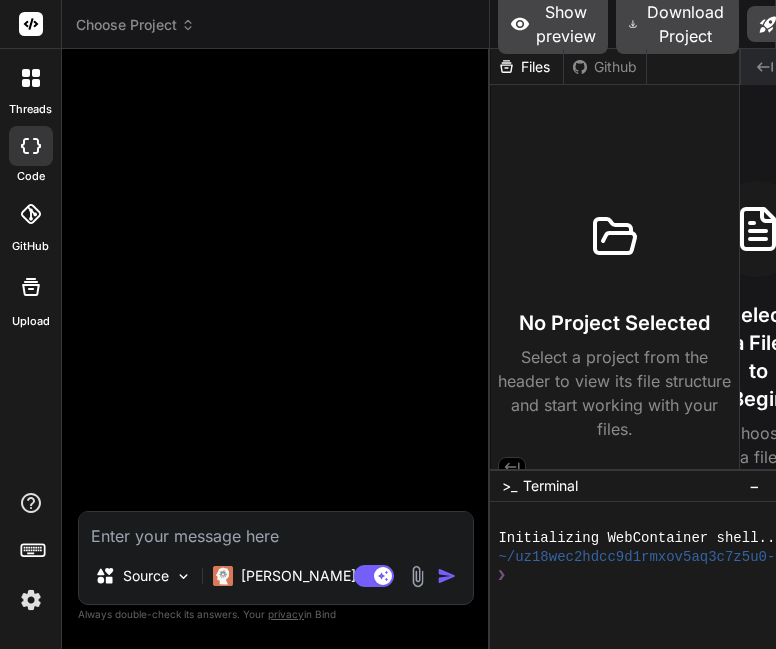 drag, startPoint x: 296, startPoint y: 397, endPoint x: 555, endPoint y: 360, distance: 261.62952 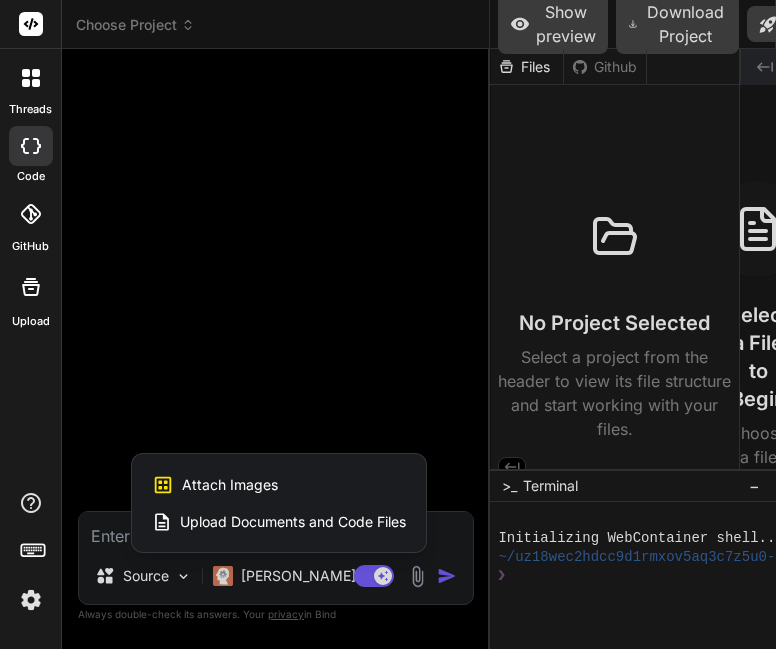 click on "Attach Images" at bounding box center [230, 485] 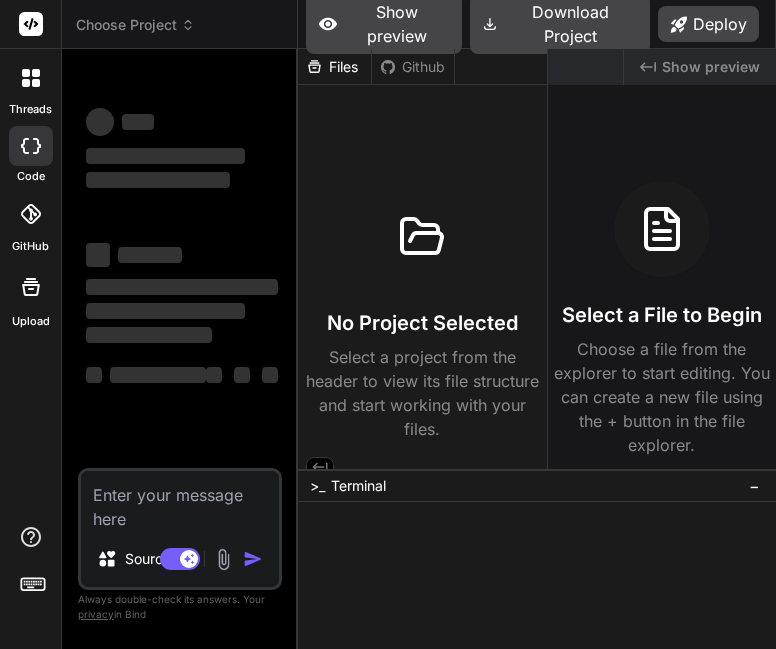 scroll, scrollTop: 0, scrollLeft: 0, axis: both 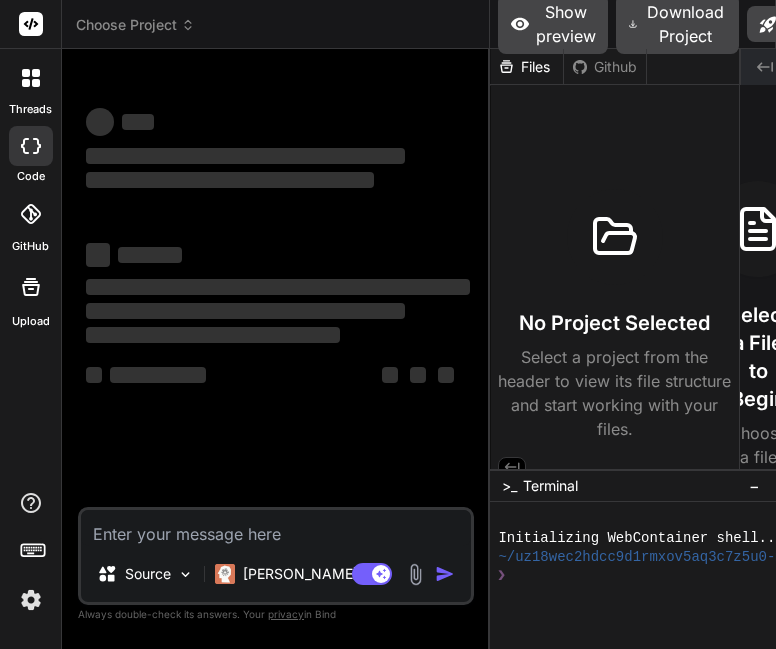 drag, startPoint x: 296, startPoint y: 319, endPoint x: 627, endPoint y: 291, distance: 332.1822 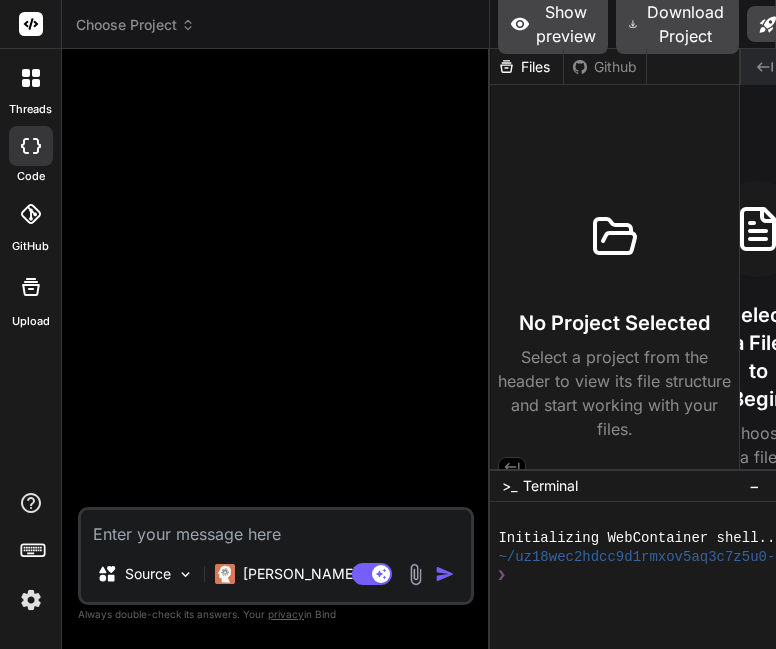 click at bounding box center [415, 574] 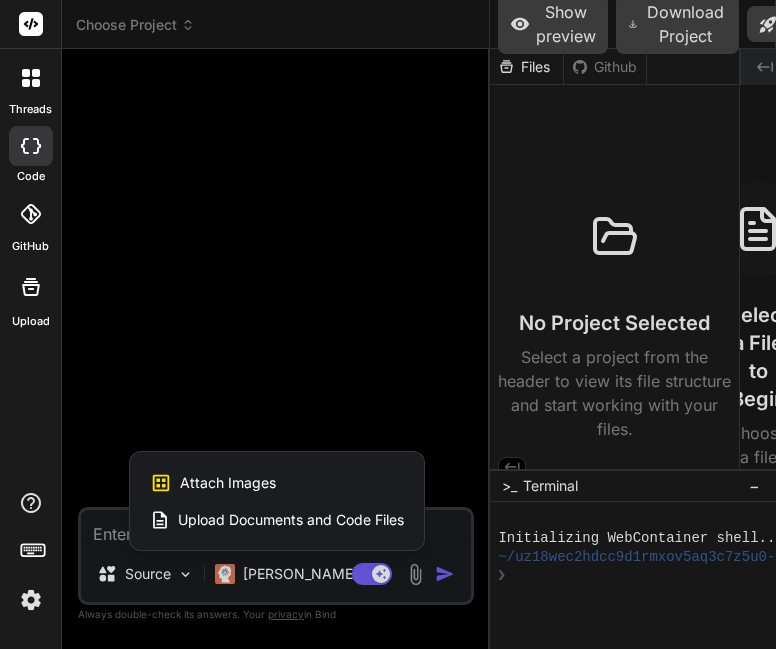 click on "Upload Documents and Code Files" at bounding box center [291, 520] 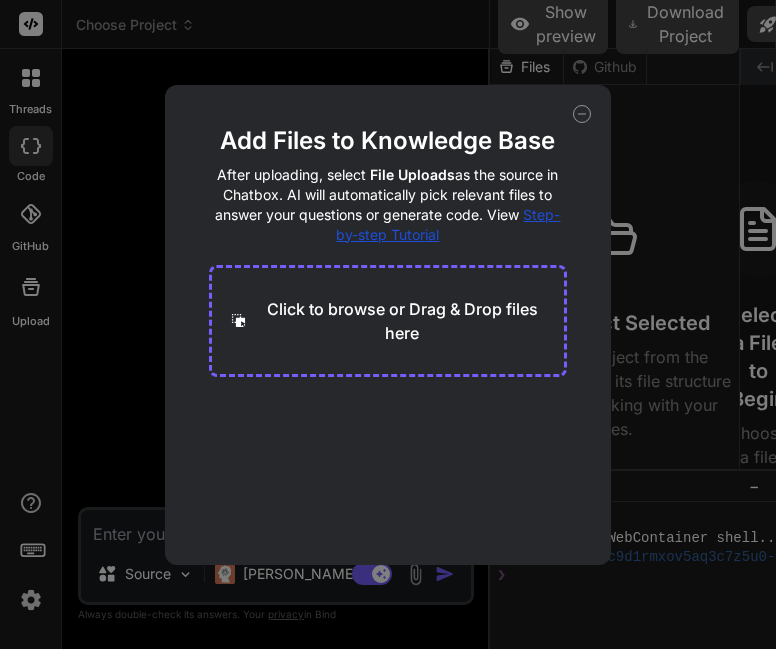 click 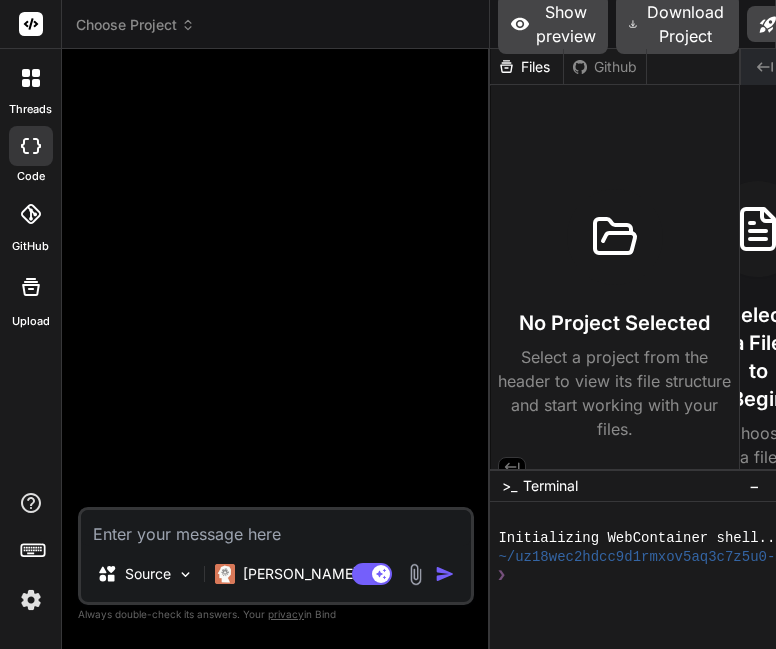 click at bounding box center [415, 574] 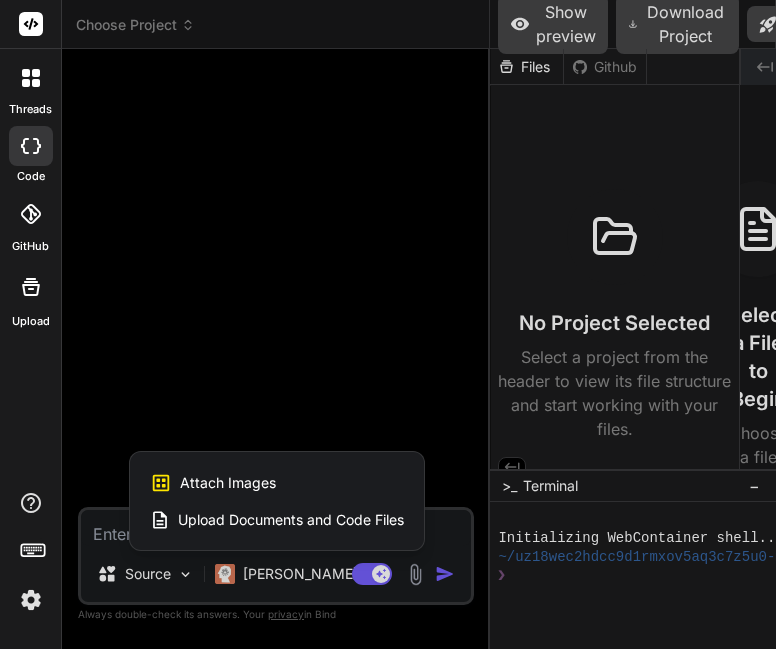 click on "Attach Images Image attachments are only supported in [PERSON_NAME] and Gemini models." at bounding box center [277, 483] 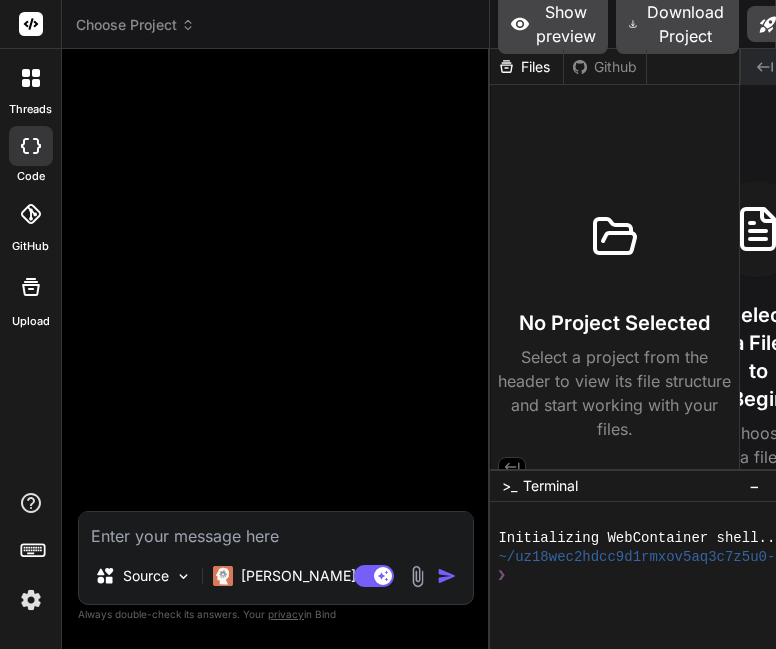 type on "C:\fakepath\Sample-png-image-200kb.png" 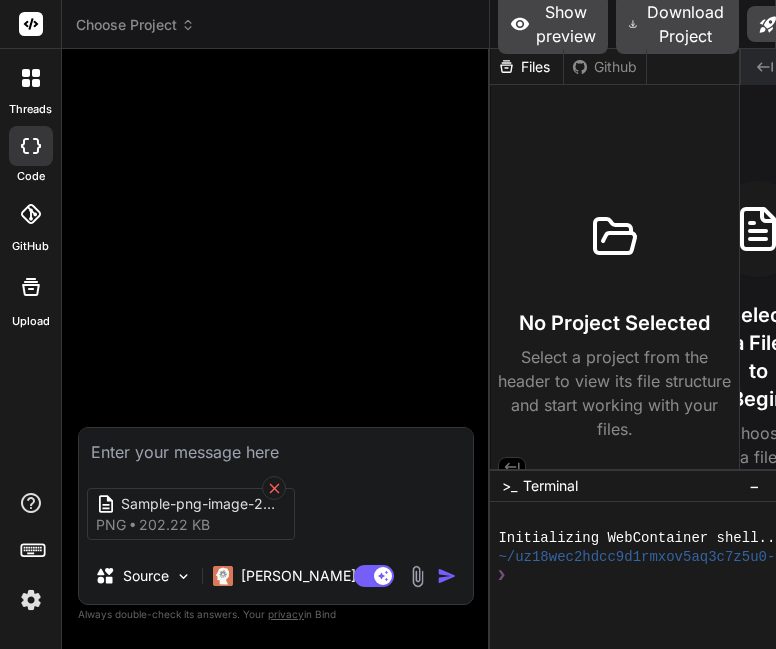 click 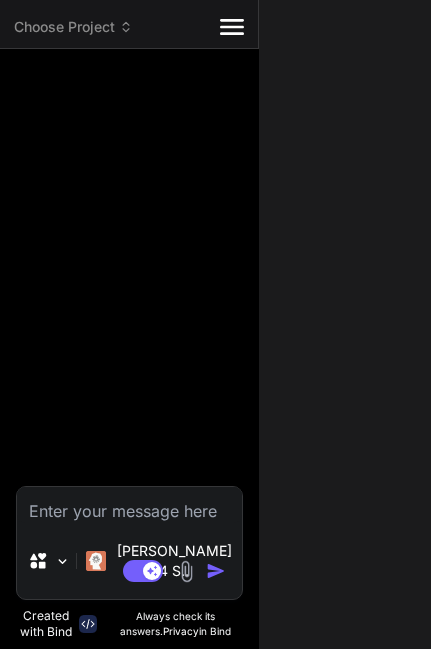 type on "x" 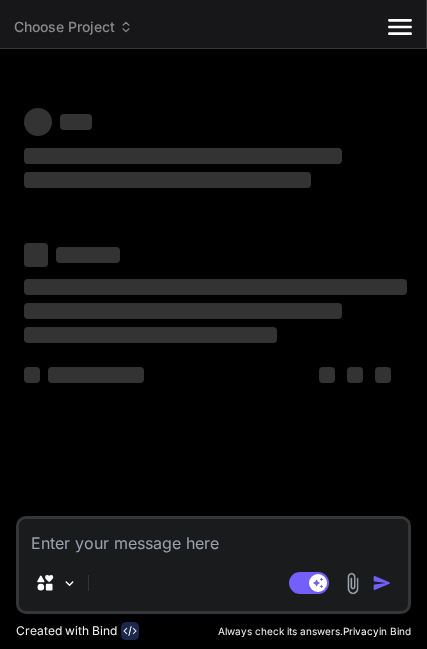 scroll, scrollTop: 0, scrollLeft: 0, axis: both 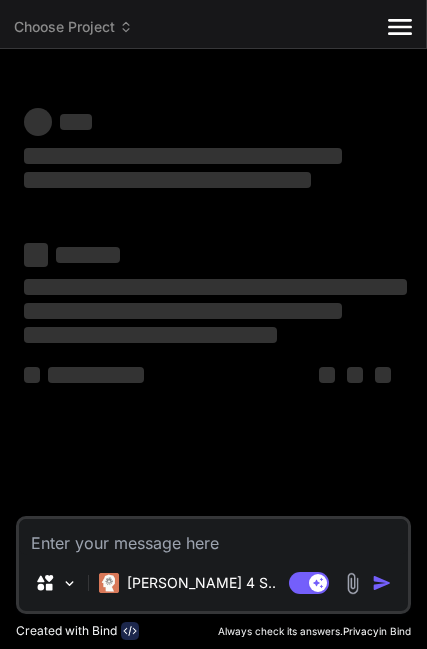 click on "Bind AI Web Search Created with Pixso. Code Generator ‌ ‌ ‌ ‌ ‌ ‌ ‌ ‌ ‌ ‌ ‌ ‌ ‌ ‌ Source   [PERSON_NAME] 4 S.. Agent Mode. When this toggle is activated, AI automatically makes decisions, reasons, creates files, and runs terminal commands. Almost full autopilot. Created with Bind Always check its answers. Privacy  in Bind Always double-check its answers. Your   privacy  in [GEOGRAPHIC_DATA]" at bounding box center (213, 348) 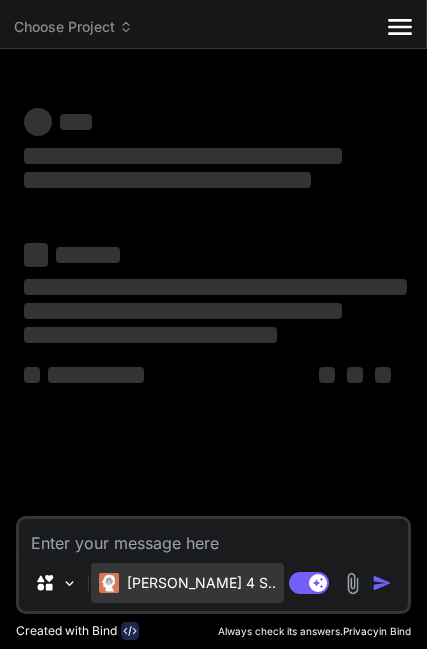 click on "Claude 4 S.." at bounding box center [201, 583] 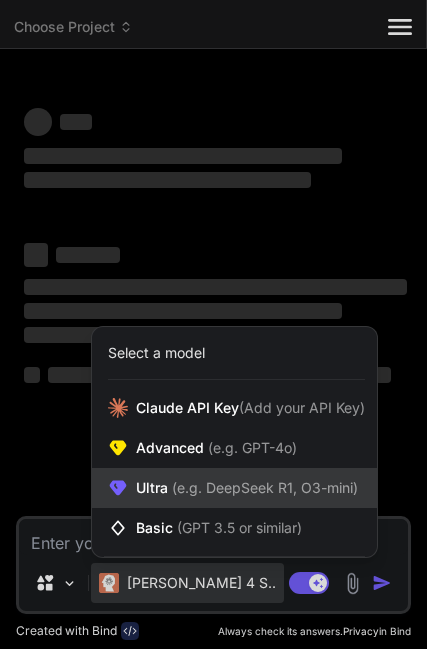 click on "Ultra     (e.g. DeepSeek R1, O3-mini)" at bounding box center [234, 488] 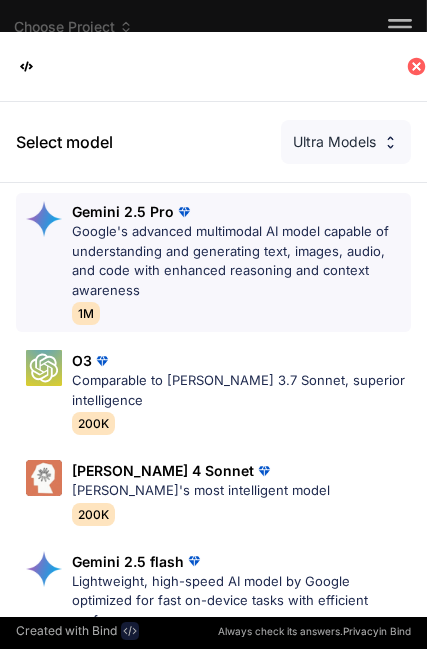 click on "Google's advanced multimodal AI model capable of understanding and generating text, images, audio, and code with enhanced reasoning and context awareness" at bounding box center [241, 261] 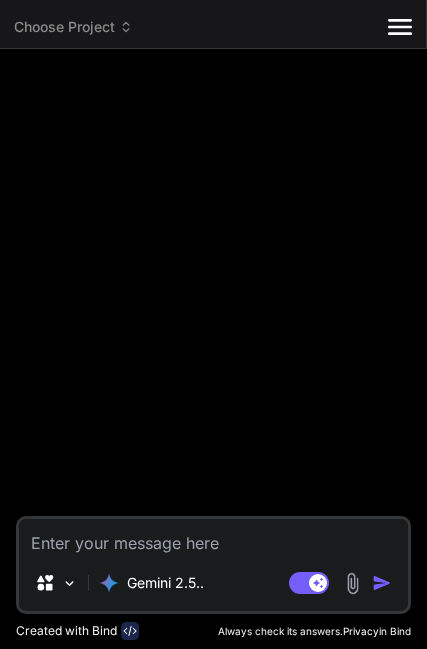 click at bounding box center [352, 583] 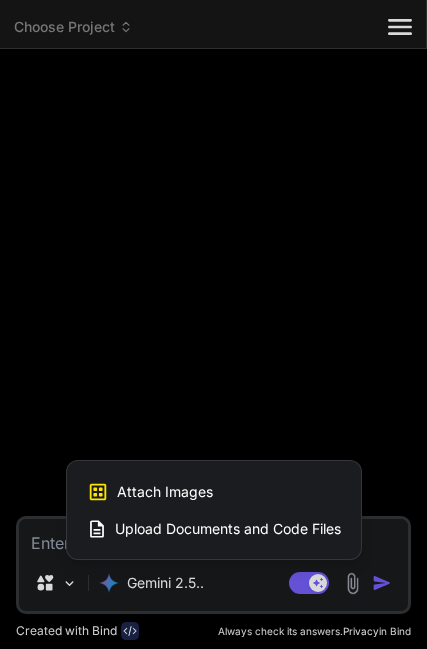 click on "Attach Images" at bounding box center [165, 492] 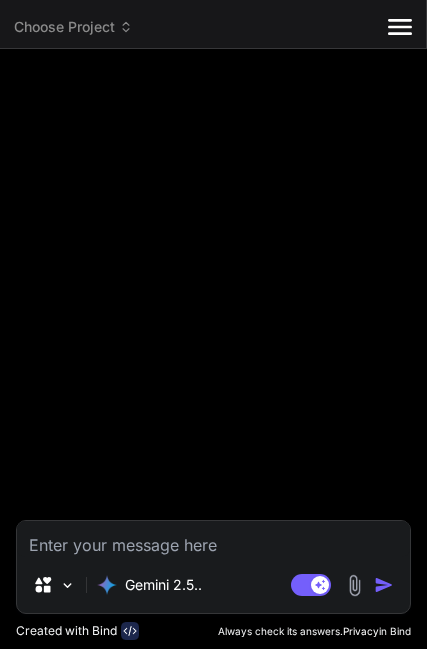 type on "C:\fakepath\Sample-png-image-200kb.png" 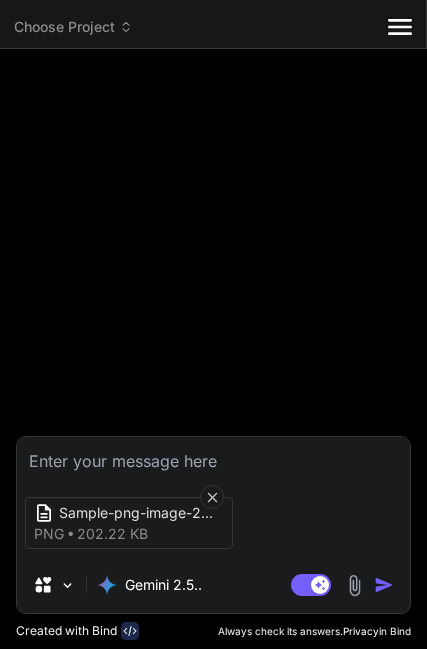 click 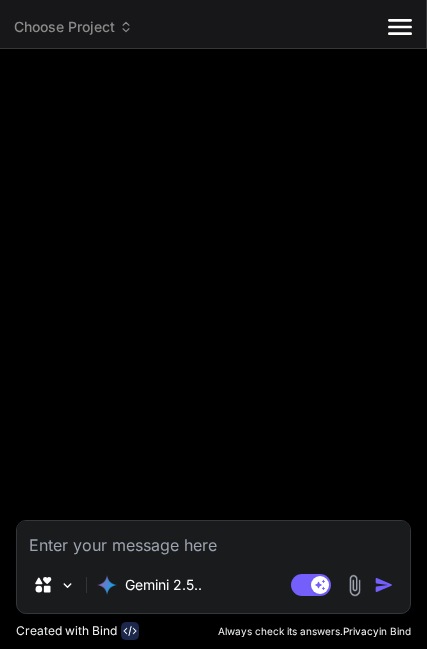 click at bounding box center (354, 585) 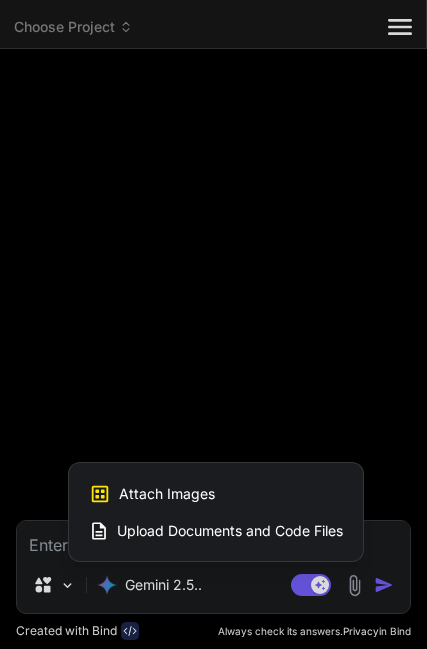 click on "Attach Images Image attachments are only supported in Claude and Gemini models." at bounding box center (216, 494) 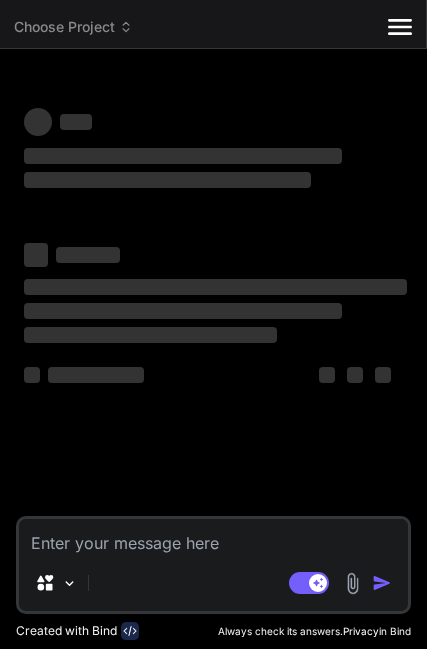 scroll, scrollTop: 0, scrollLeft: 0, axis: both 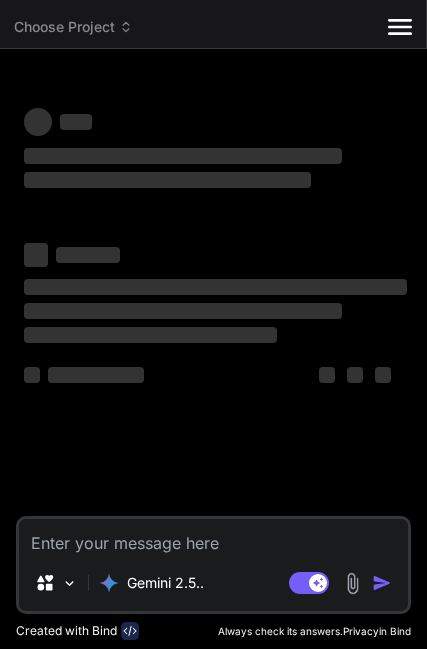 click at bounding box center (352, 583) 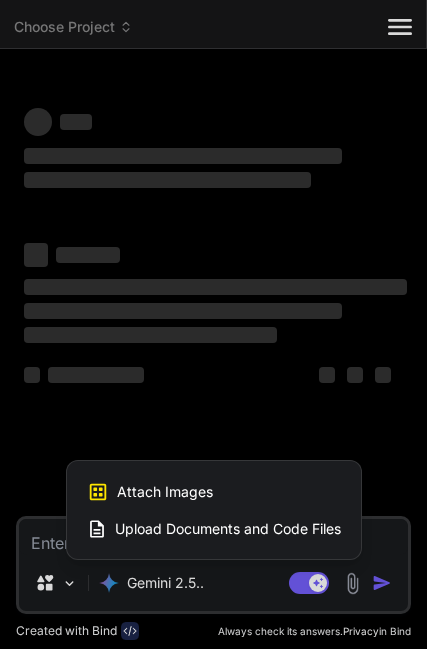 click at bounding box center [213, 324] 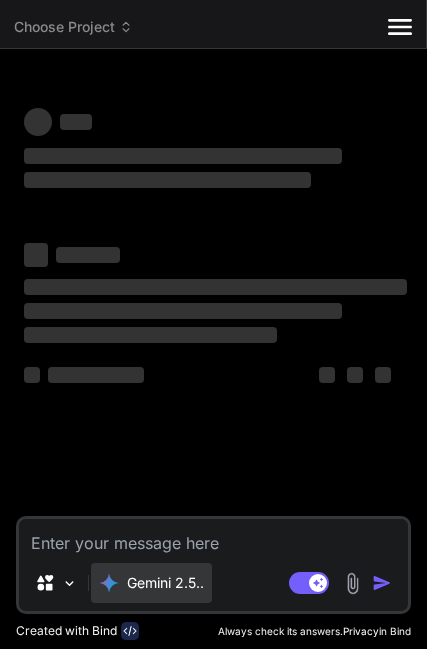 click on "Gemini 2.5.." at bounding box center (165, 583) 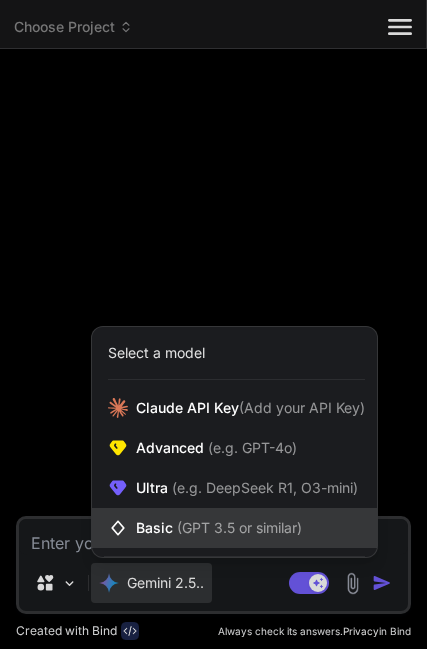 click on "Basic        (GPT 3.5 or similar)" at bounding box center (234, 528) 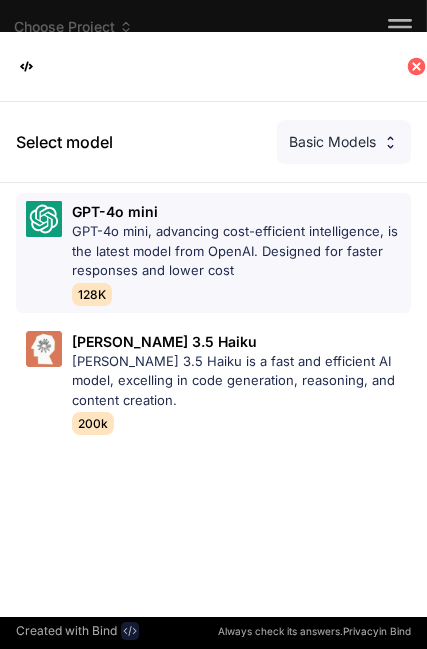 click on "GPT-4o mini, advancing cost-efficient intelligence, is the latest model from OpenAI. Designed for faster responses and lower cost" at bounding box center [241, 251] 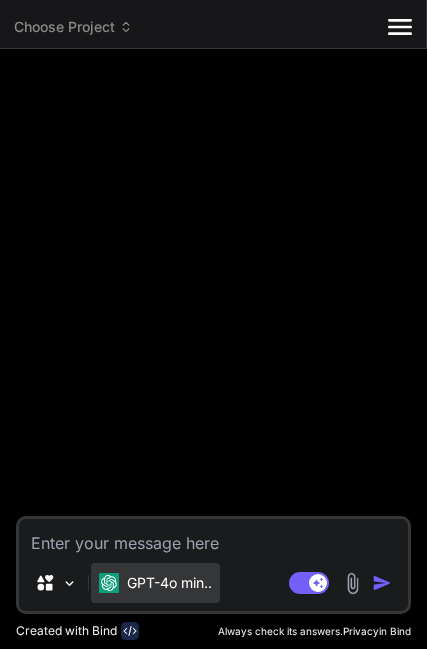 click on "GPT-4o min.." at bounding box center (155, 583) 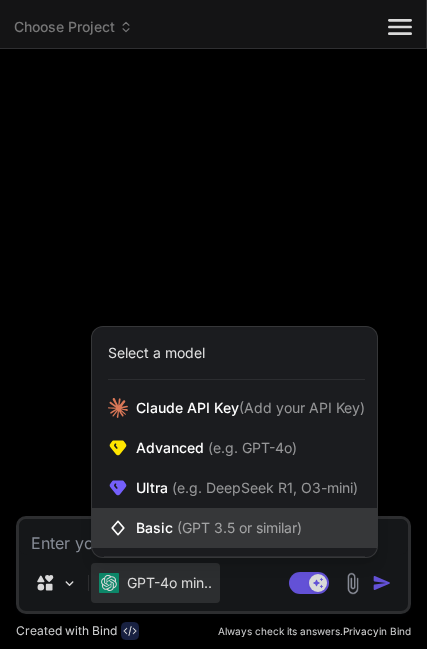 click on "(GPT 3.5 or similar)" at bounding box center [239, 527] 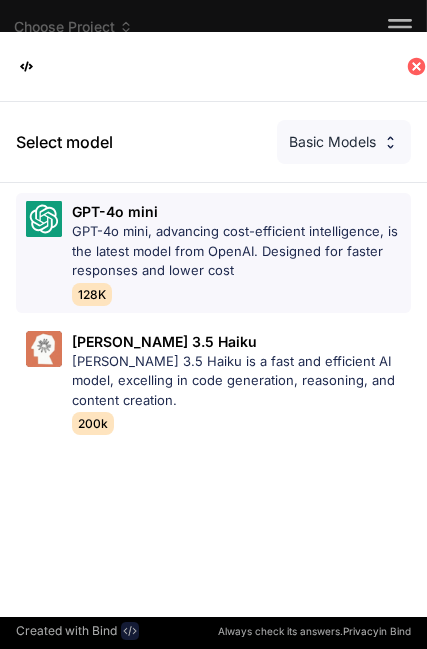 click on "GPT-4o mini, advancing cost-efficient intelligence, is the latest model from OpenAI. Designed for faster responses and lower cost" at bounding box center [241, 251] 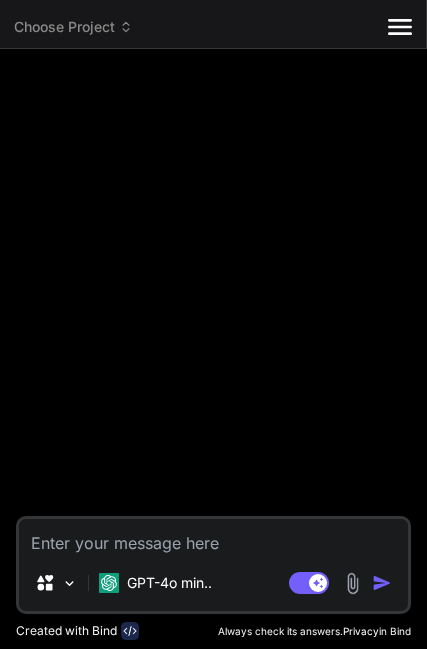 click at bounding box center [352, 583] 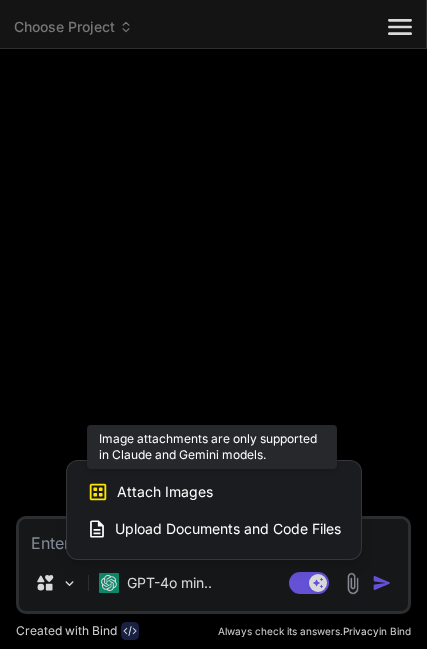 click on "Attach Images Image attachments are only supported in [PERSON_NAME] and Gemini models." at bounding box center [214, 492] 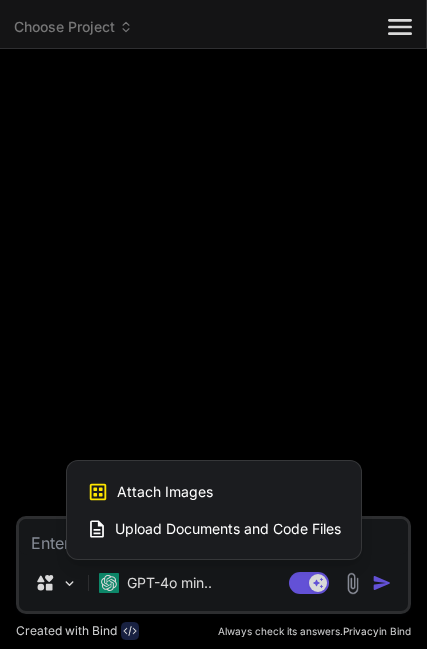 click at bounding box center [213, 324] 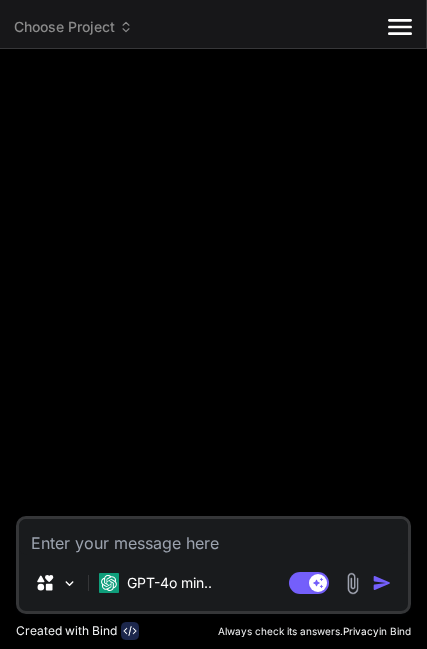click on "GPT-4o min.." at bounding box center (169, 583) 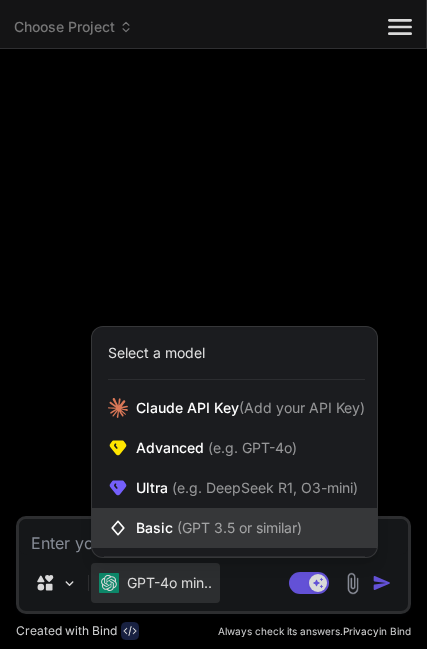 click on "Basic        (GPT 3.5 or similar)" at bounding box center (234, 528) 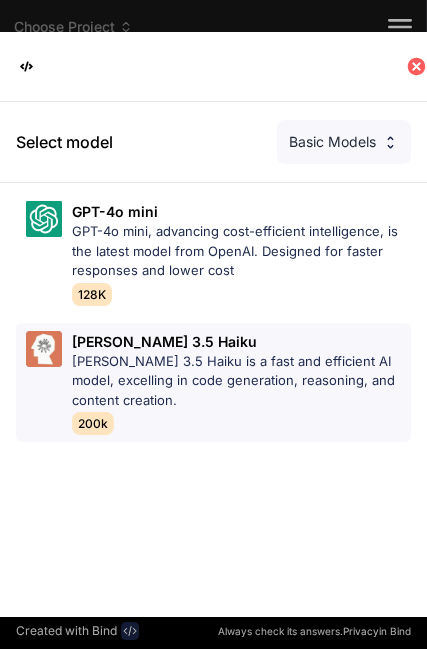 click on "[PERSON_NAME] 3.5 Haiku is a fast and efficient AI model, excelling in code generation, reasoning, and content creation." at bounding box center [241, 381] 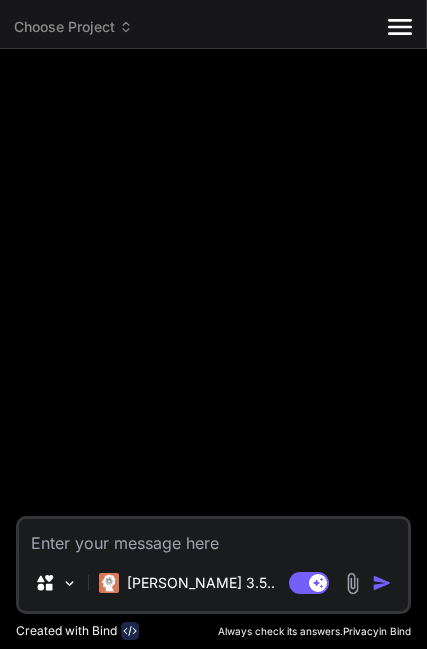 click at bounding box center (352, 583) 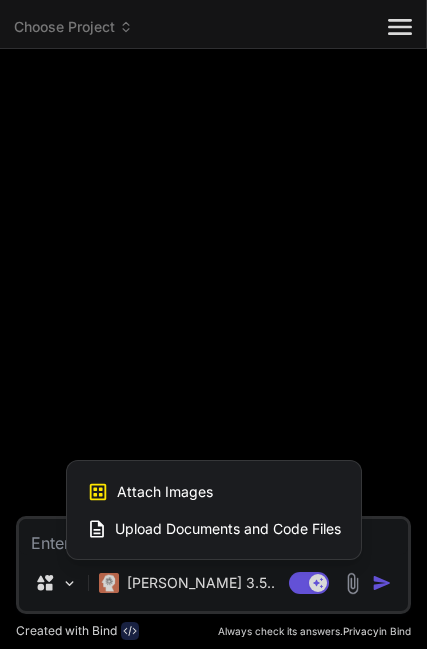 click on "Attach Images" at bounding box center (165, 492) 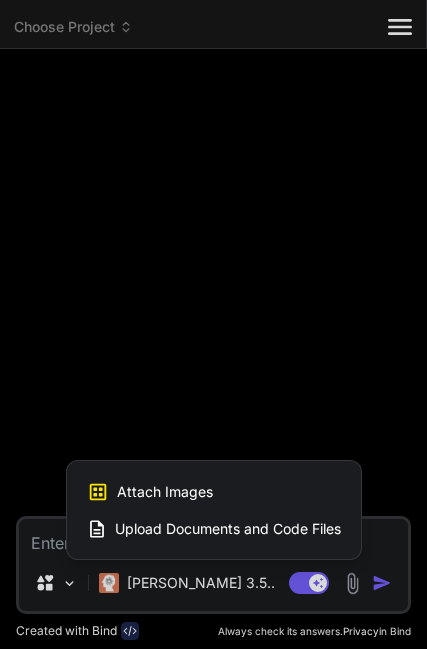 type on "x" 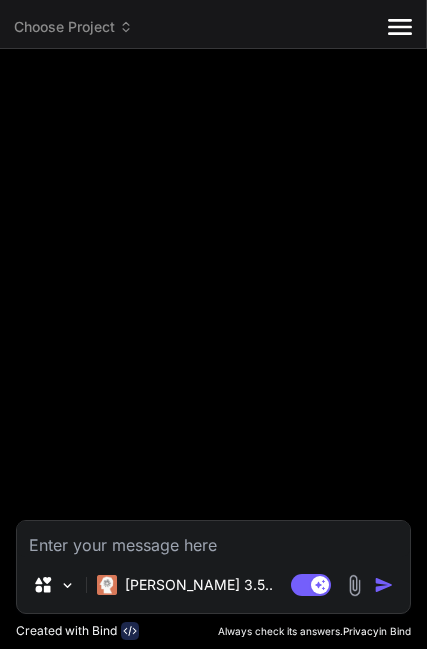 type on "C:\fakepath\Sample-png-image-200kb.png" 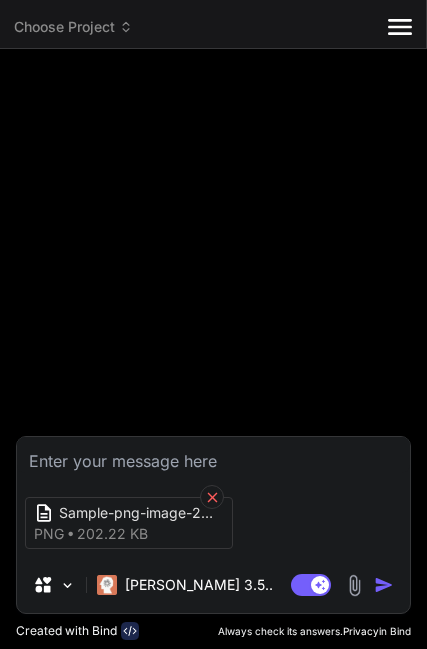 click 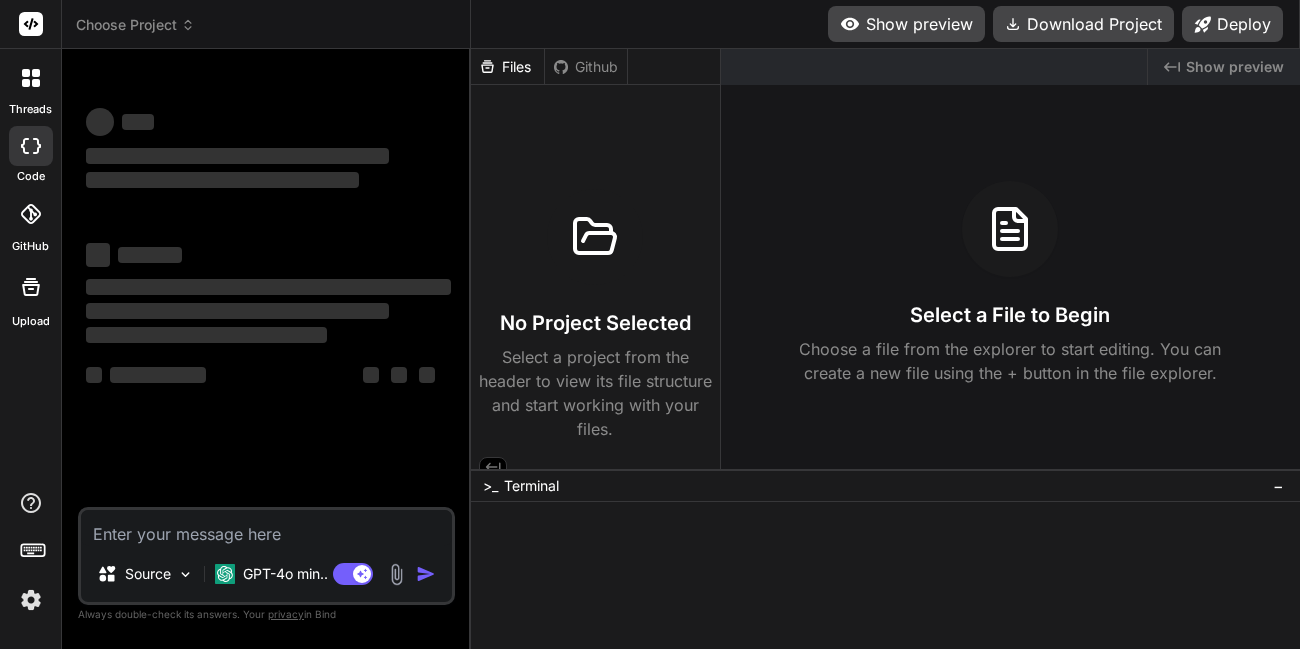 scroll, scrollTop: 0, scrollLeft: 0, axis: both 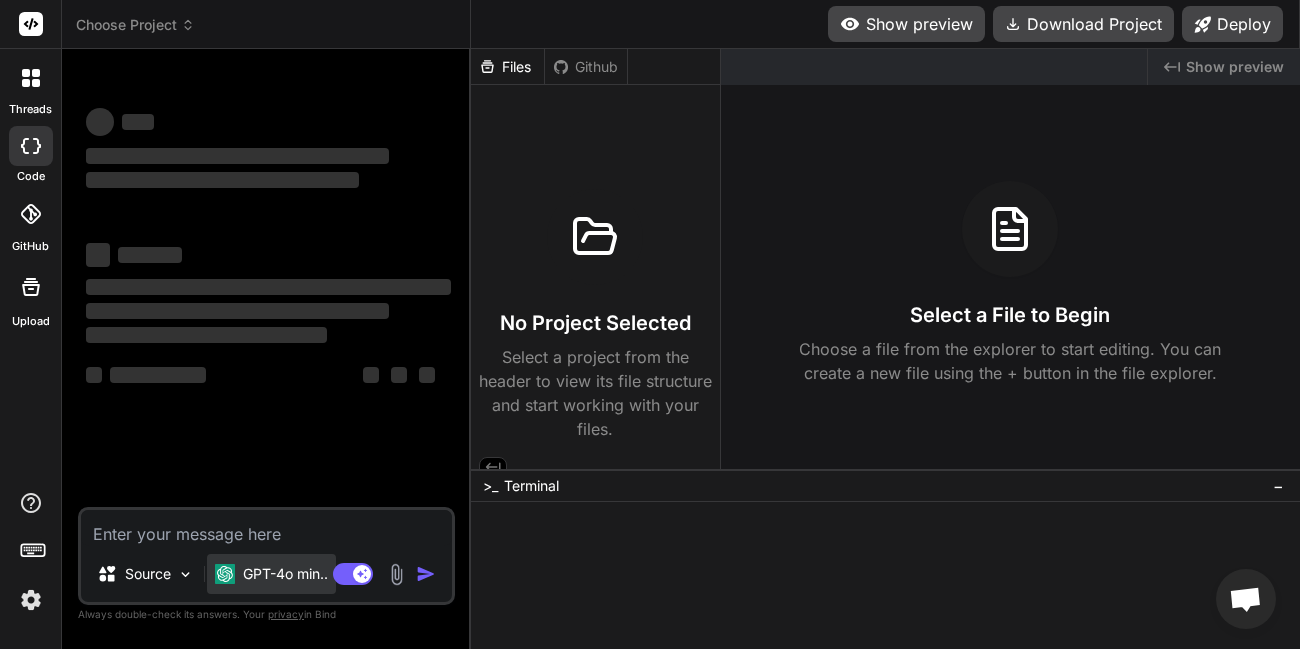 click on "GPT-4o min.." at bounding box center [285, 574] 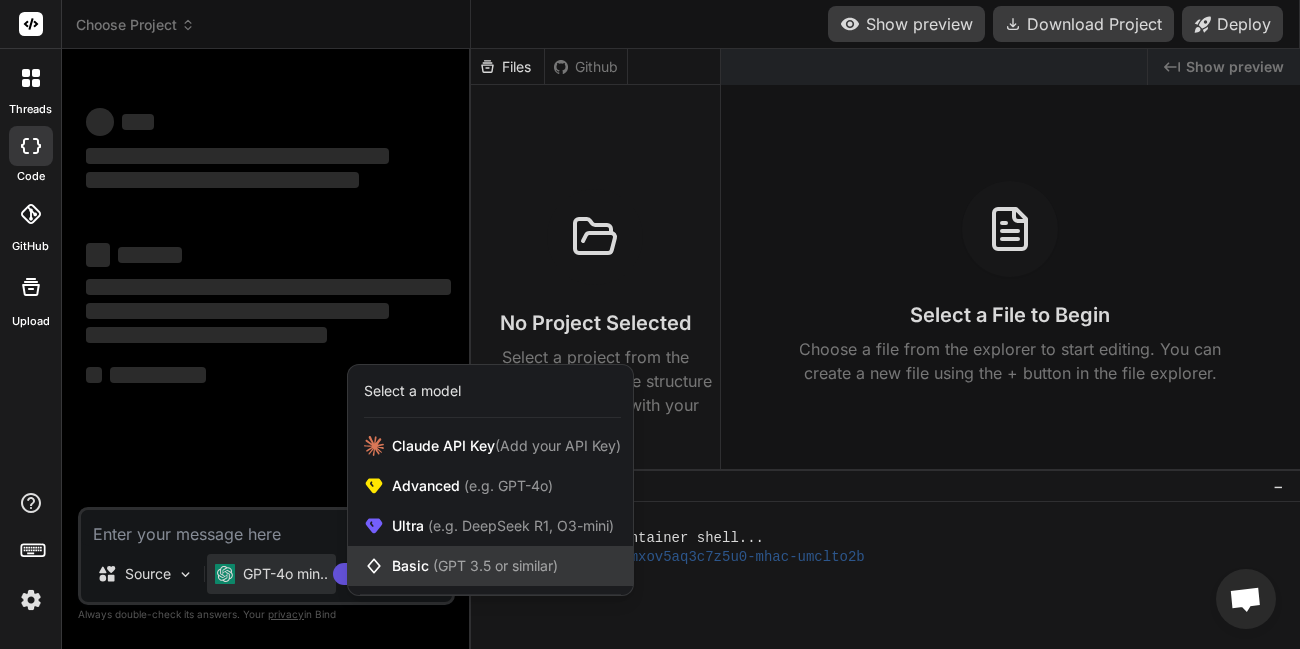 click on "Basic        (GPT 3.5 or similar)" at bounding box center [475, 566] 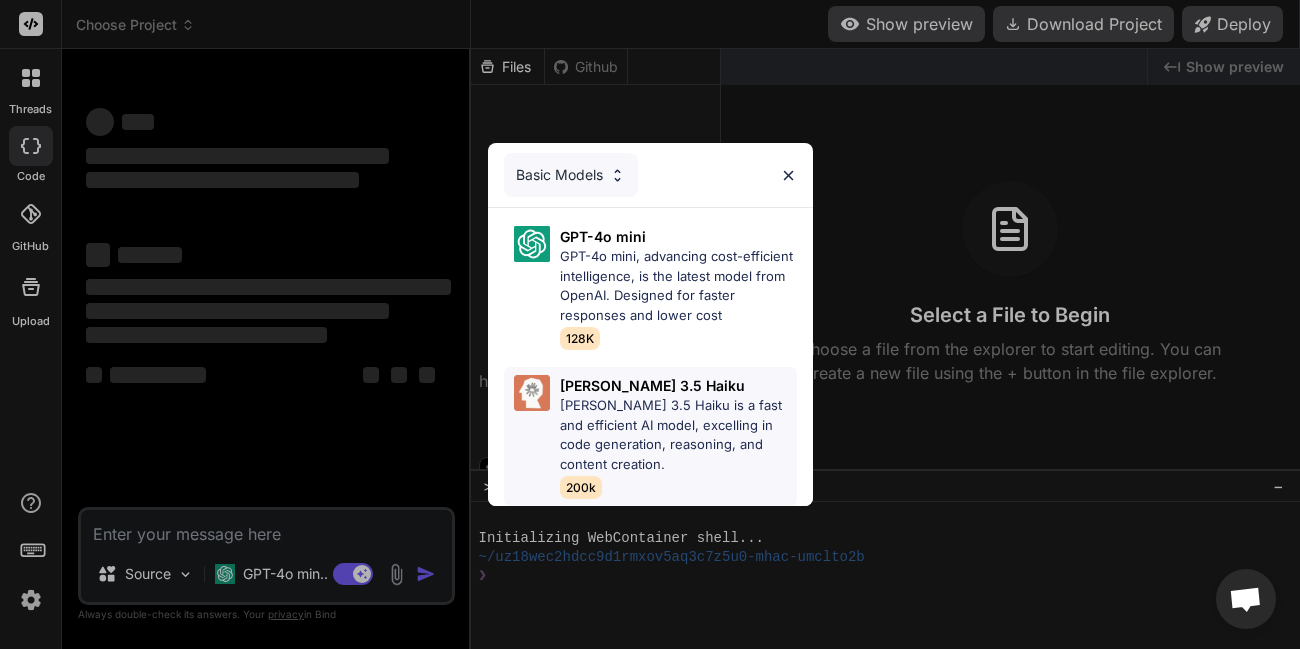click on "Claude 3.5 Haiku is a fast and efficient AI model, excelling in code generation, reasoning, and content creation." at bounding box center (678, 435) 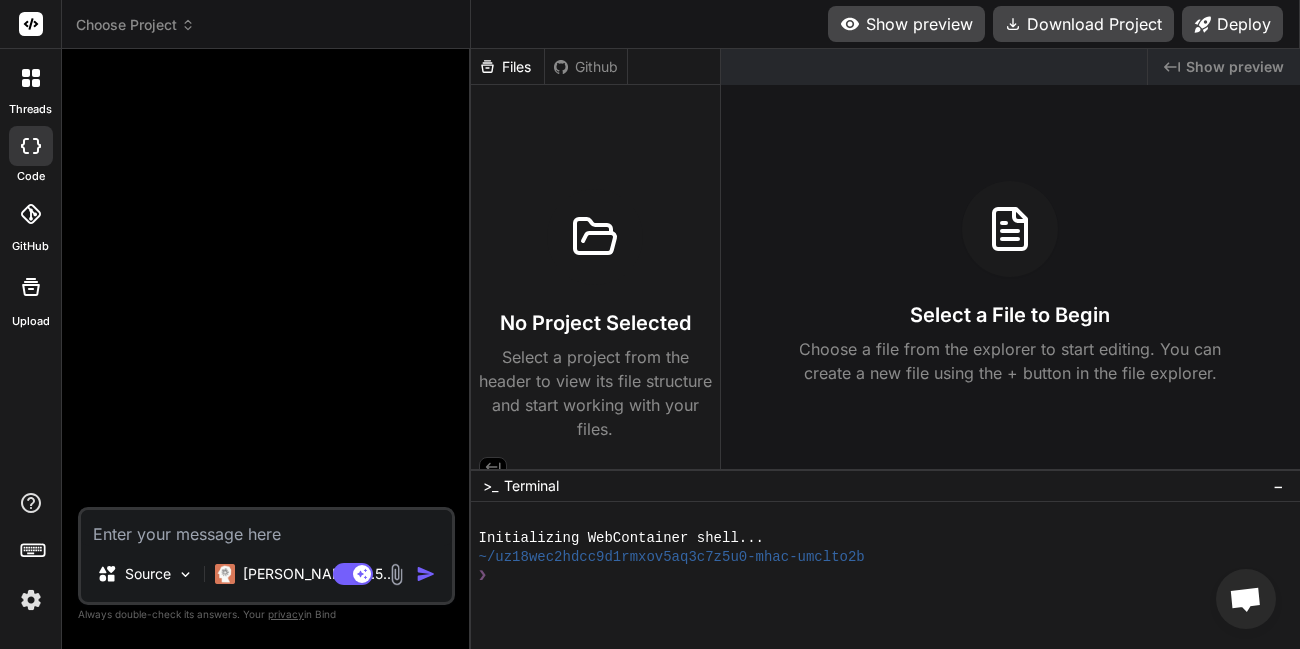 click at bounding box center [396, 574] 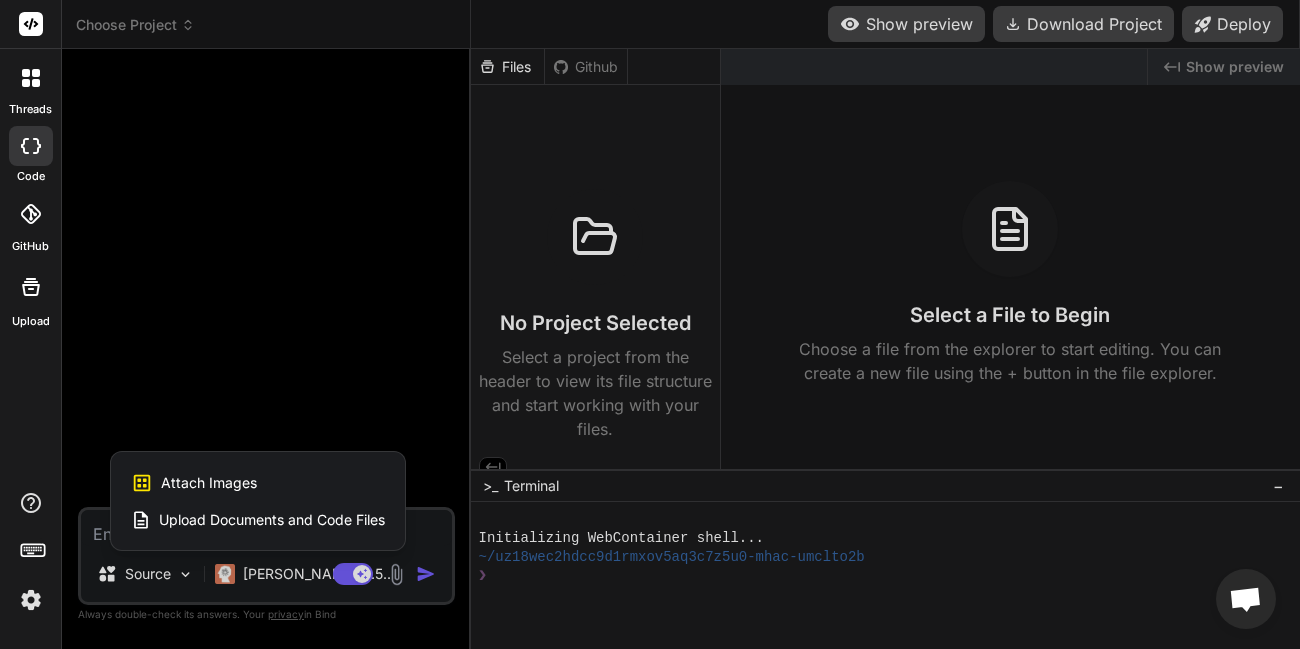 click on "Attach Images Image attachments are only supported in [PERSON_NAME] and Gemini models." at bounding box center [258, 483] 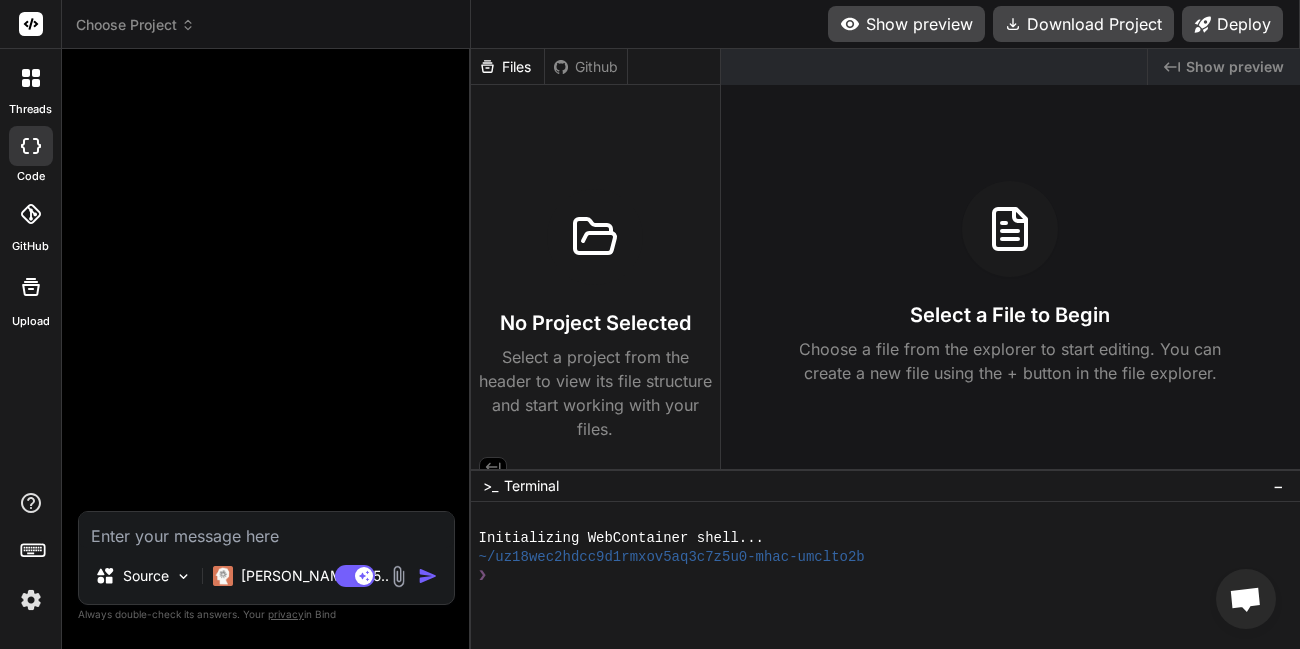 type on "C:\fakepath\Sample-png-image-200kb.png" 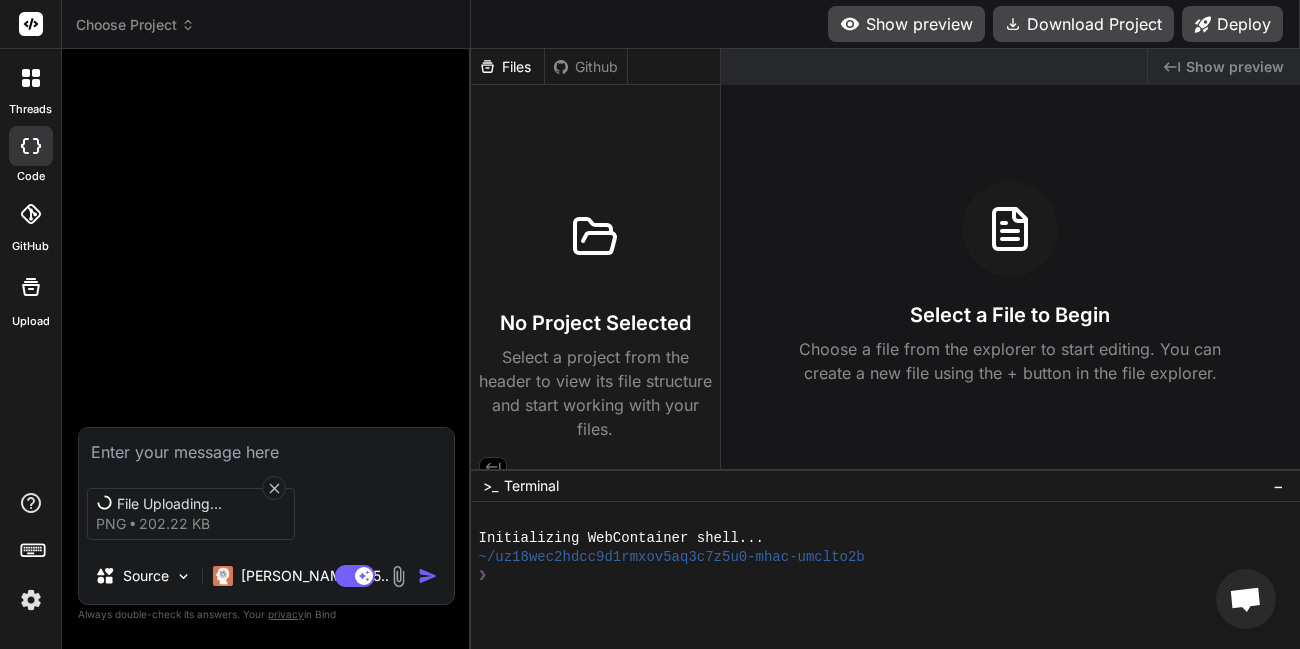 paste on "Appsumo@123" 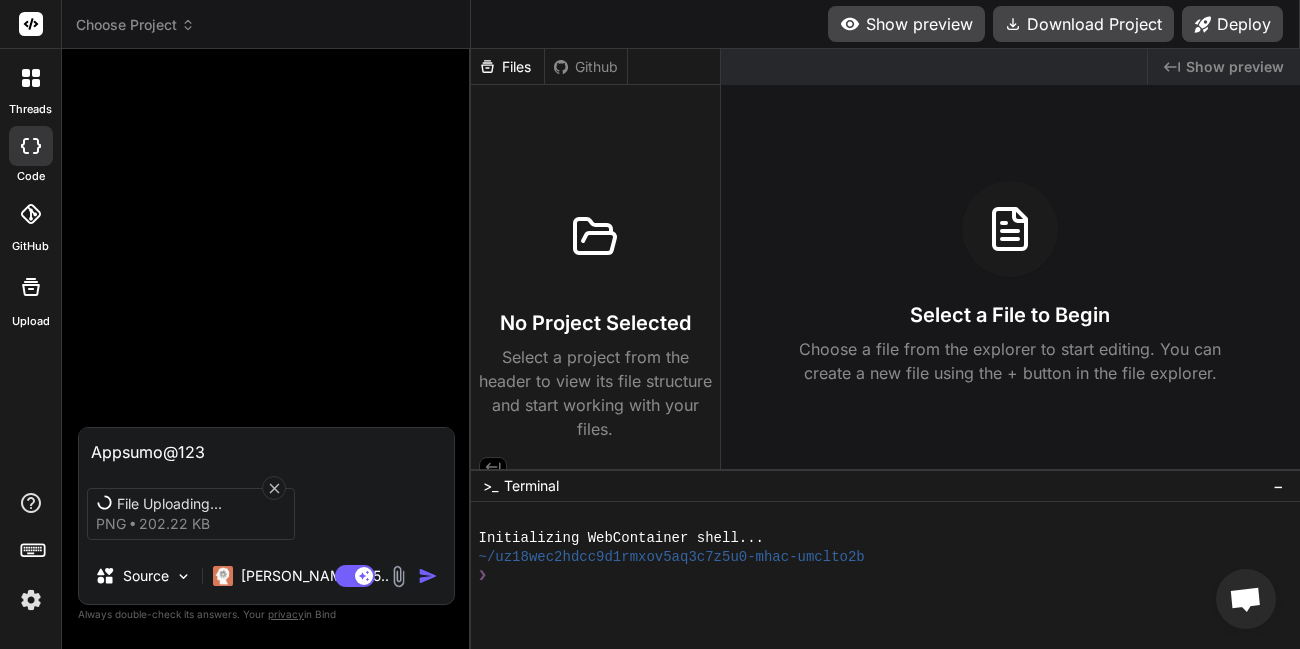 type on "Appsumo@12" 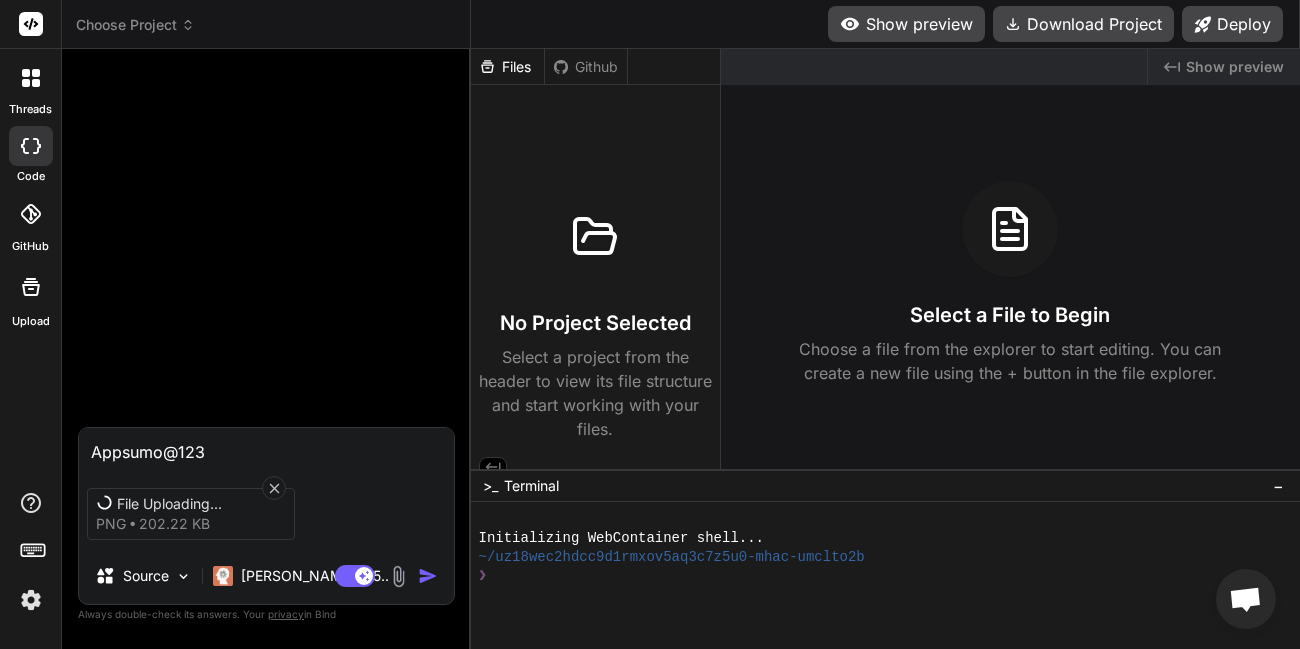 type on "x" 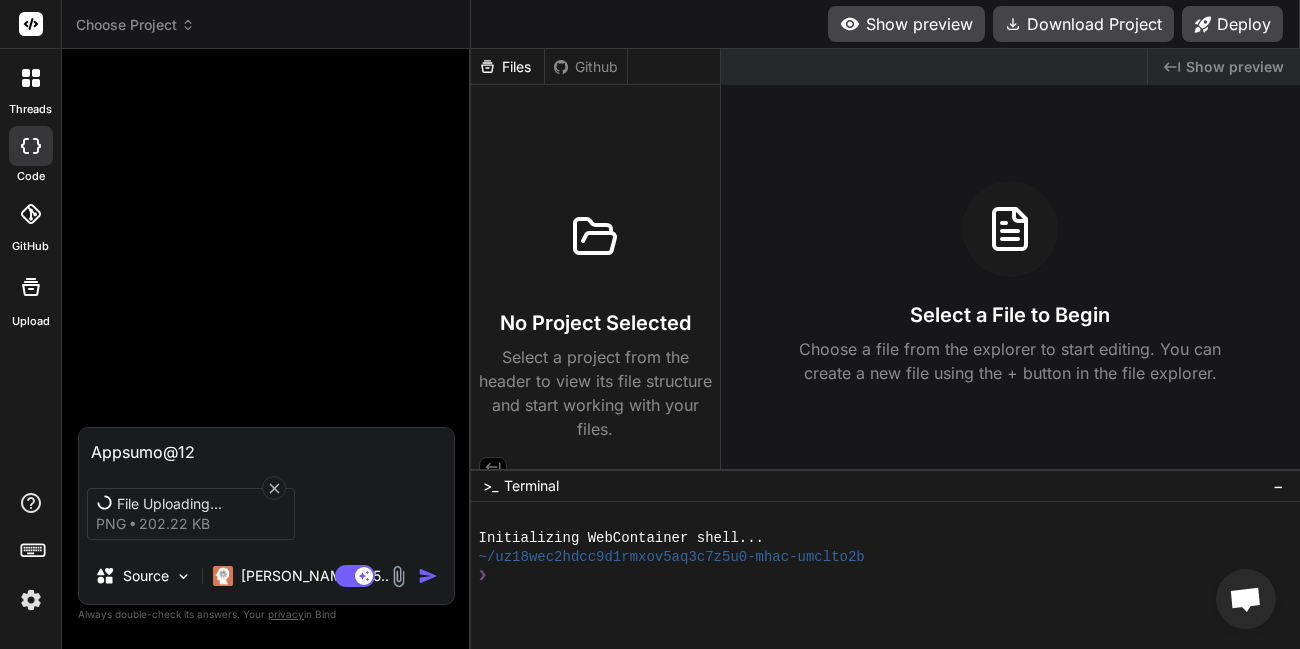 type on "Appsumo@1" 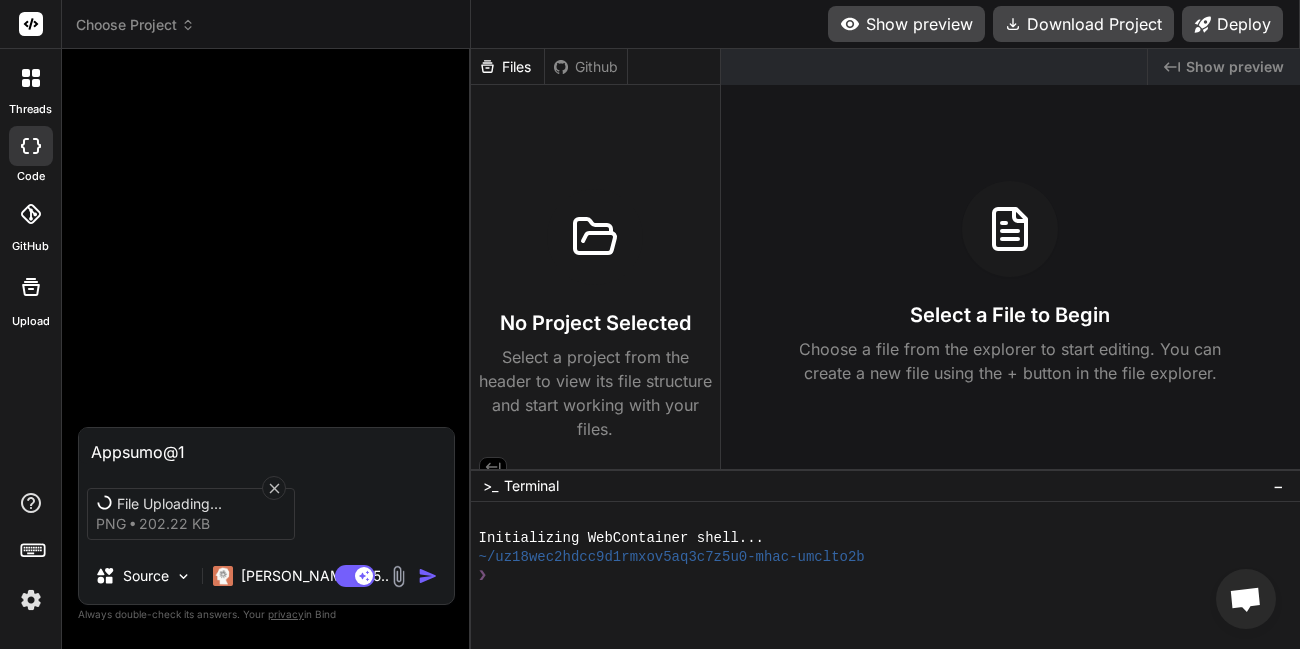type on "Appsumo@" 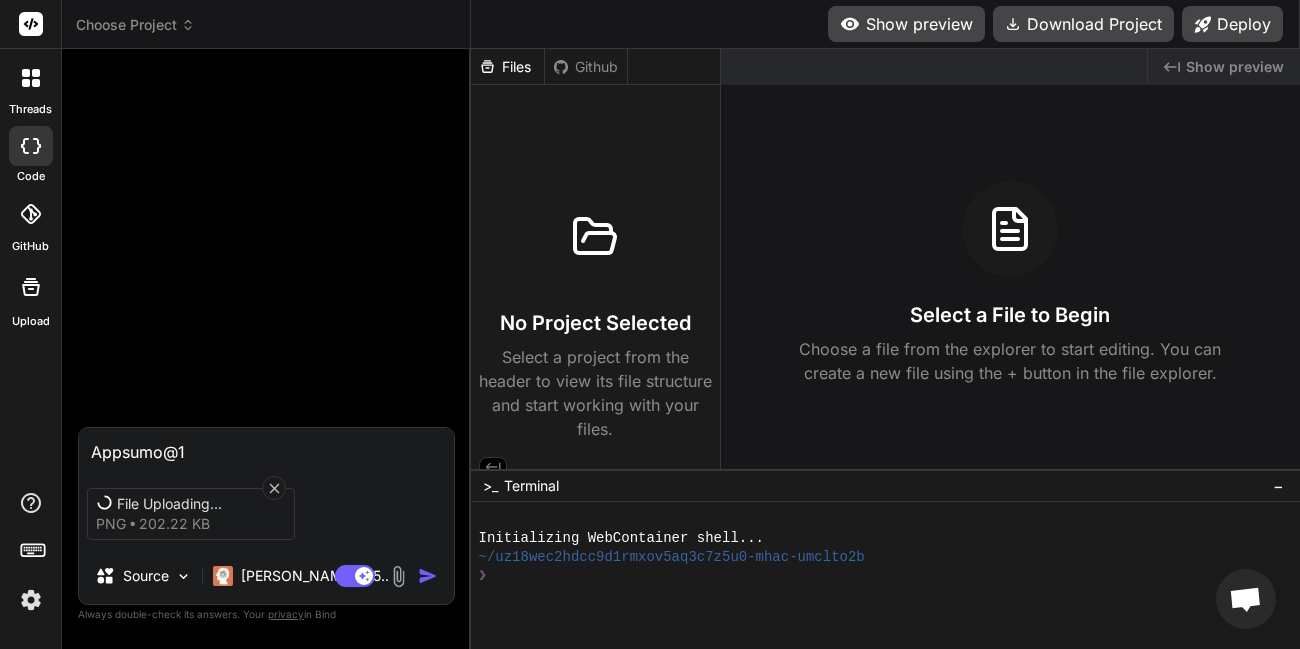 type on "x" 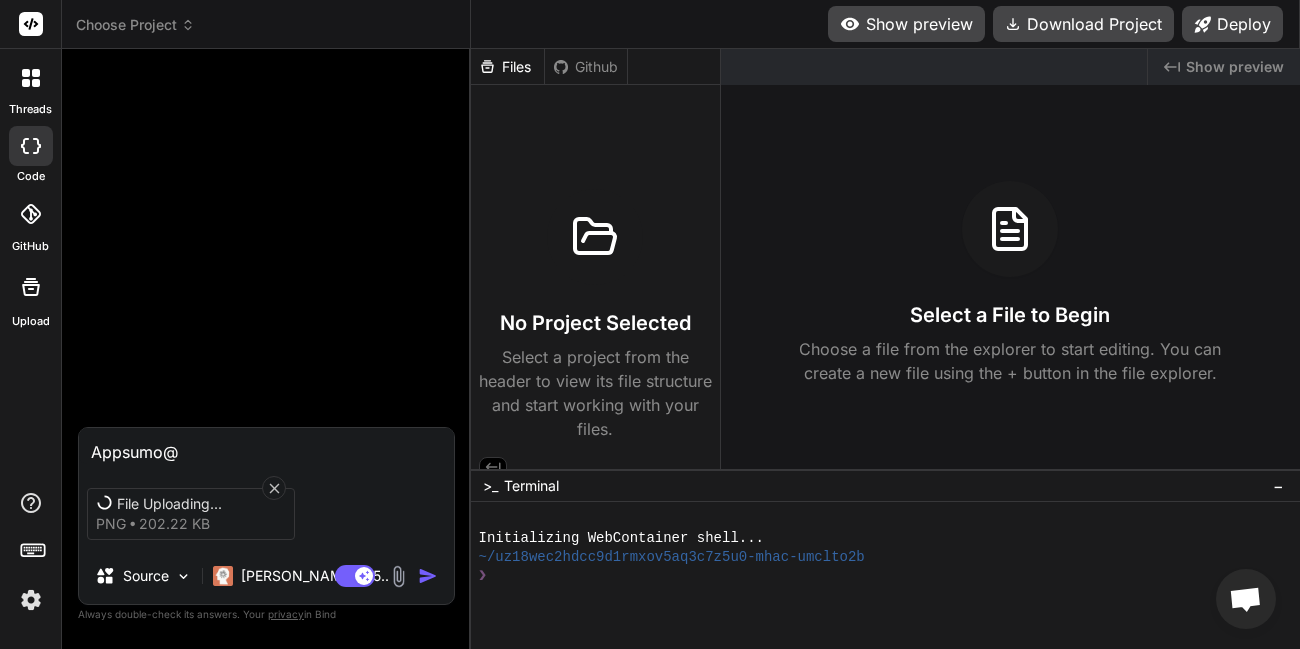 type on "Appsumo" 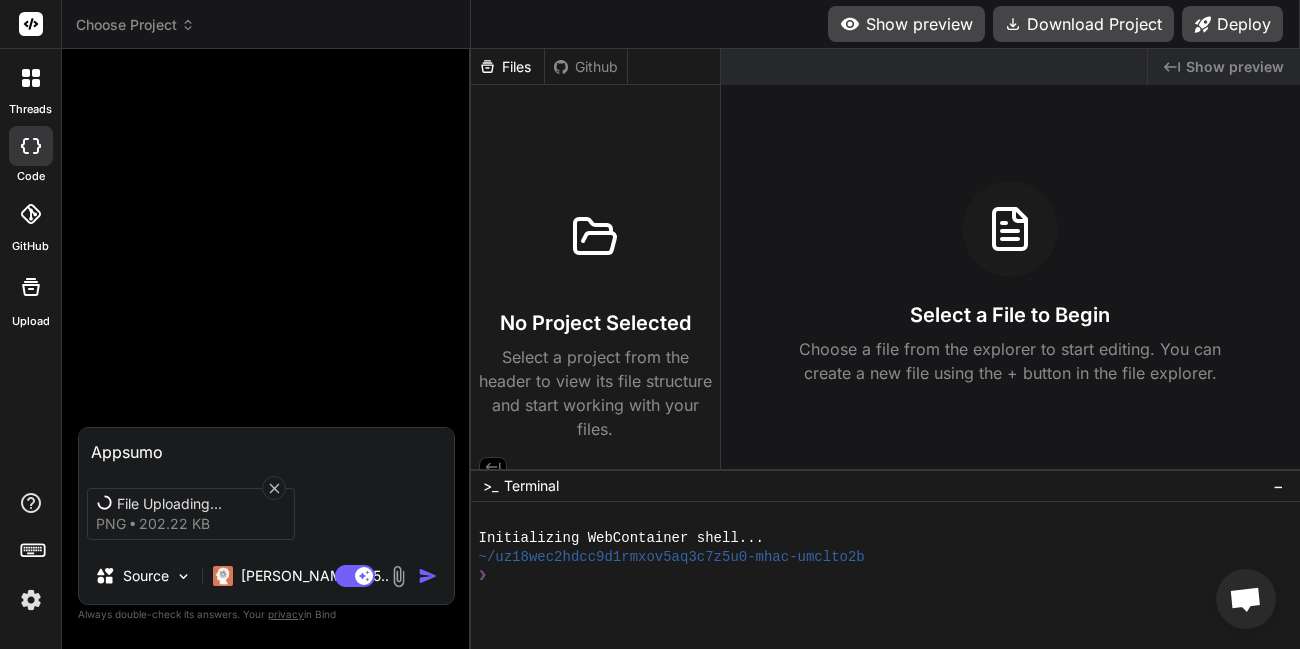type on "Appsum" 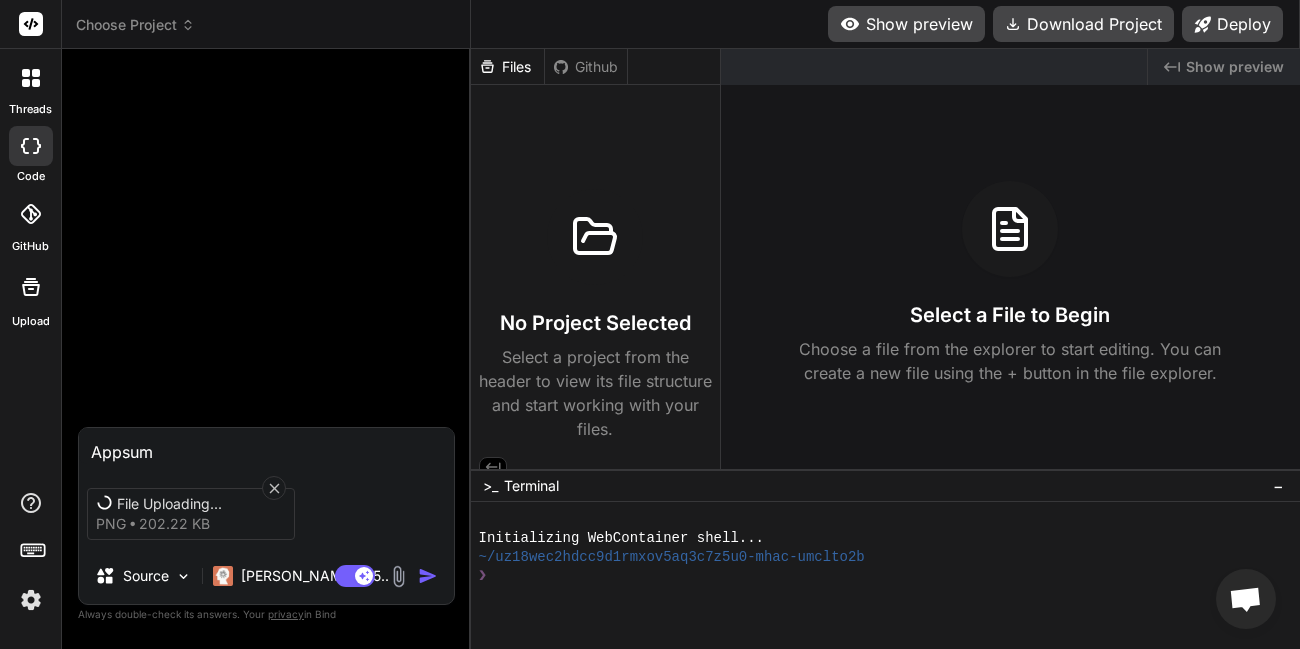 type on "x" 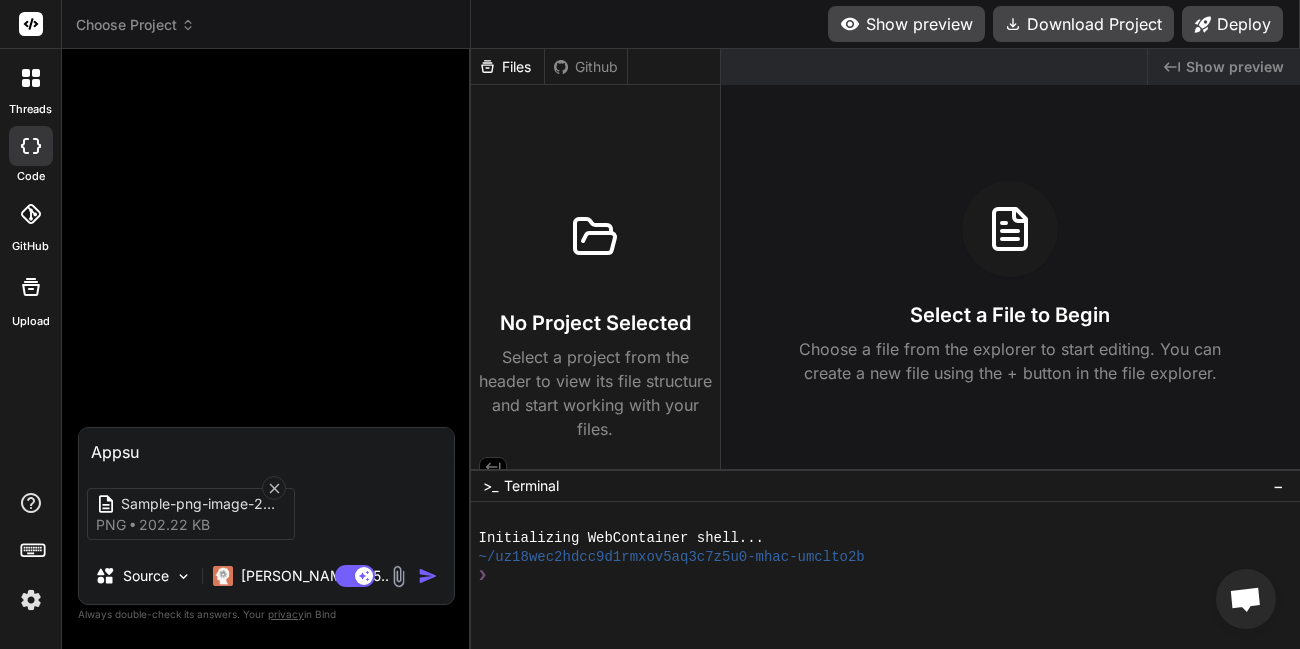 type on "Apps" 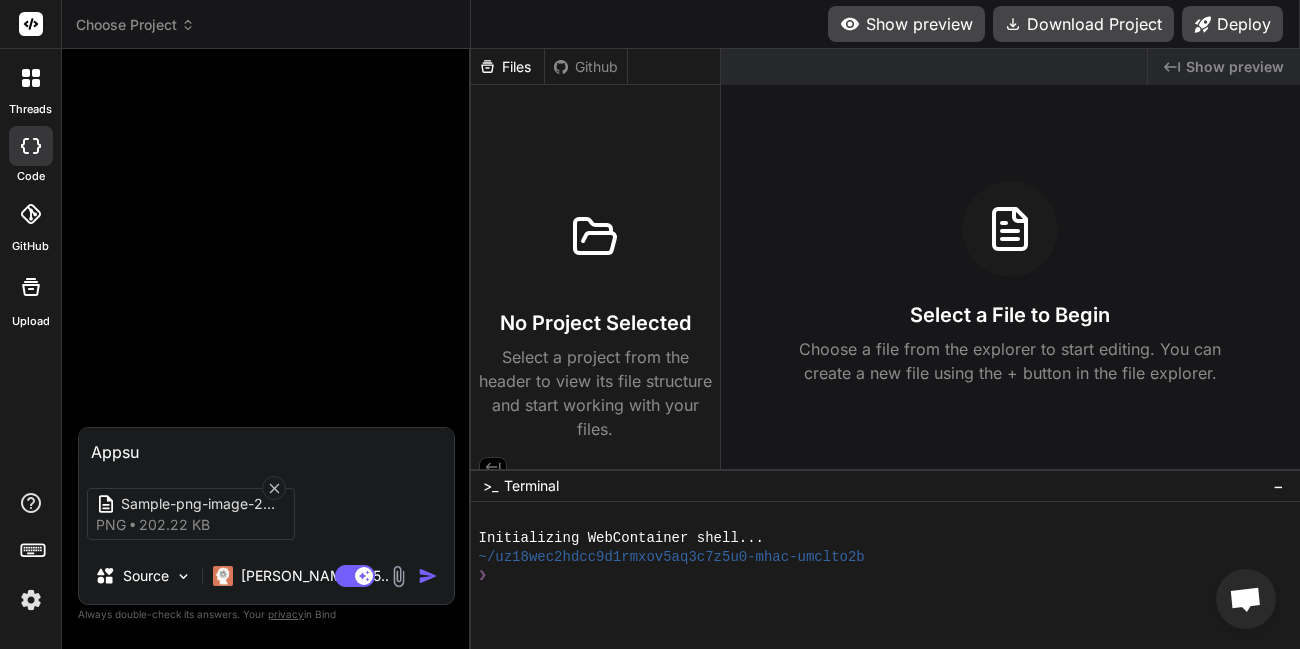 type on "x" 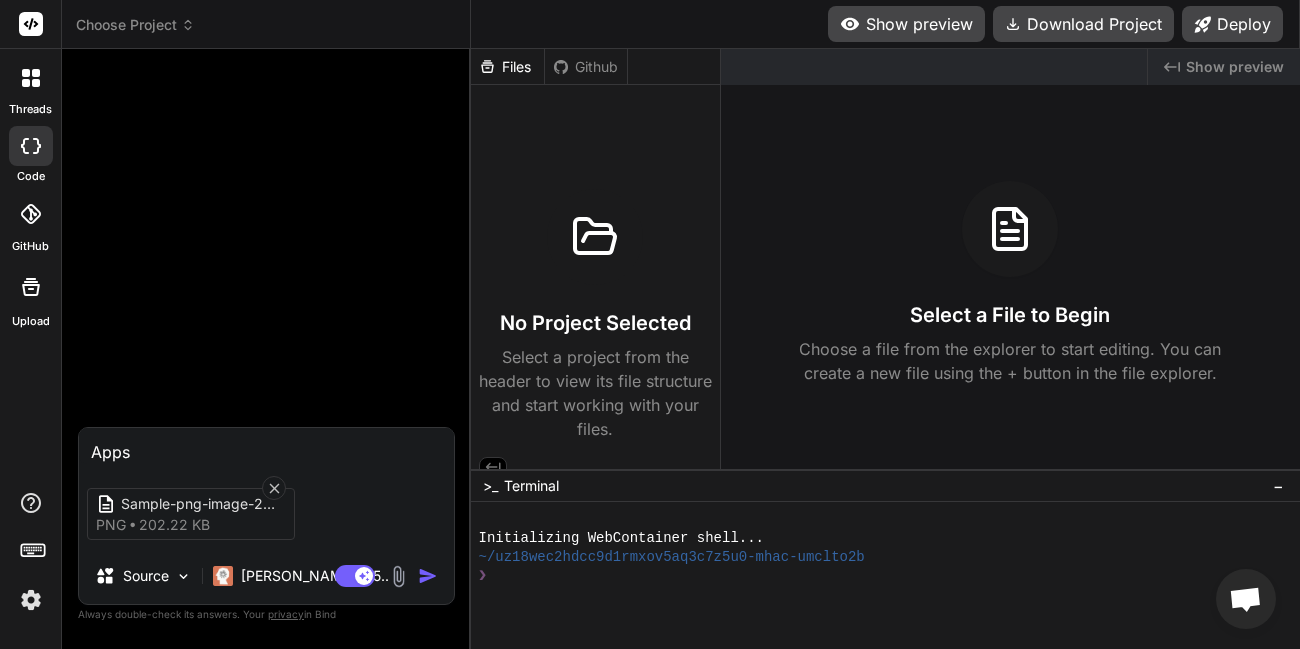 type on "App" 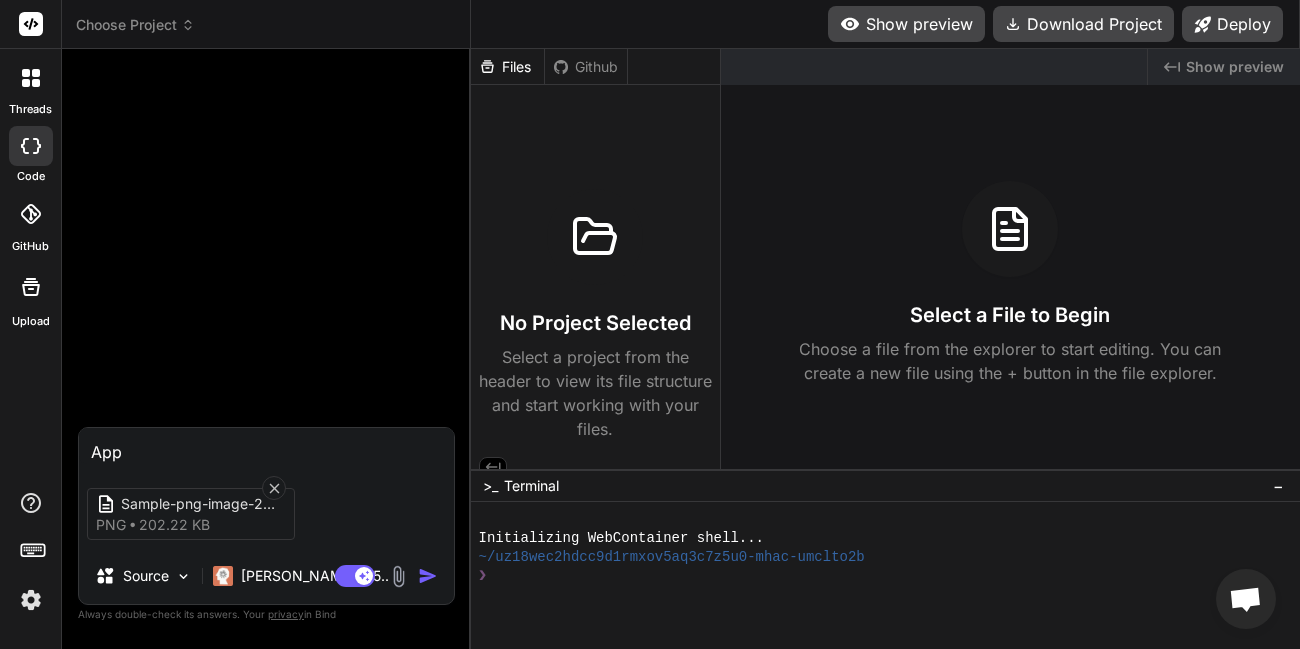 type on "Ap" 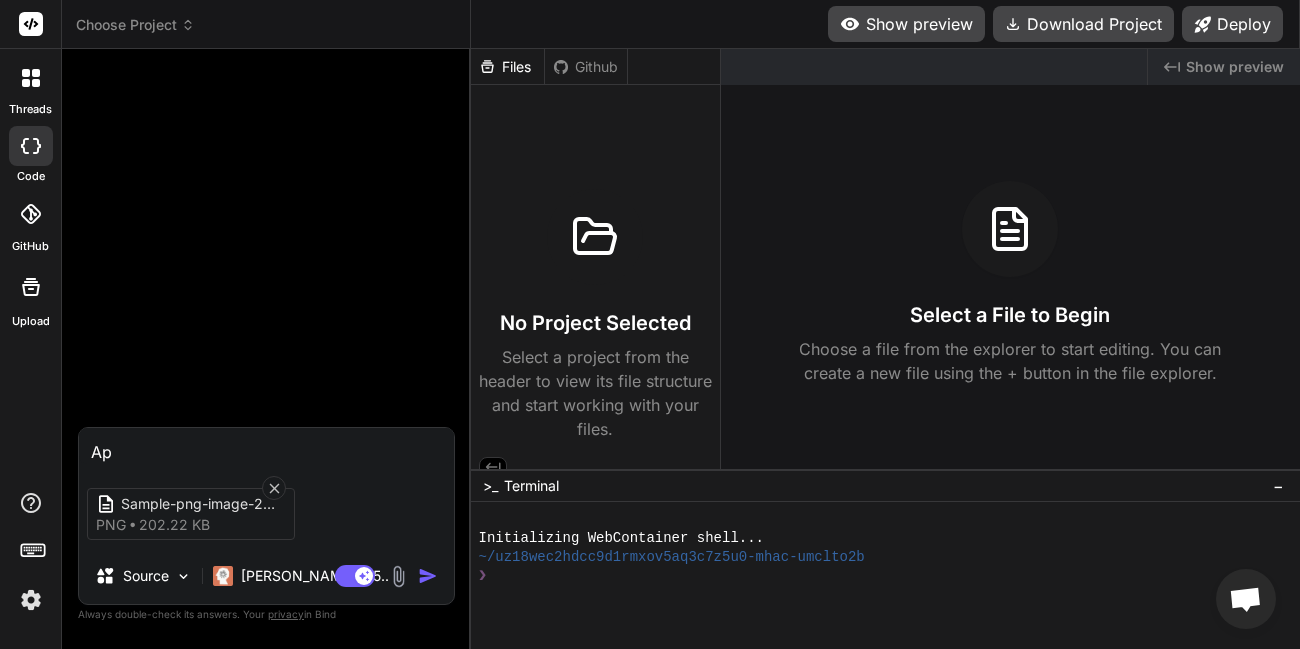 type on "A" 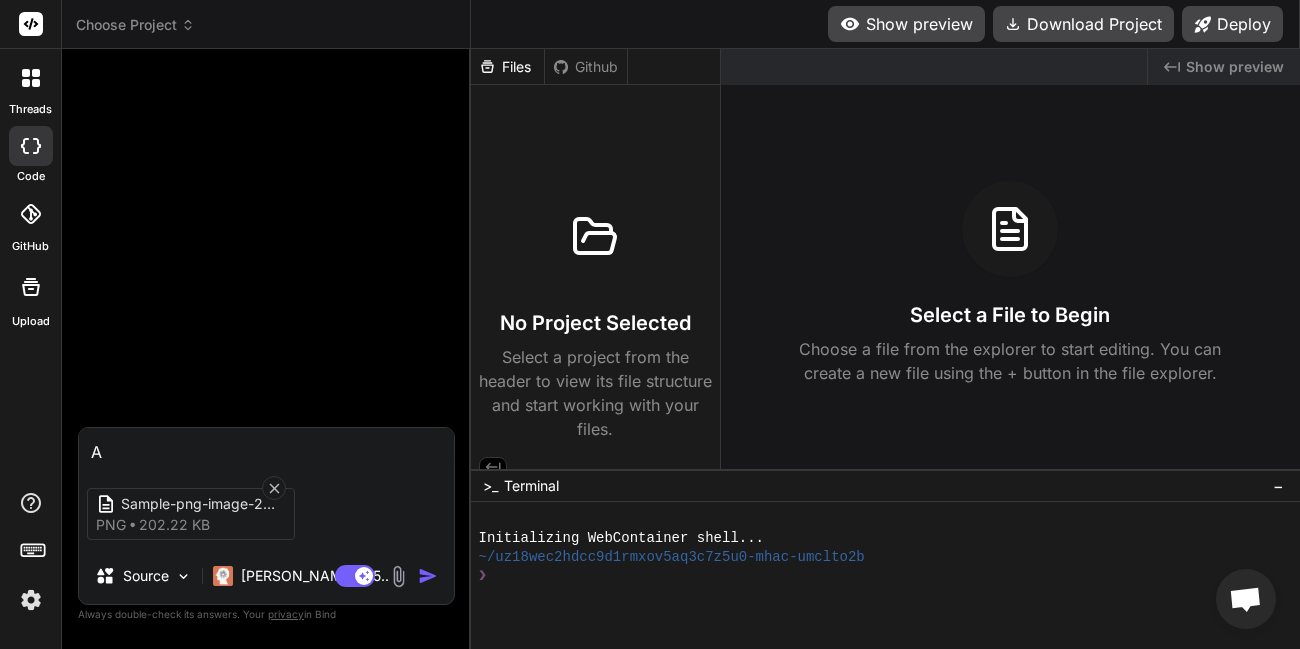 type 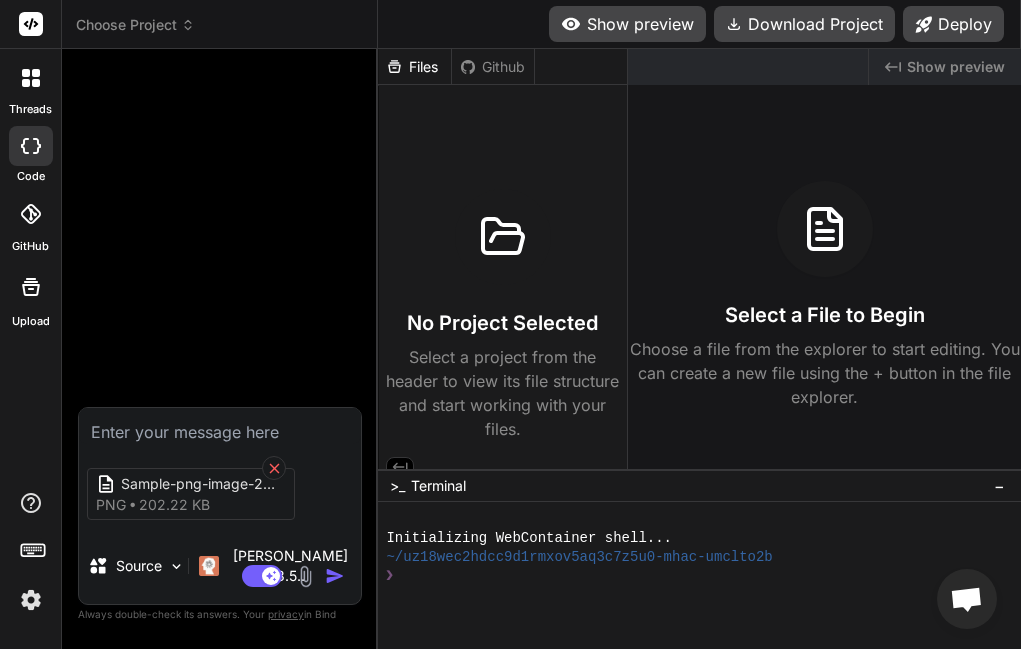 click 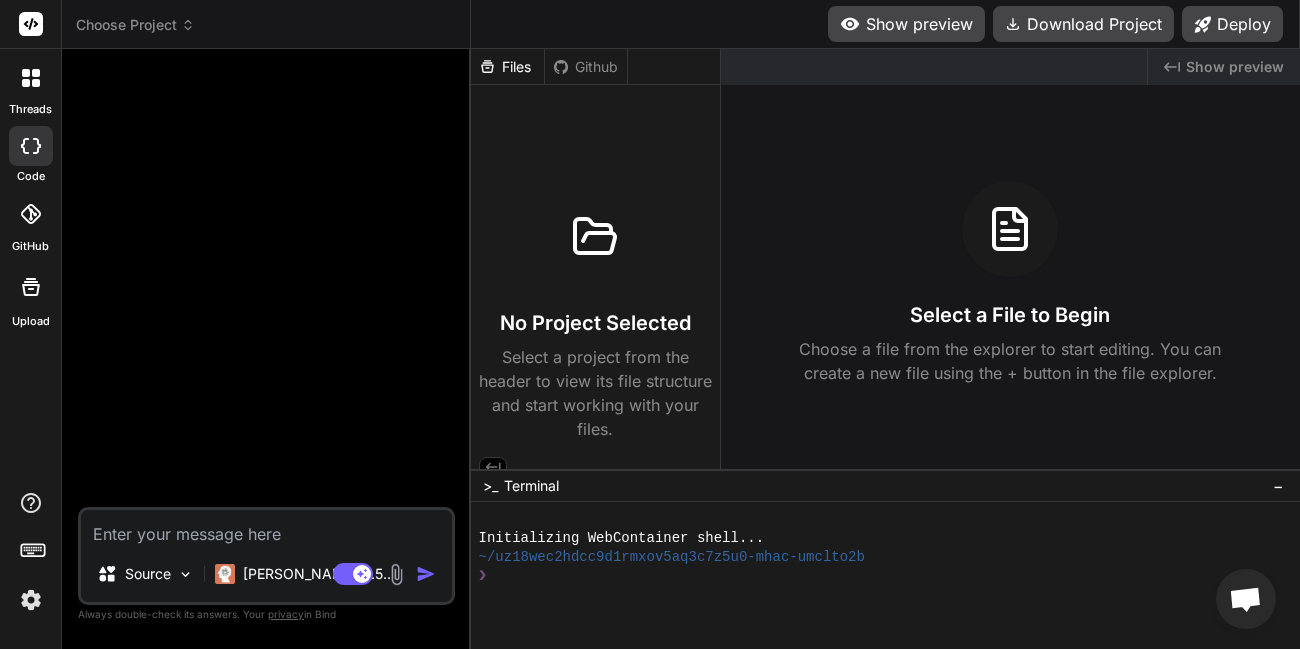 click at bounding box center [31, 600] 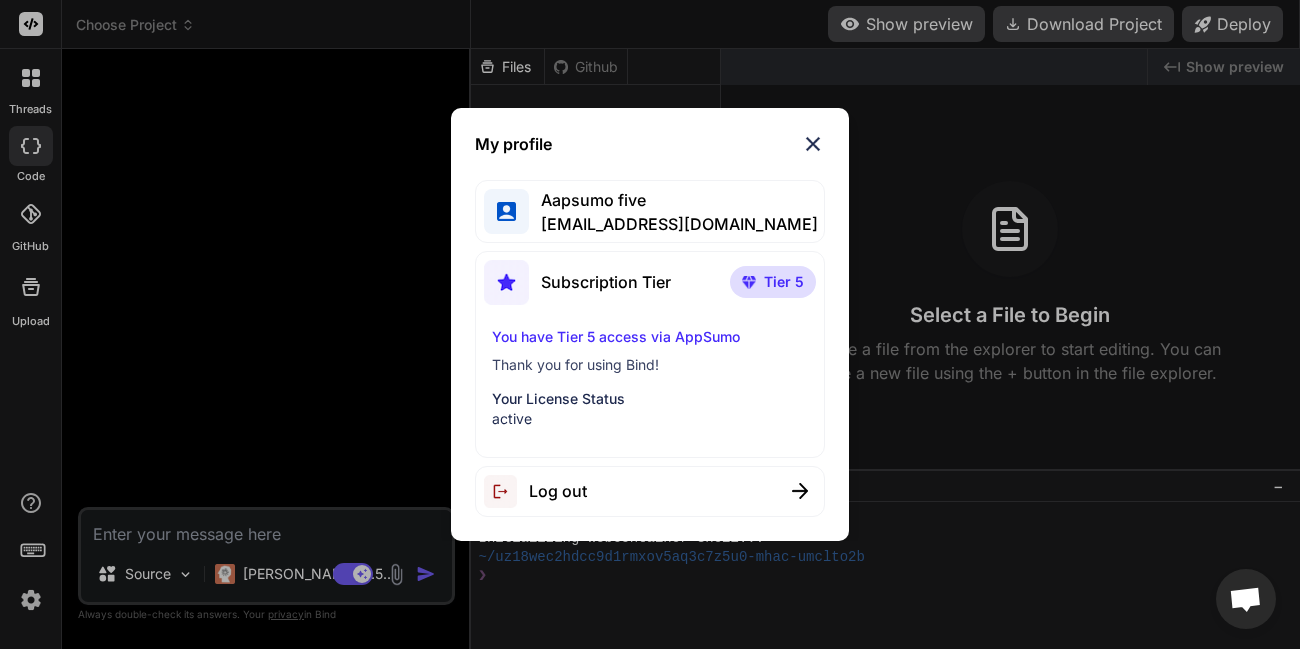 click at bounding box center (749, 282) 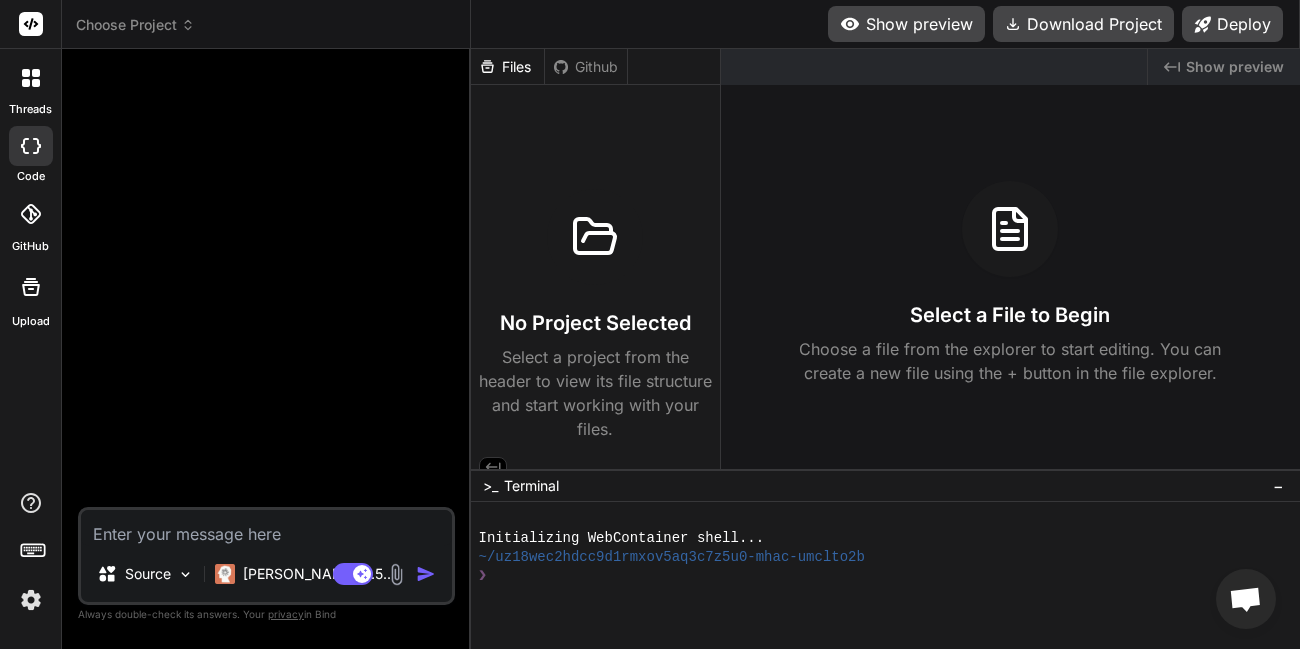 click at bounding box center [31, 600] 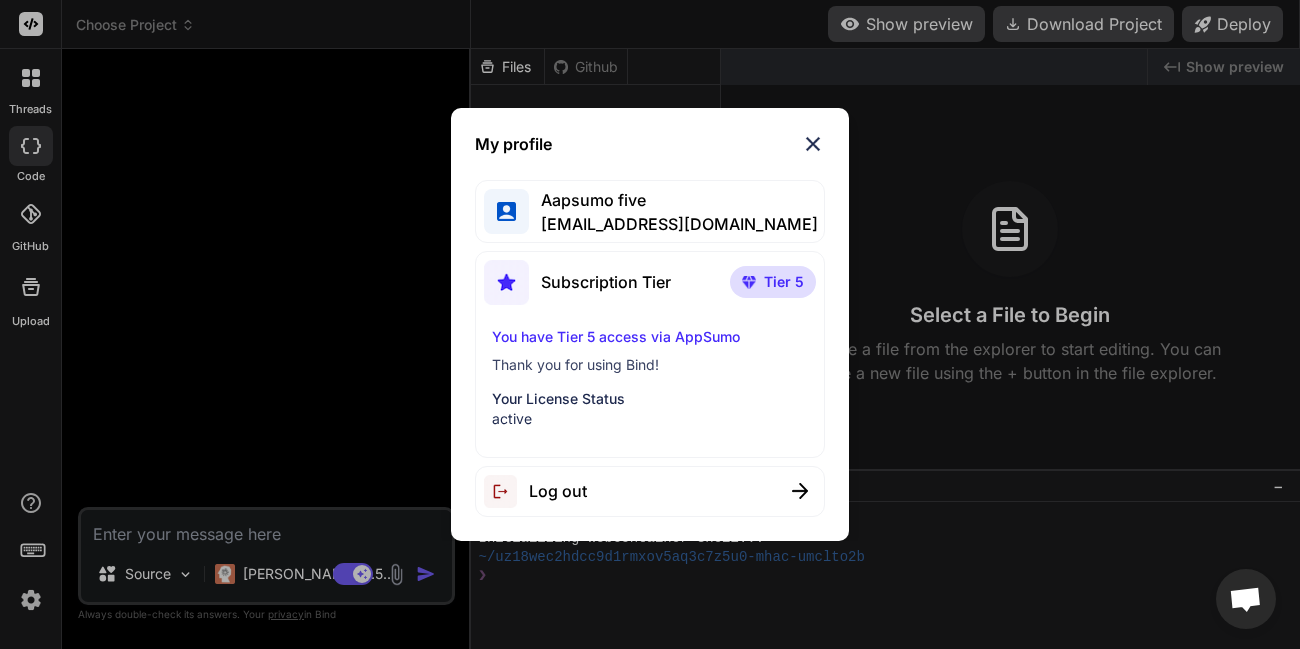 click at bounding box center [813, 144] 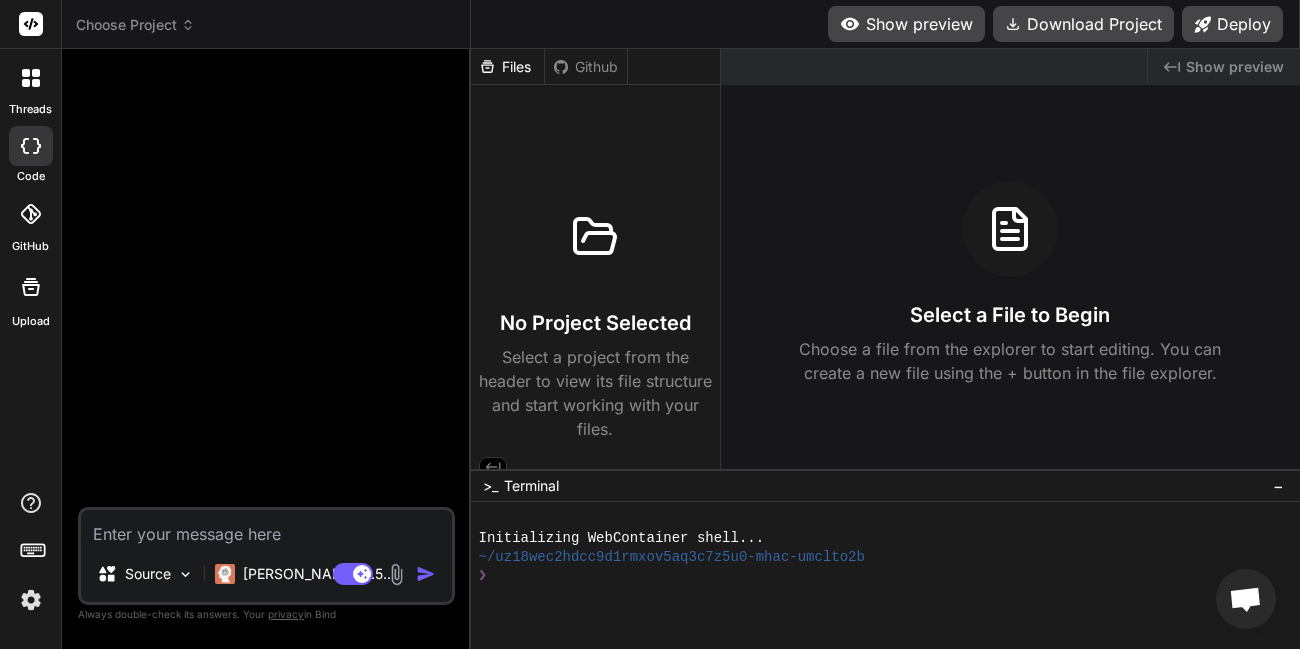 click at bounding box center [31, 600] 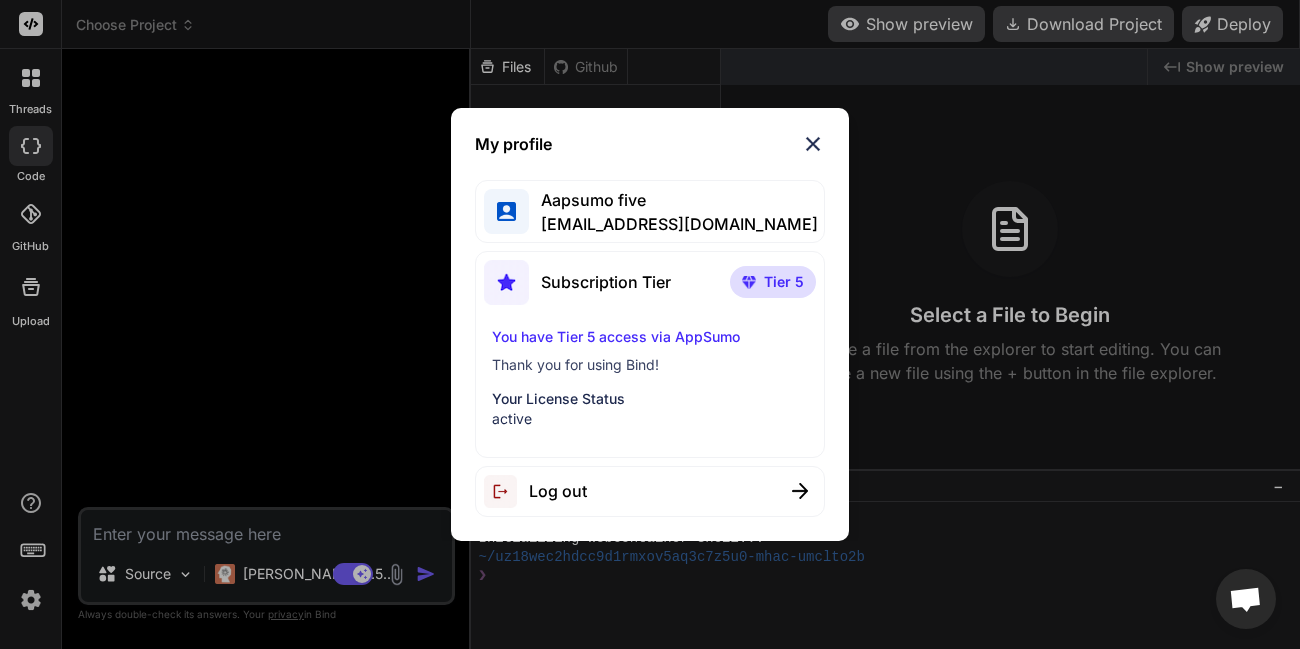 click on "Log out" at bounding box center [558, 491] 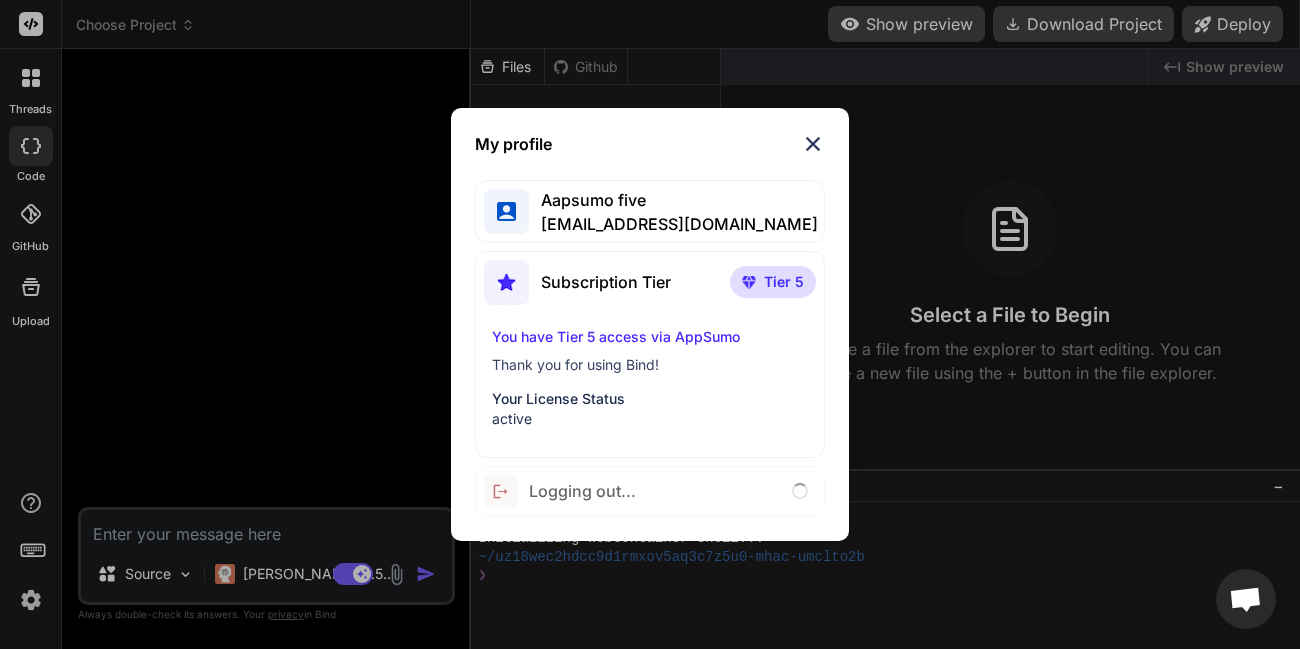type on "x" 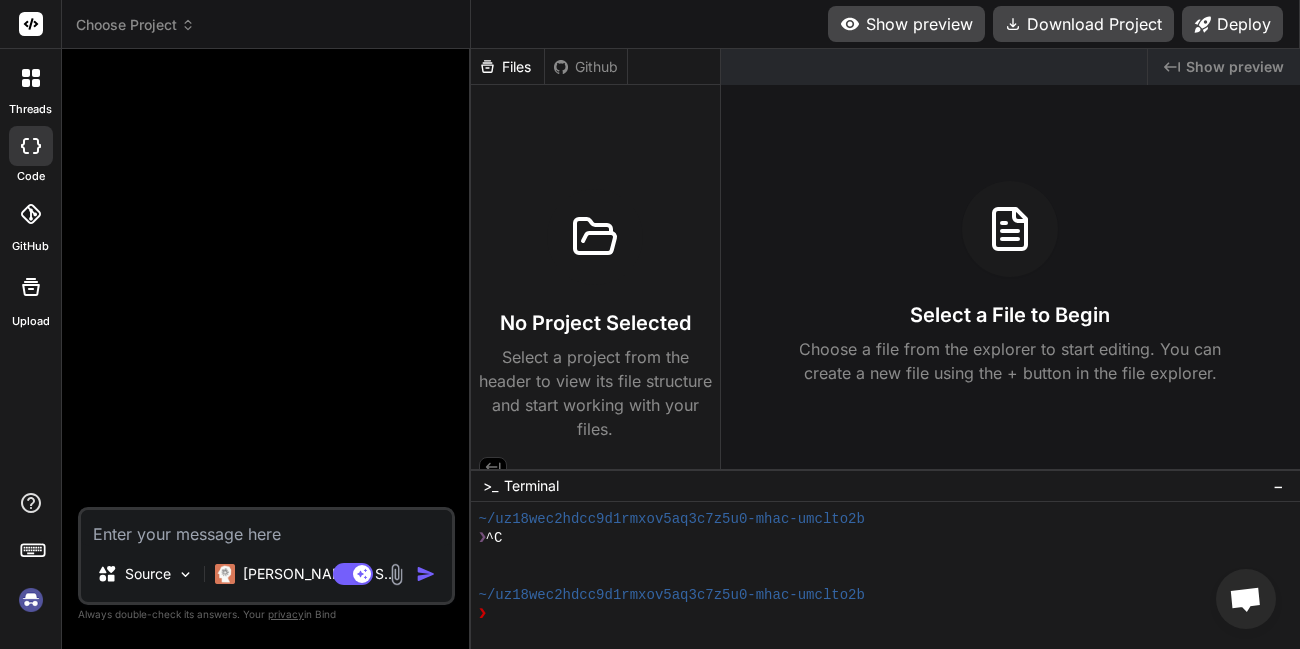 scroll, scrollTop: 38, scrollLeft: 0, axis: vertical 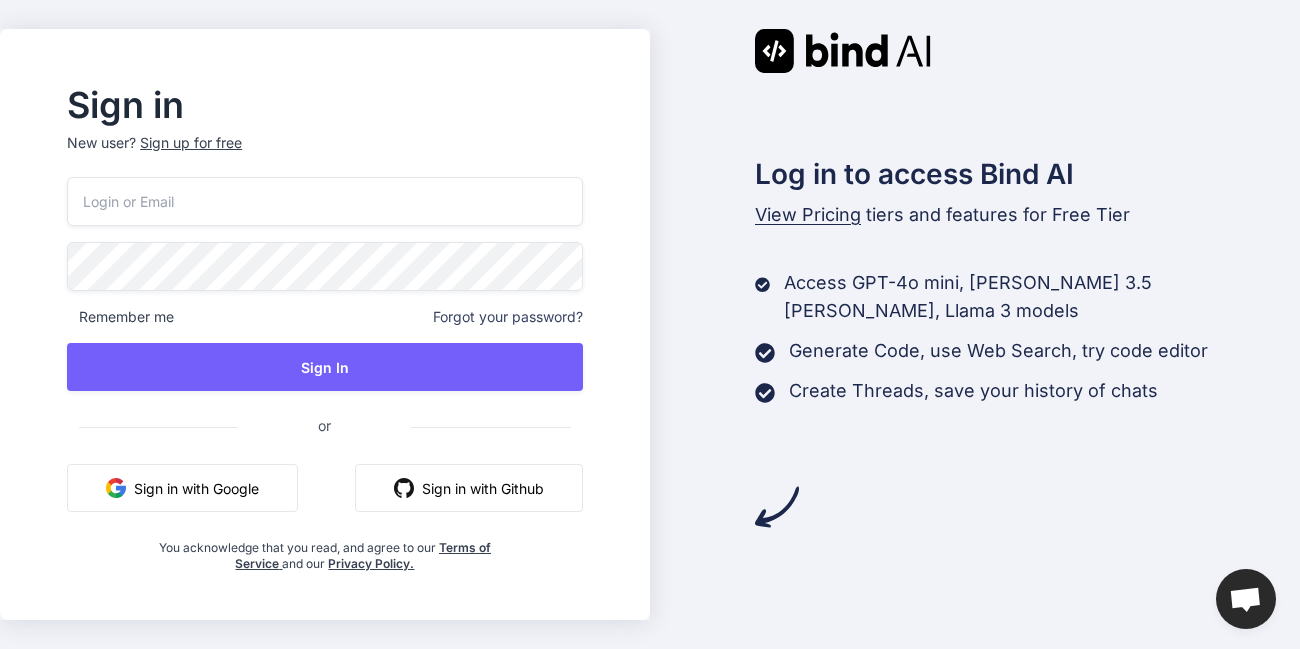click at bounding box center (324, 201) 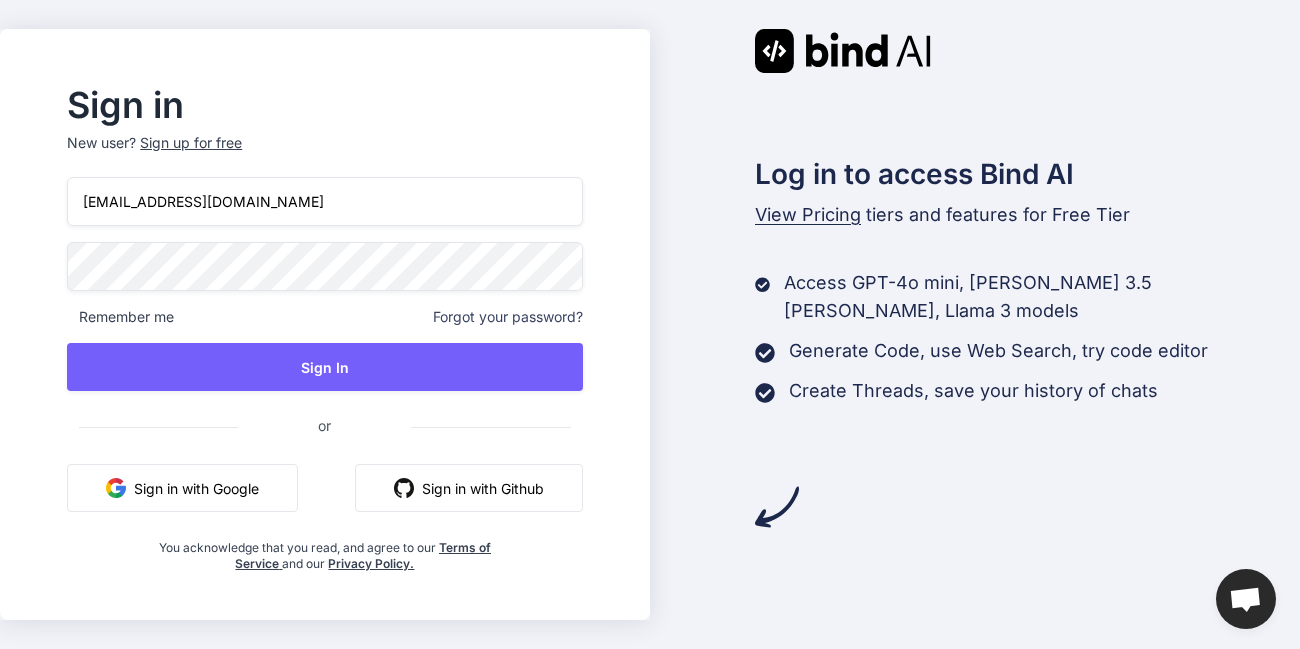 type on "[EMAIL_ADDRESS][DOMAIN_NAME]" 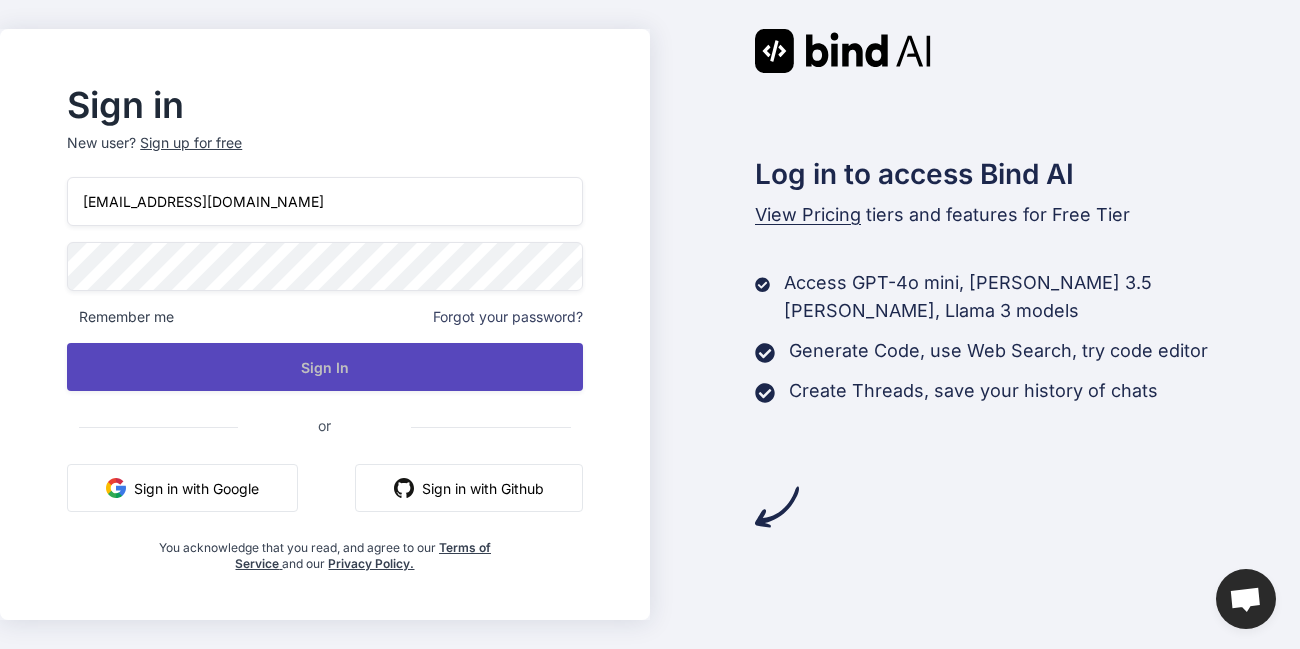 click on "Sign In" at bounding box center (324, 367) 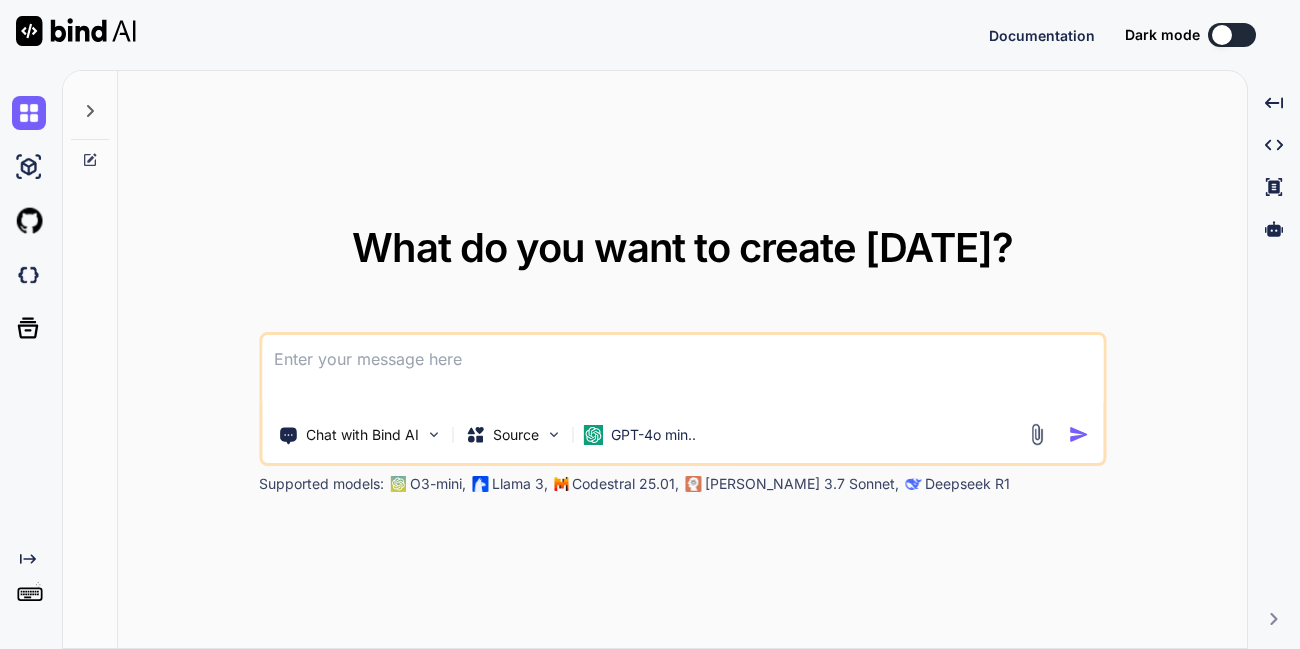 scroll, scrollTop: 0, scrollLeft: 0, axis: both 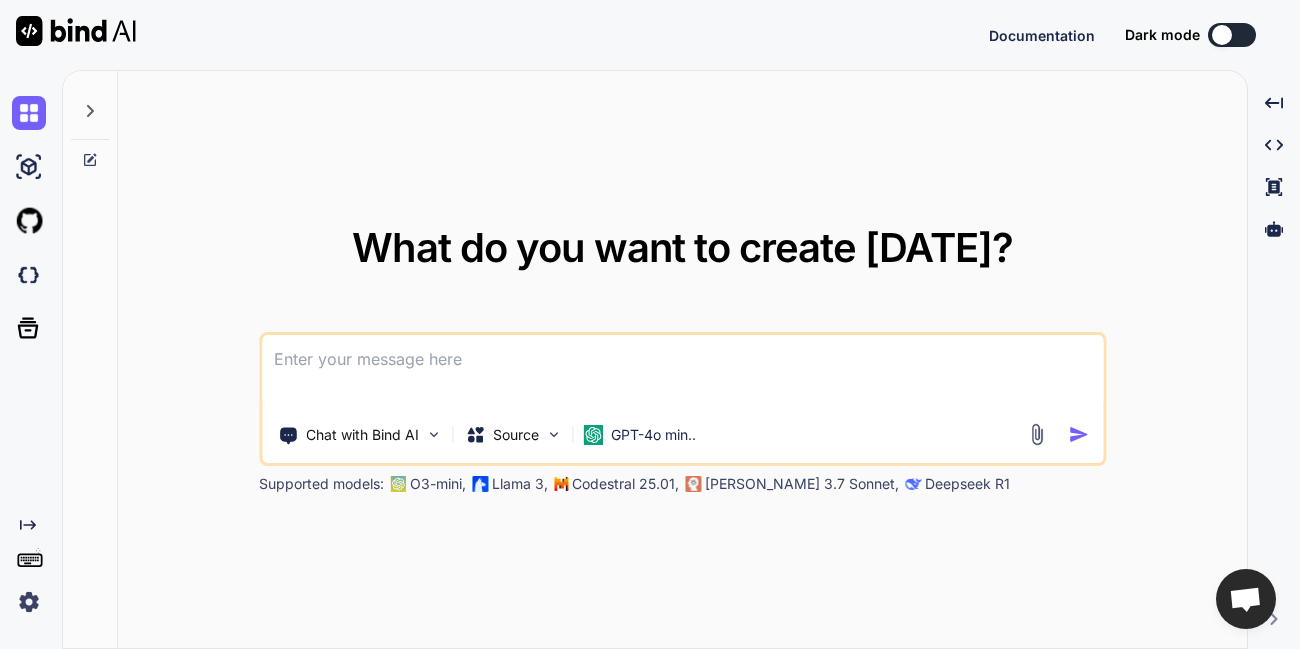 click at bounding box center (29, 602) 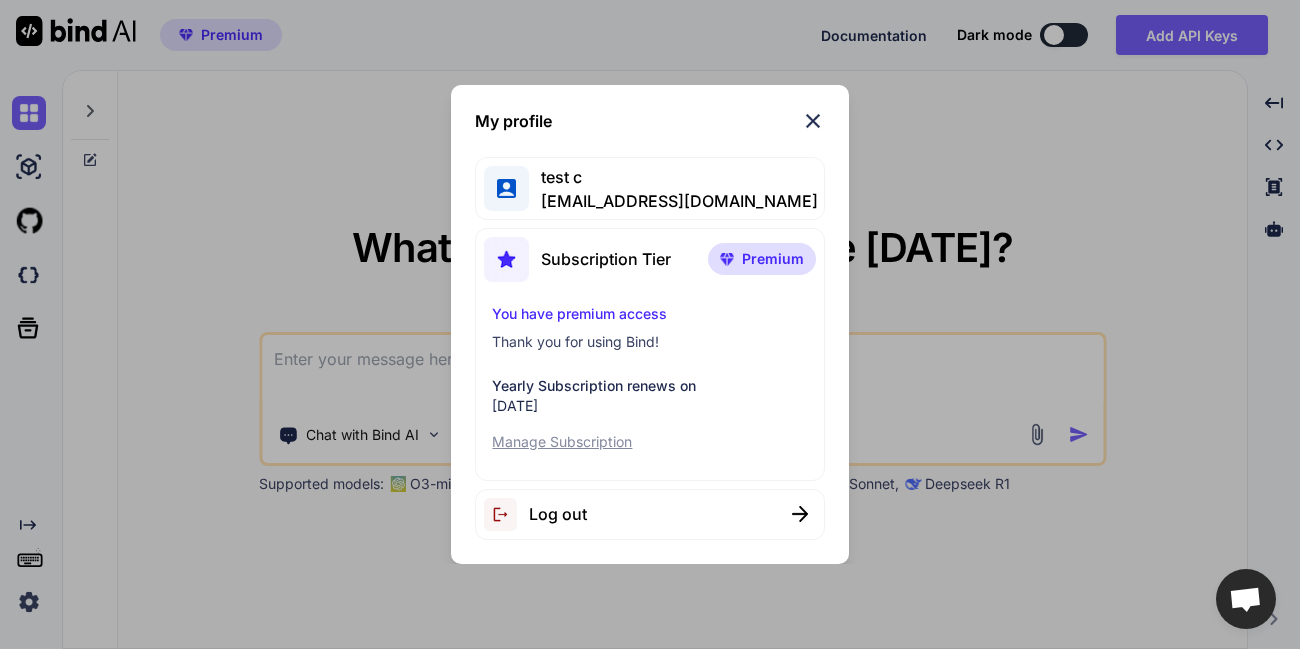 type on "x" 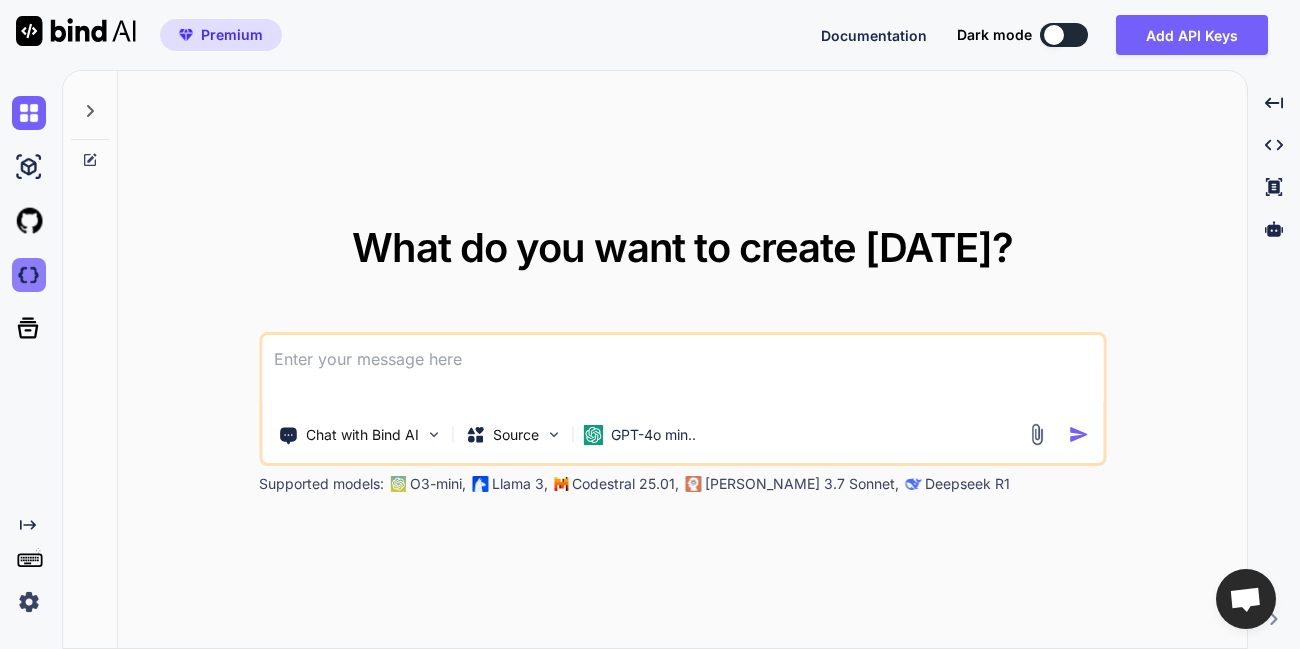 click at bounding box center [29, 275] 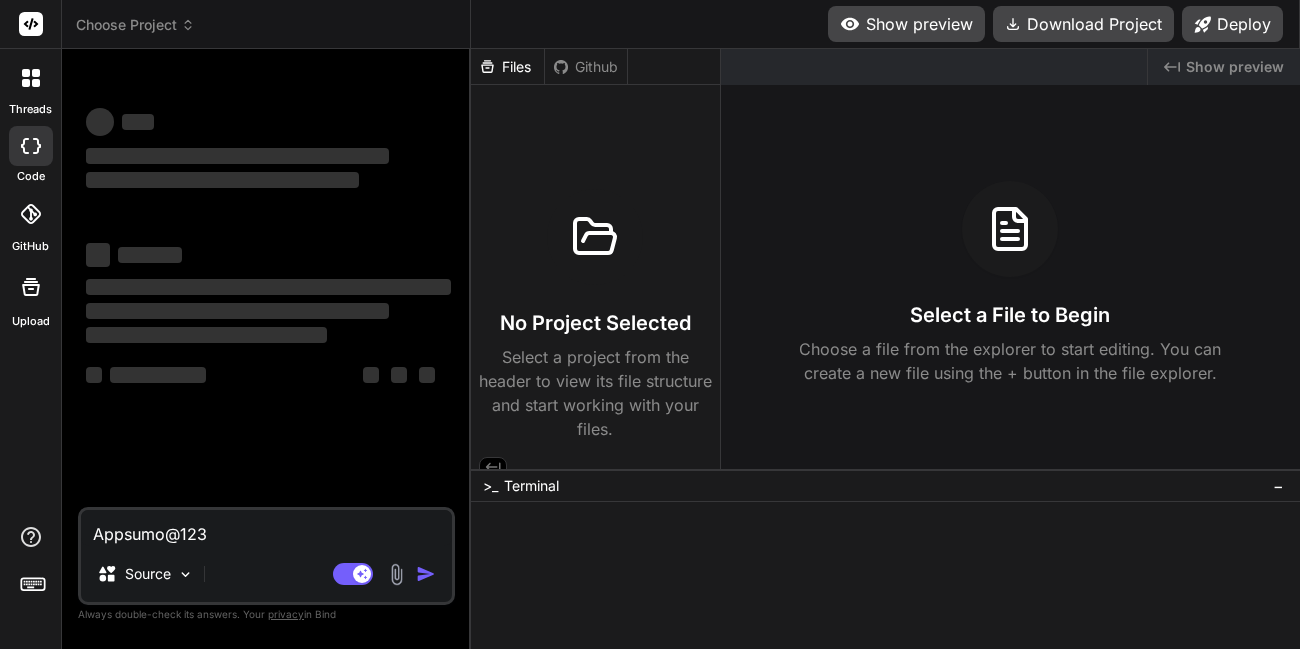 scroll, scrollTop: 0, scrollLeft: 0, axis: both 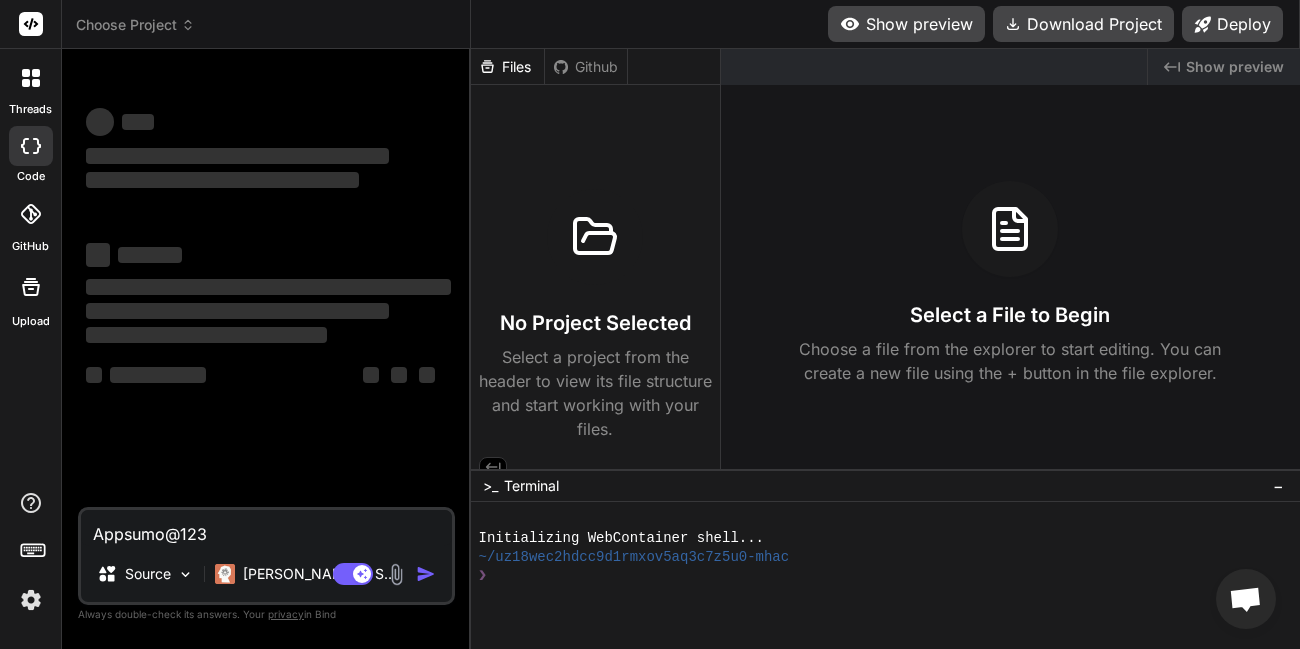 type on "x" 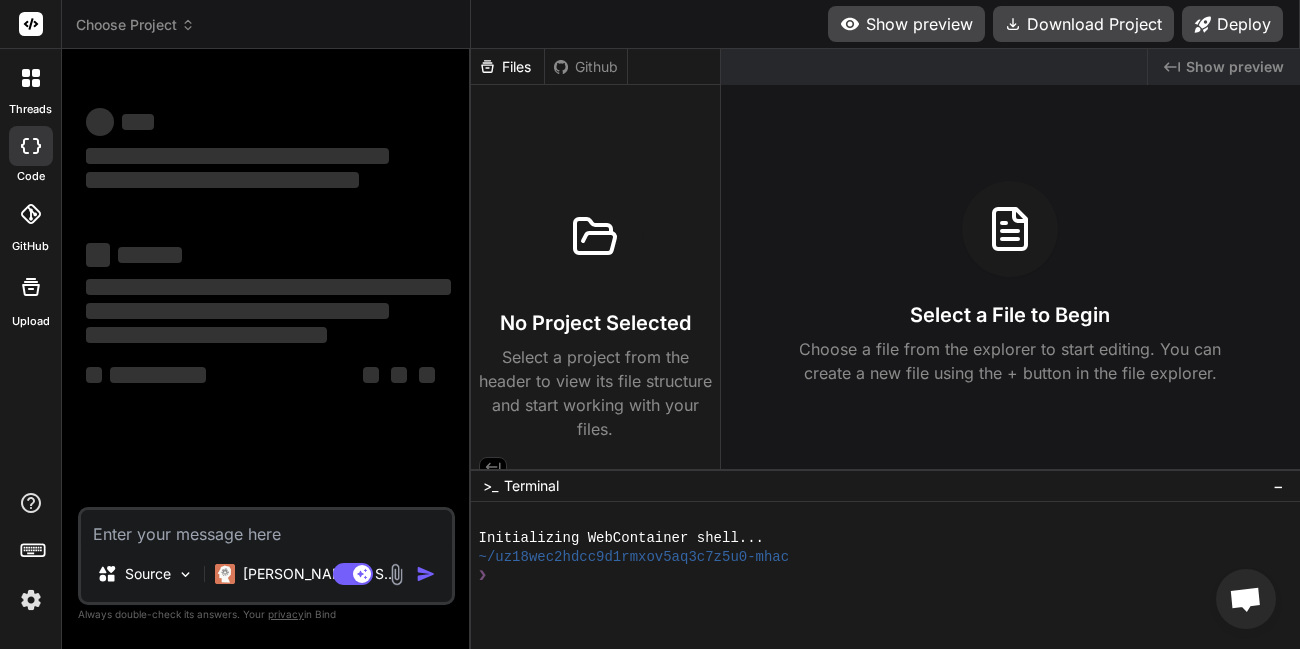 type on "x" 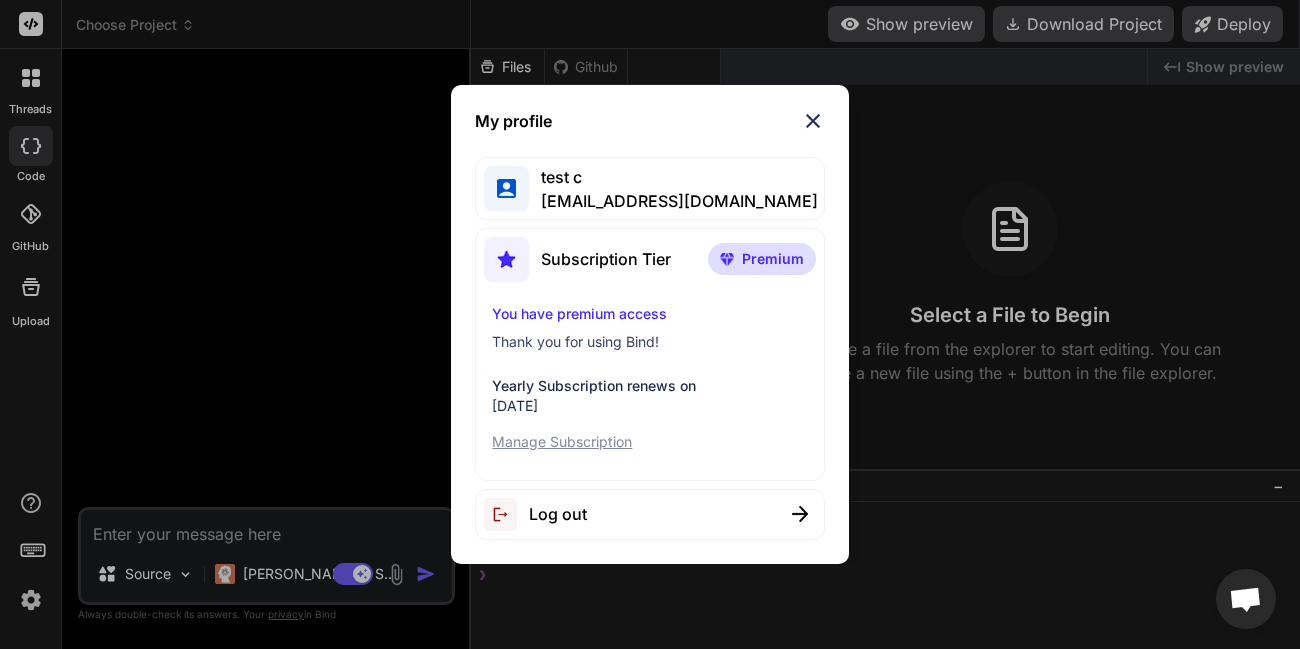 click at bounding box center (813, 121) 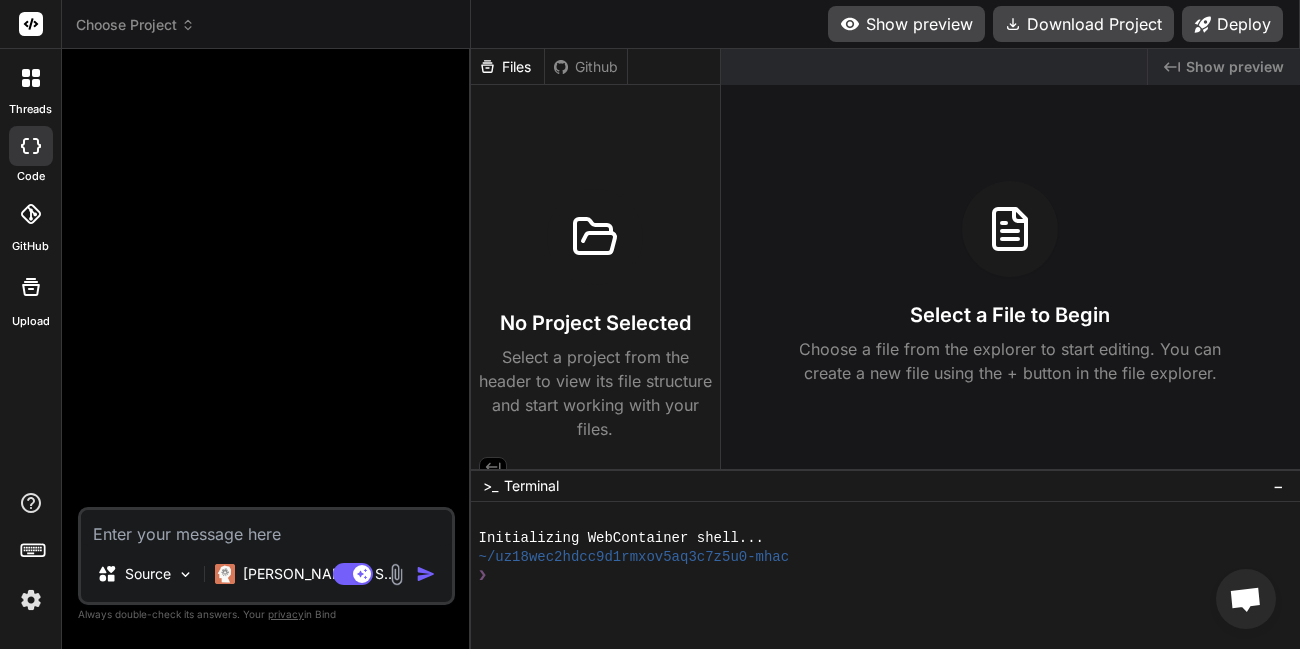 click at bounding box center (266, 528) 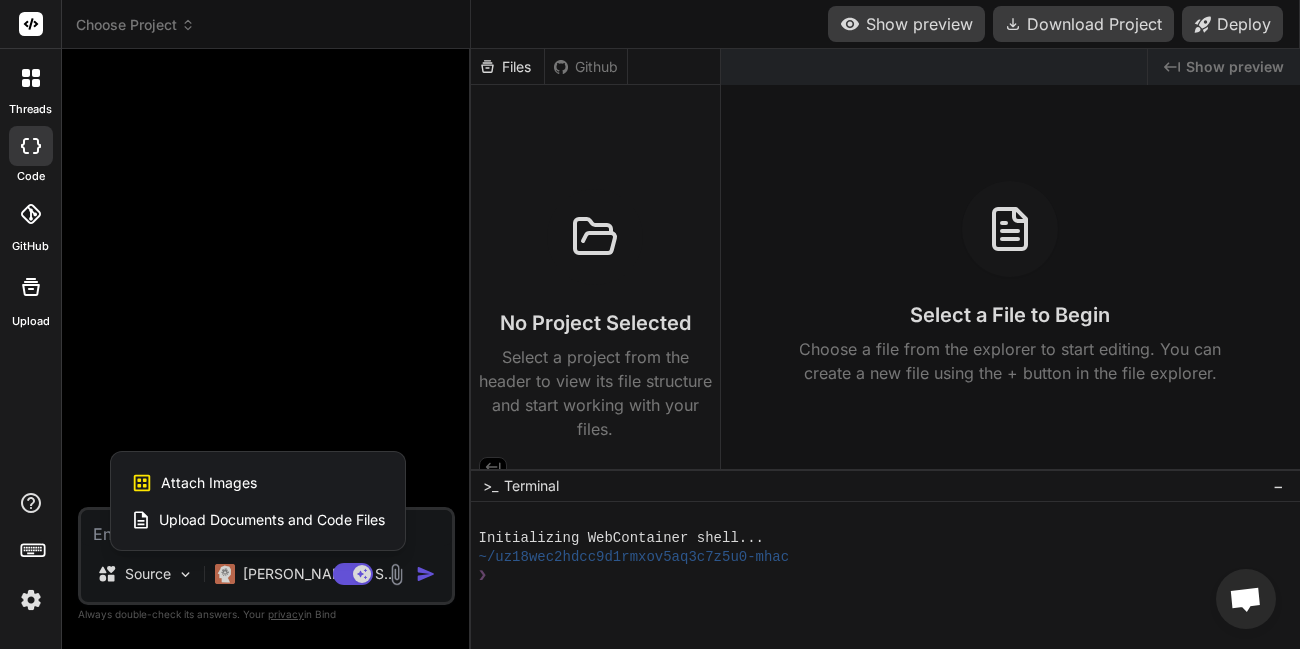 click on "Attach Images" at bounding box center (209, 483) 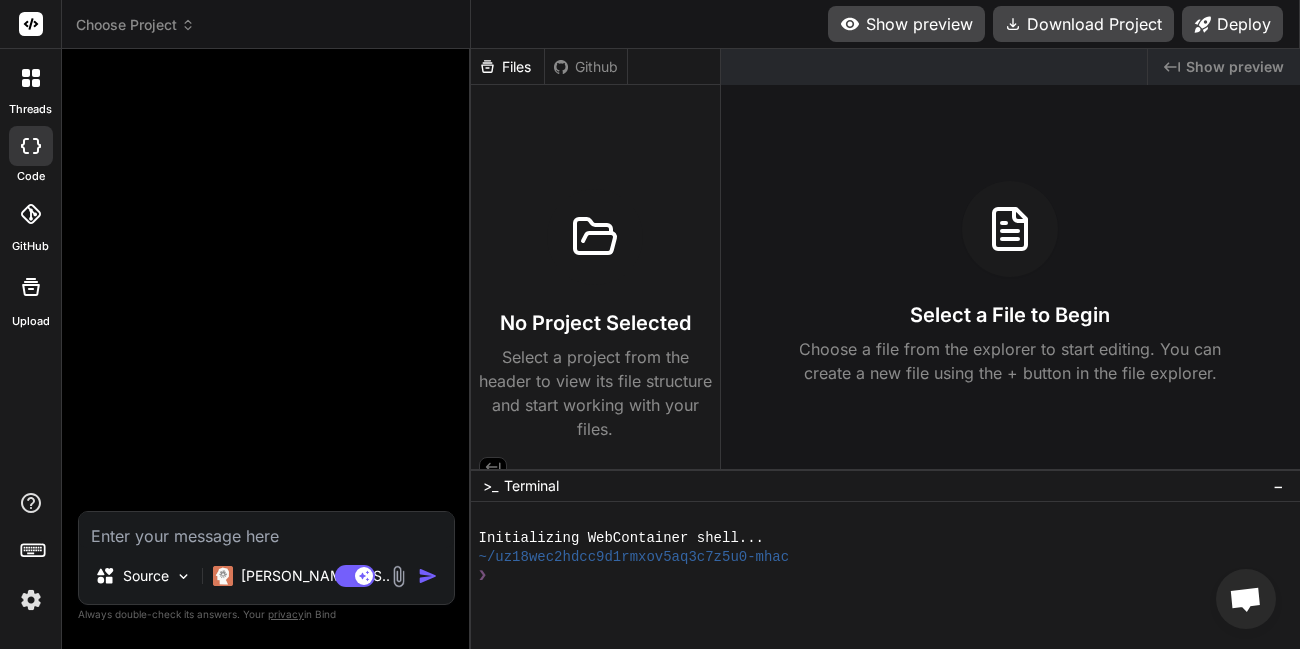 type on "C:\fakepath\Sample-png-image-200kb.png" 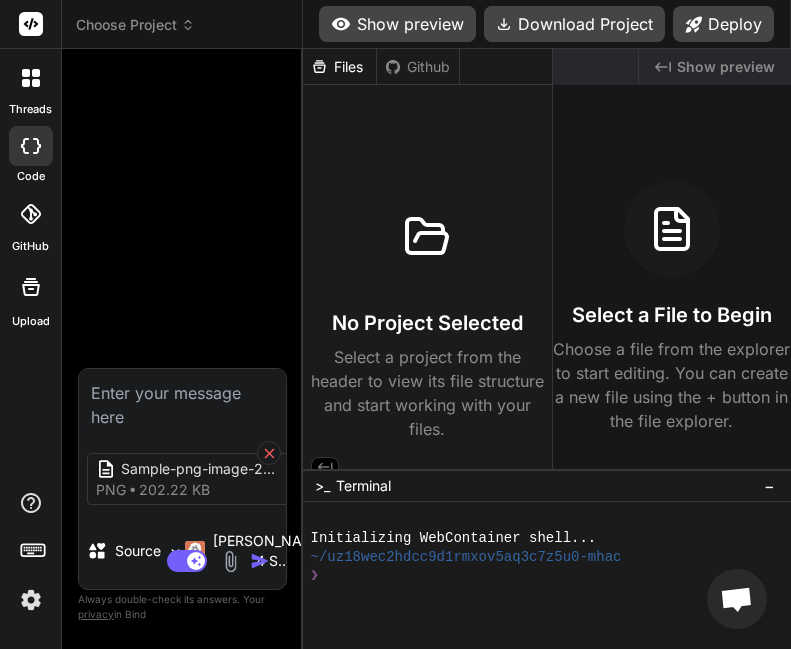 click 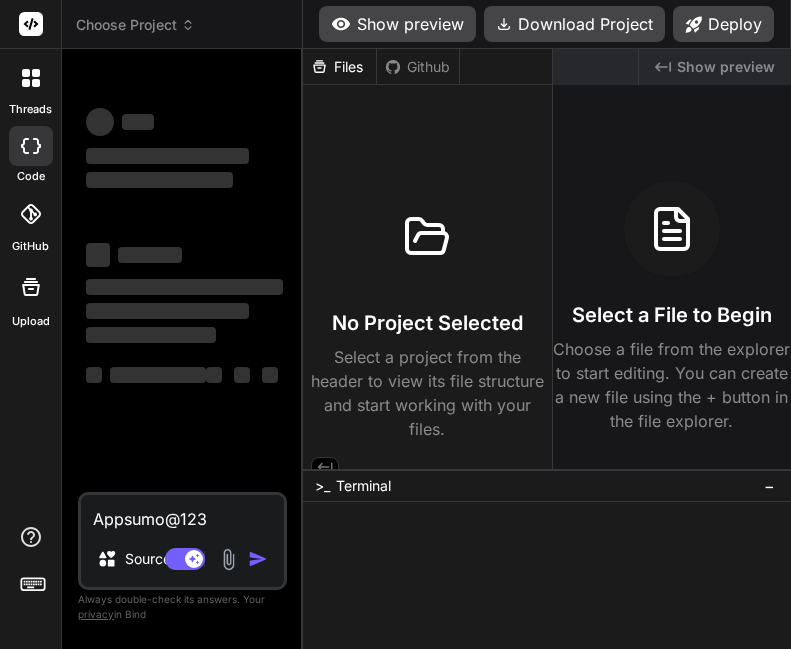 scroll, scrollTop: 0, scrollLeft: 0, axis: both 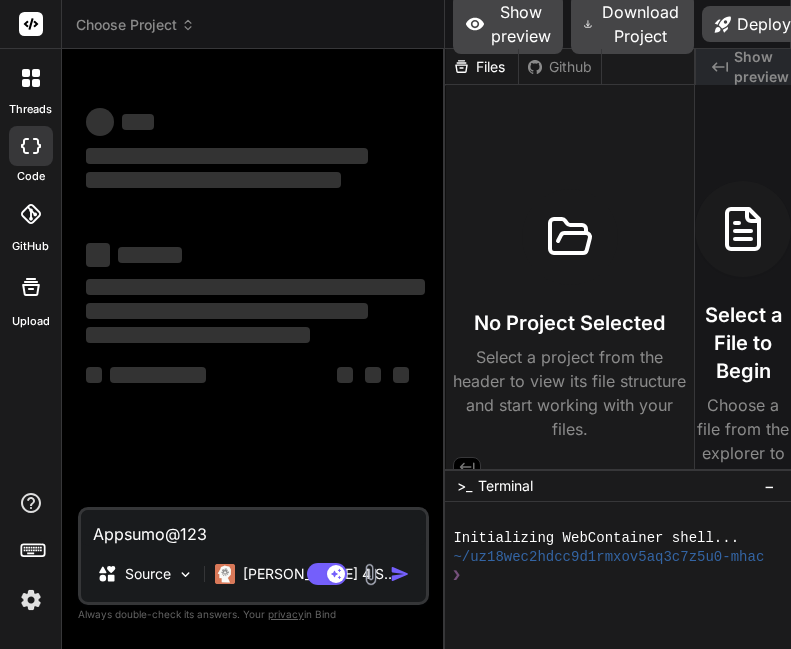 drag, startPoint x: 302, startPoint y: 302, endPoint x: 416, endPoint y: 299, distance: 114.03947 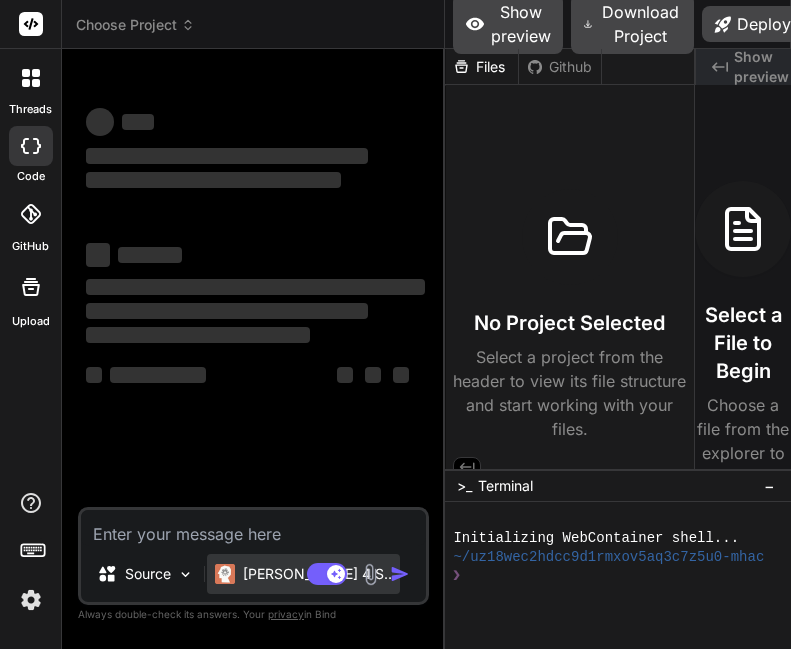 type on "x" 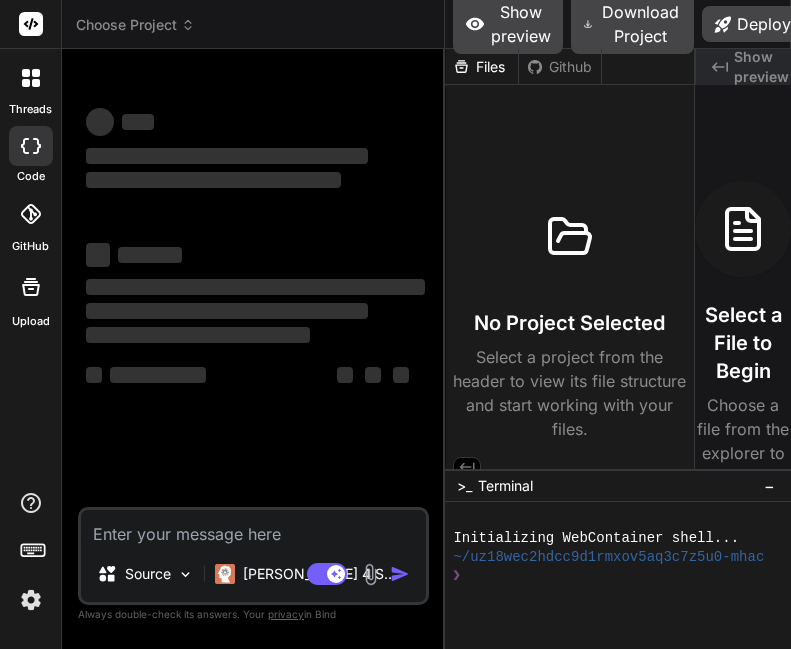 type 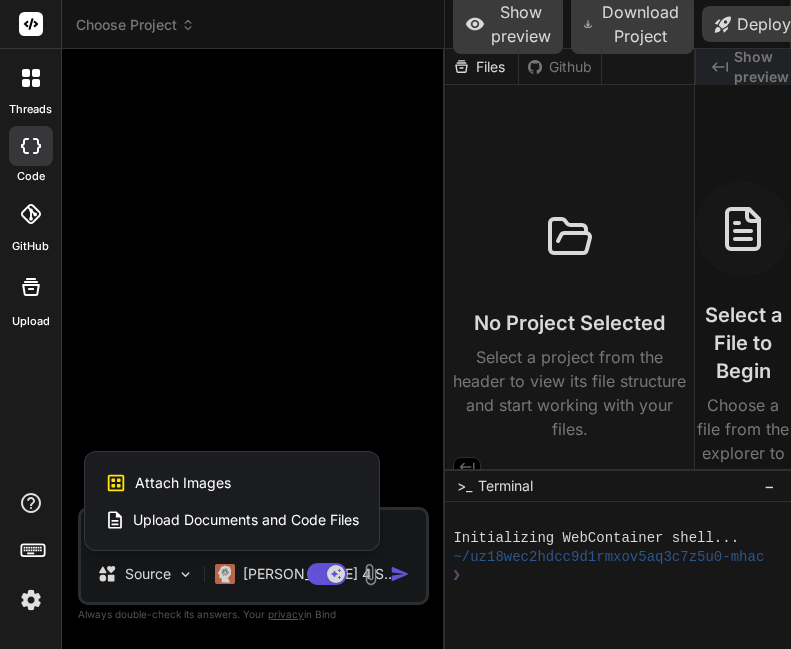click on "Attach Images Image attachments are only supported in [PERSON_NAME] and Gemini models." at bounding box center (232, 483) 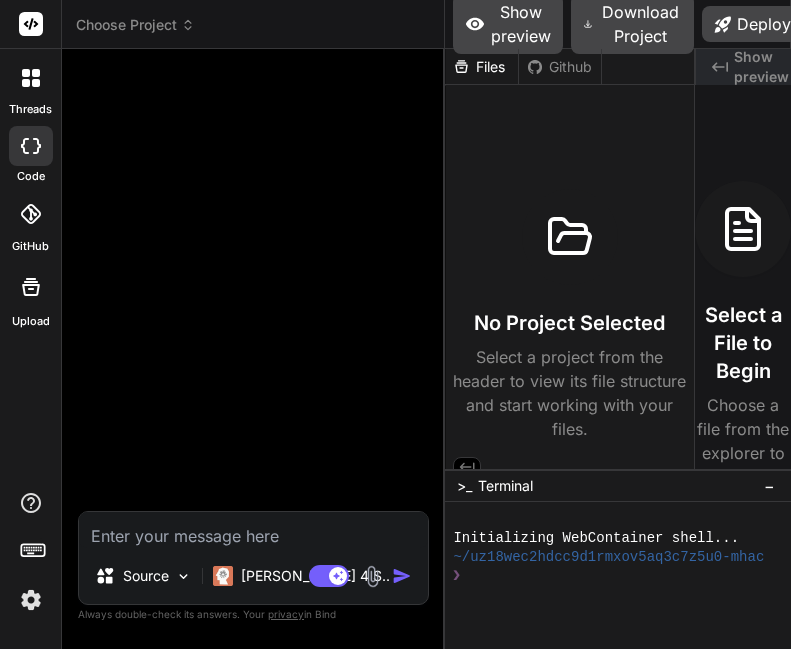 type on "C:\fakepath\Sample-png-image-200kb.png" 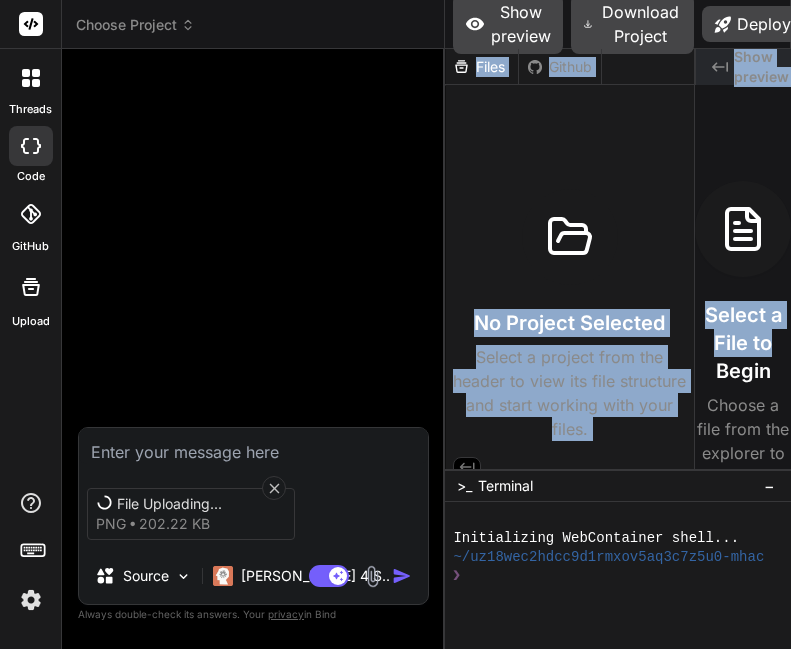 click on "threads code GitHub Upload     Choose Project Created with Pixso. Bind AI Web Search Created with Pixso. Code Generator File Uploading... png 202.22 KB Source   [PERSON_NAME] 4 S.. Agent Mode. When this toggle is activated, AI automatically makes decisions, reasons, creates files, and runs terminal commands. Almost full autopilot. Created with Bind Always check its answers. Privacy  in Bind Always double-check its answers. Your   privacy  in Bind     Show preview Download Project Deploy /localhost:3000/ide Created with Pixso. No preview available Files Github   No Project Selected Select a project from the header to view its file structure and start working with your files. Created with Pixso. Show preview Select a File to Begin Choose a file from the explorer to start editing. You can create a new file using the + button in the file explorer. >_ Terminal − ❯❯❯❯❯❯❯❯❯❯❯❯❯❯❯❯❯❯❯❯❯❯❯❯❯❯❯❯❯❯❯❯ Initializing WebContainer shell... ❯     x" at bounding box center (395, 324) 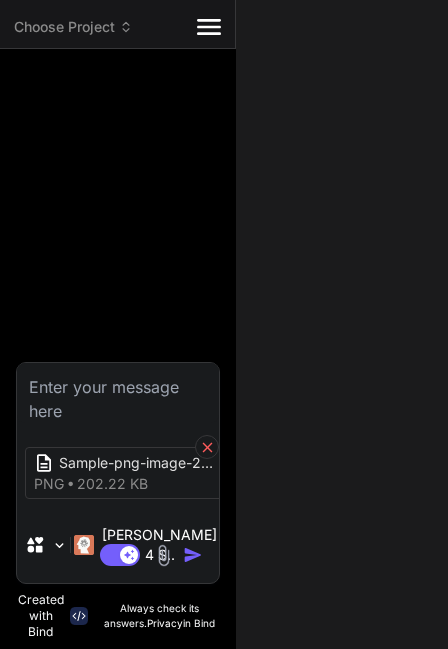 click at bounding box center (207, 447) 